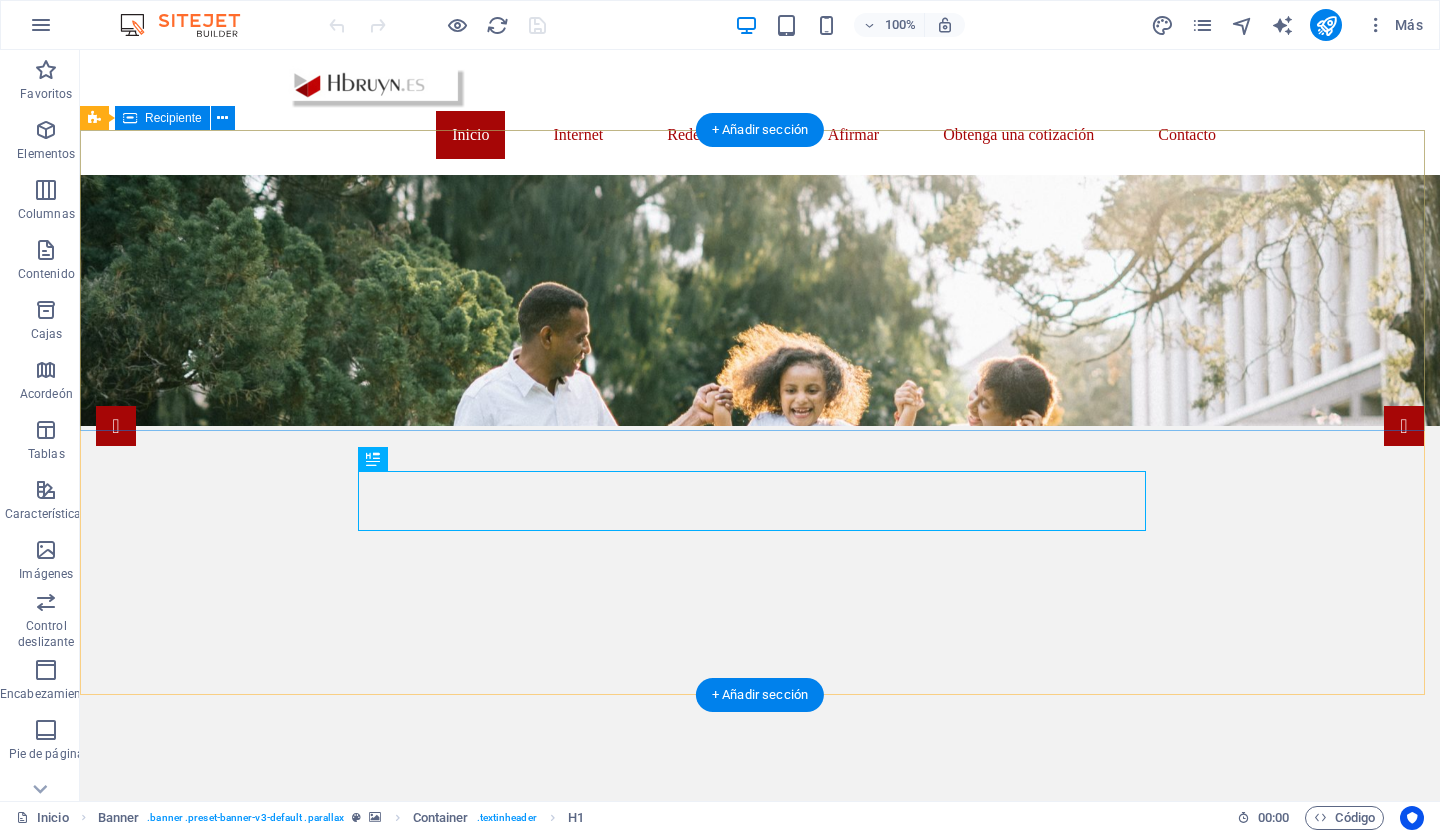 scroll, scrollTop: 0, scrollLeft: 0, axis: both 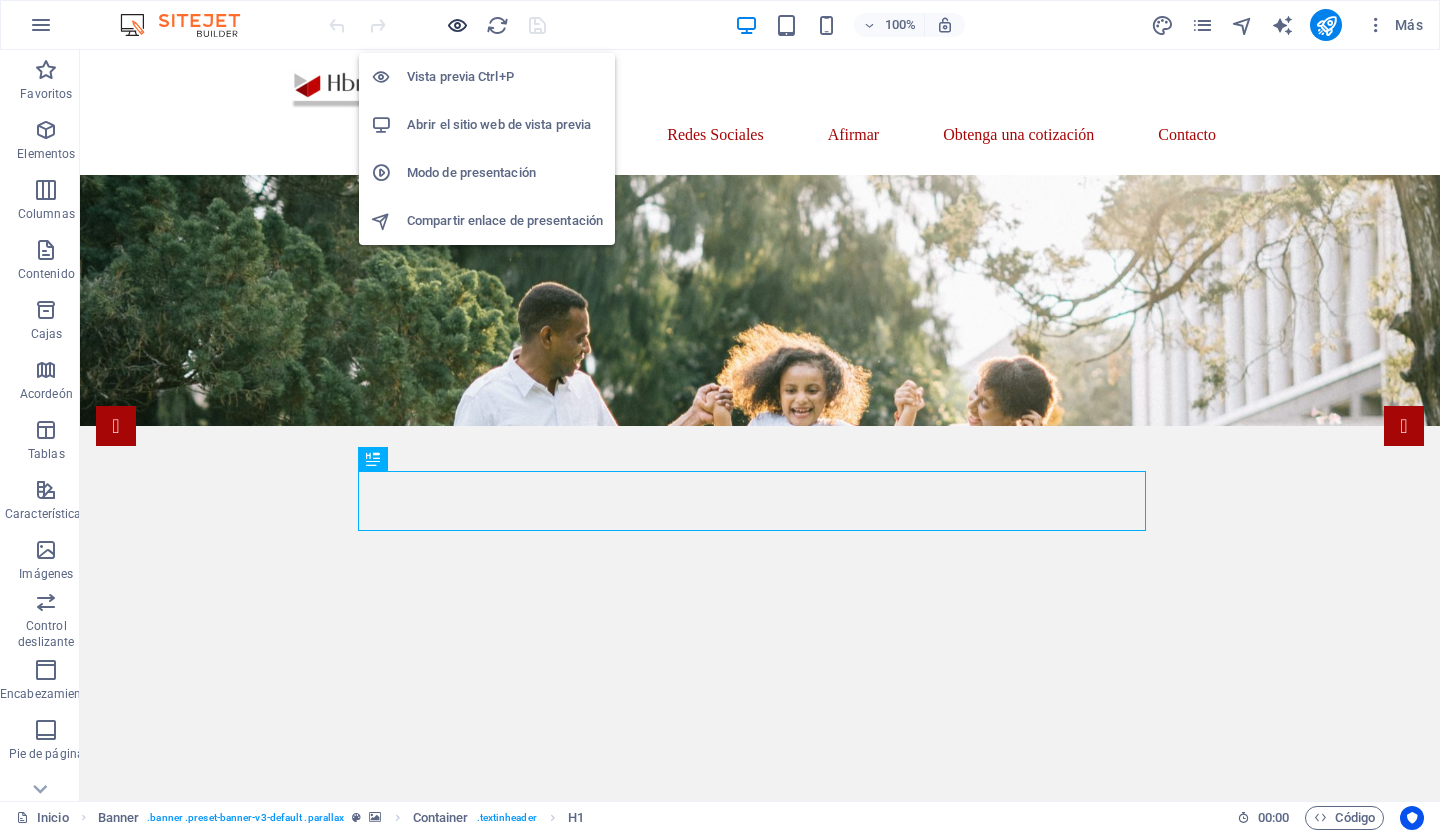 click at bounding box center [457, 25] 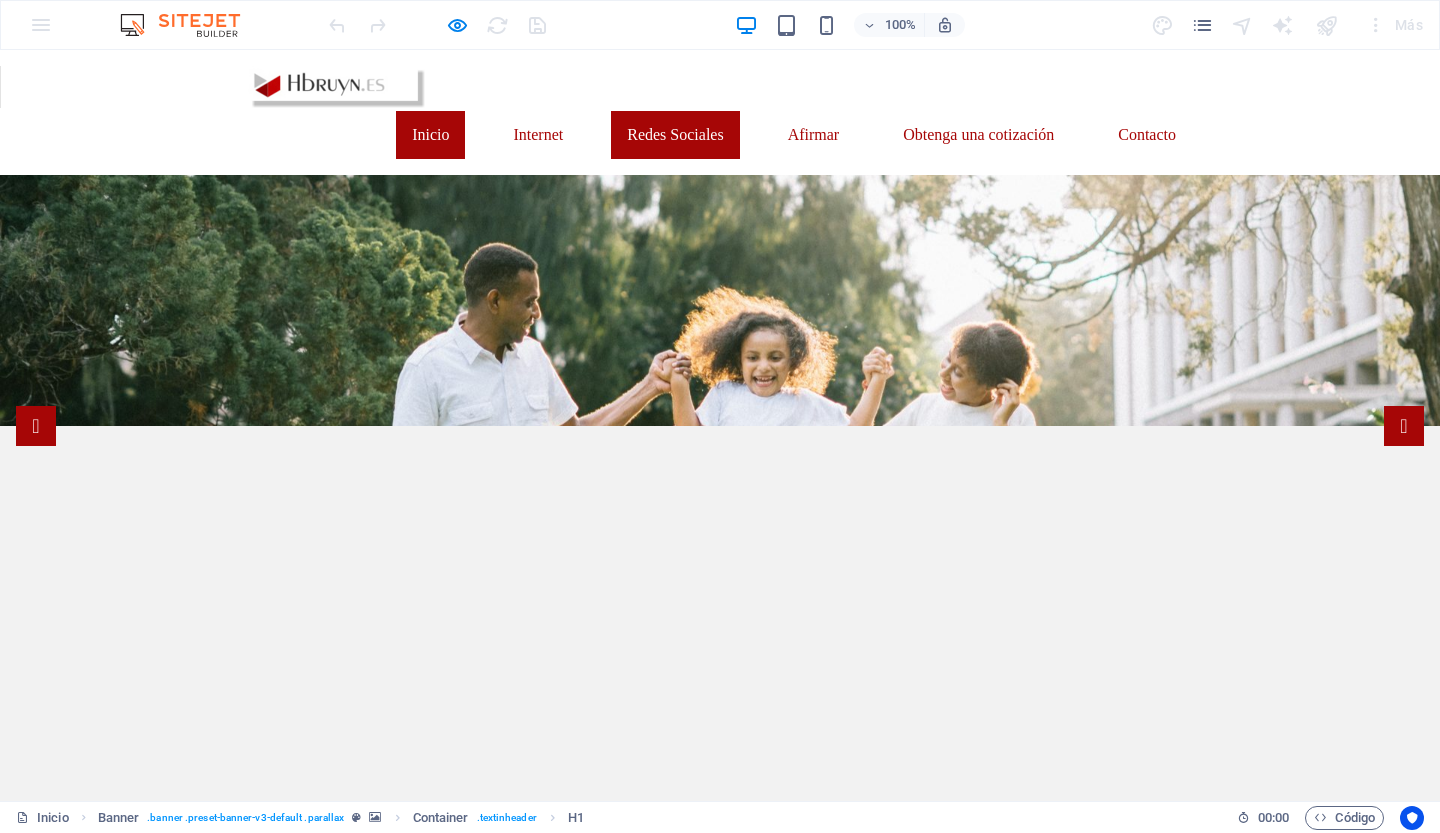 click on "Redes Sociales" at bounding box center [675, 134] 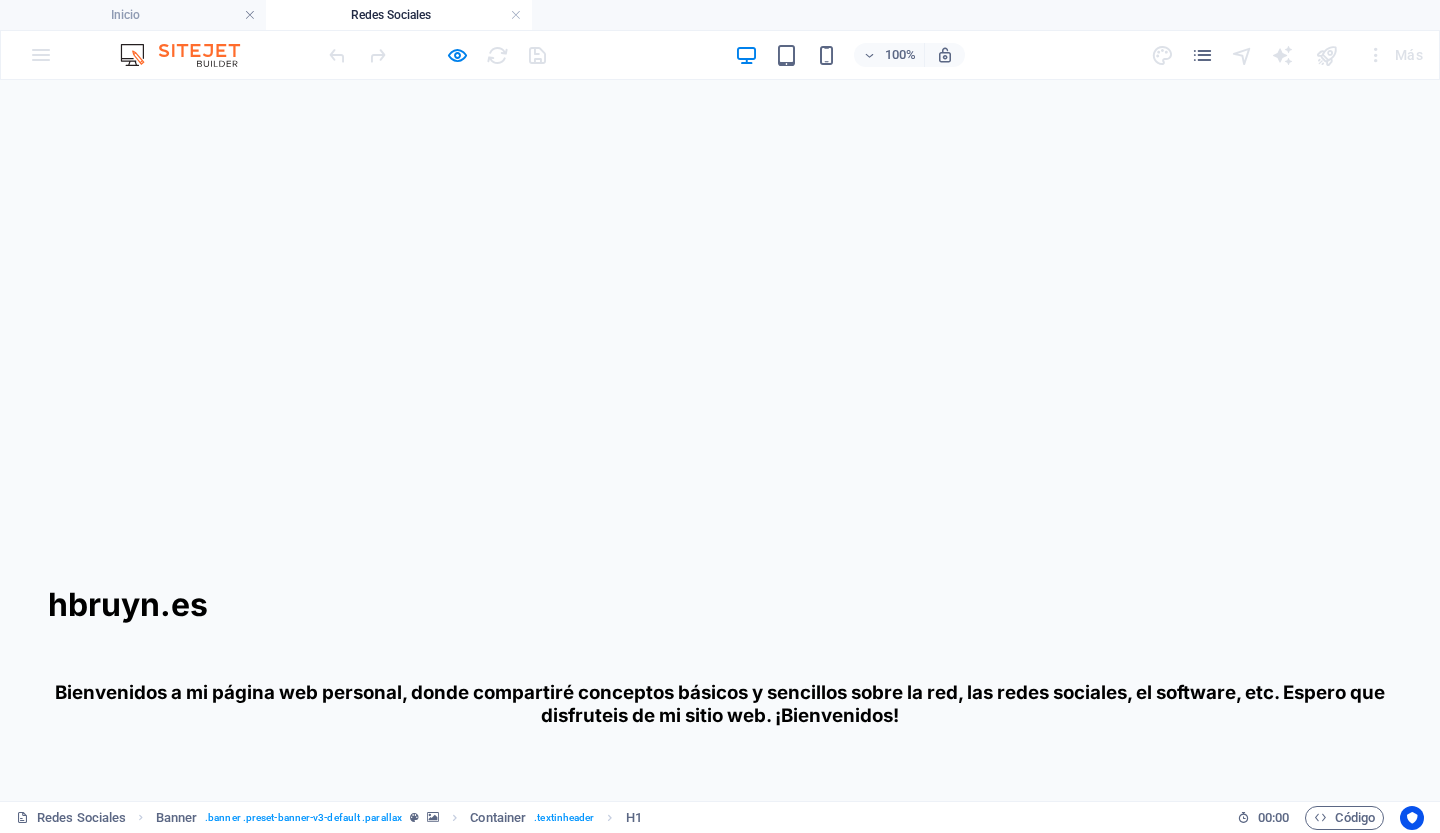 scroll, scrollTop: 468, scrollLeft: 0, axis: vertical 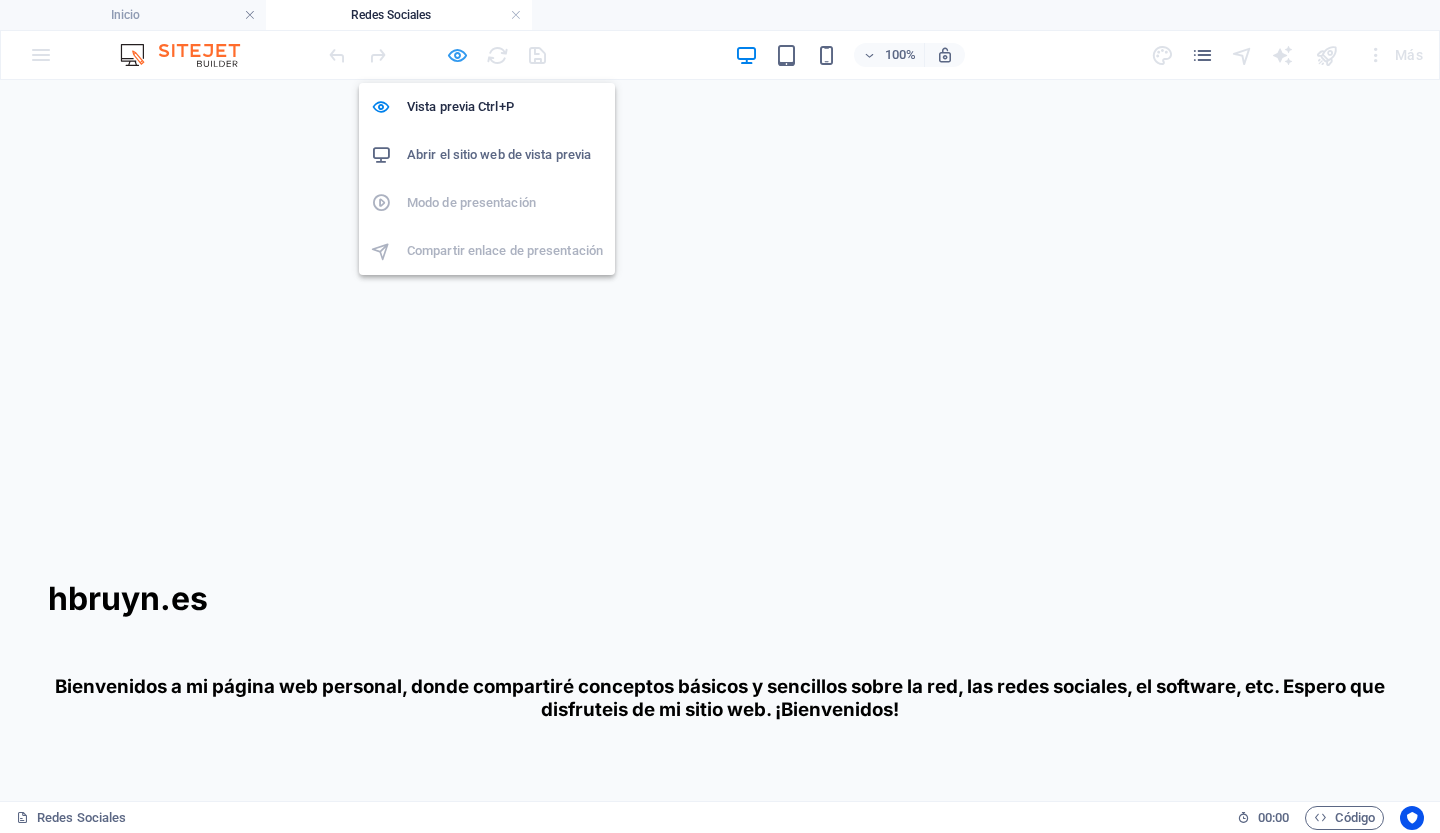 click at bounding box center [457, 55] 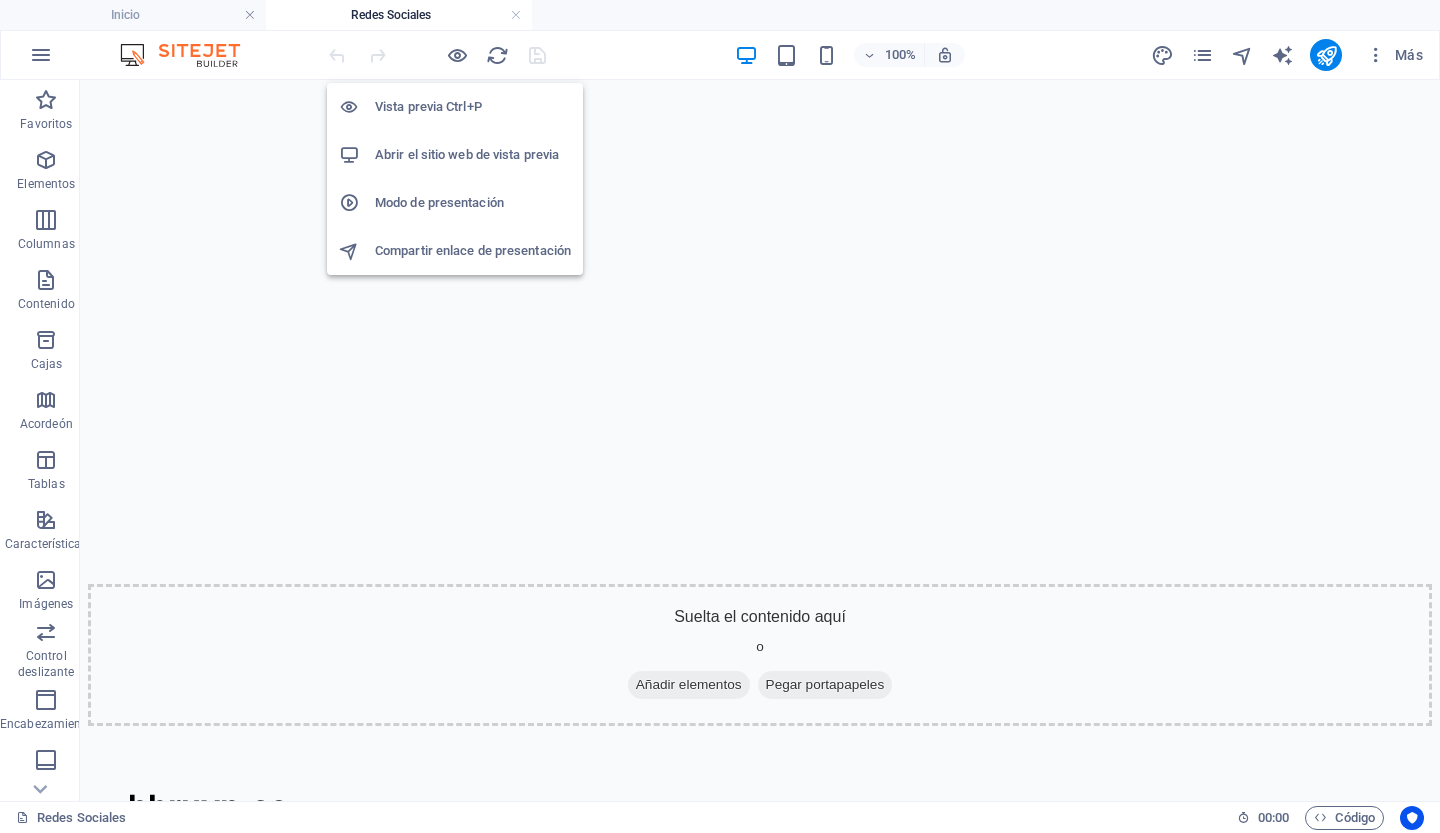 click on "Abrir el sitio web de vista previa" at bounding box center (467, 154) 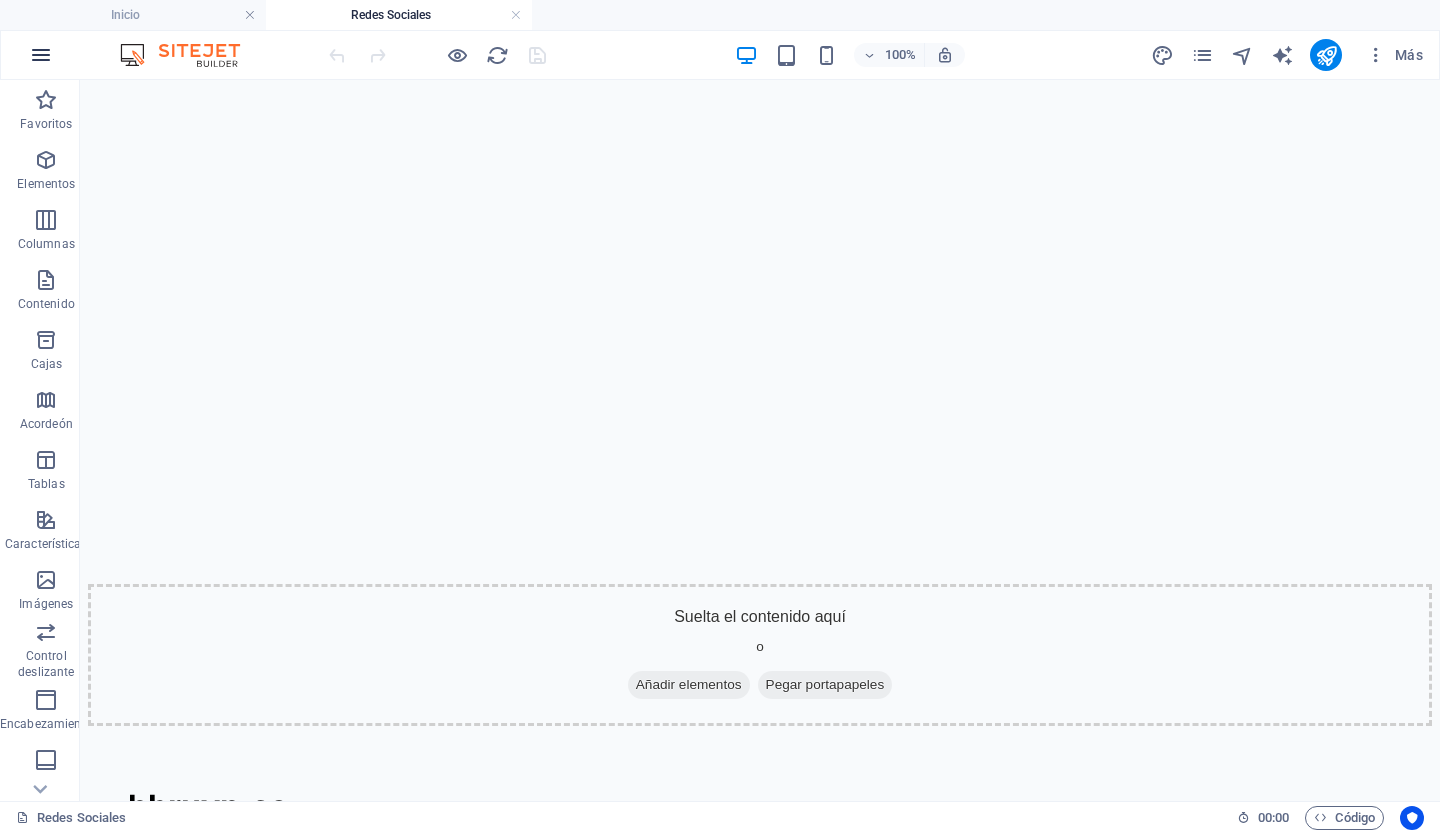 click at bounding box center (41, 55) 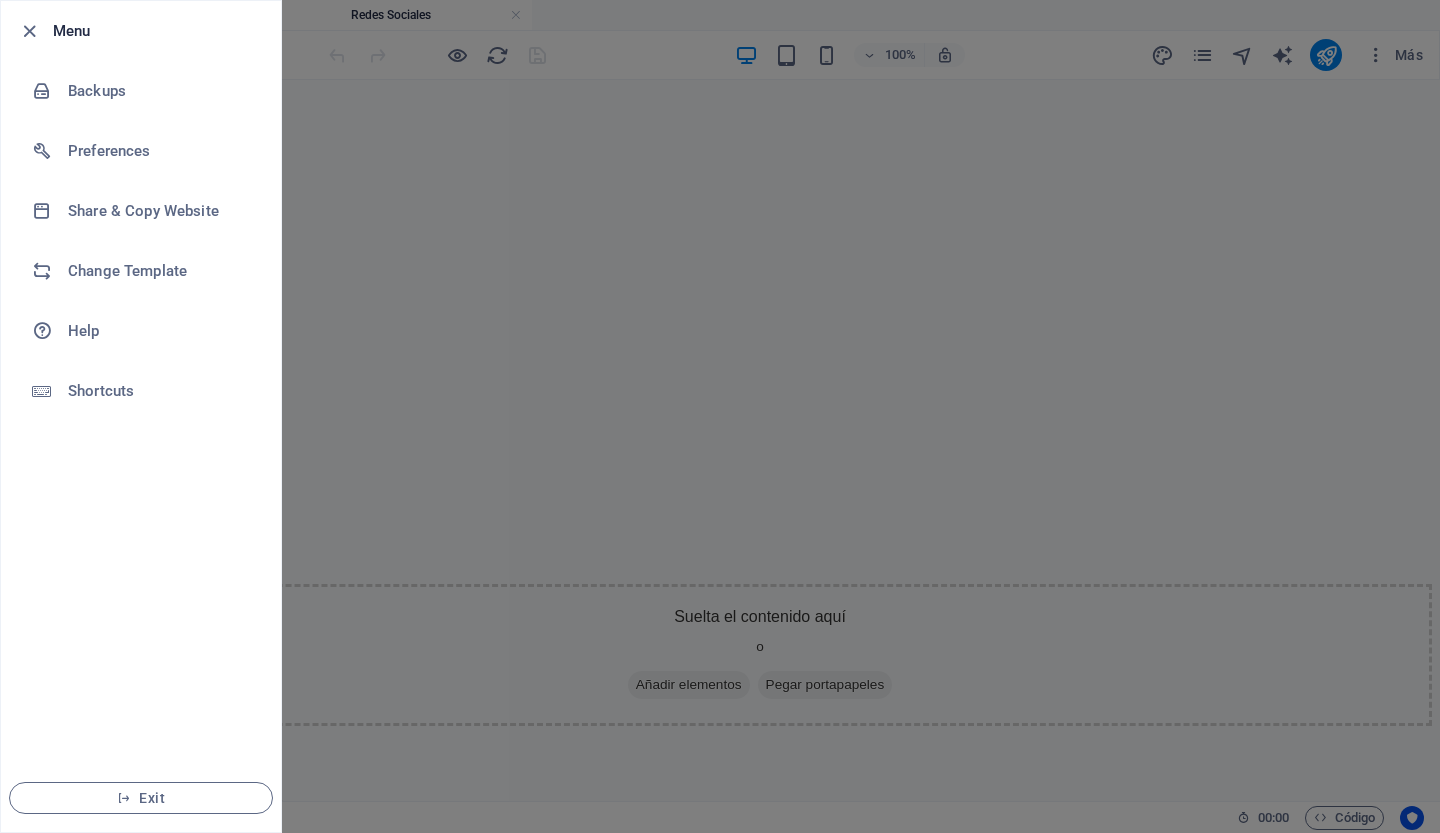 click at bounding box center [720, 416] 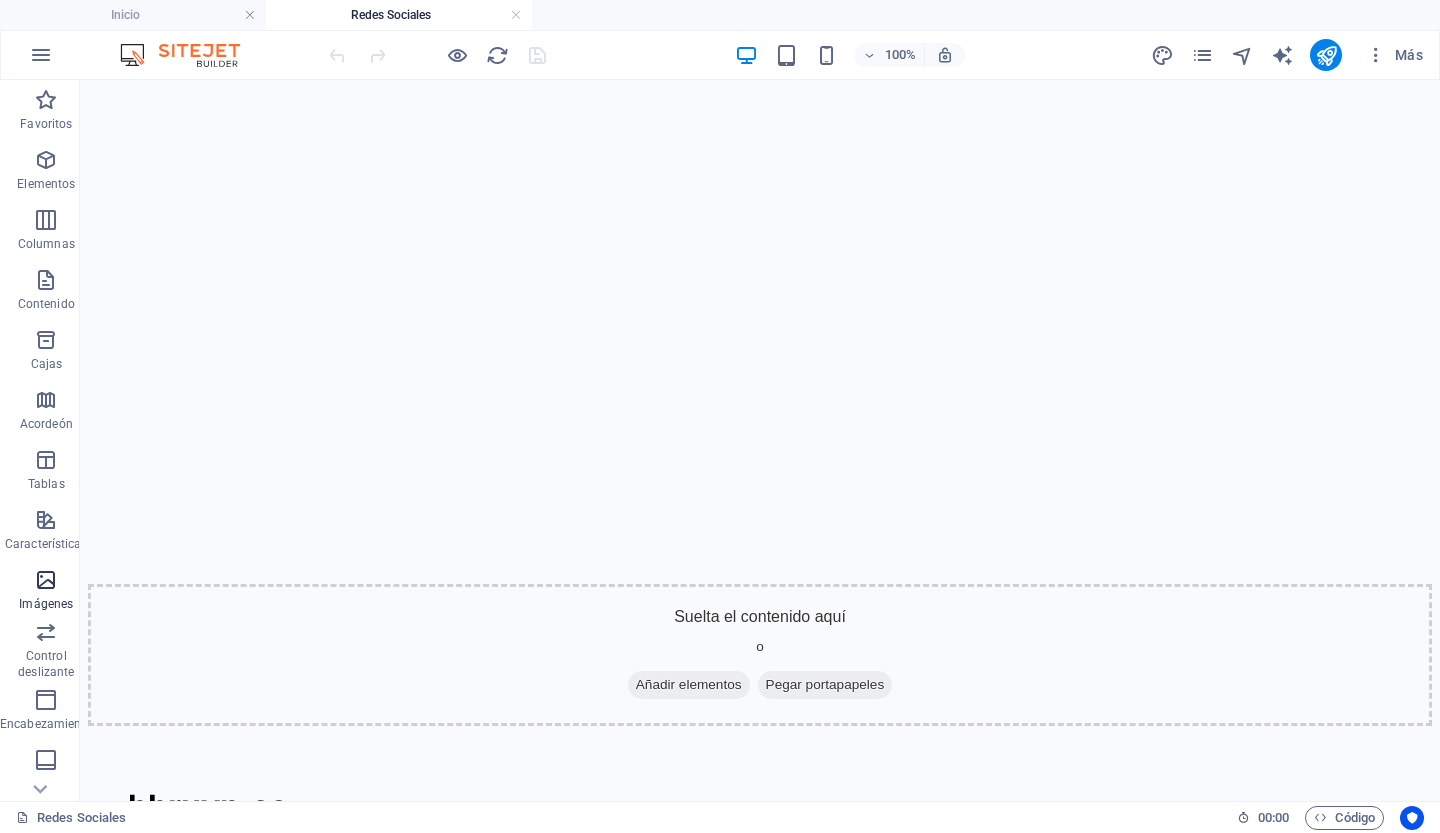 click at bounding box center (46, 580) 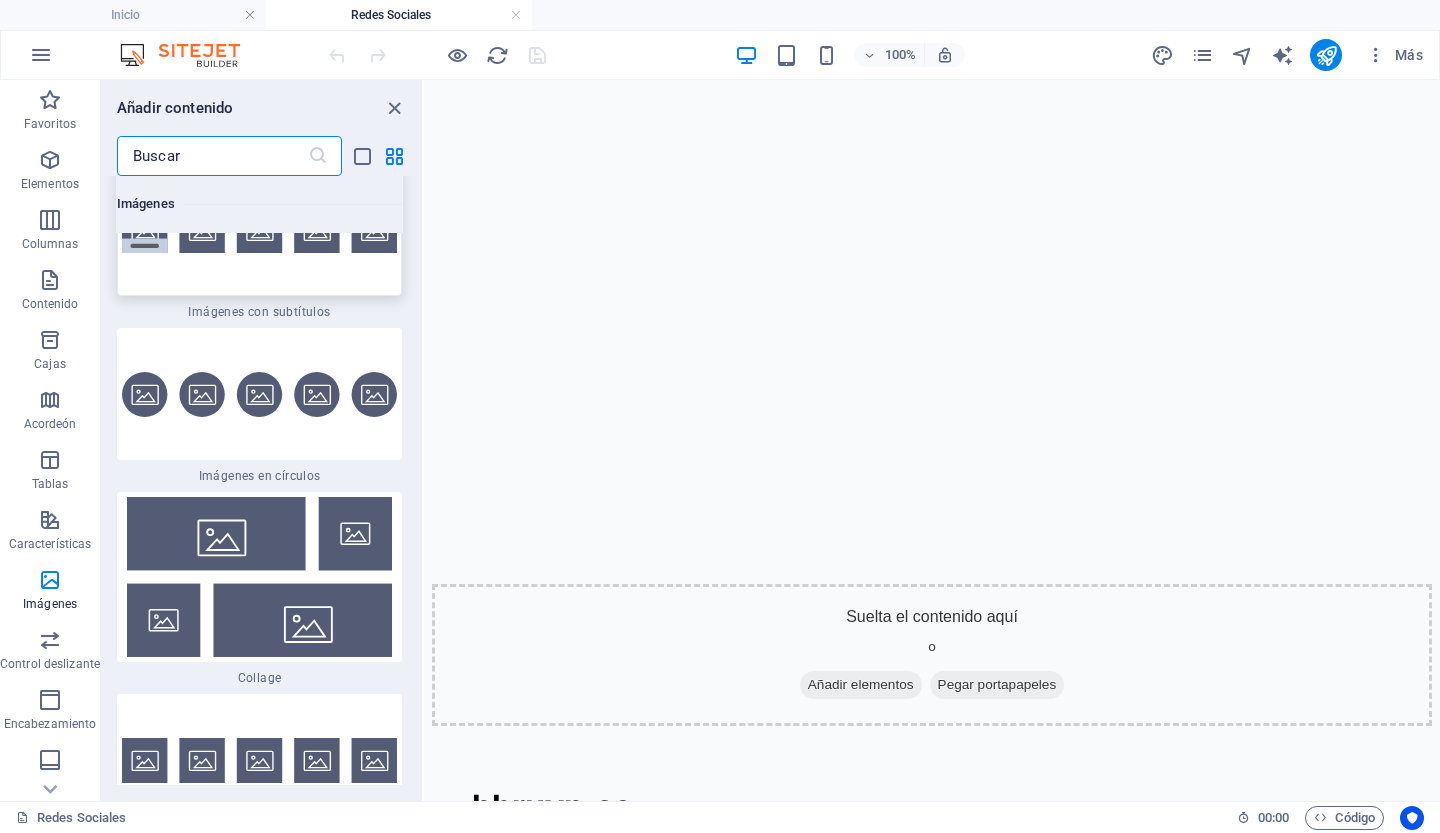 scroll, scrollTop: 20172, scrollLeft: 0, axis: vertical 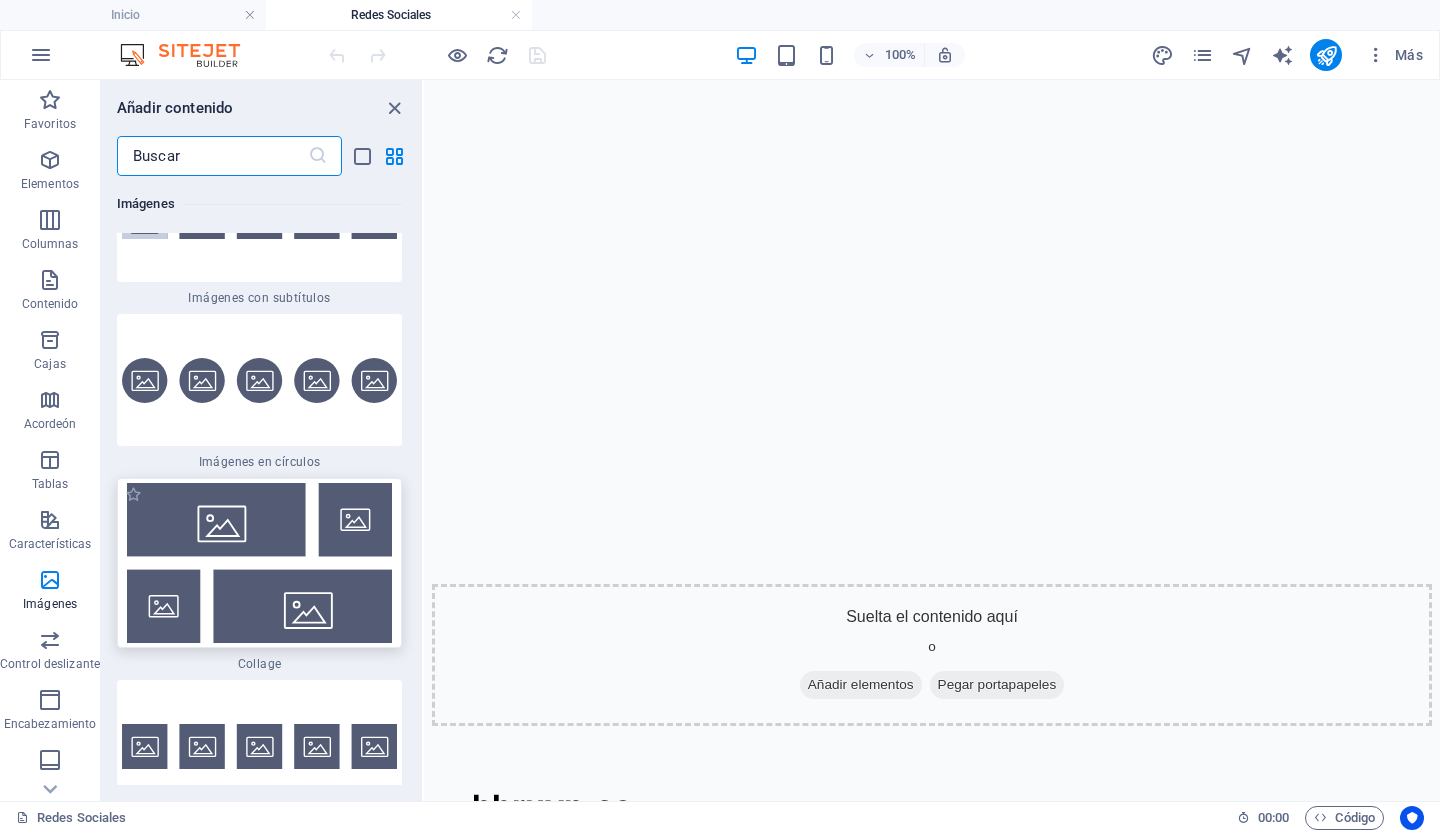 click at bounding box center (259, 563) 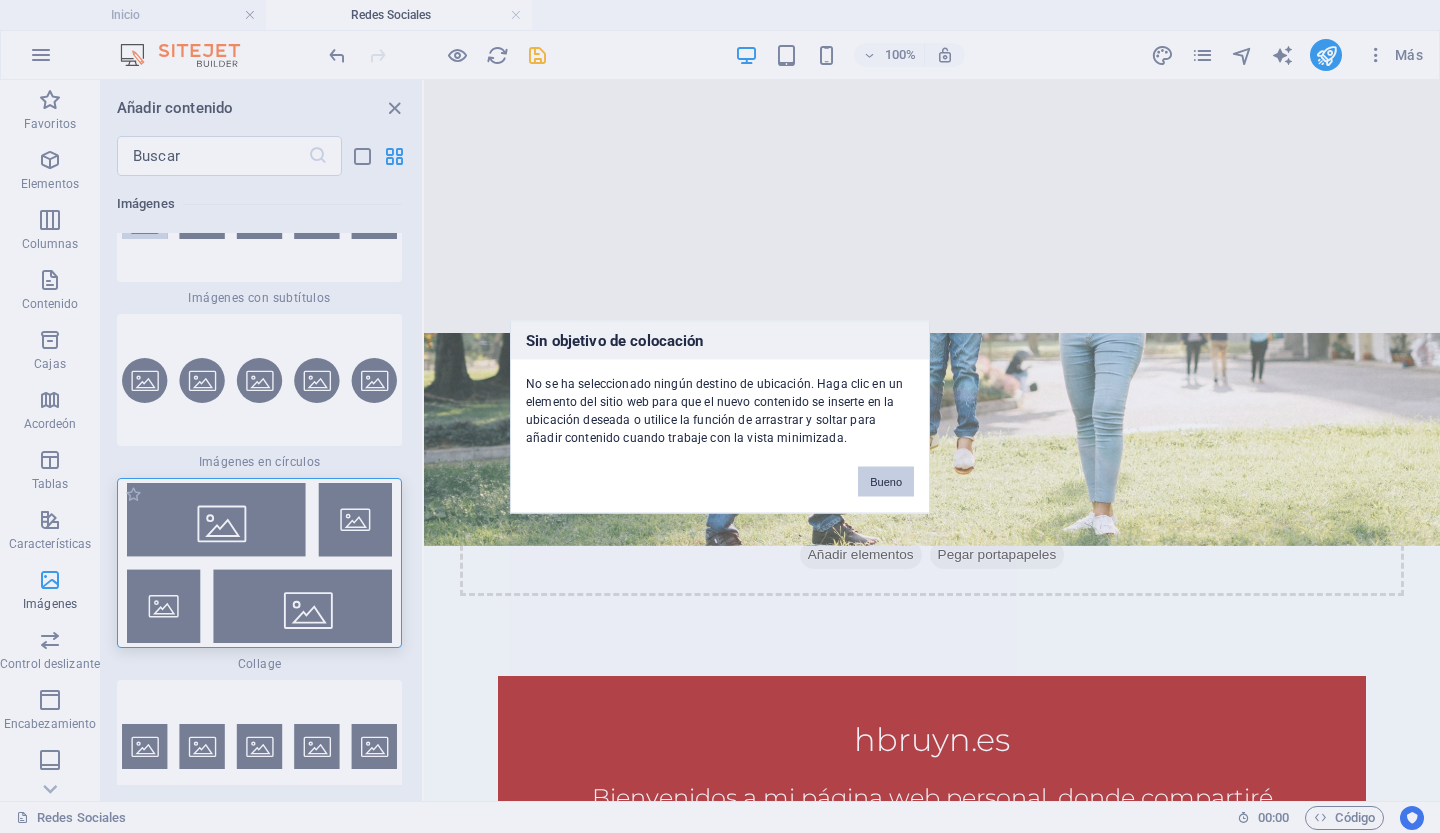 click on "Bueno" at bounding box center (886, 481) 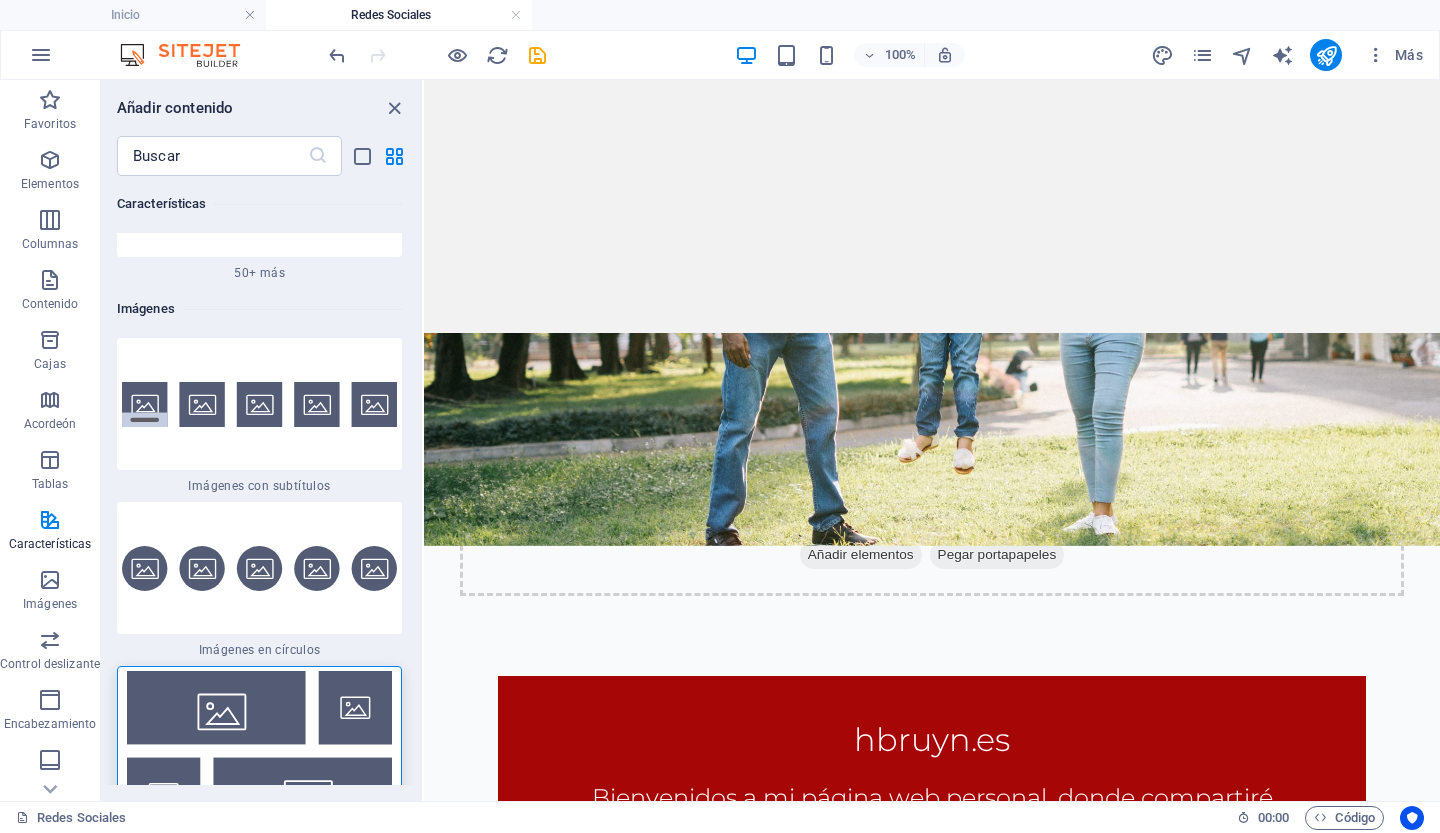 scroll, scrollTop: 19980, scrollLeft: 0, axis: vertical 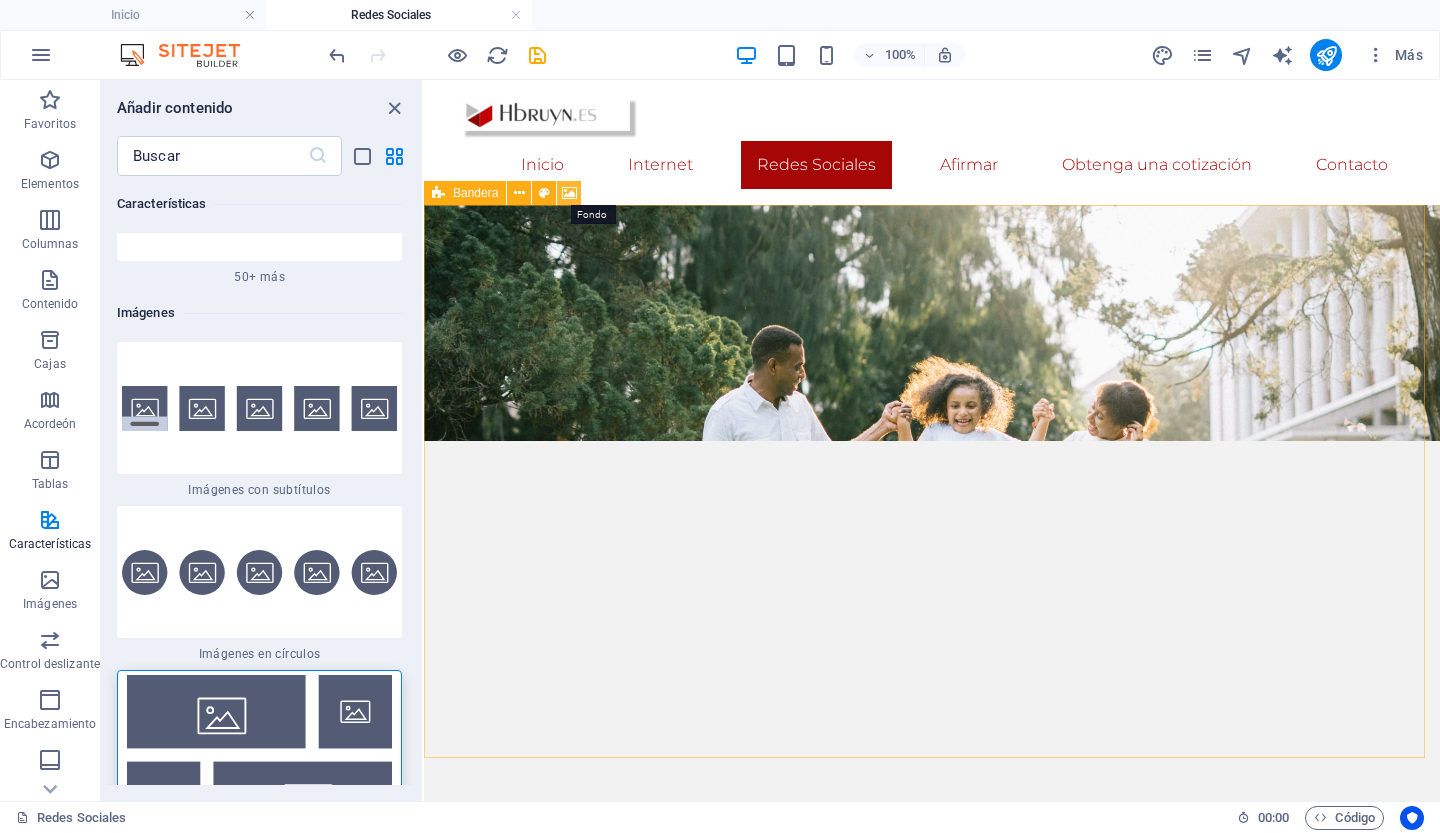 click at bounding box center [569, 193] 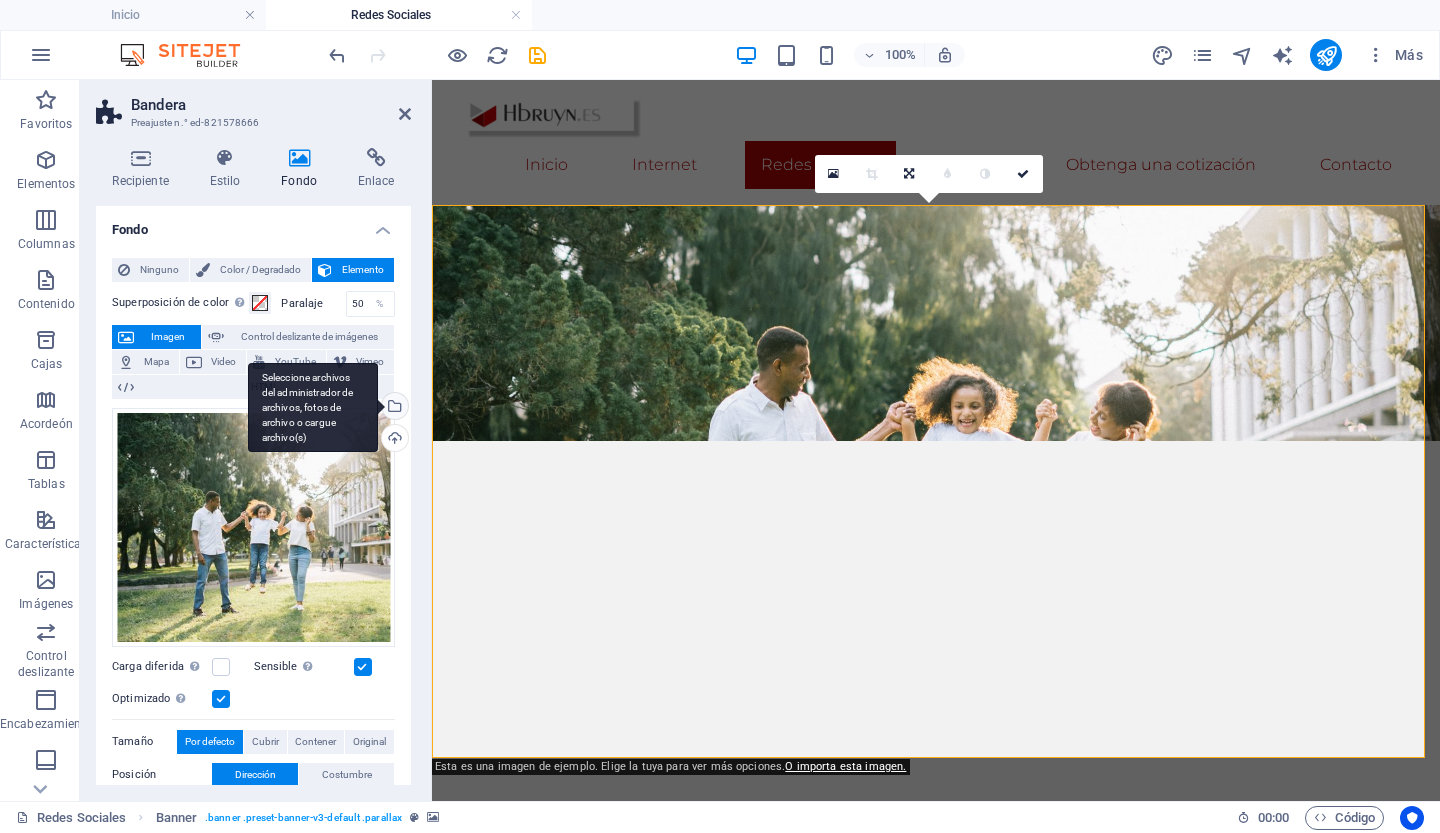 click on "Seleccione archivos del administrador de archivos, fotos de archivo o cargue archivo(s)" at bounding box center [393, 408] 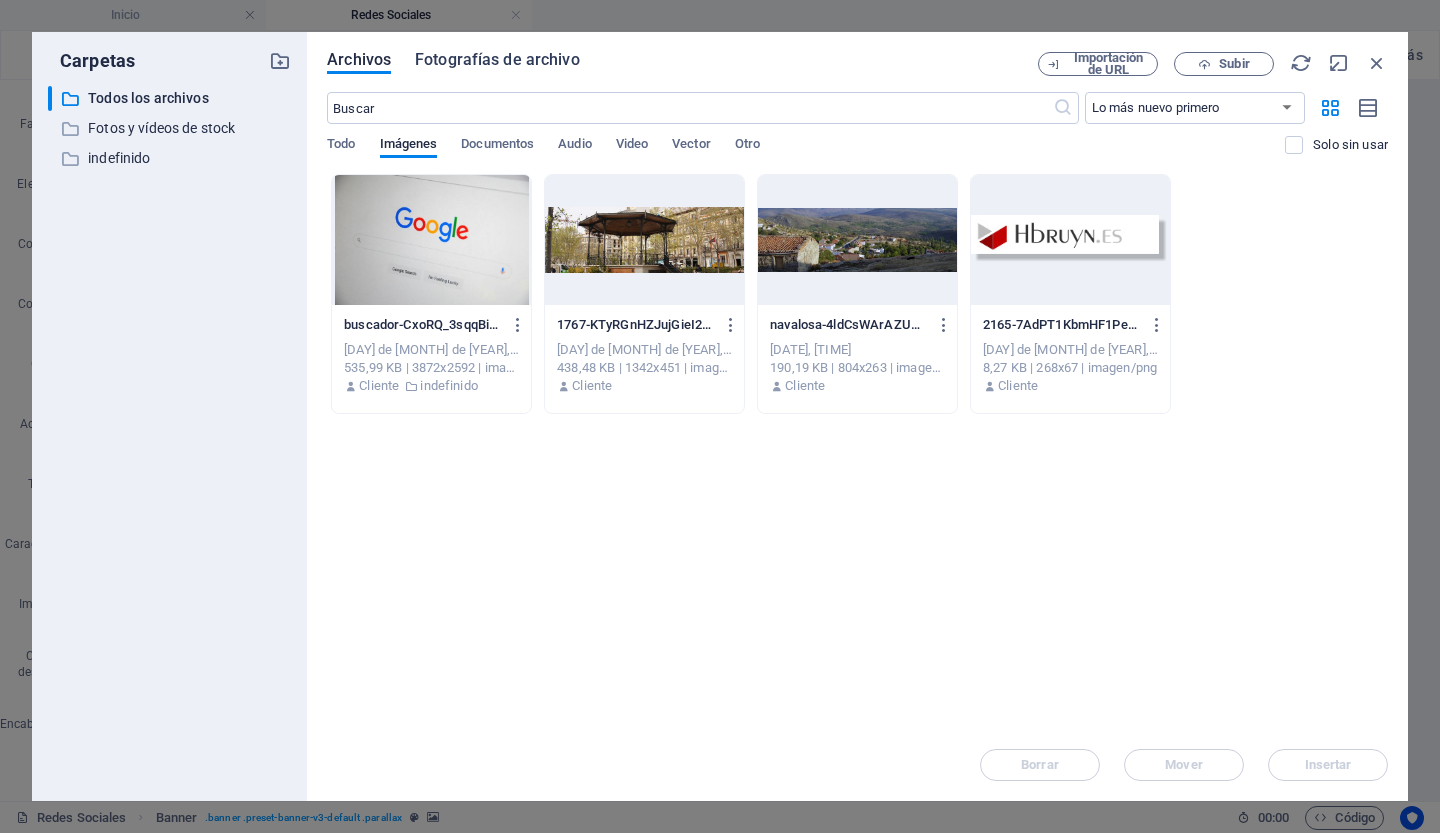 click on "Fotografías de archivo" at bounding box center [497, 59] 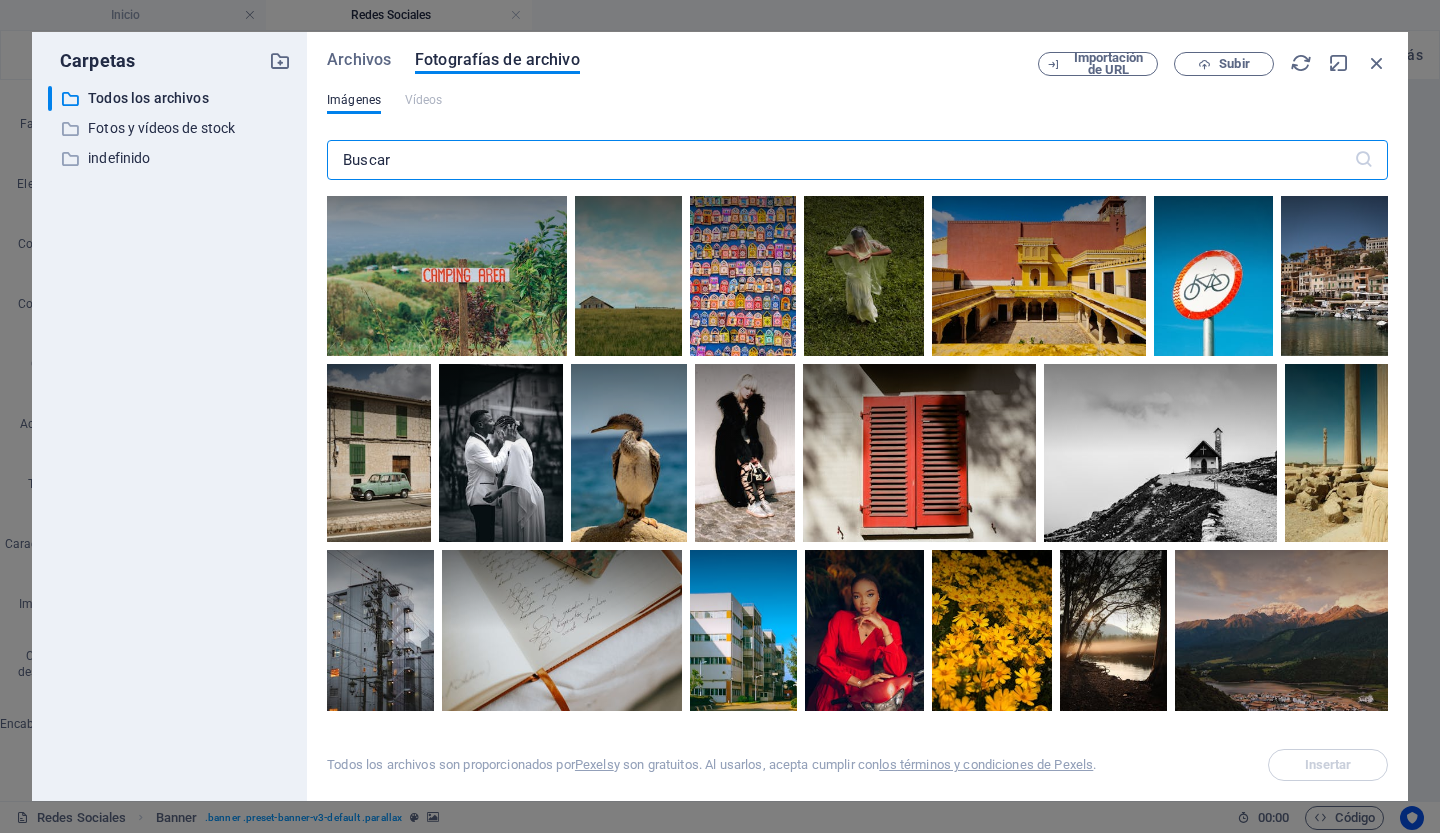 click at bounding box center (840, 160) 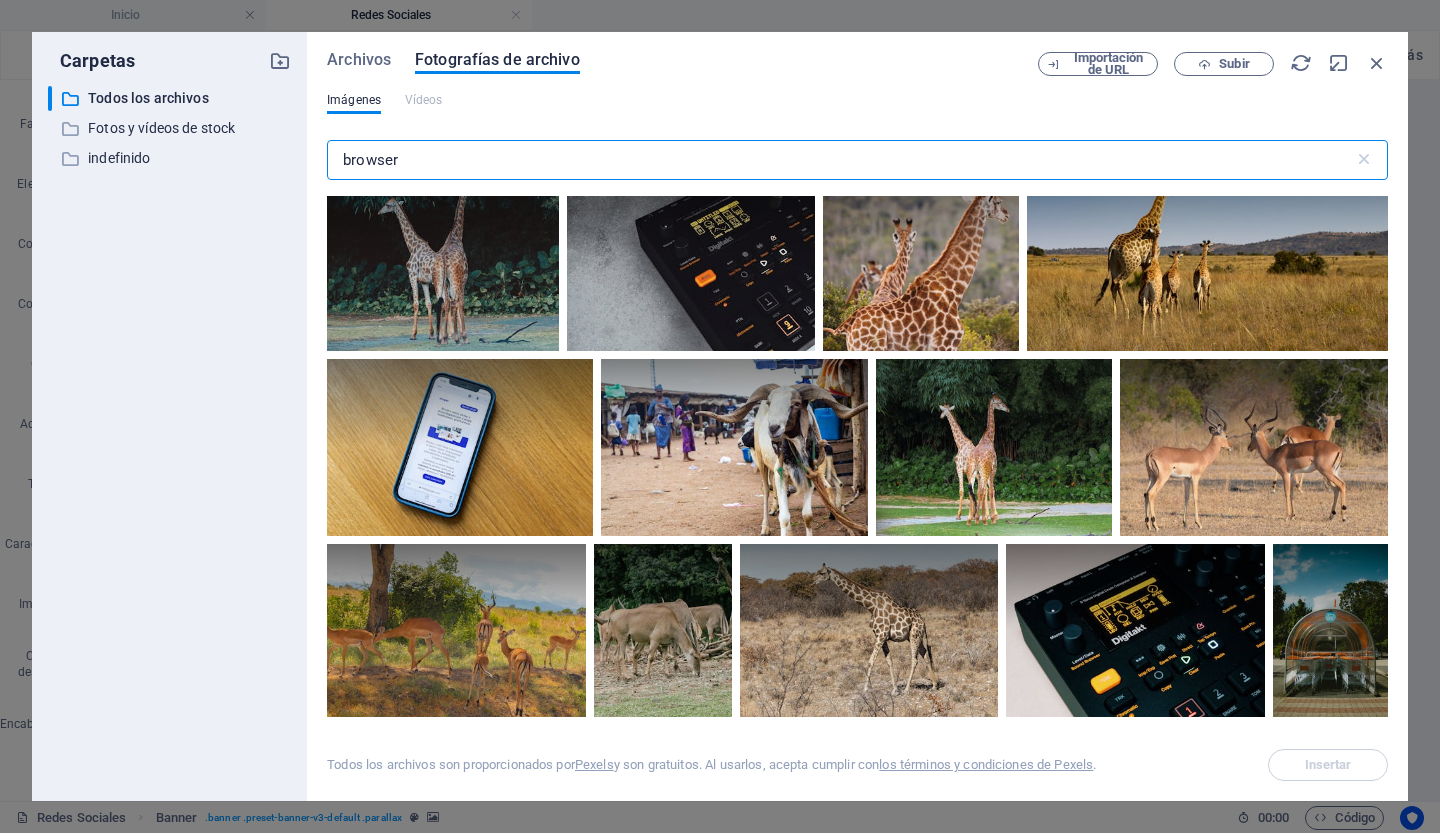 scroll, scrollTop: 5832, scrollLeft: 0, axis: vertical 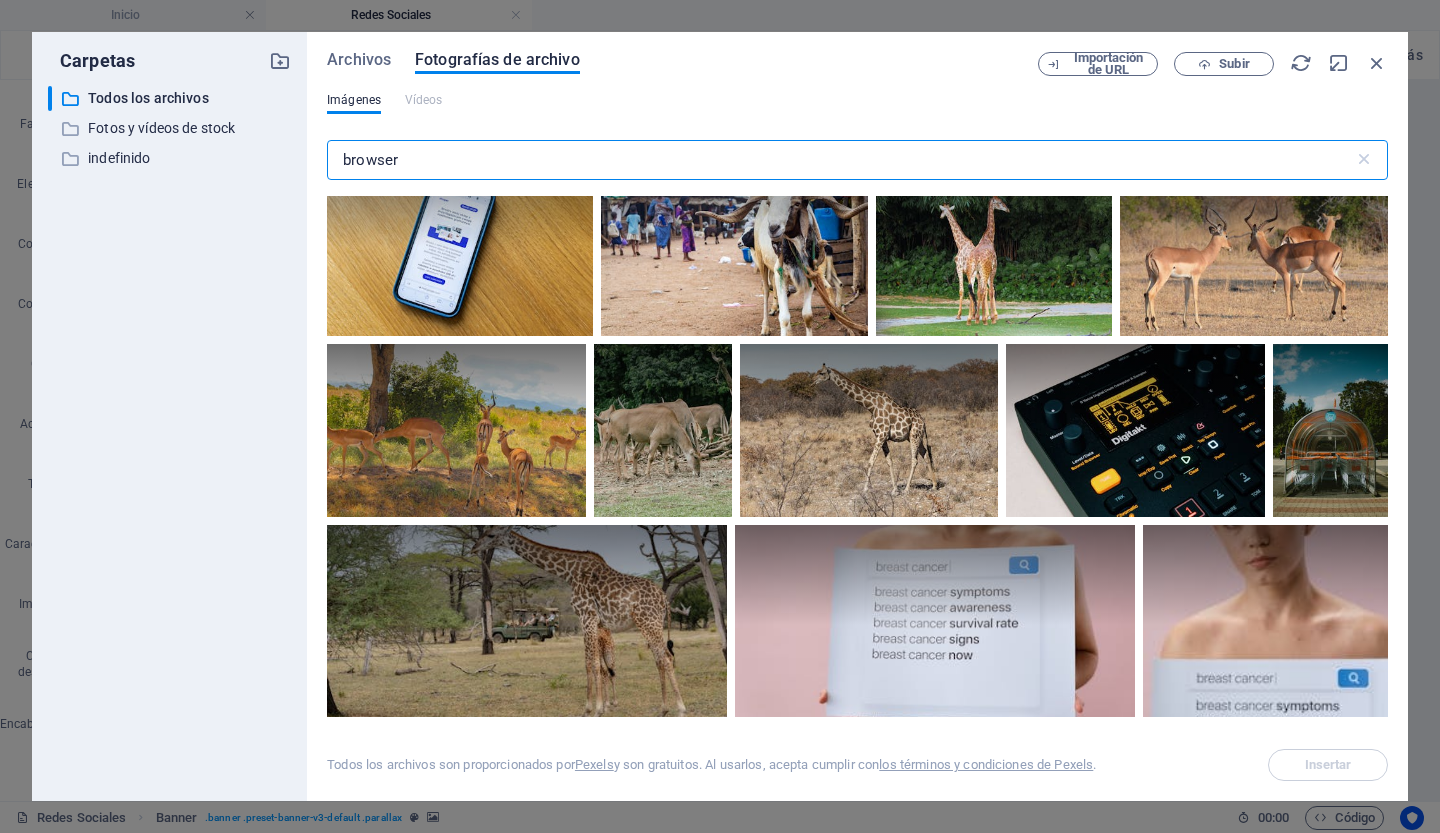 type on "browser" 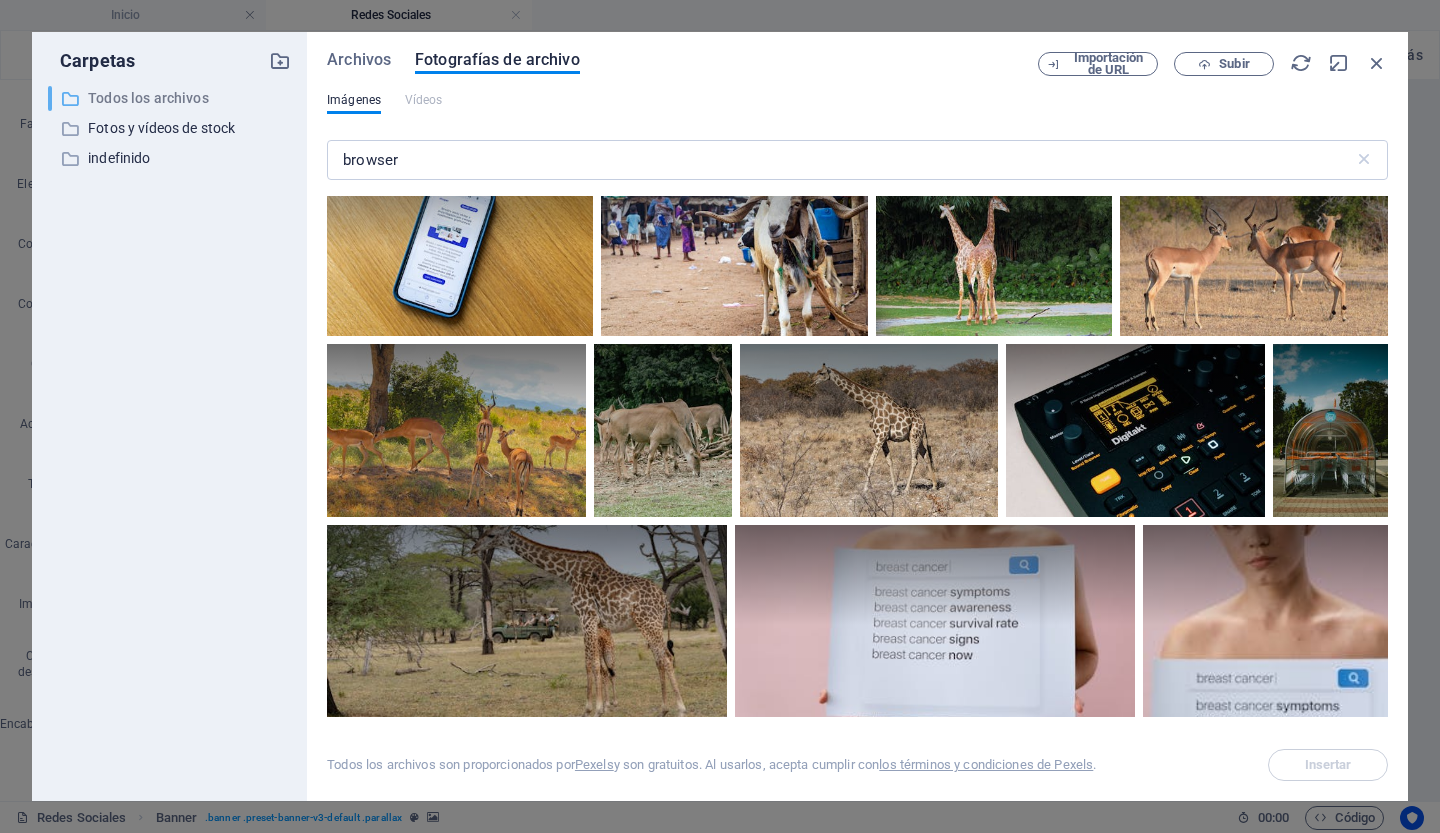 click on "Todos los archivos" at bounding box center (148, 98) 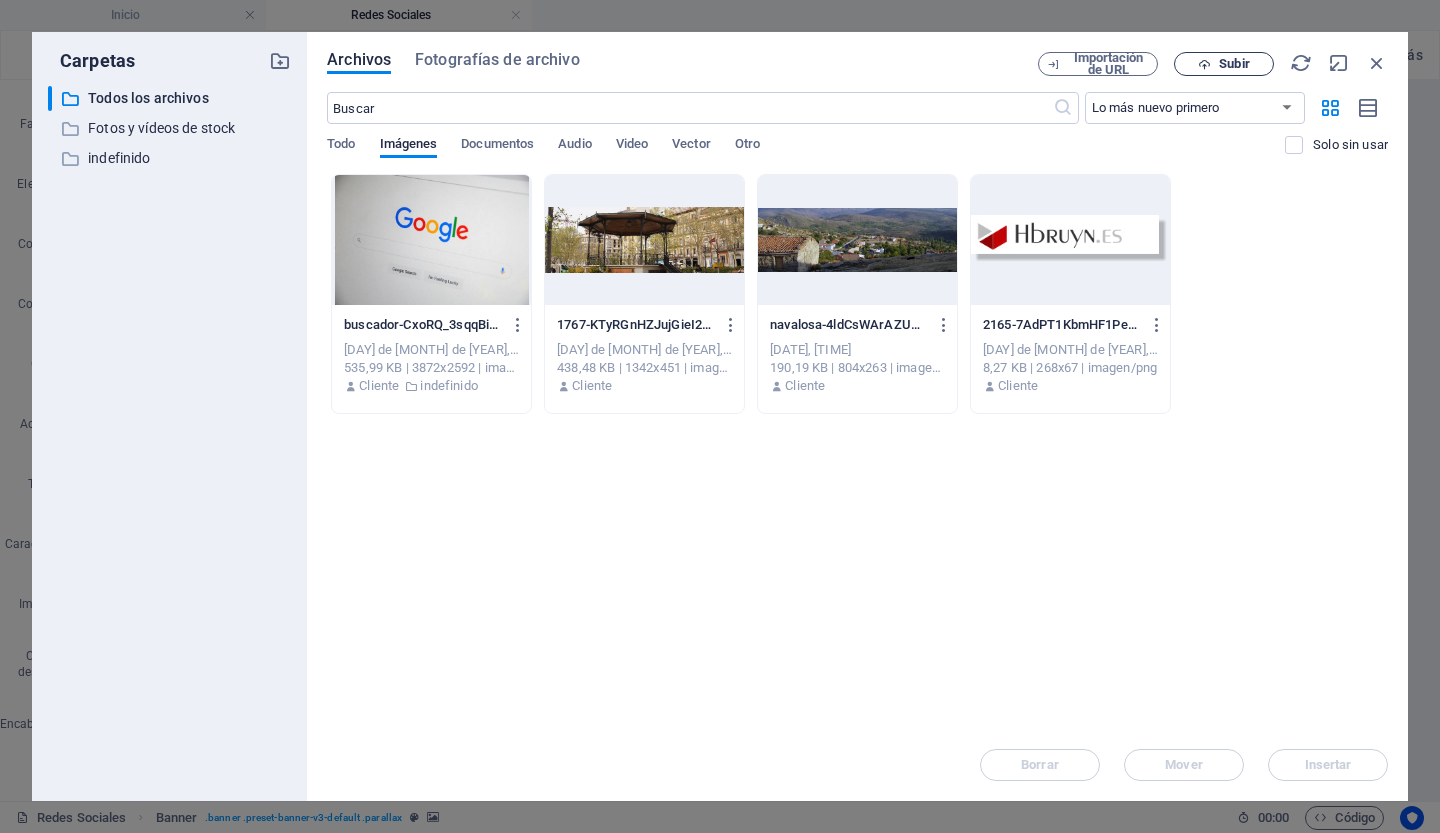 click on "Subir" at bounding box center (1234, 63) 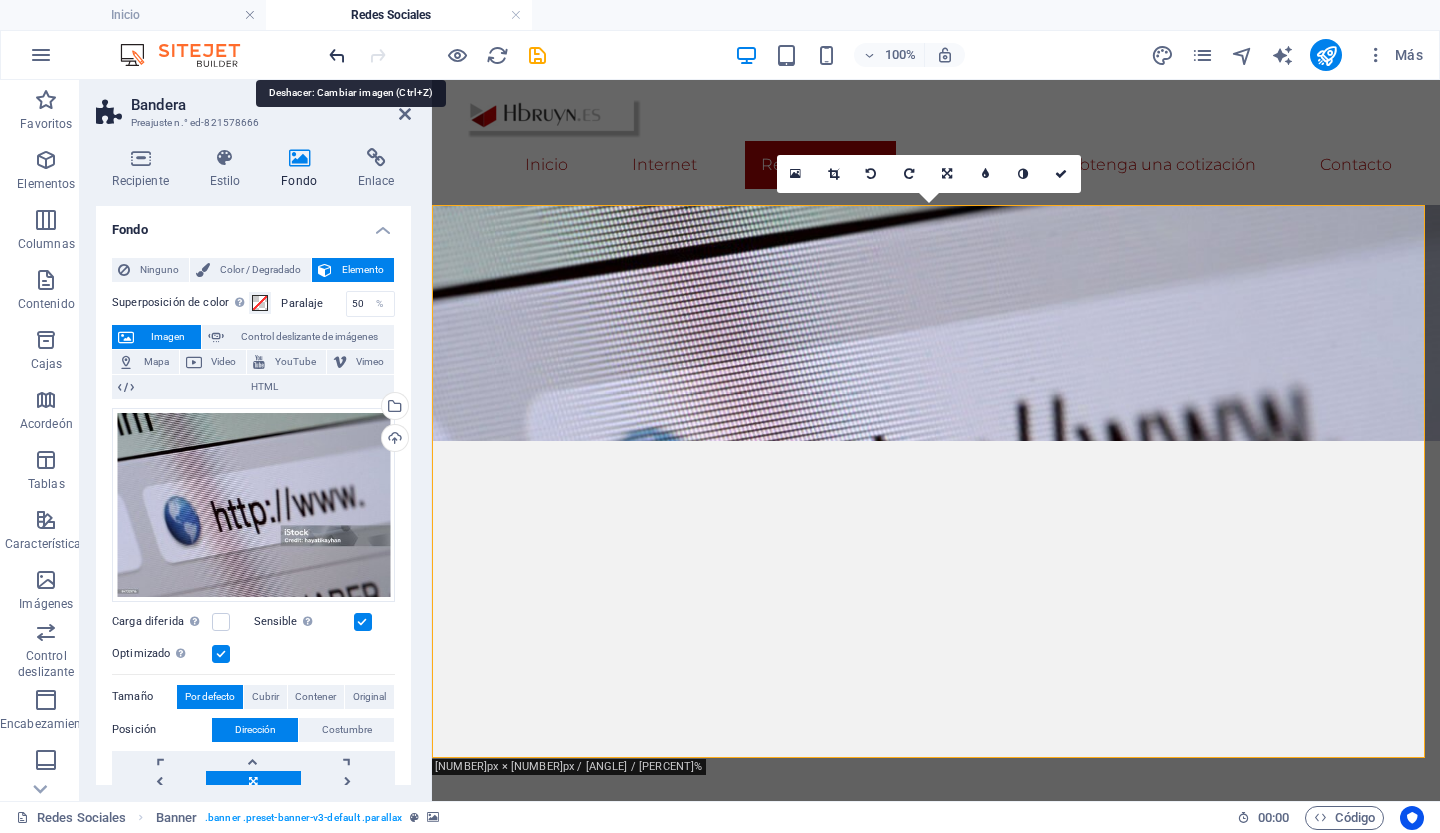 click at bounding box center [337, 55] 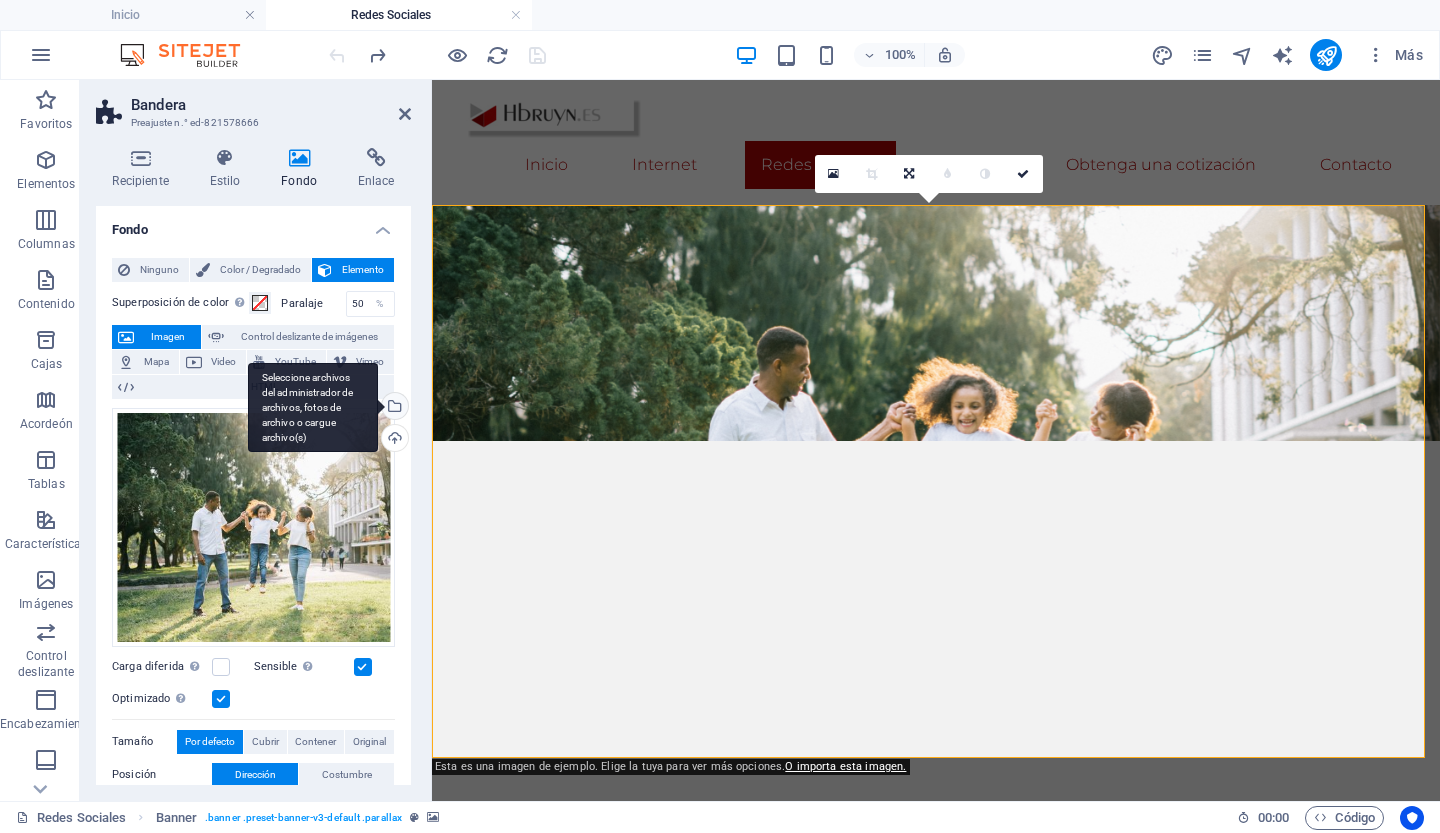 click on "Seleccione archivos del administrador de archivos, fotos de archivo o cargue archivo(s)" at bounding box center [313, 408] 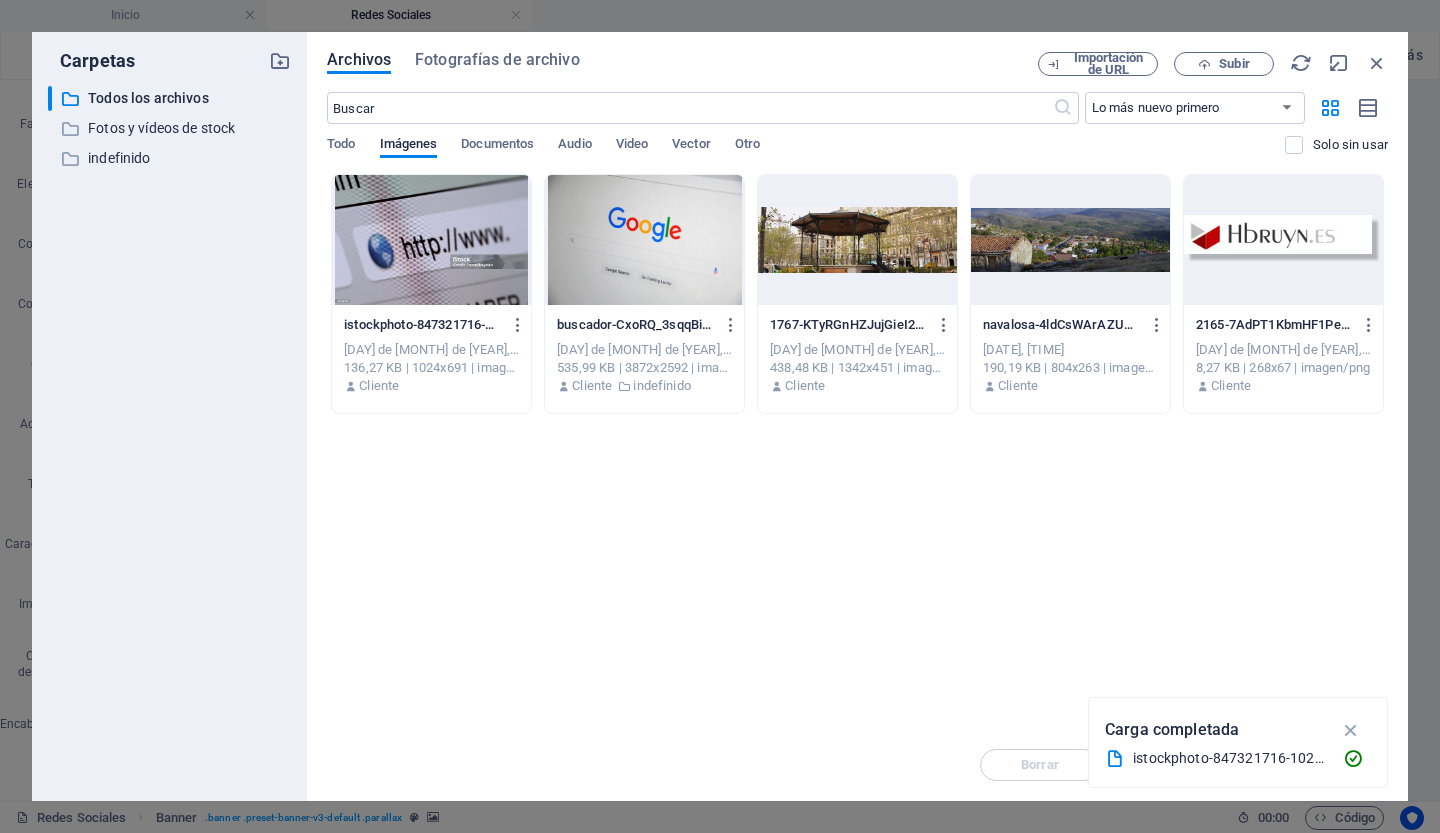 click on "1 de agosto de 2025, 19:27" at bounding box center [431, 356] 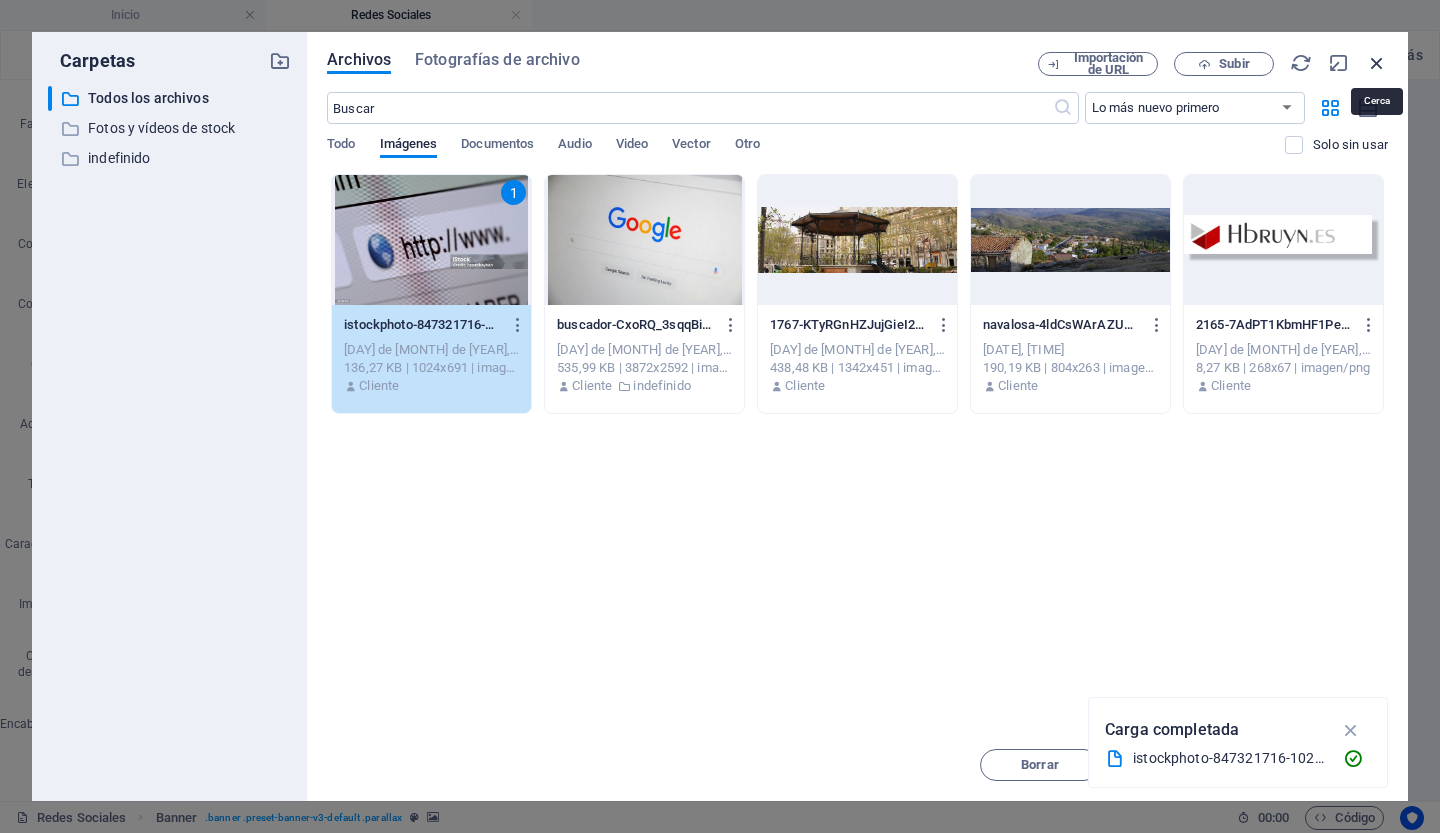 click at bounding box center [1377, 63] 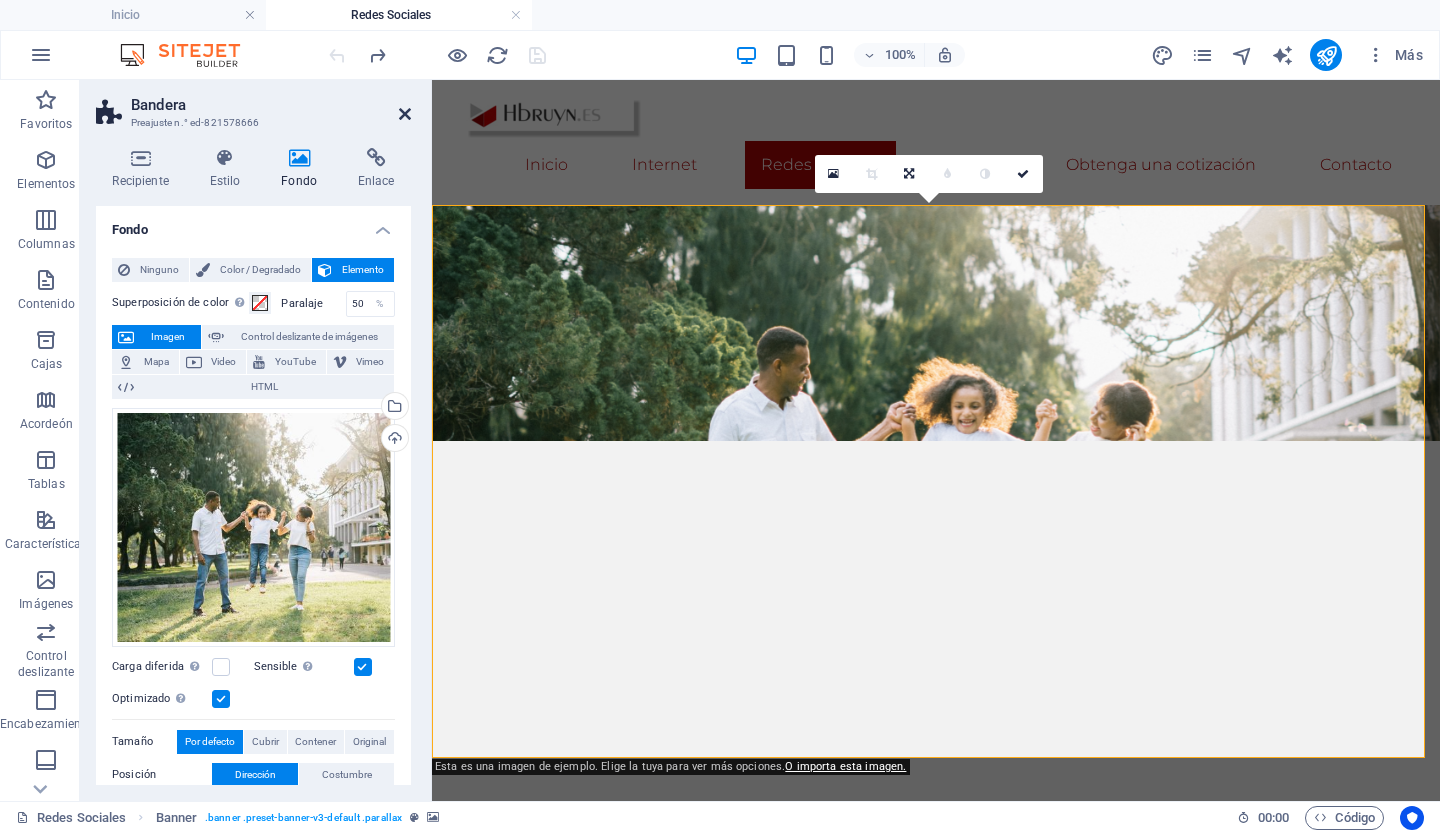click at bounding box center [405, 114] 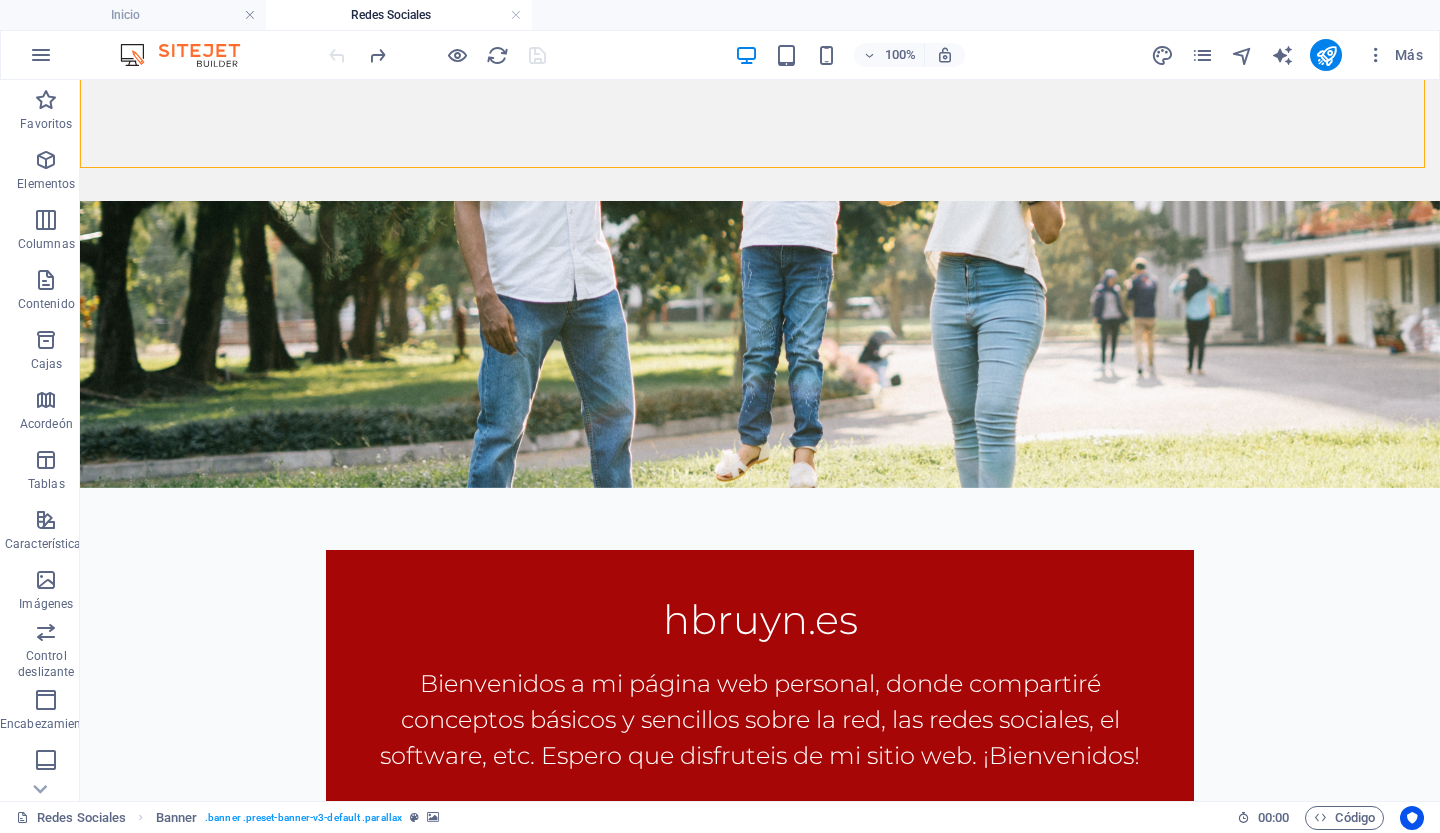scroll, scrollTop: 607, scrollLeft: 0, axis: vertical 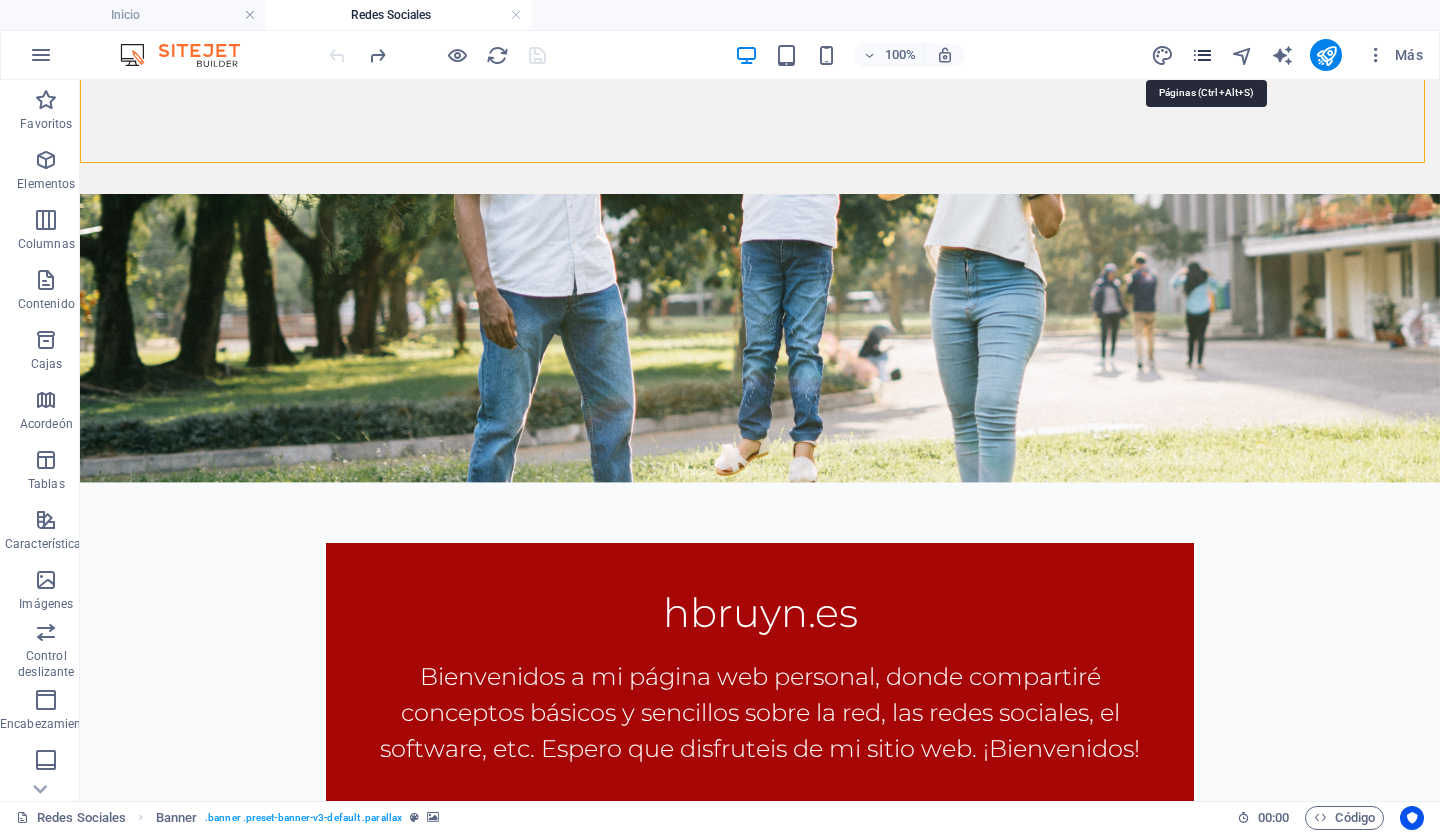 click at bounding box center (1202, 55) 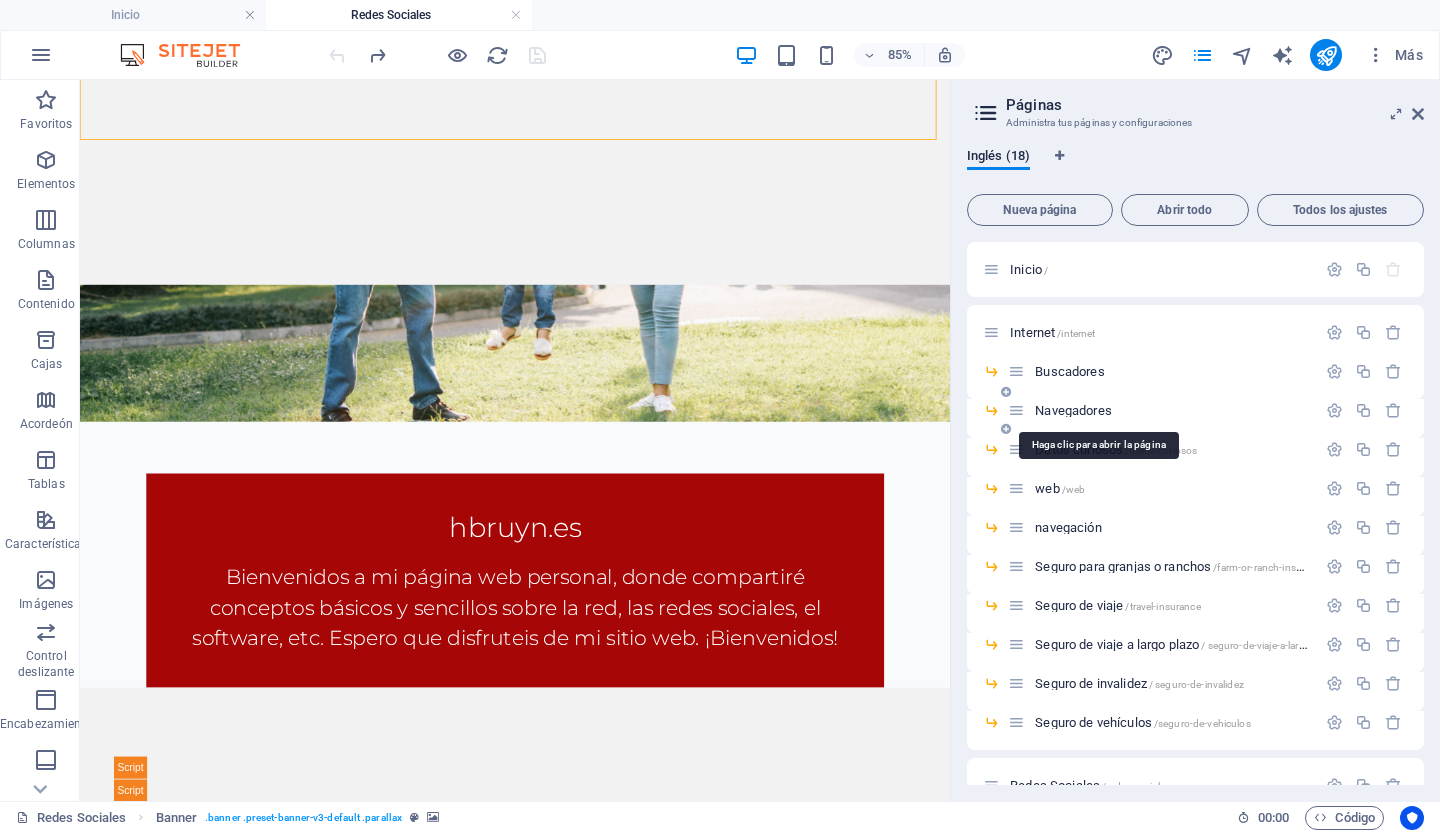 click on "Navegadores" at bounding box center [1073, 410] 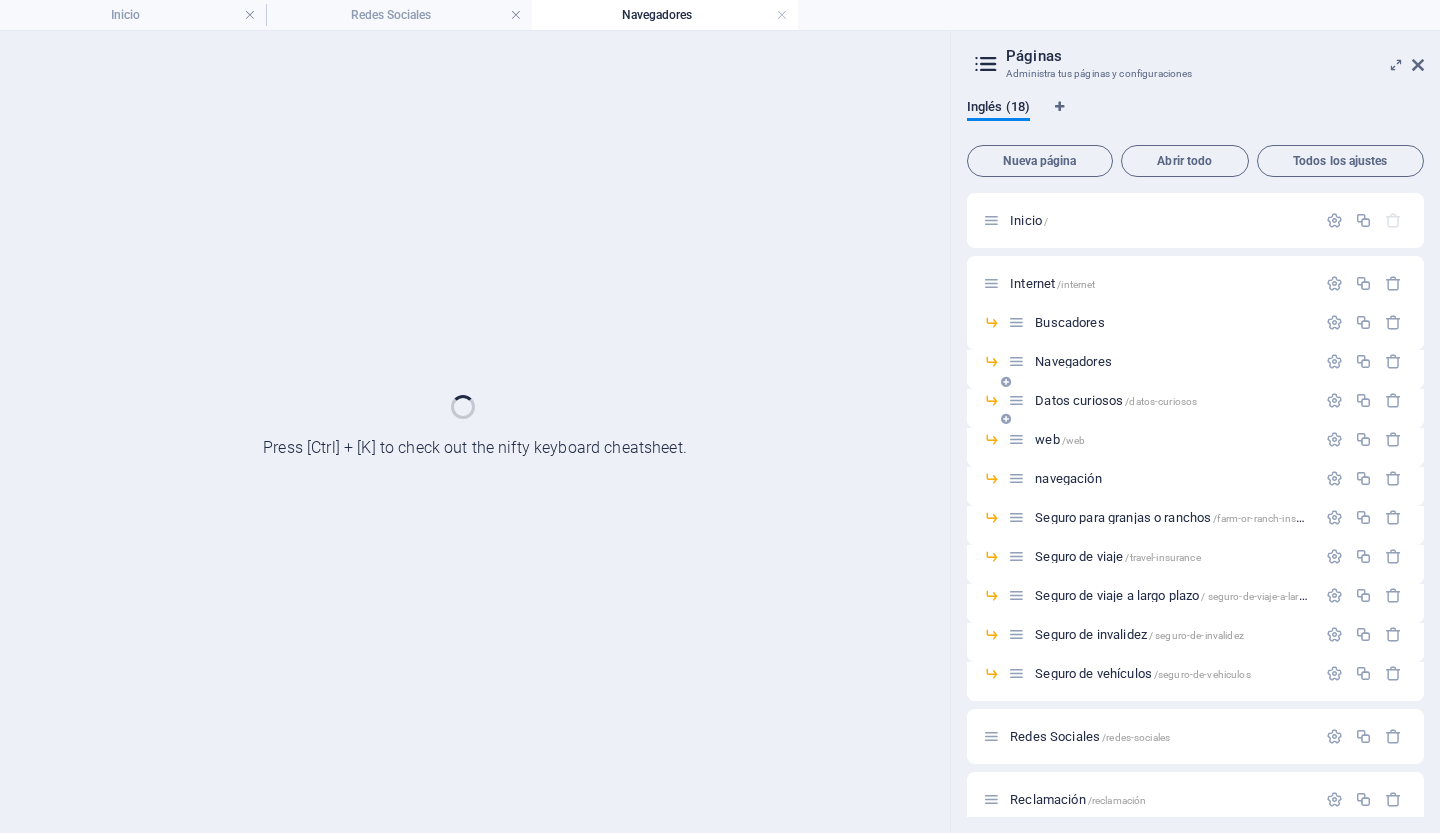 click on "Datos curiosos  /datos-curiosos" at bounding box center [1162, 400] 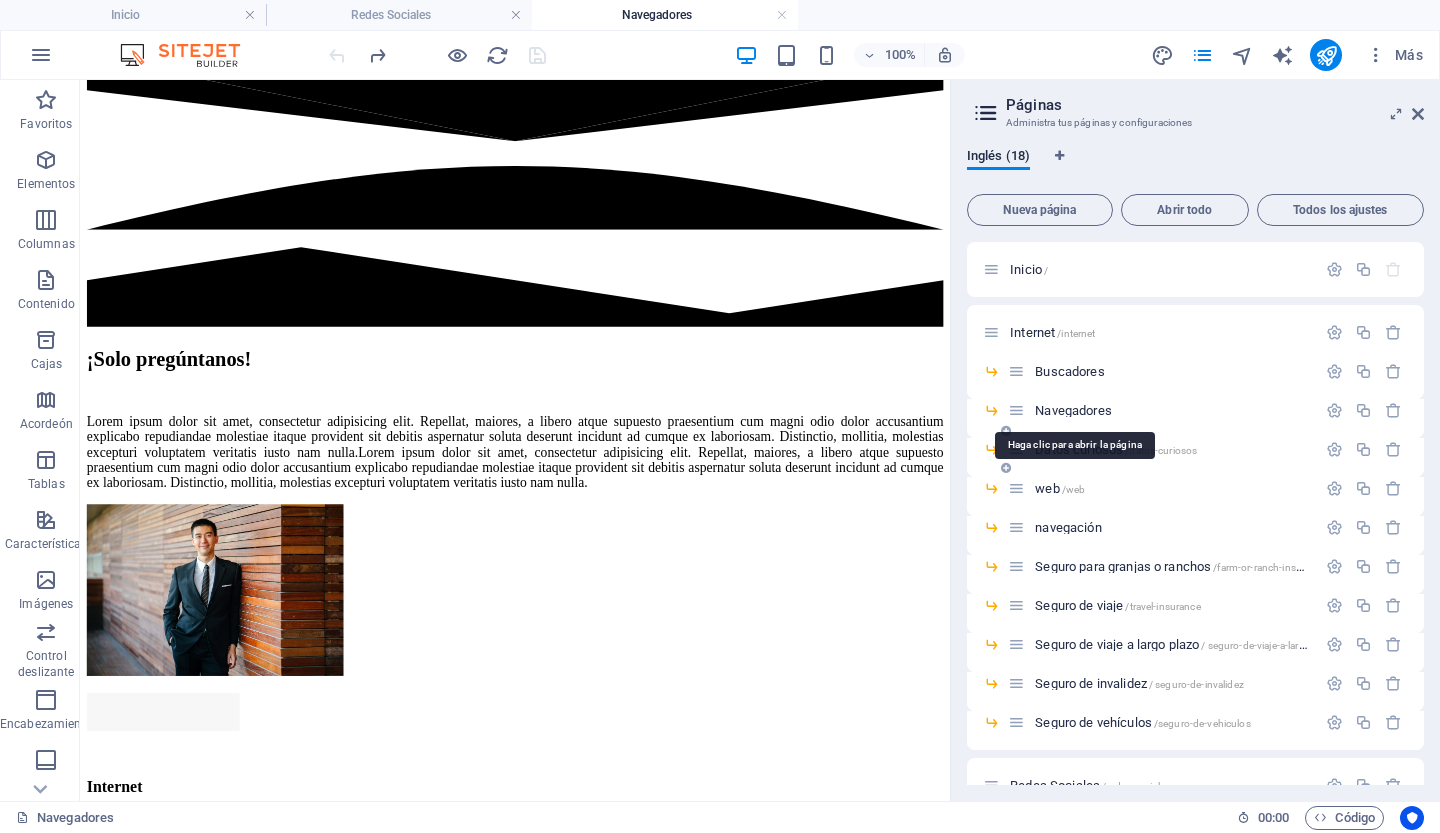 scroll, scrollTop: 1206, scrollLeft: 0, axis: vertical 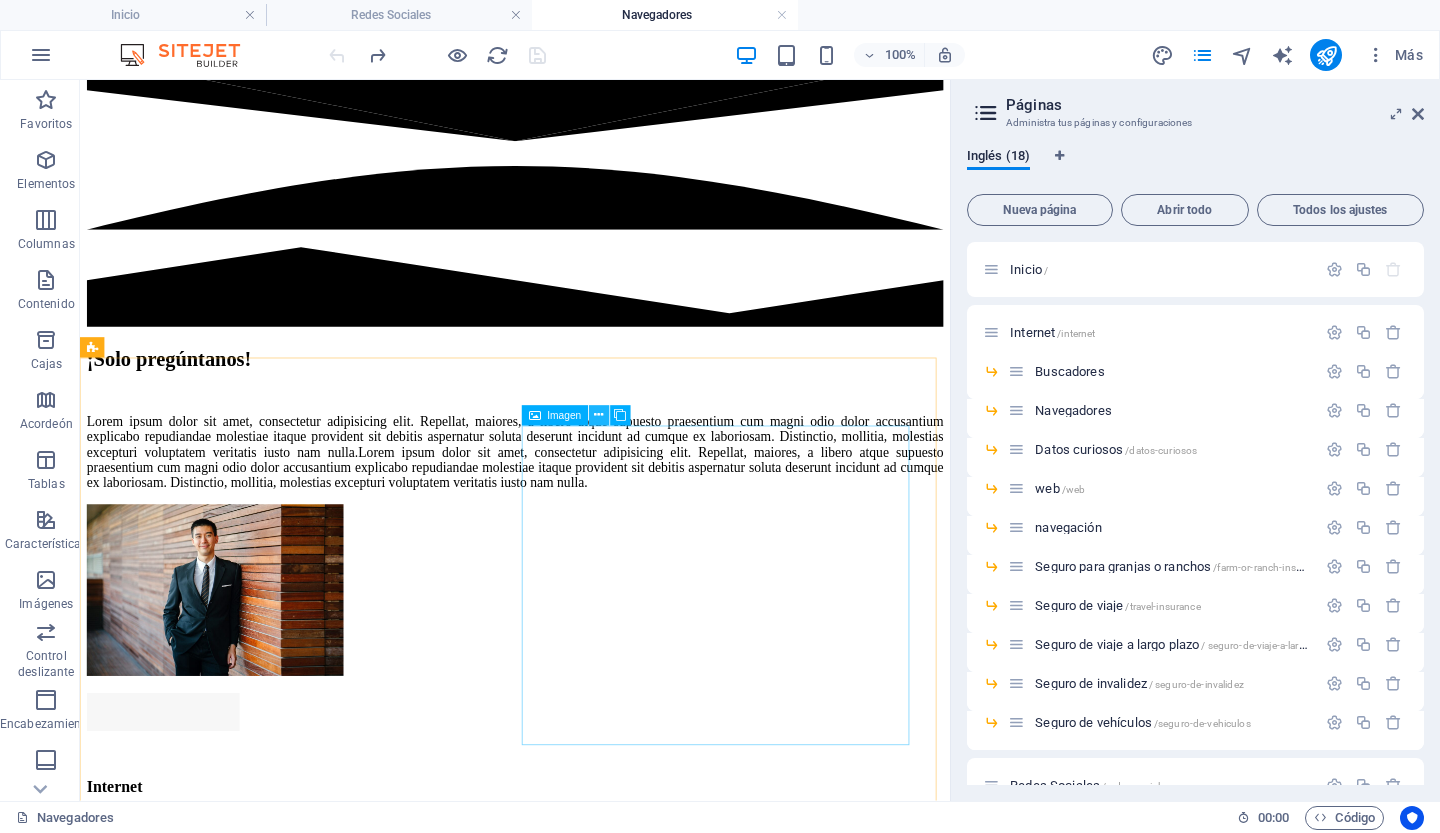 click at bounding box center (599, 416) 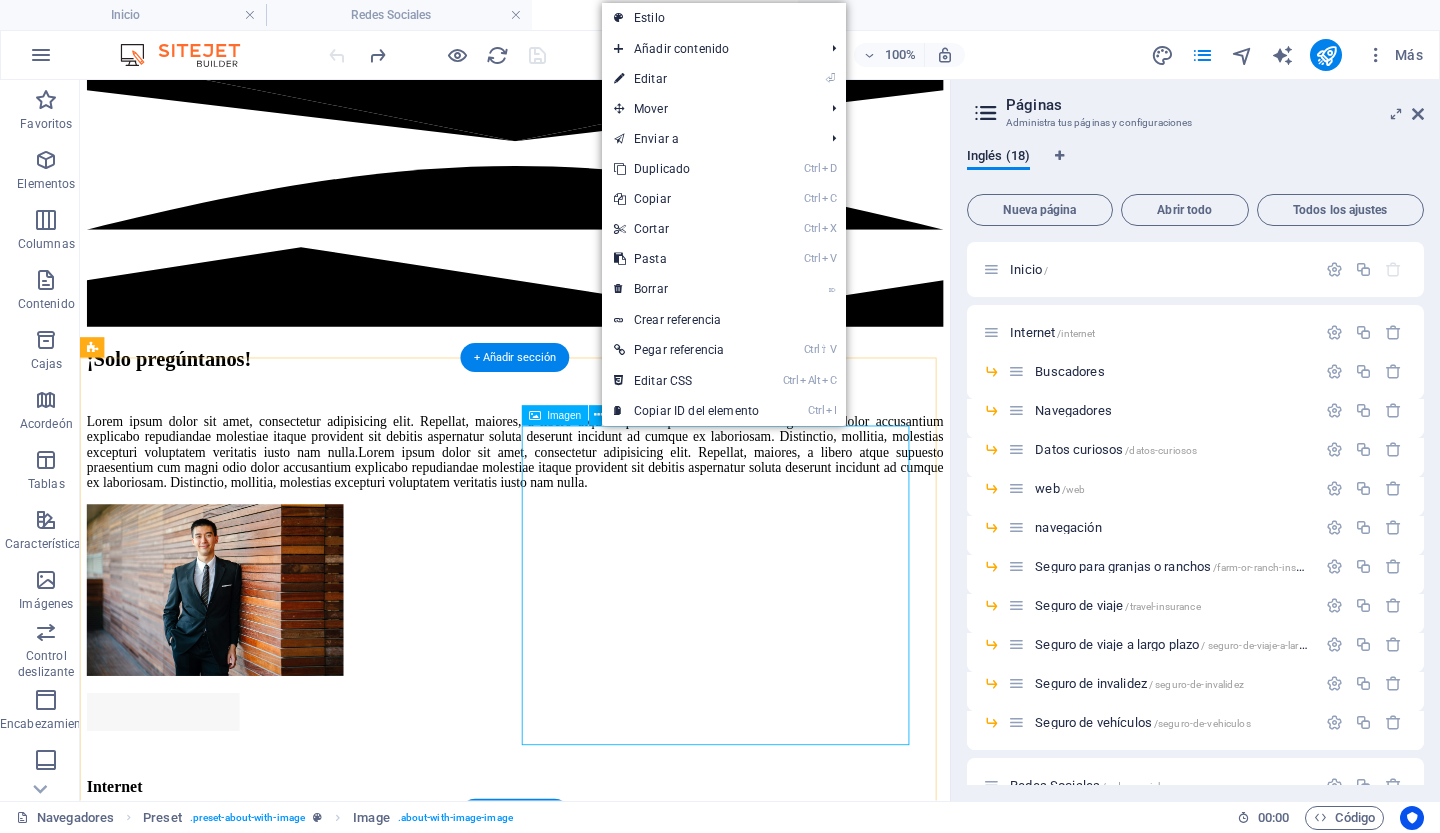 click at bounding box center [239, 682] 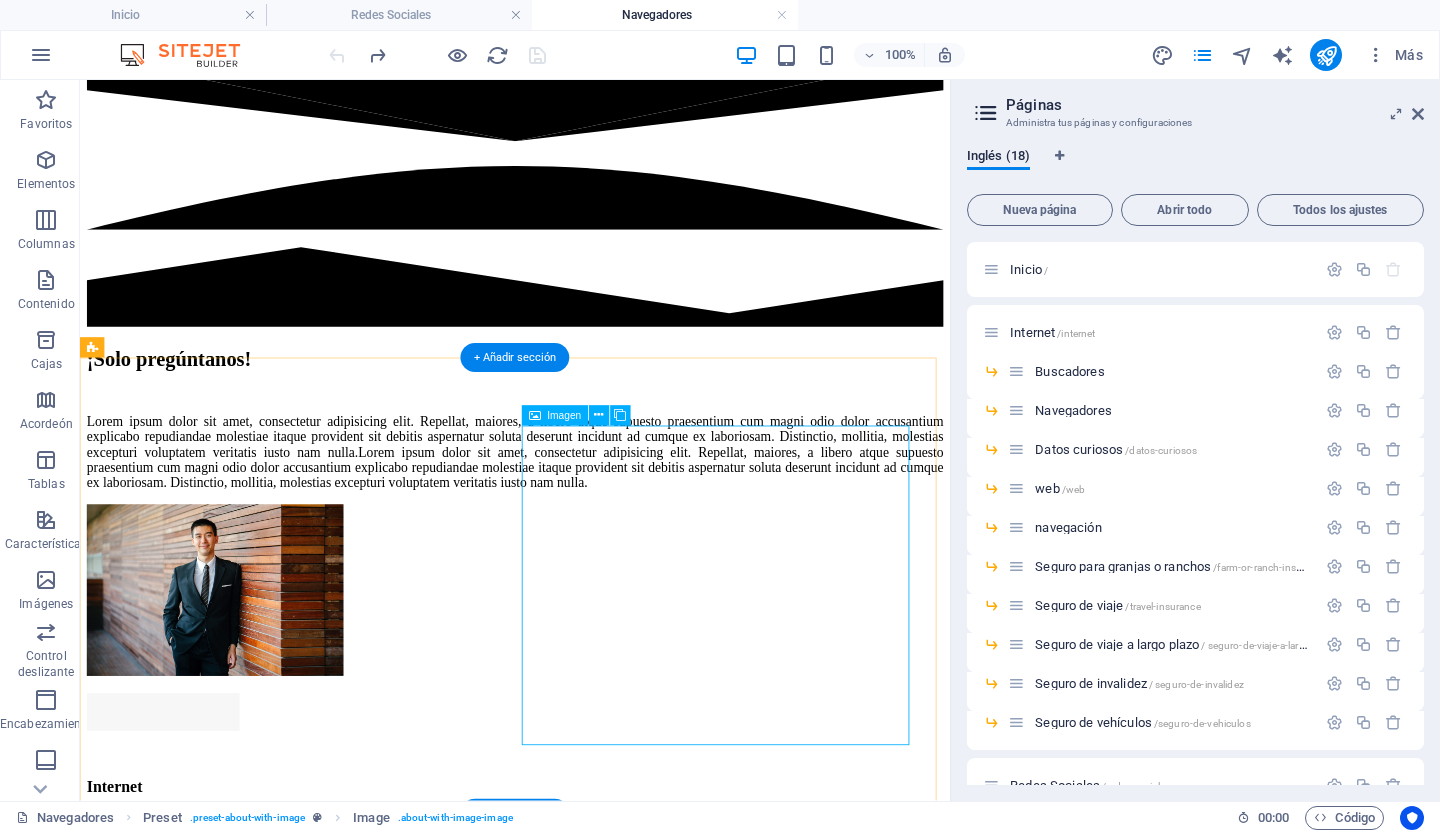 click at bounding box center [239, 682] 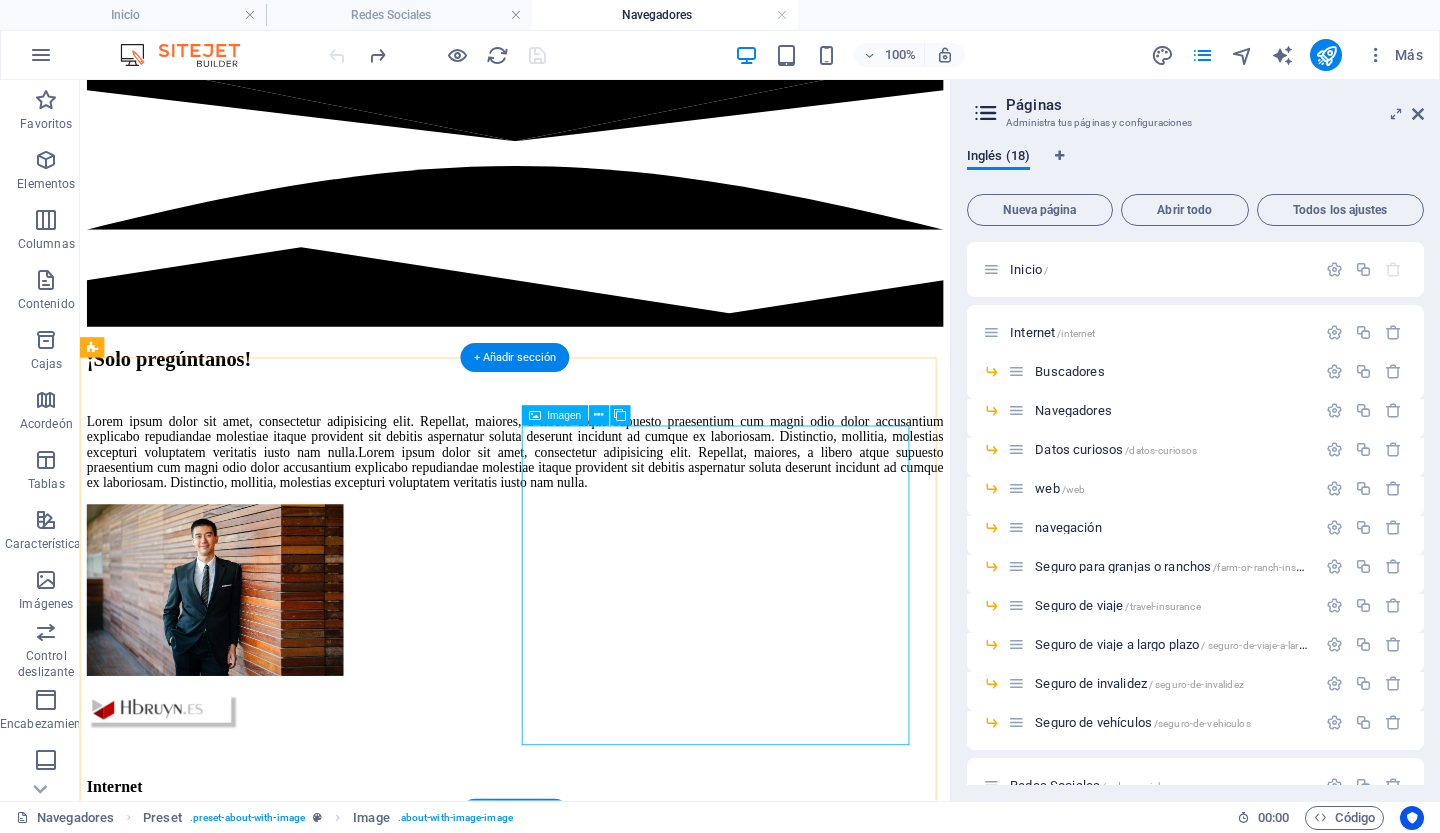select on "%" 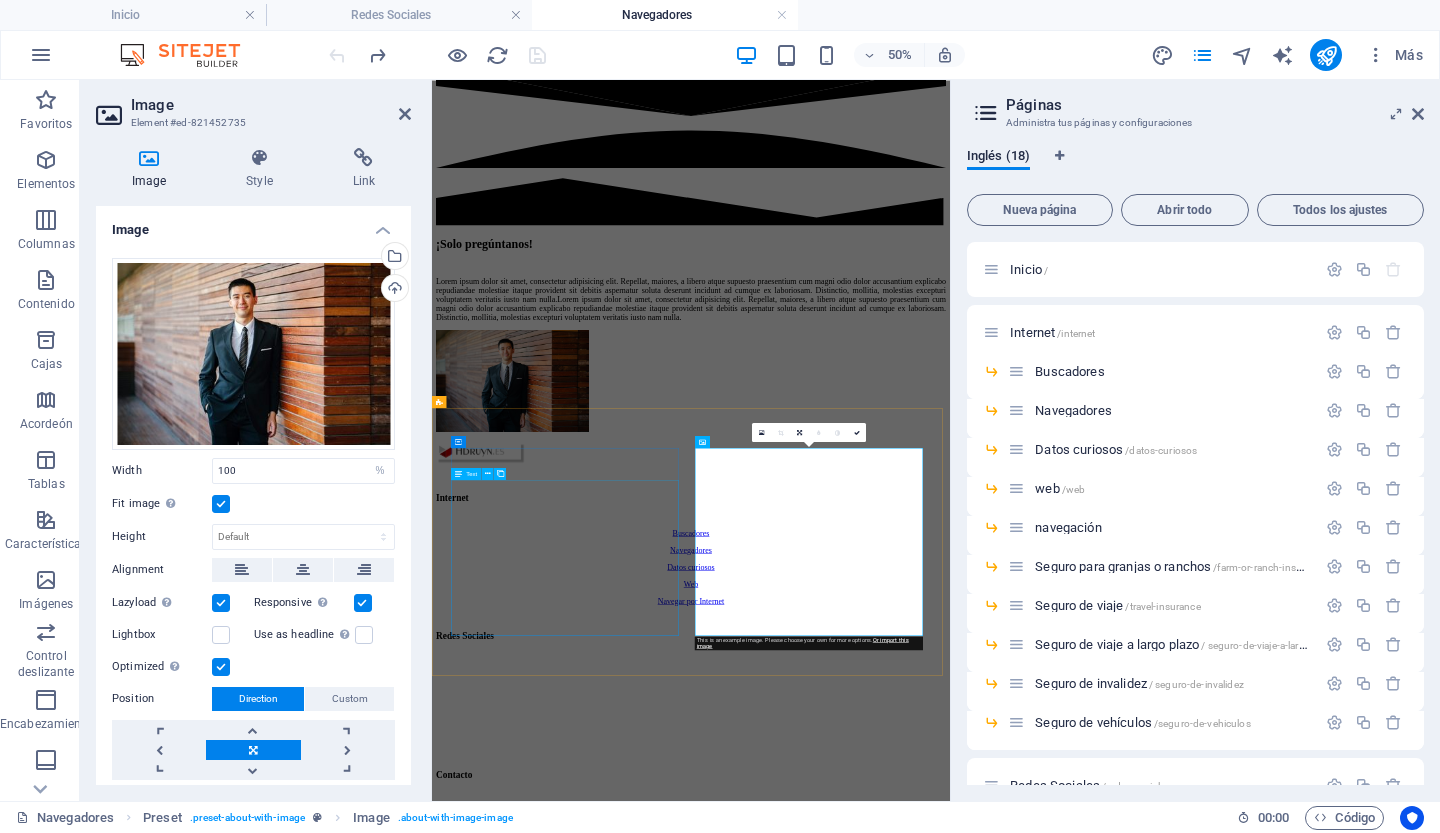 scroll, scrollTop: 878, scrollLeft: 0, axis: vertical 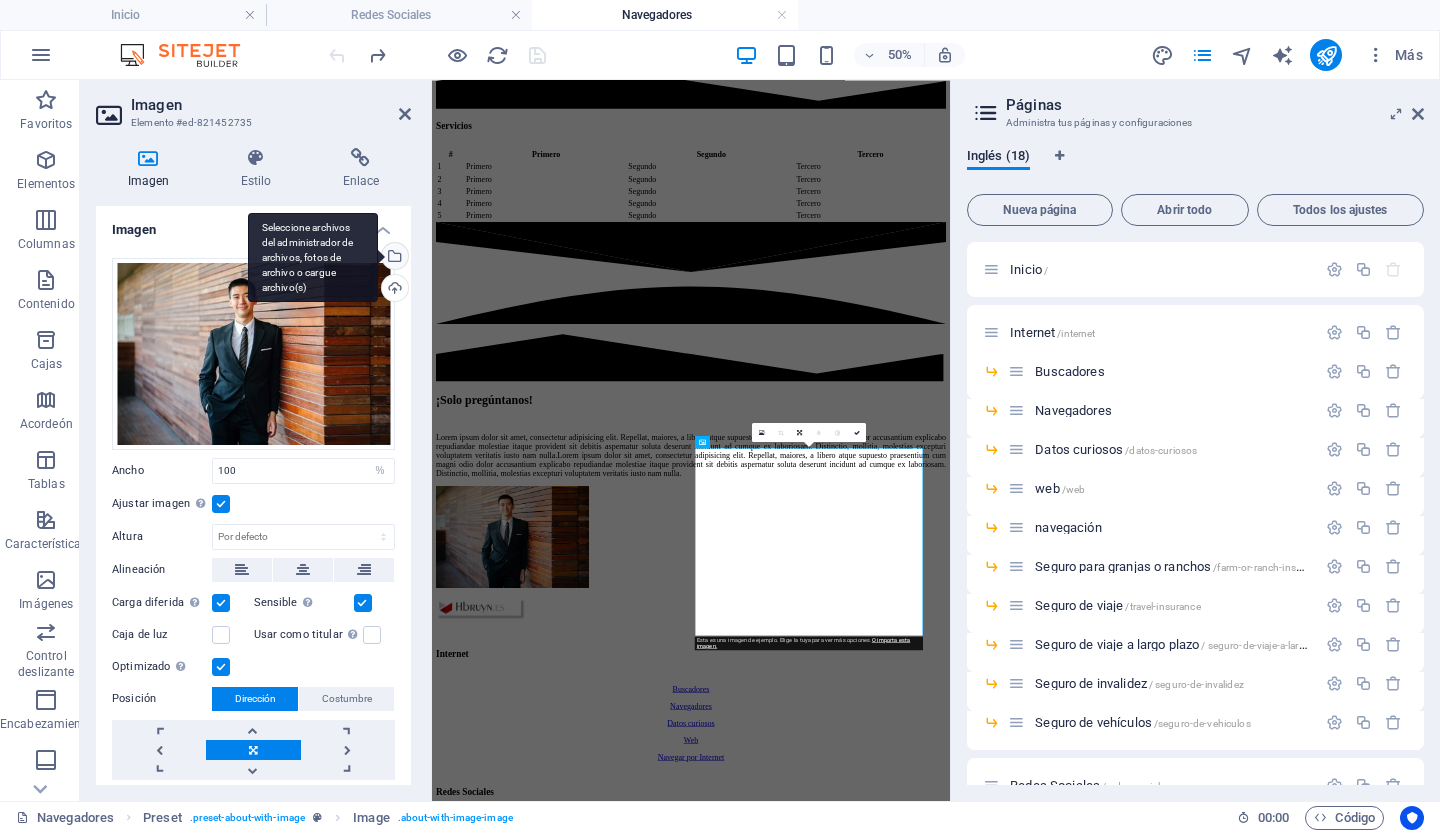 click on "Seleccione archivos del administrador de archivos, fotos de archivo o cargue archivo(s)" at bounding box center [393, 258] 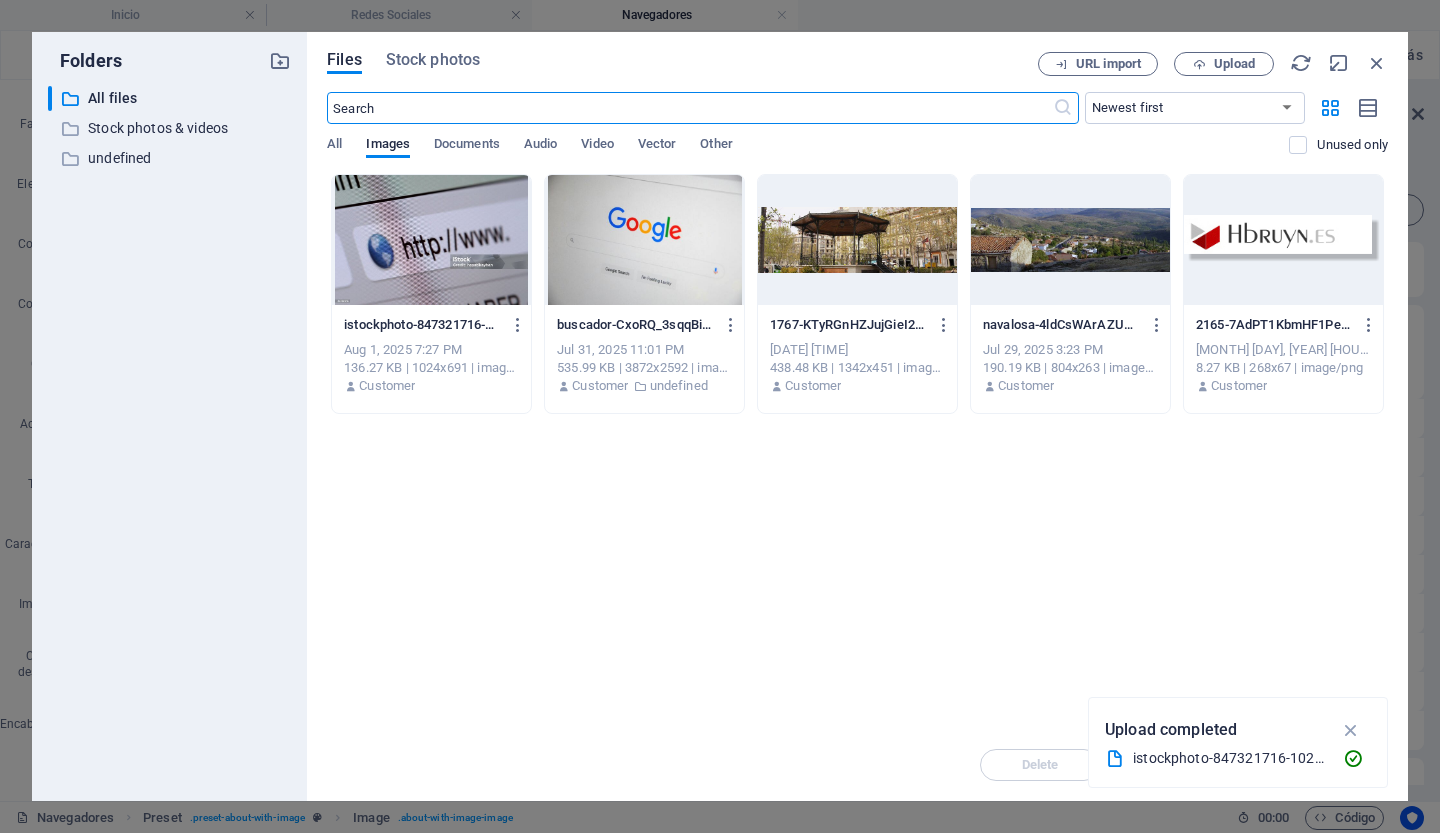 scroll, scrollTop: 0, scrollLeft: 0, axis: both 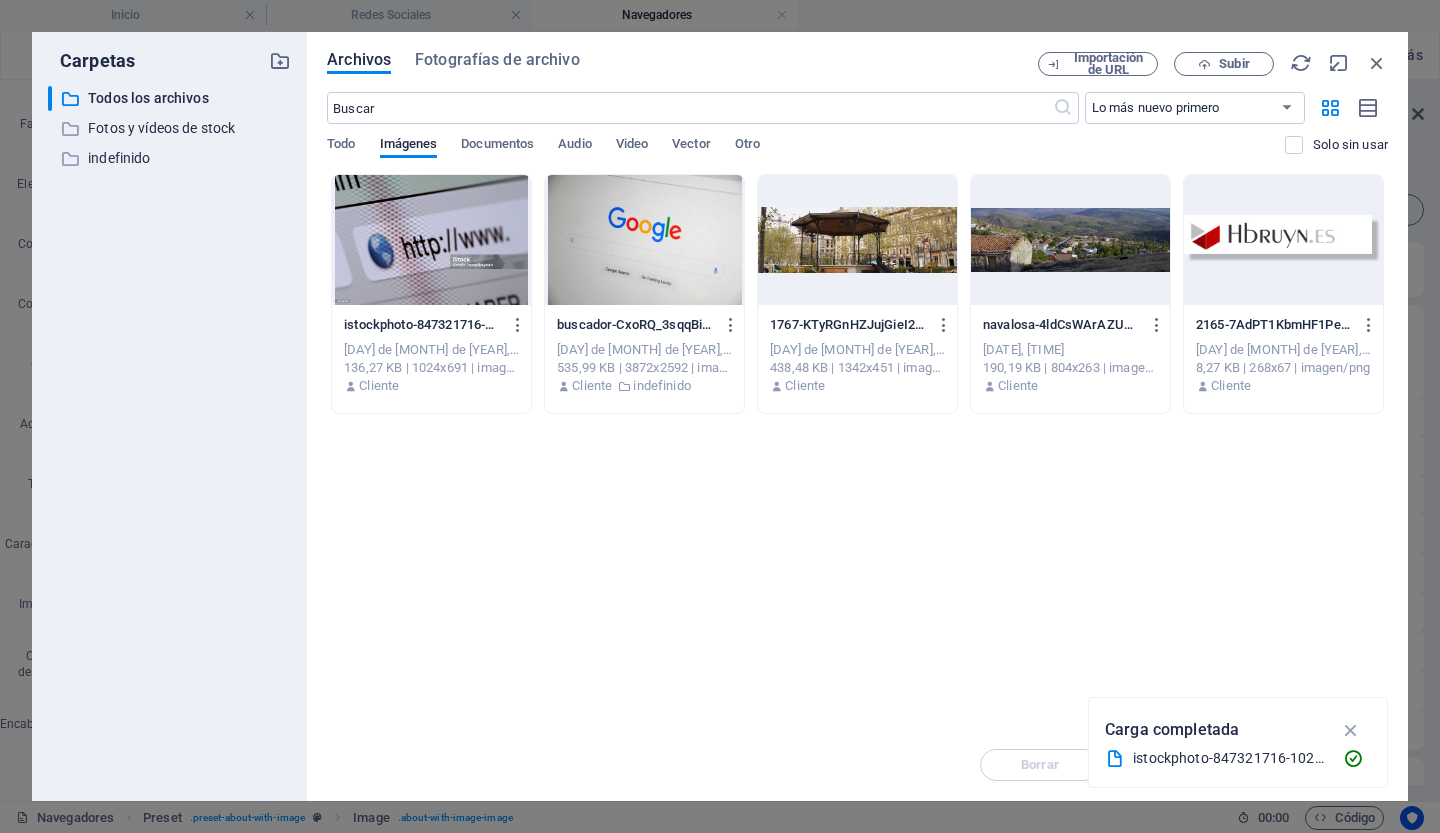 click at bounding box center [431, 240] 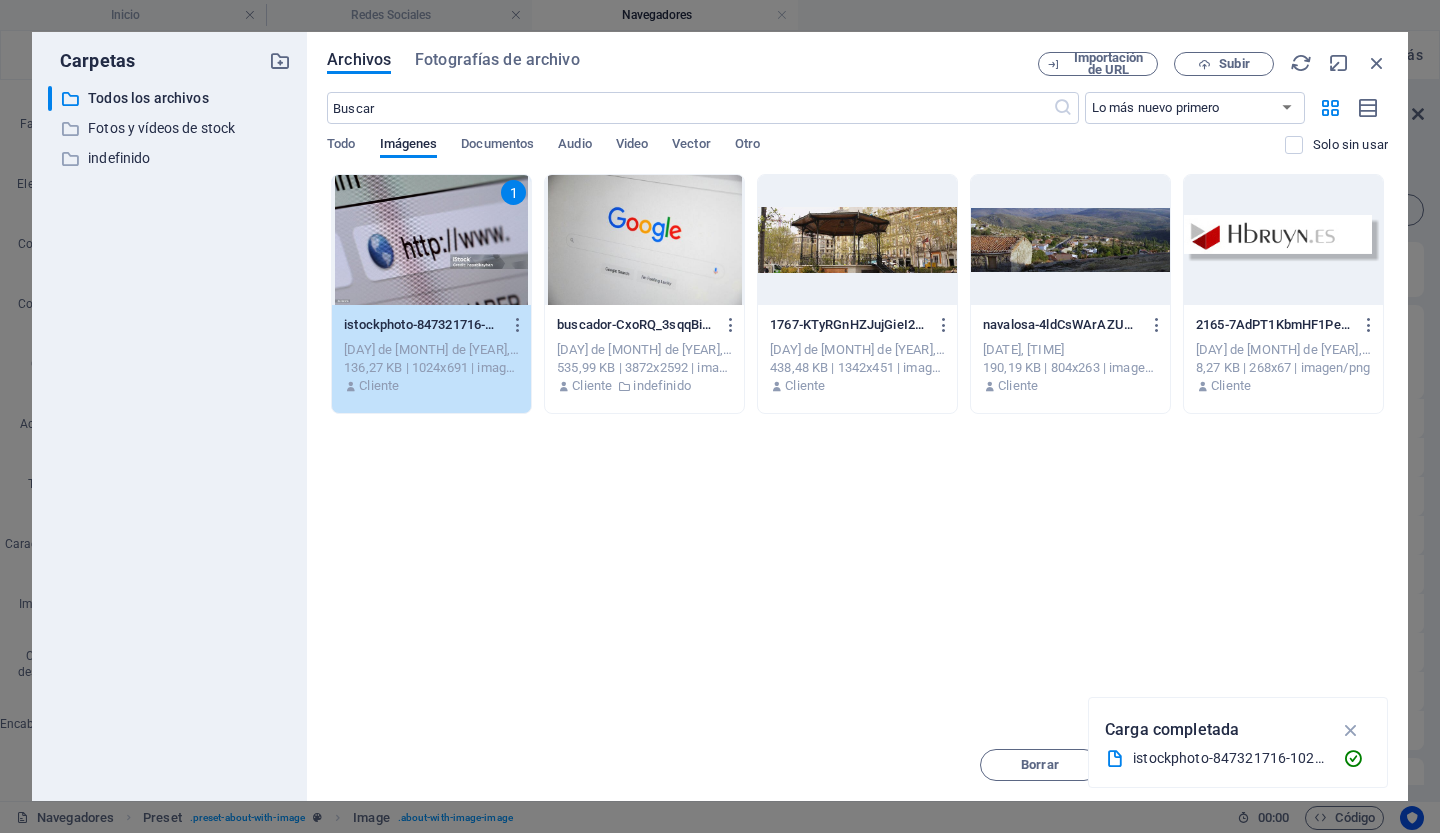 click on "1" at bounding box center [431, 240] 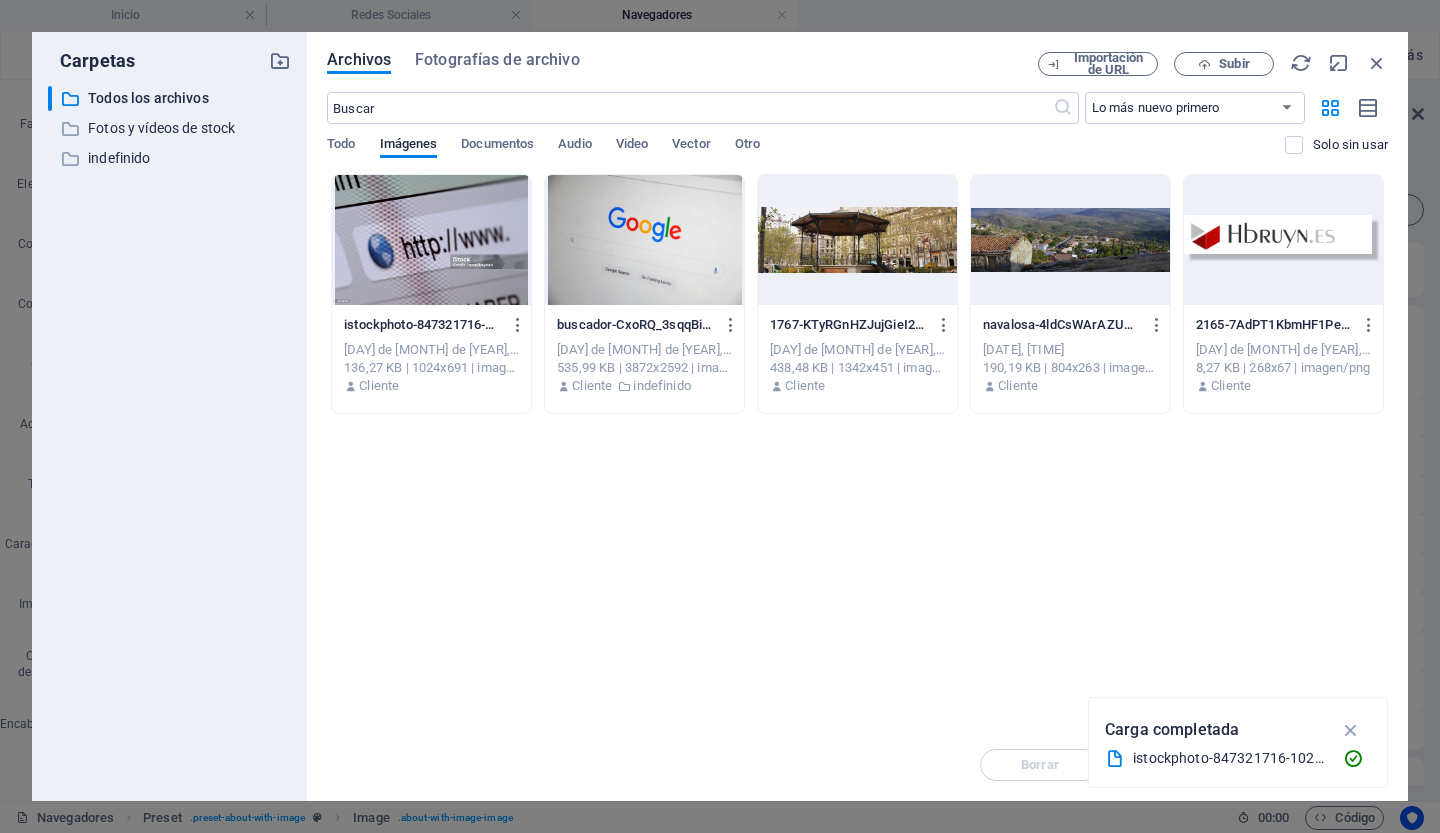 click at bounding box center [431, 240] 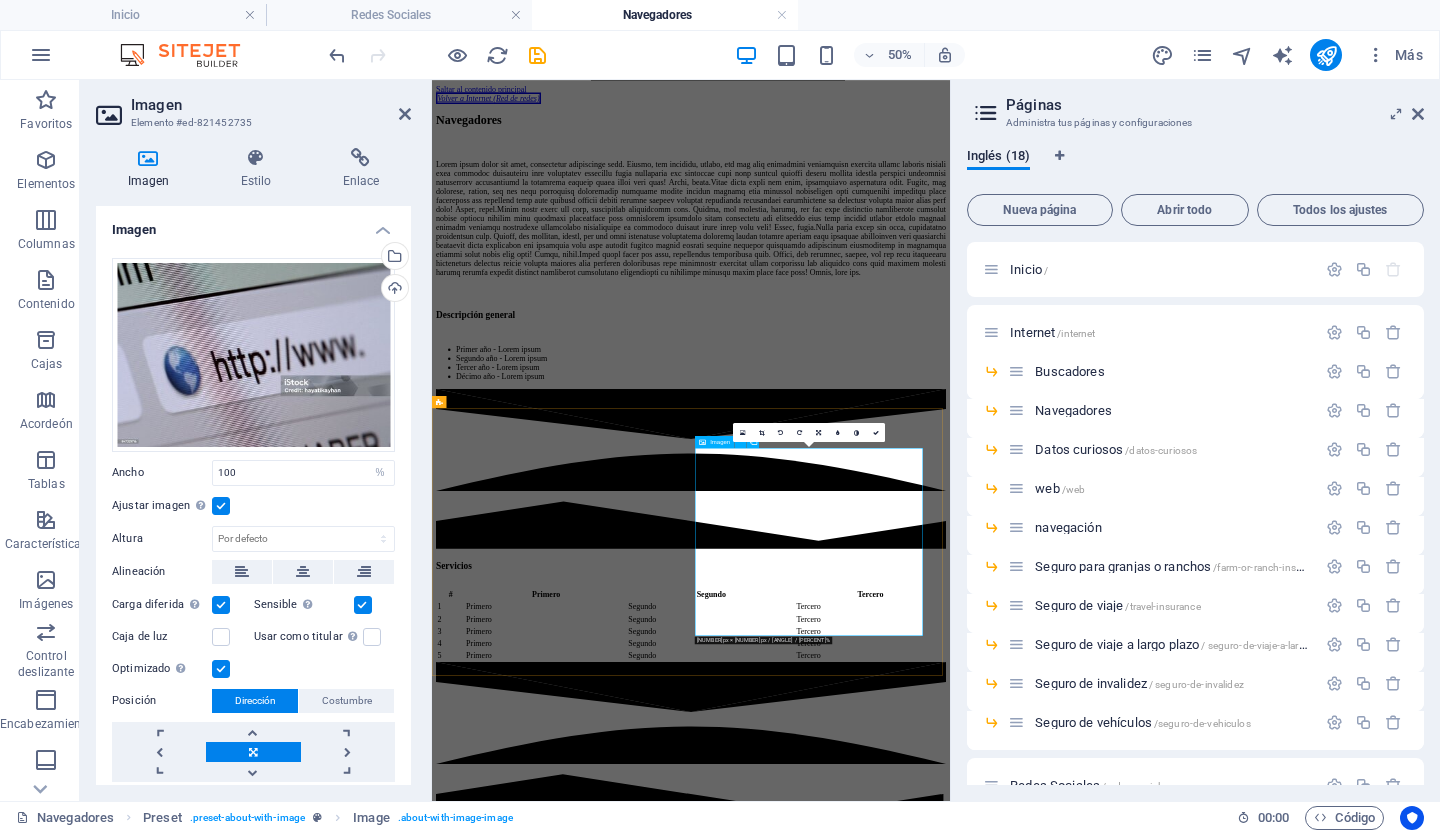 scroll, scrollTop: 878, scrollLeft: 0, axis: vertical 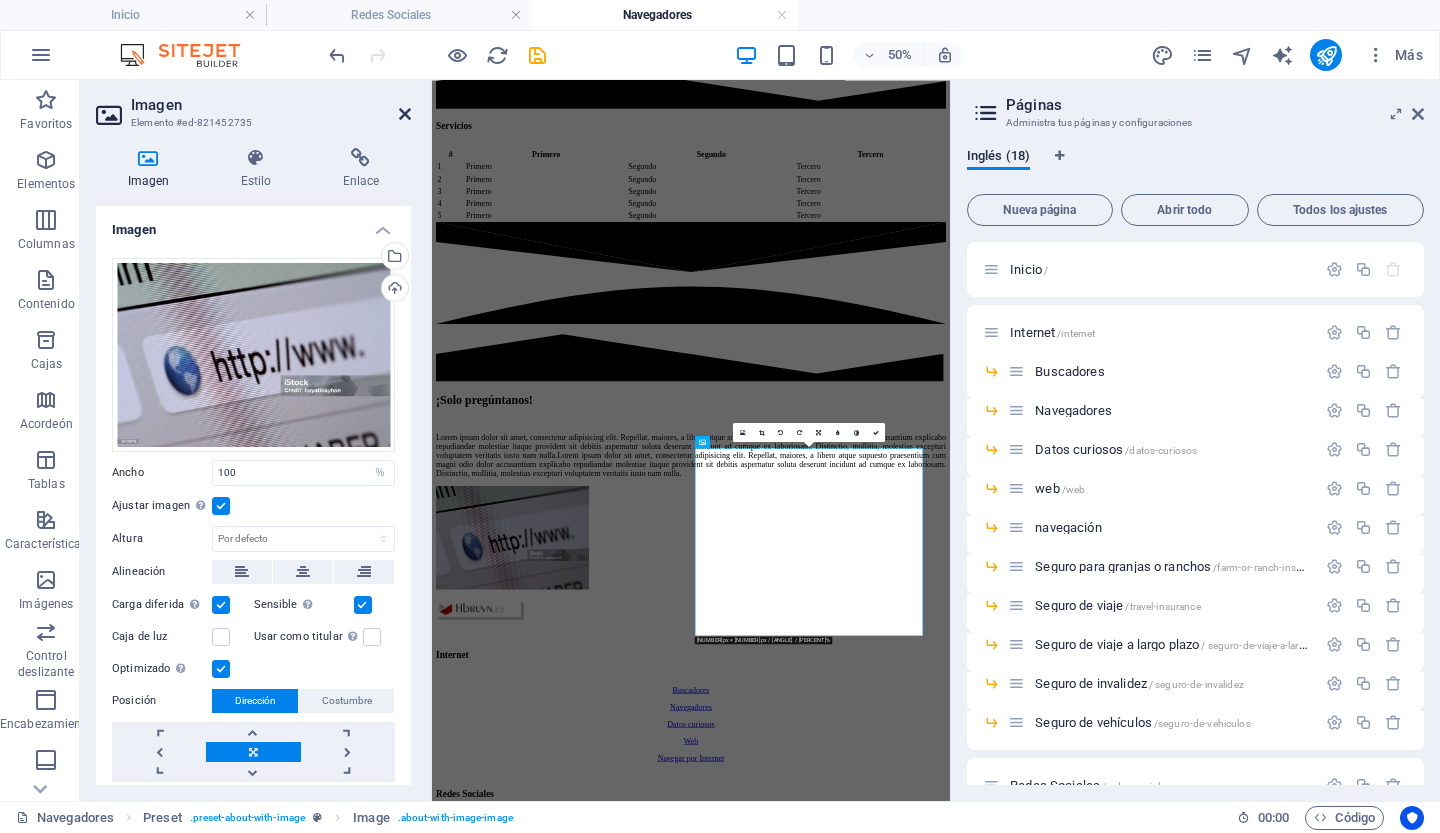 click at bounding box center (405, 114) 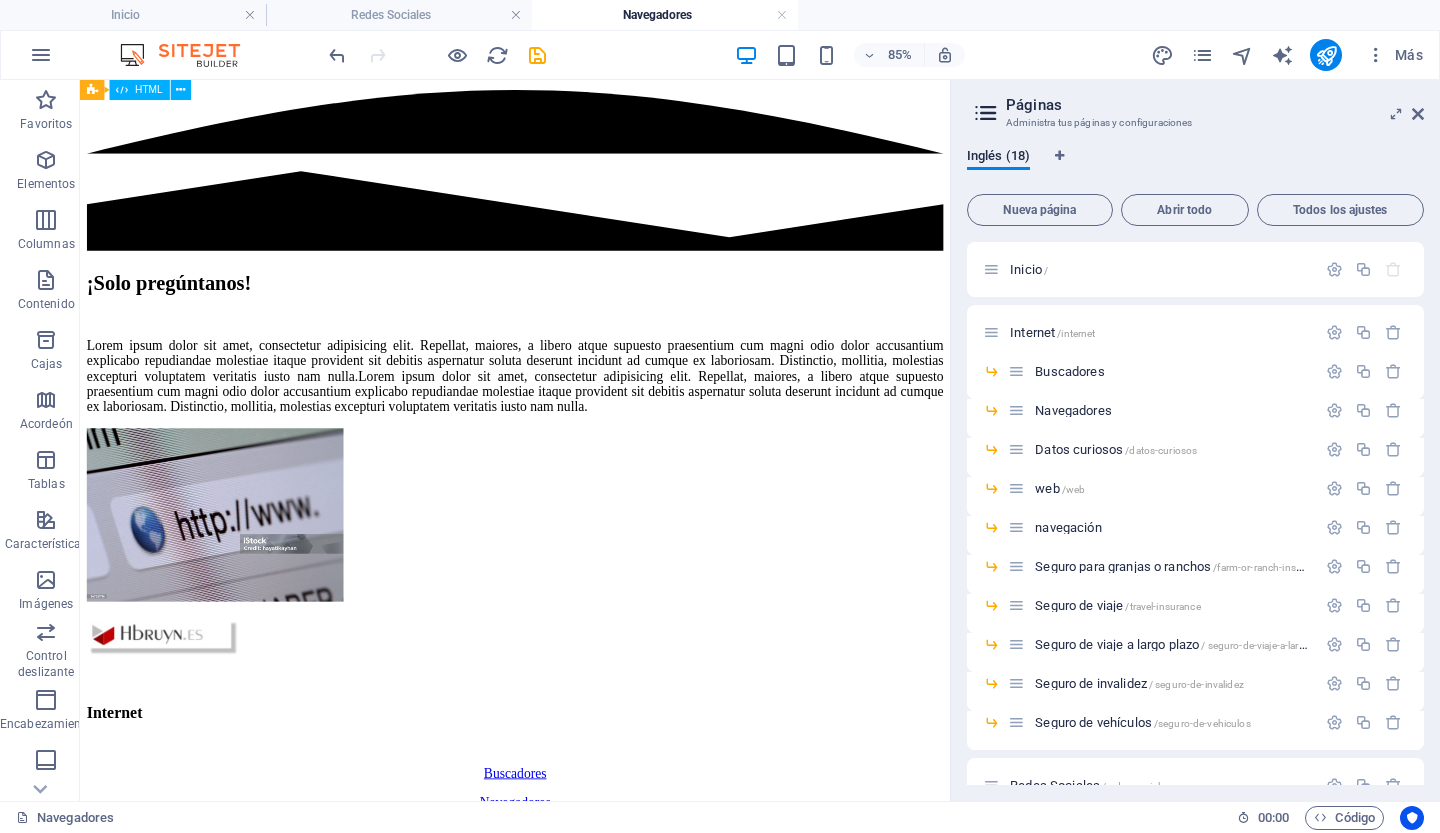 scroll, scrollTop: 1305, scrollLeft: 0, axis: vertical 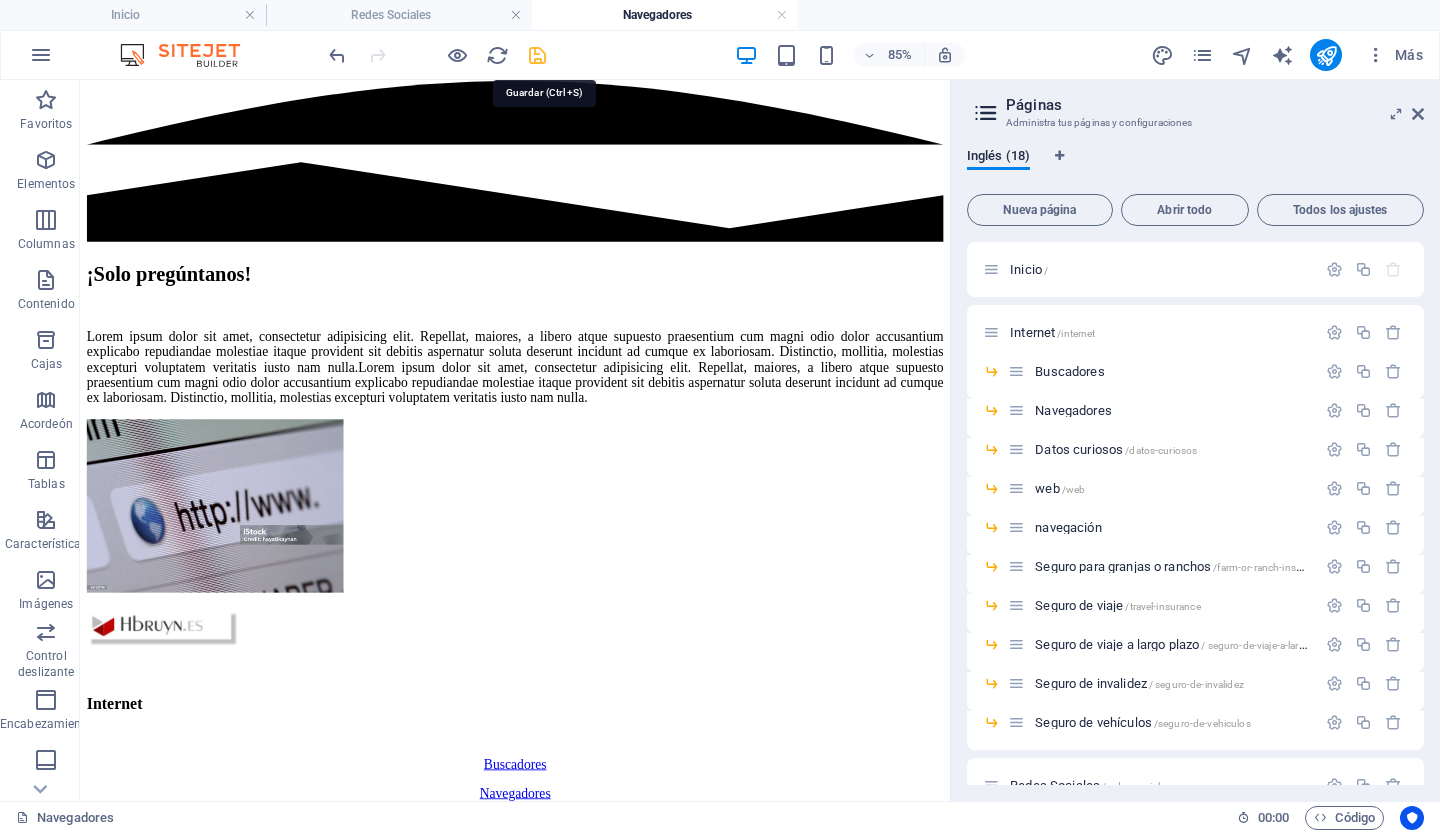 click at bounding box center [537, 55] 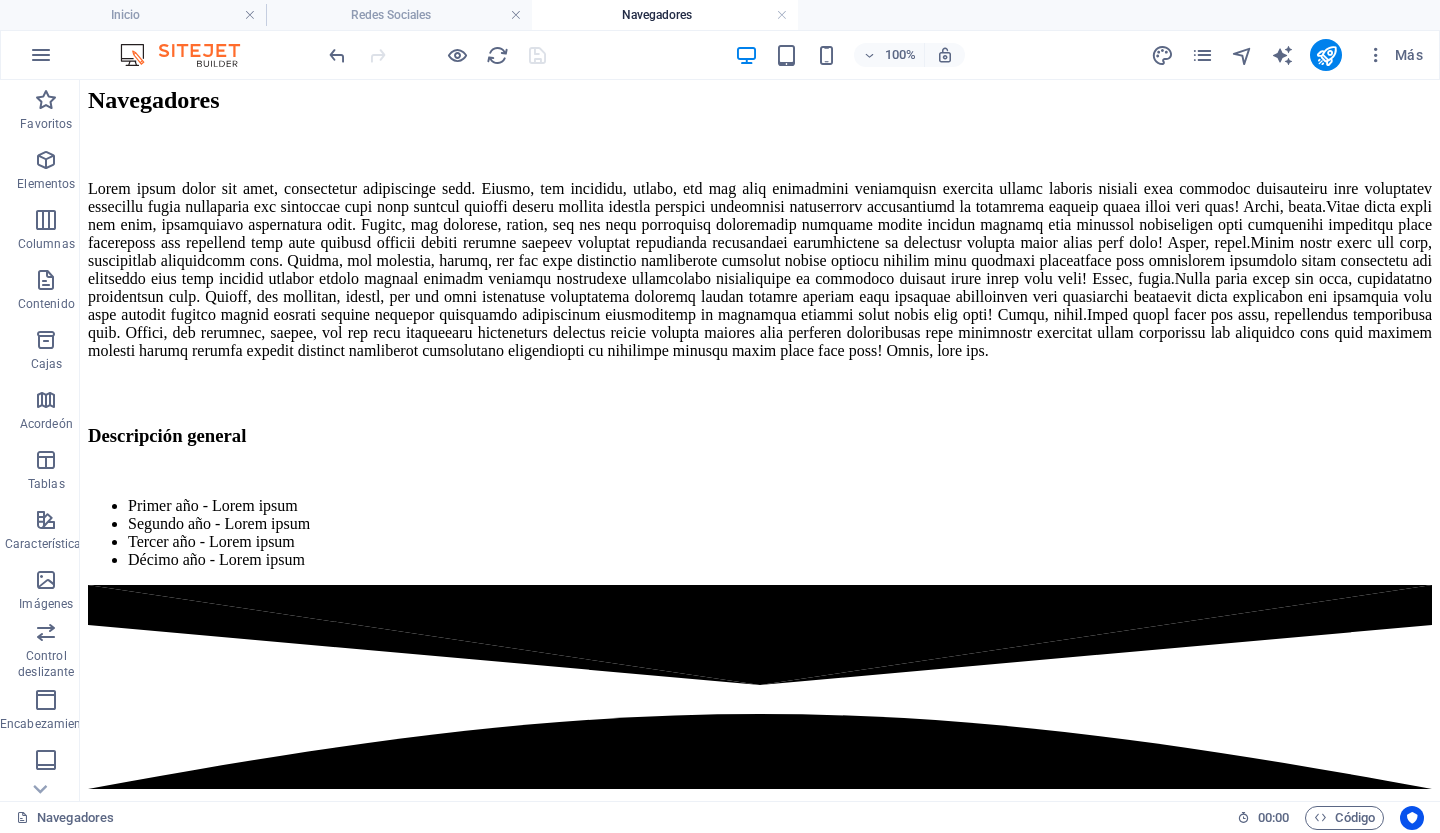 scroll, scrollTop: 0, scrollLeft: 0, axis: both 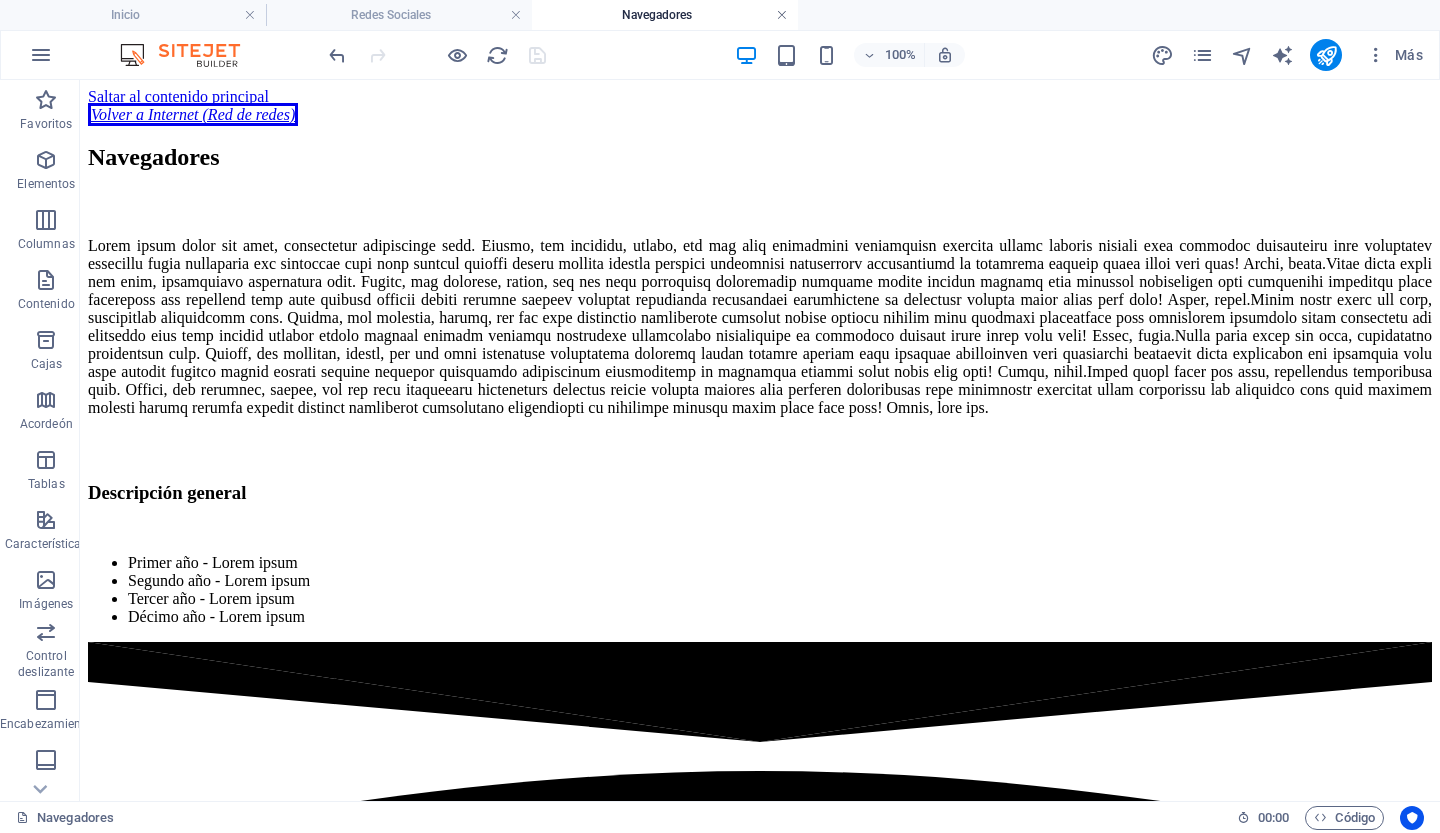 click at bounding box center [782, 15] 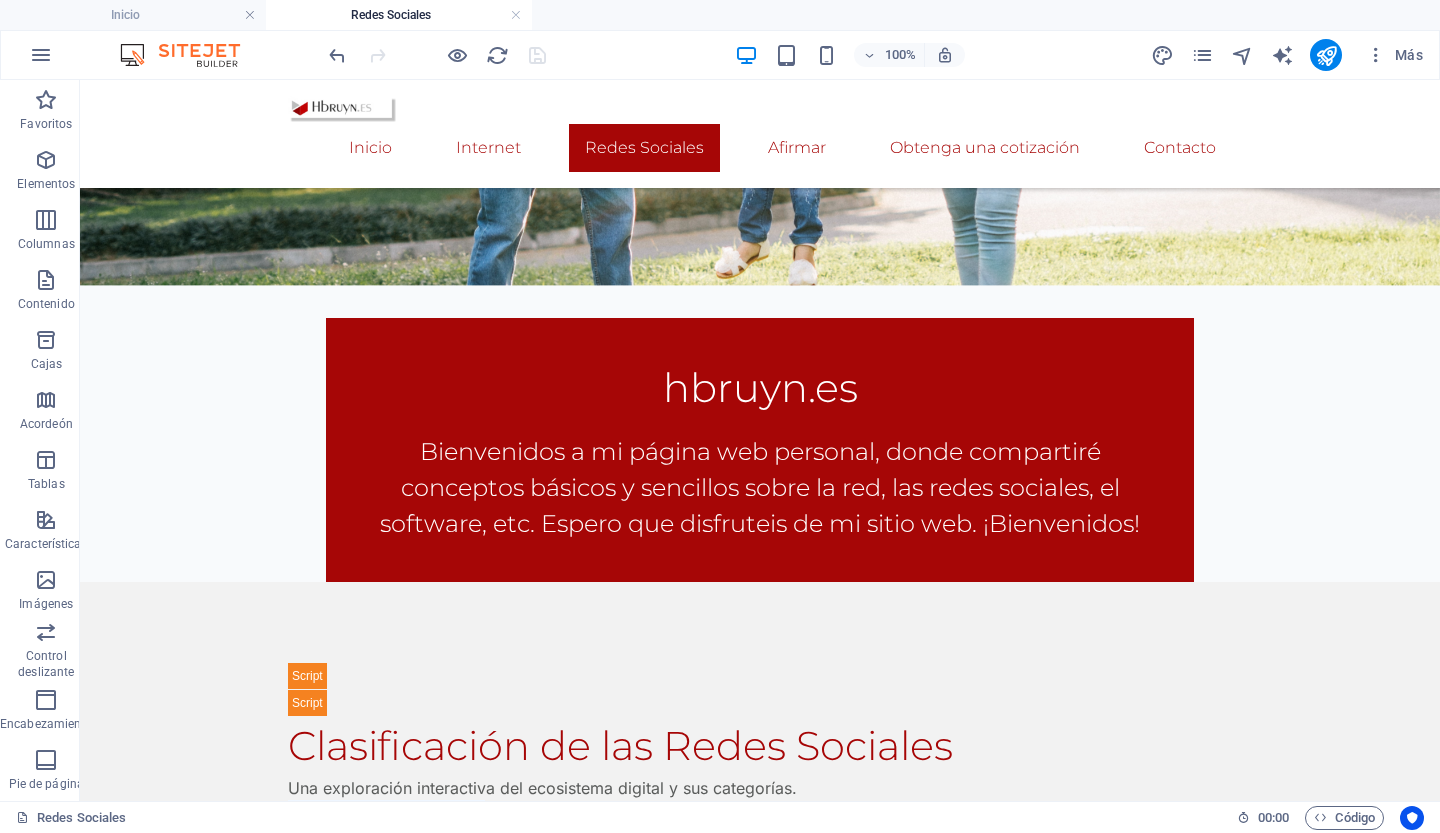 scroll, scrollTop: 816, scrollLeft: 0, axis: vertical 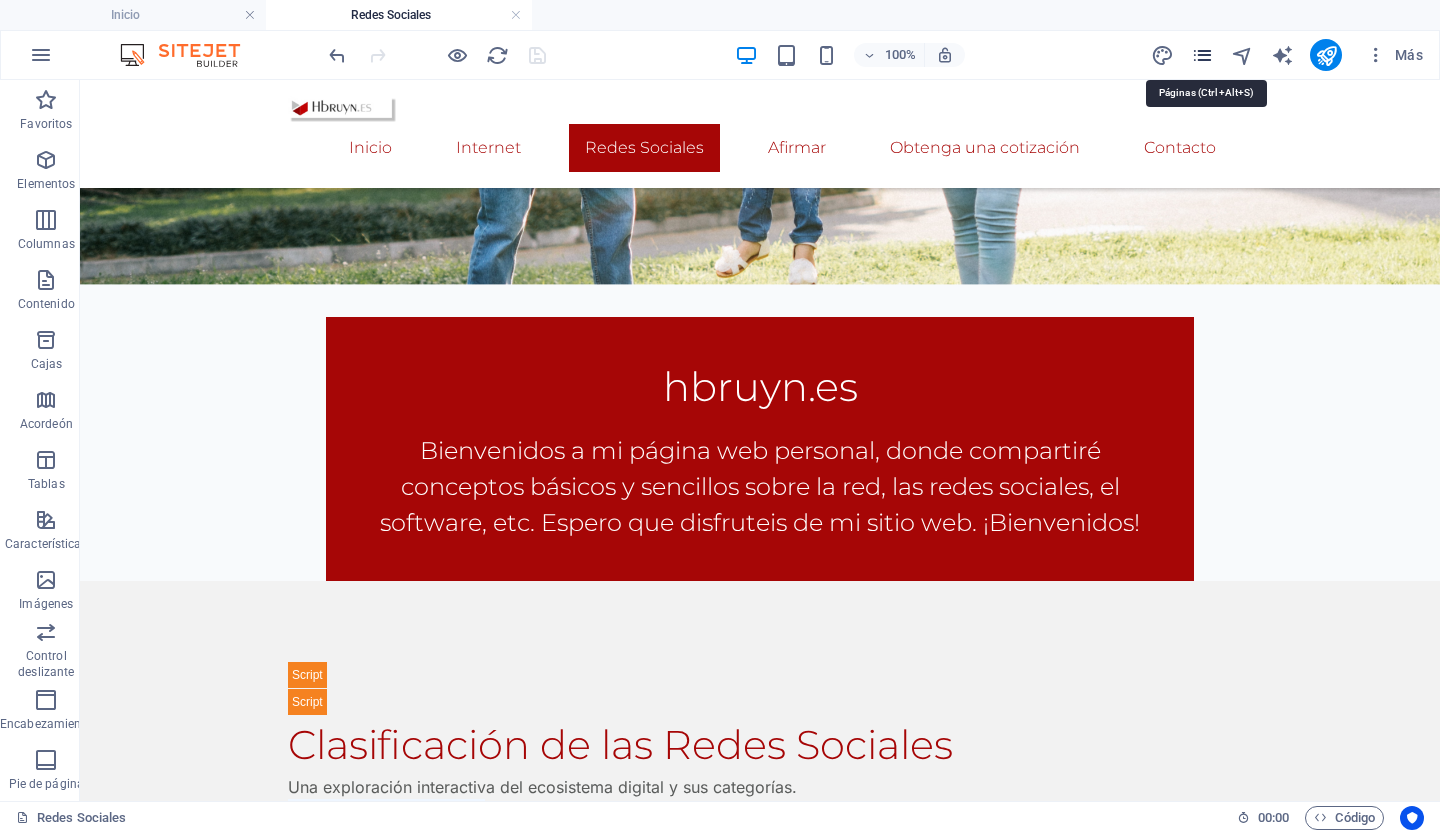 click at bounding box center [1202, 55] 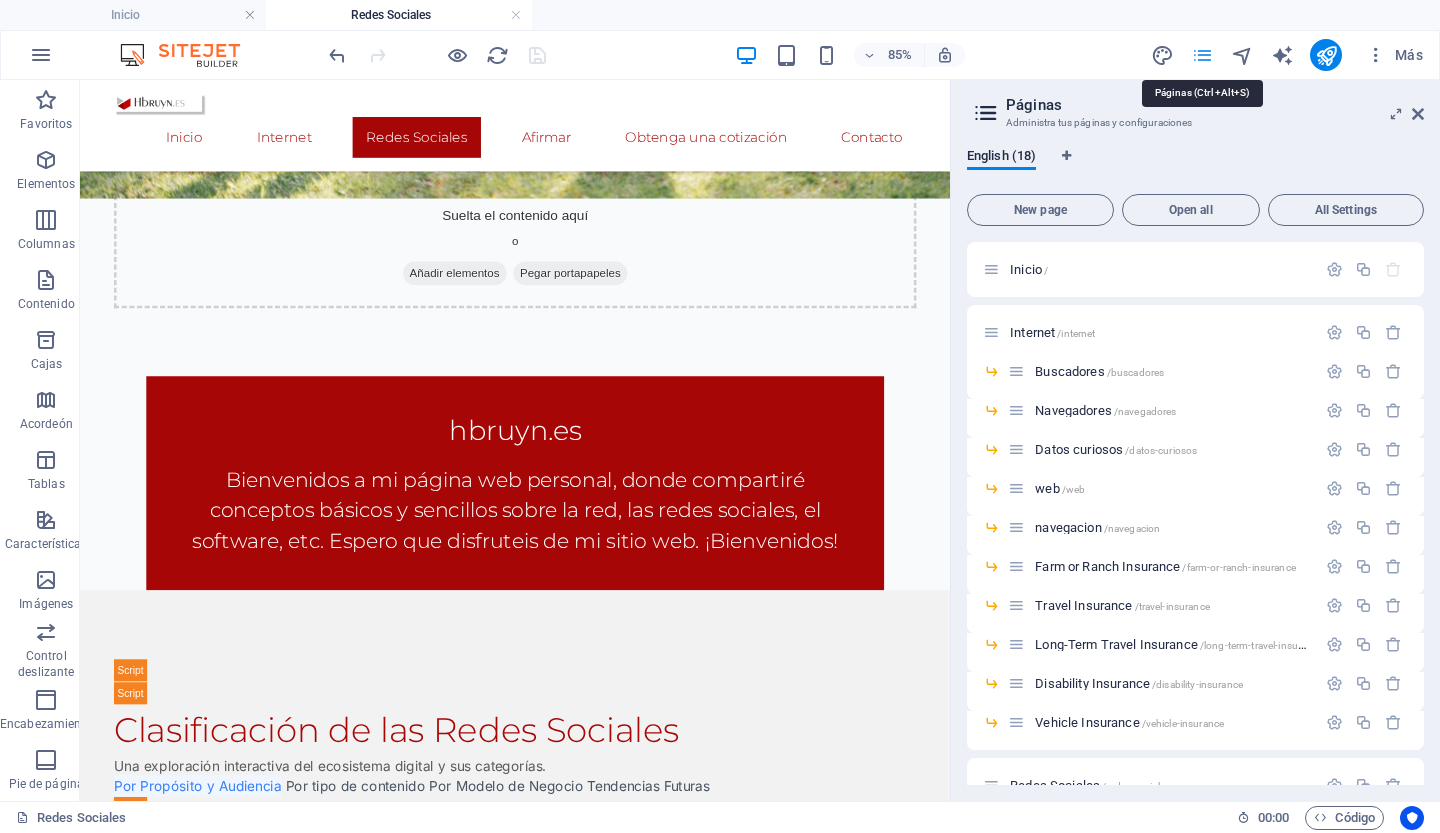 scroll, scrollTop: 682, scrollLeft: 0, axis: vertical 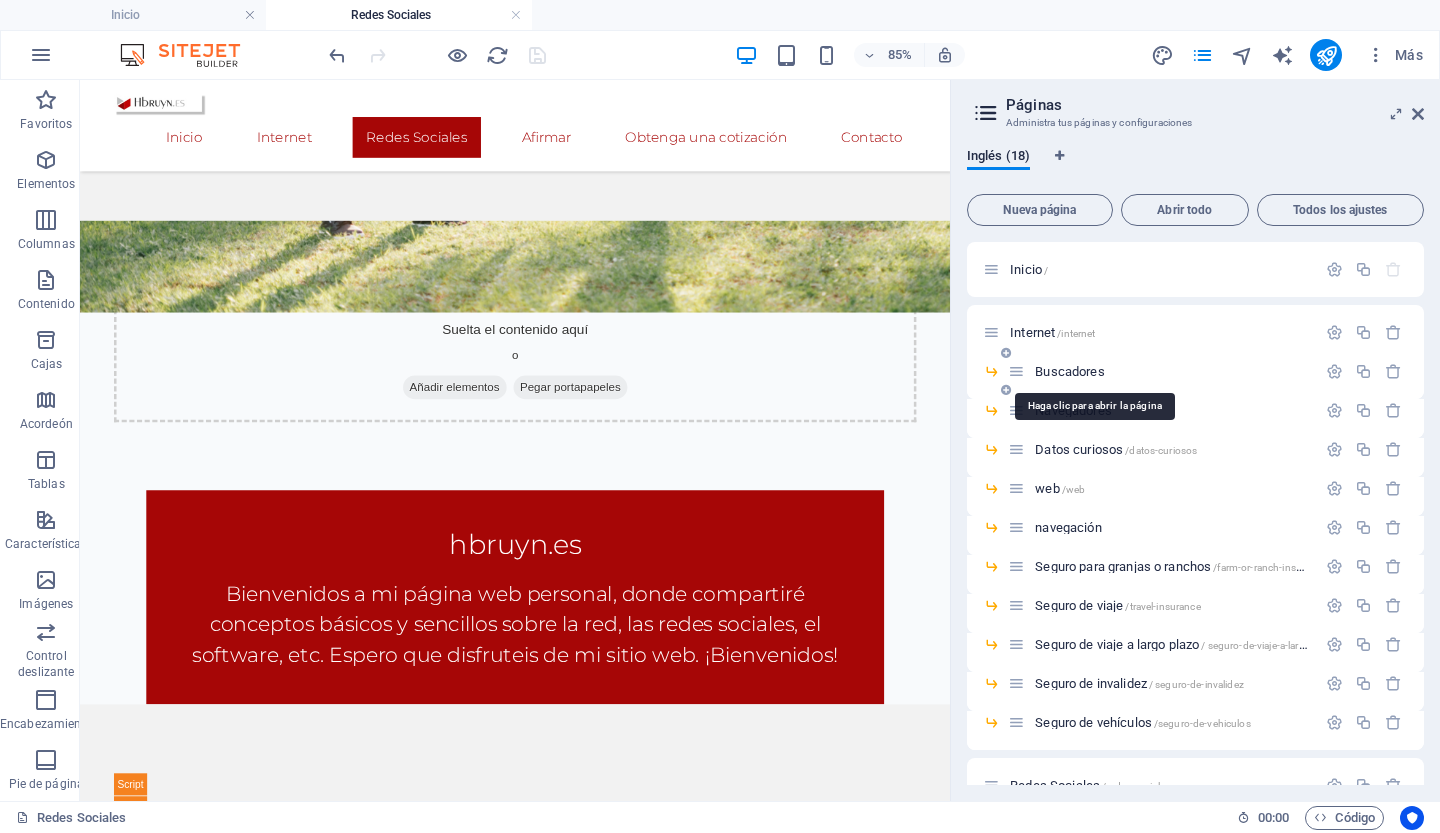 click on "Buscadores" at bounding box center (1069, 371) 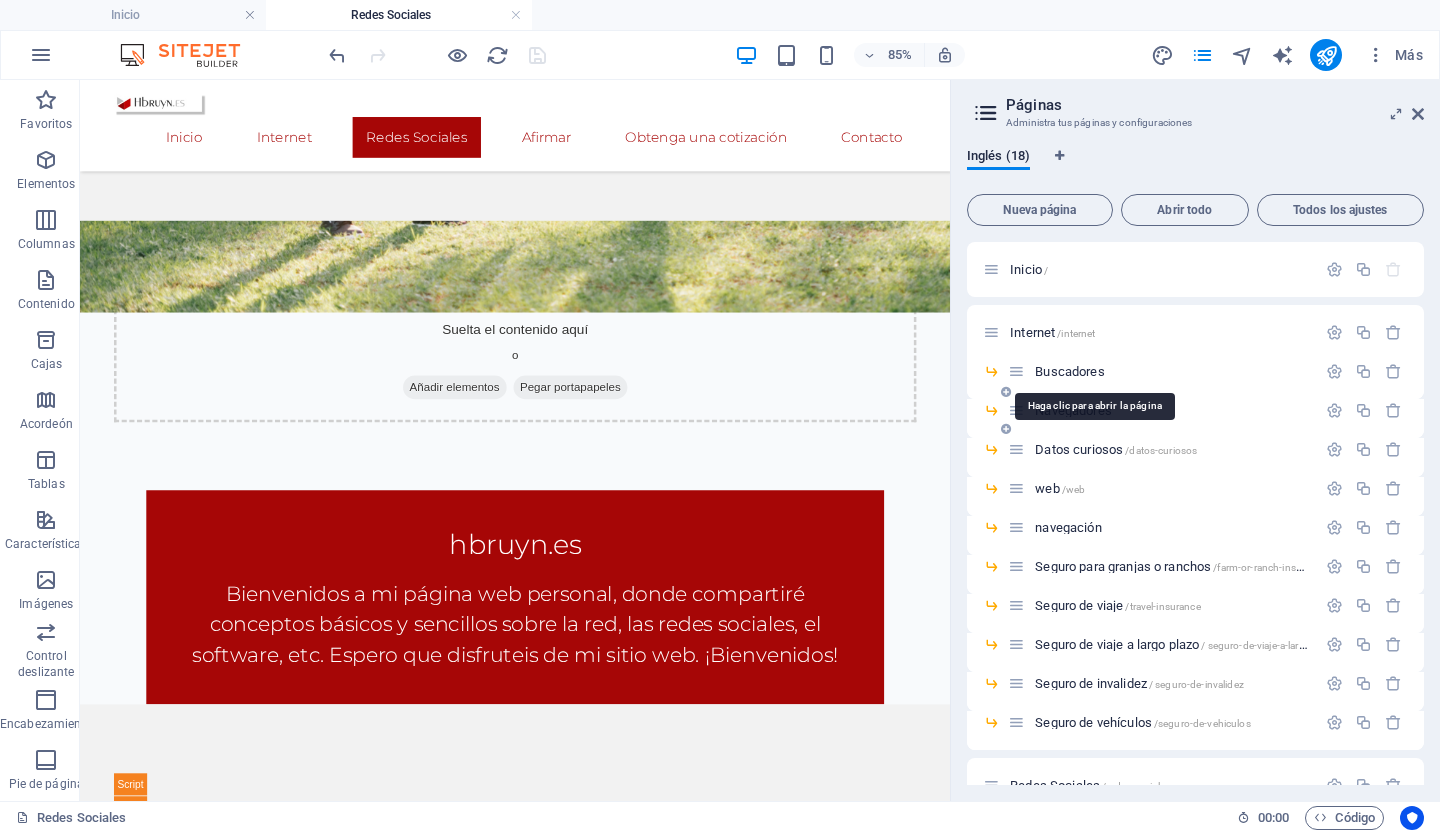 scroll, scrollTop: 0, scrollLeft: 0, axis: both 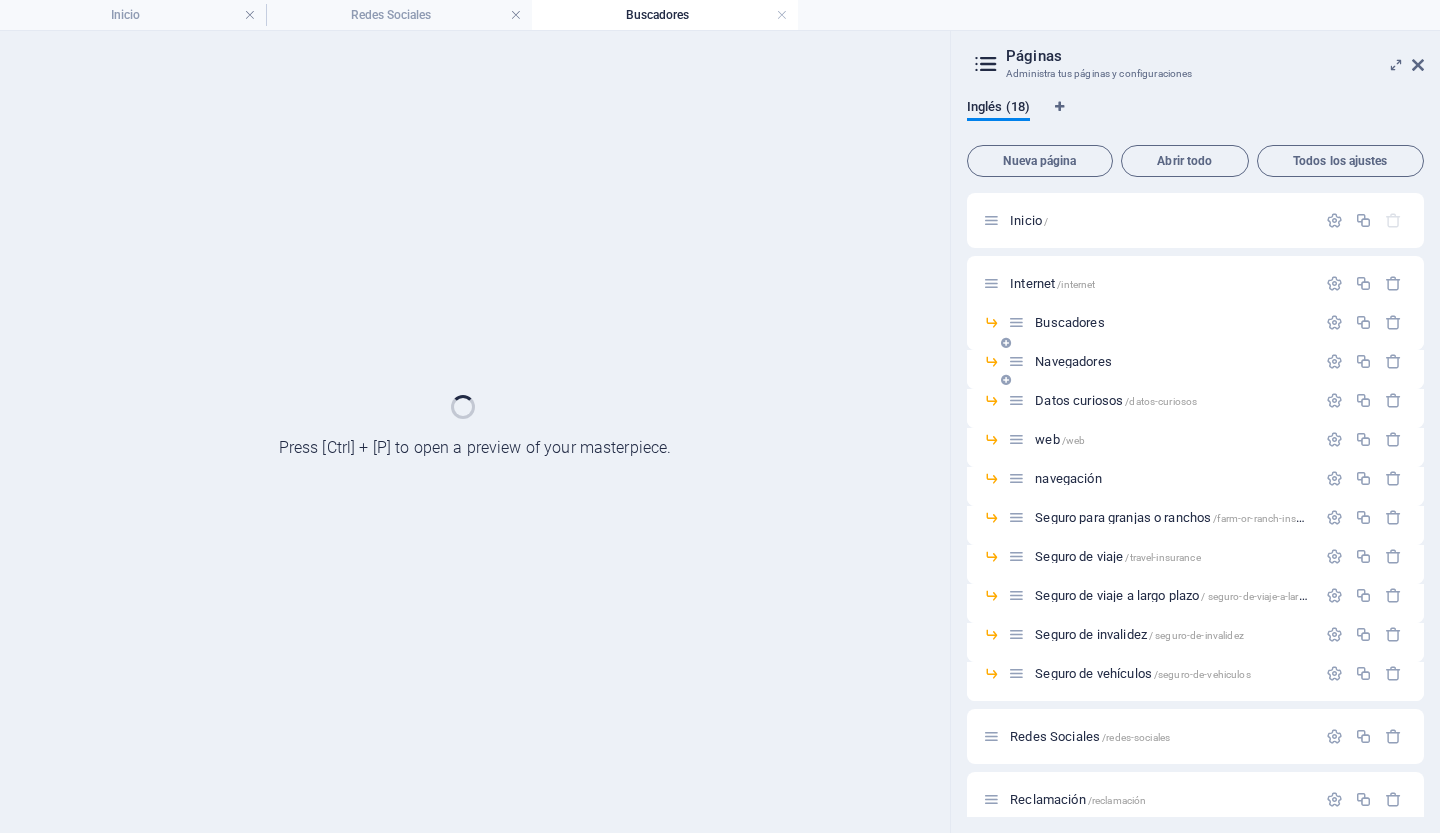 click on "Navegadores ​" at bounding box center (1162, 361) 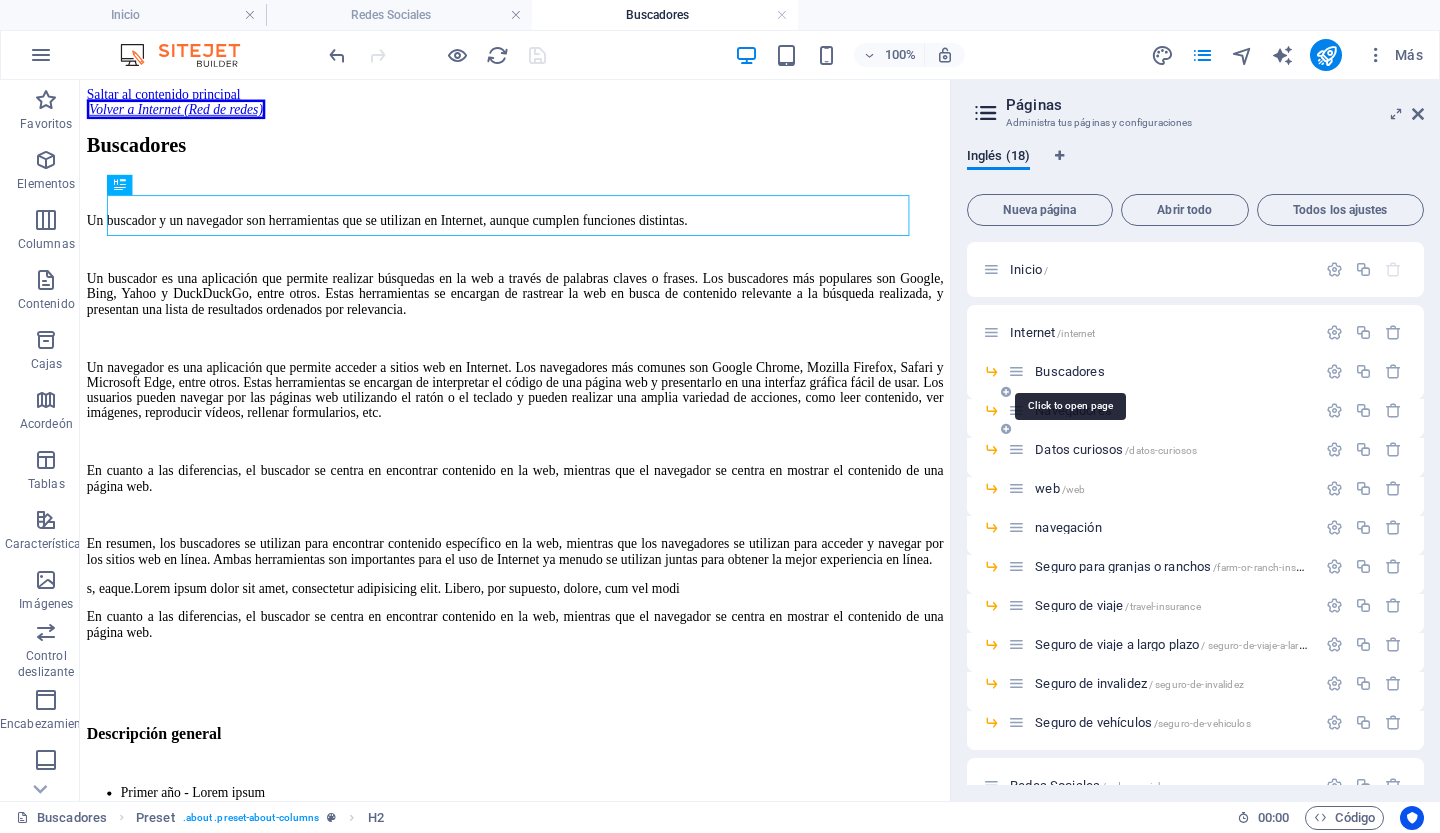 scroll, scrollTop: 0, scrollLeft: 0, axis: both 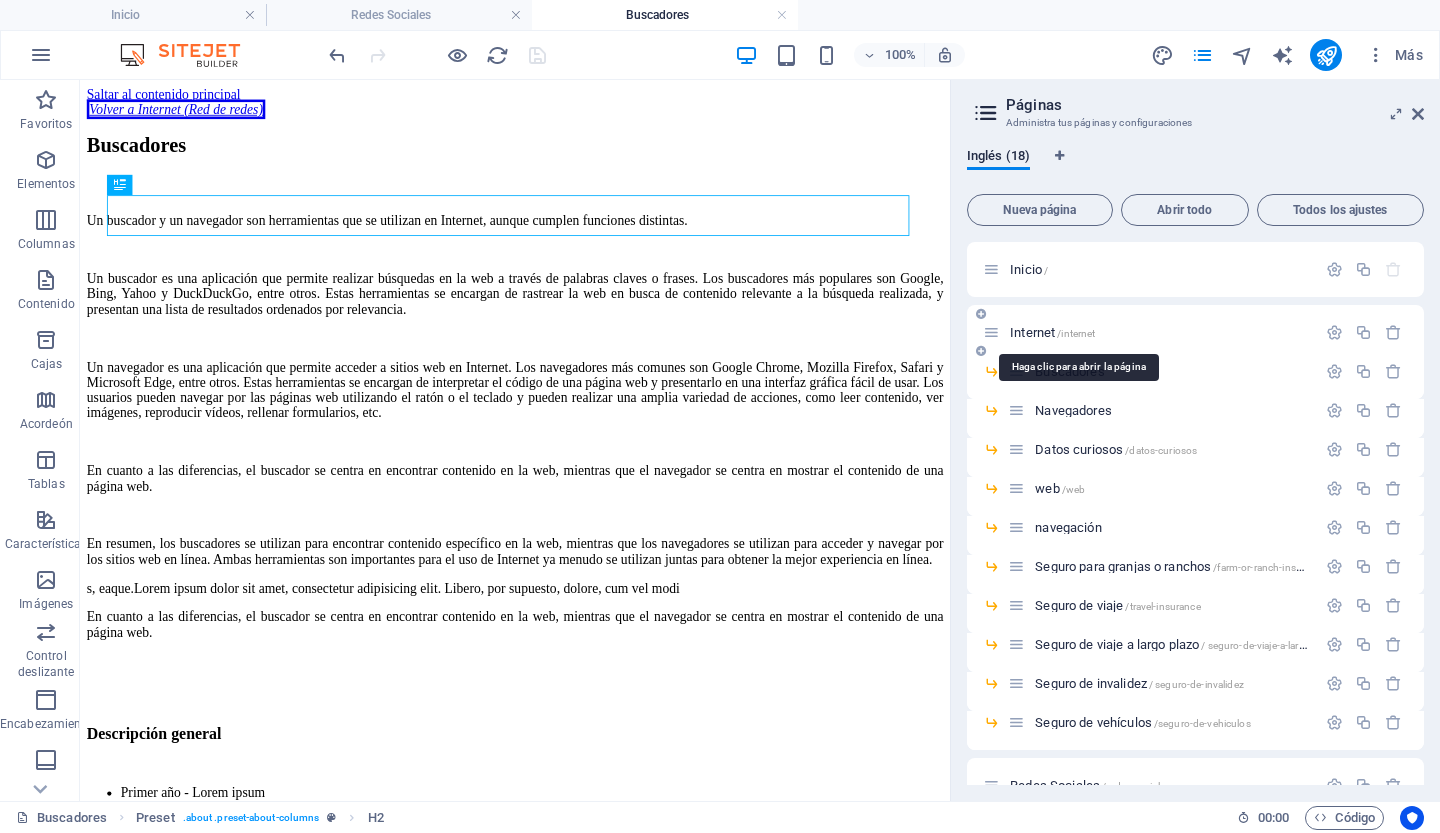 click on "Internet" at bounding box center [1032, 332] 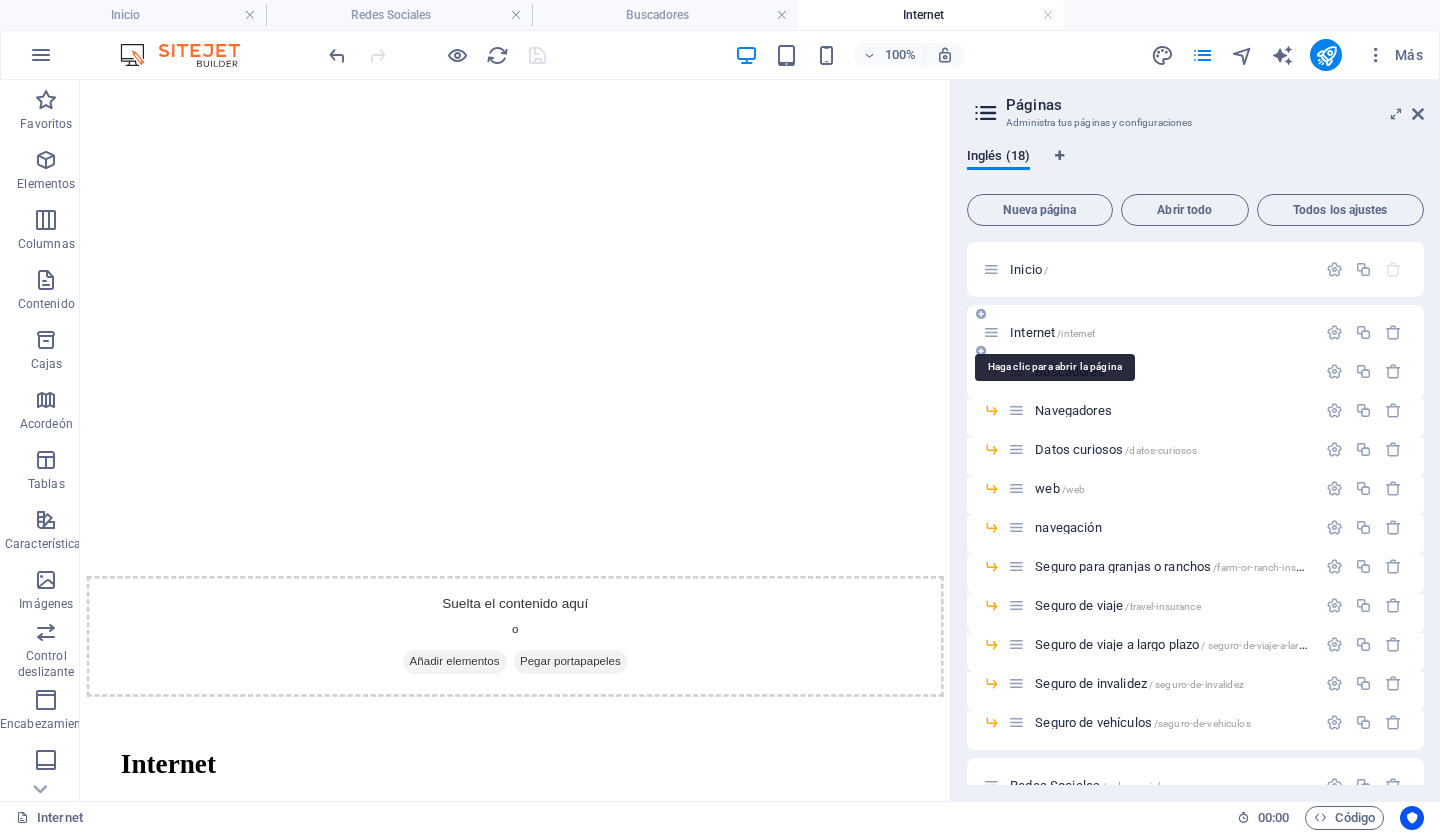 scroll, scrollTop: 565, scrollLeft: 0, axis: vertical 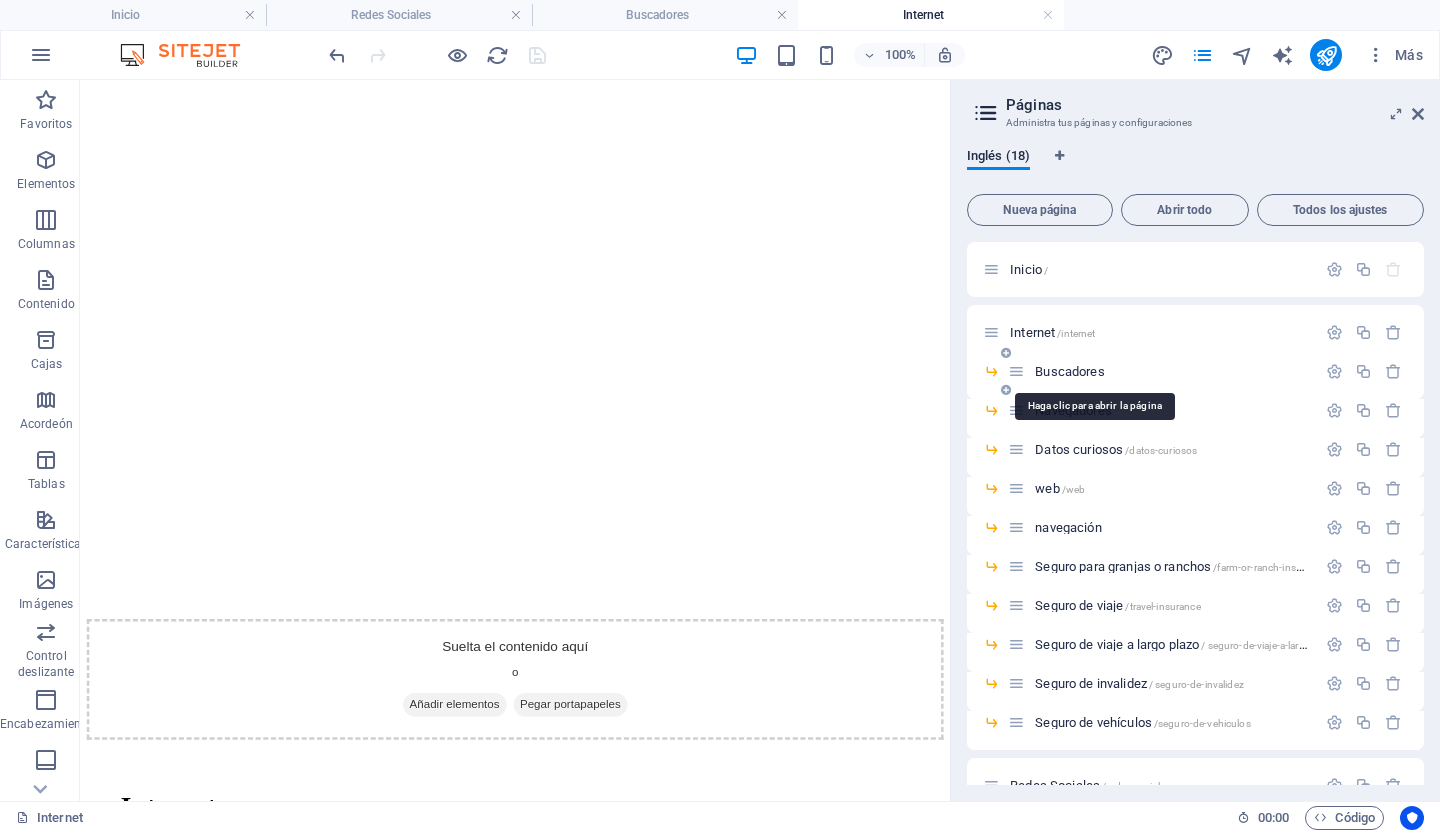click on "Buscadores" at bounding box center [1069, 371] 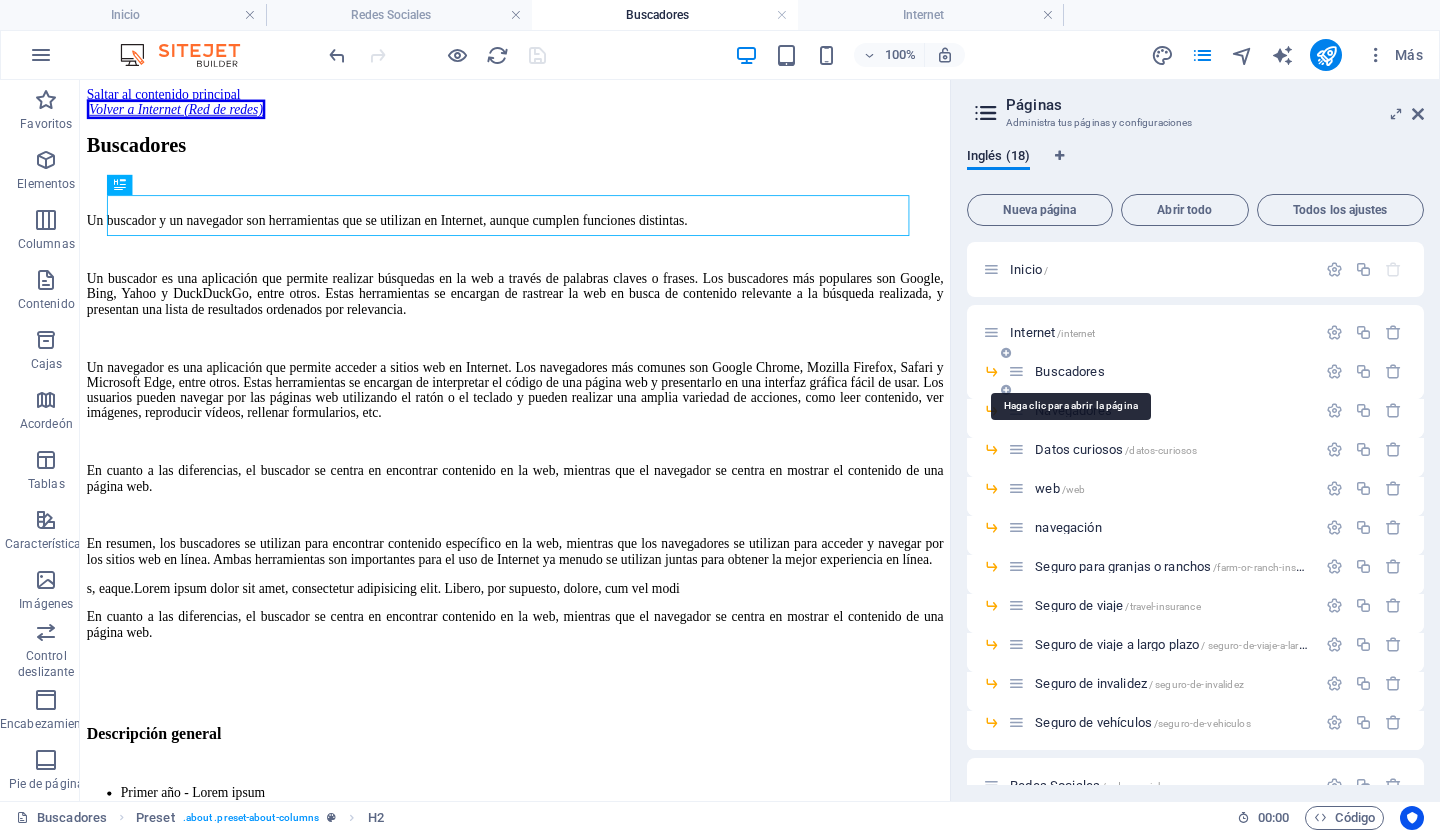 scroll, scrollTop: 0, scrollLeft: 0, axis: both 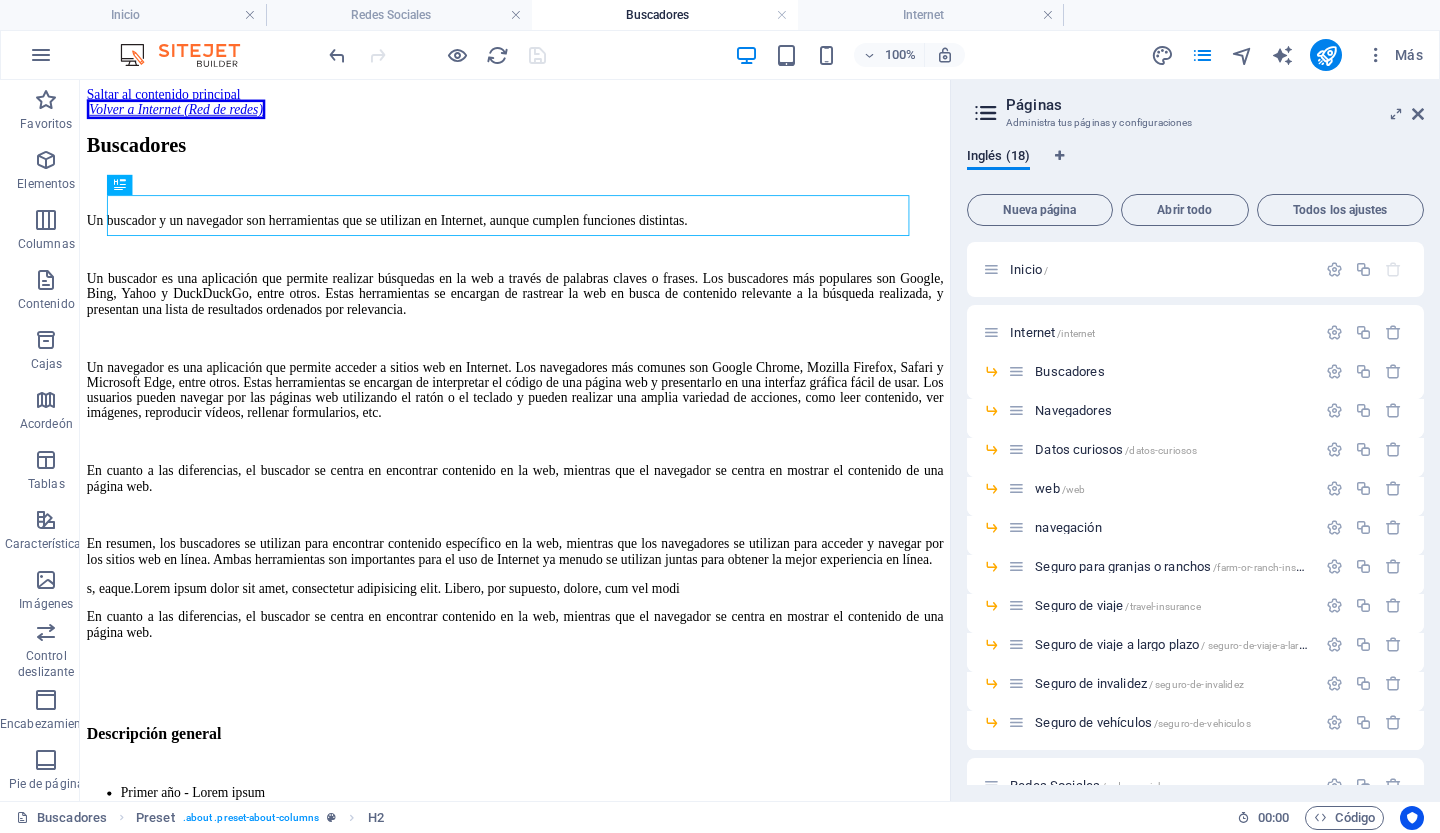 click on "Buscadores" at bounding box center [665, 15] 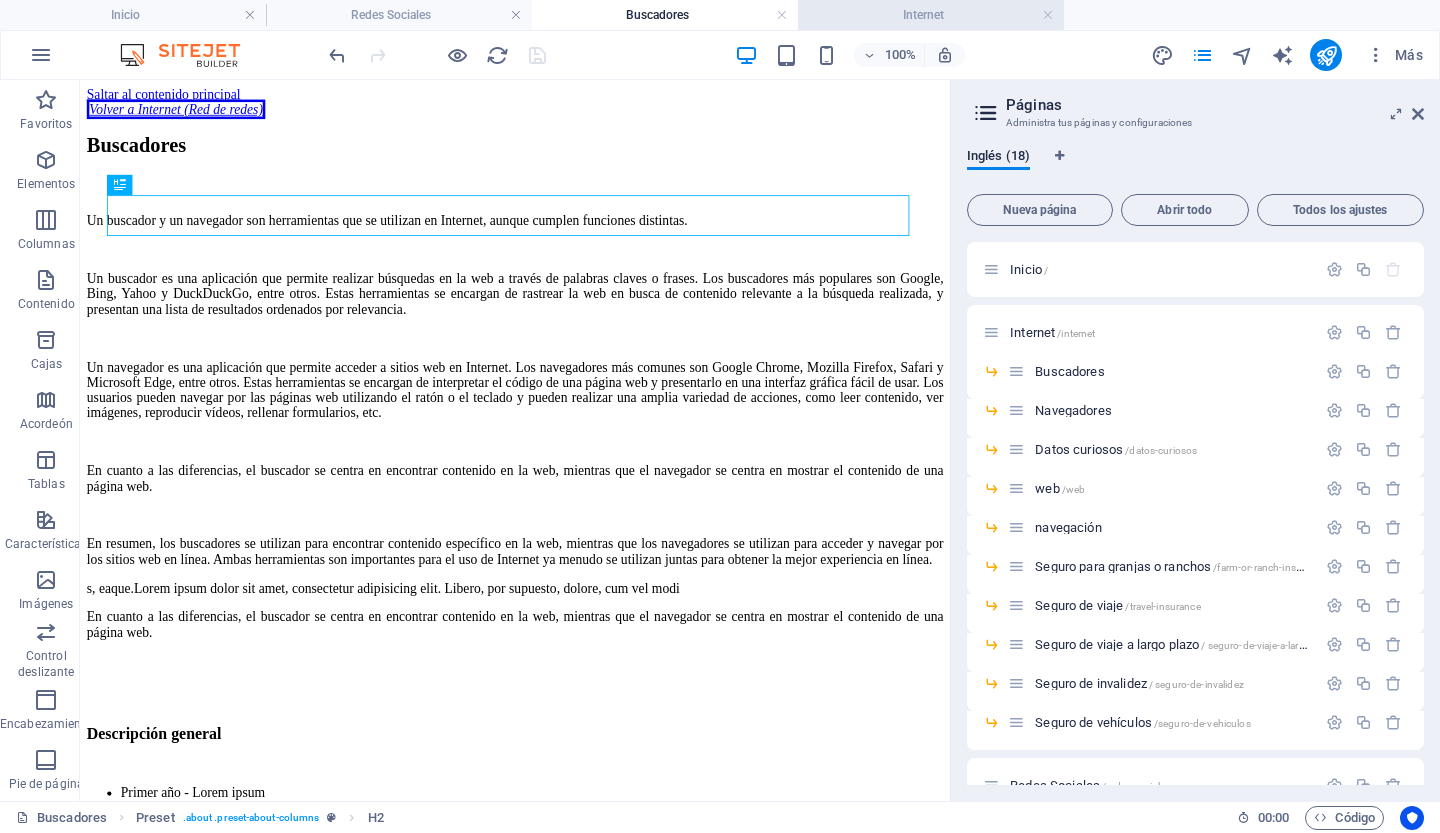 click on "Internet" at bounding box center (931, 15) 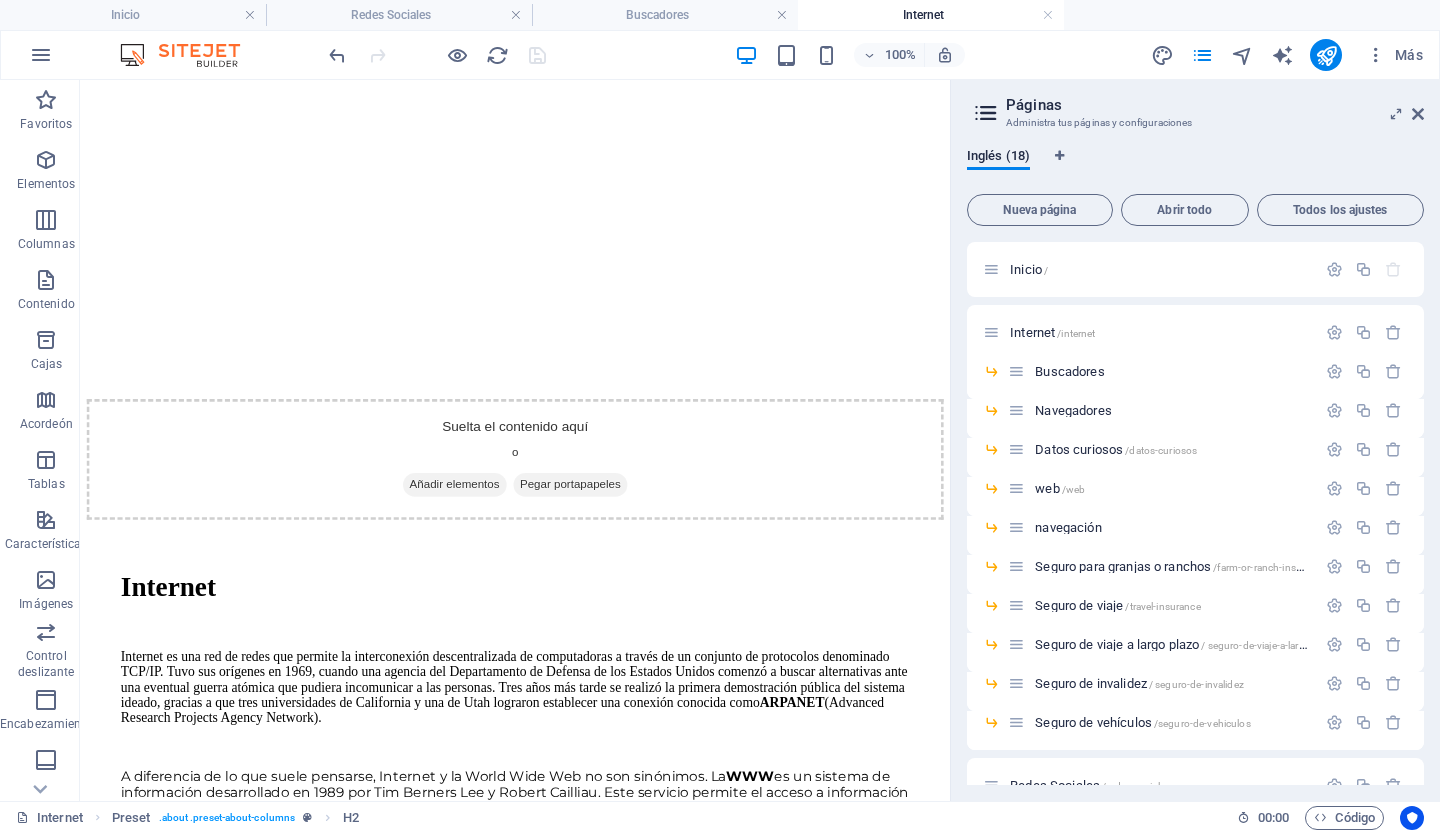 scroll, scrollTop: 778, scrollLeft: 0, axis: vertical 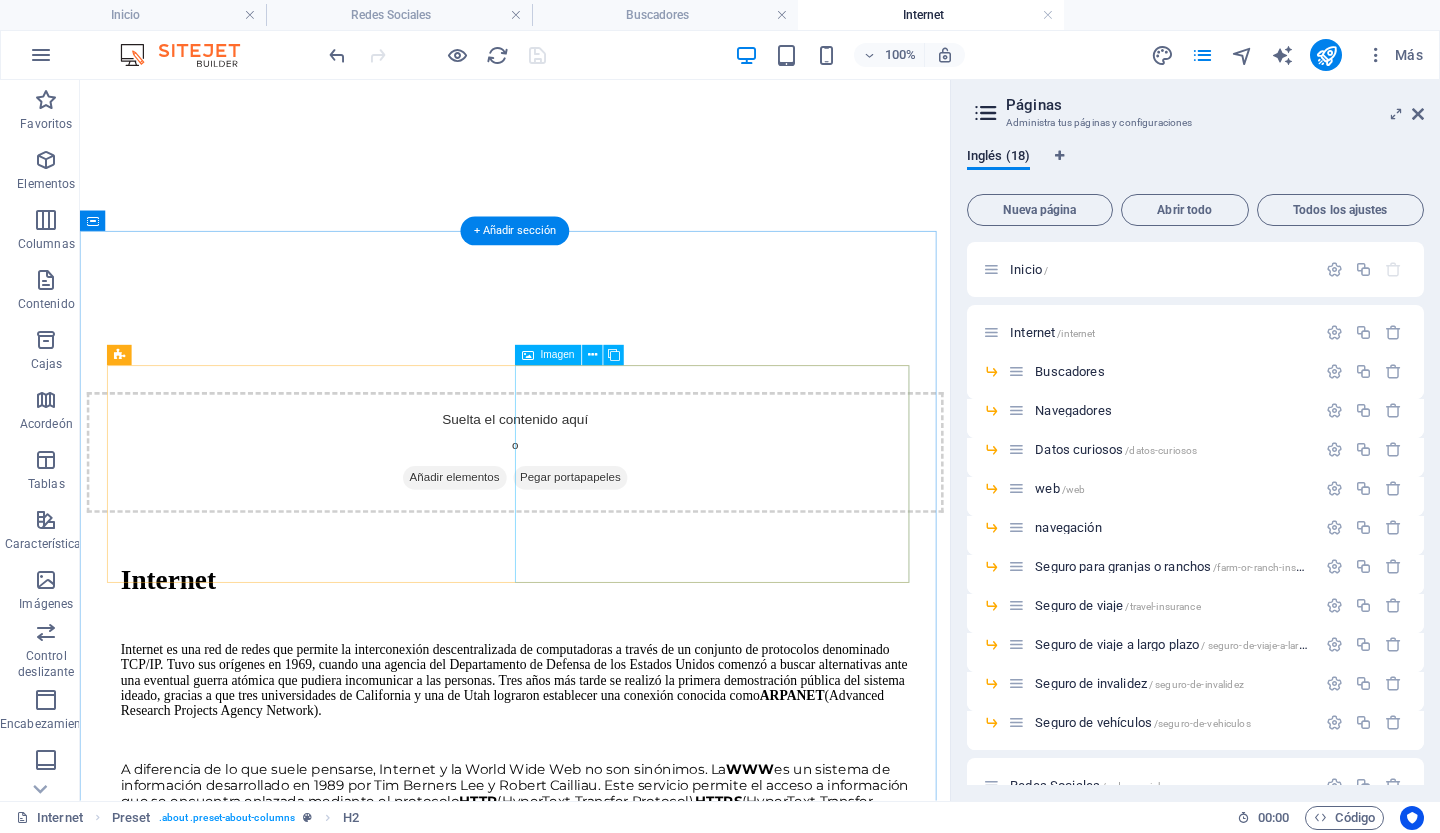 click at bounding box center (239, 1605) 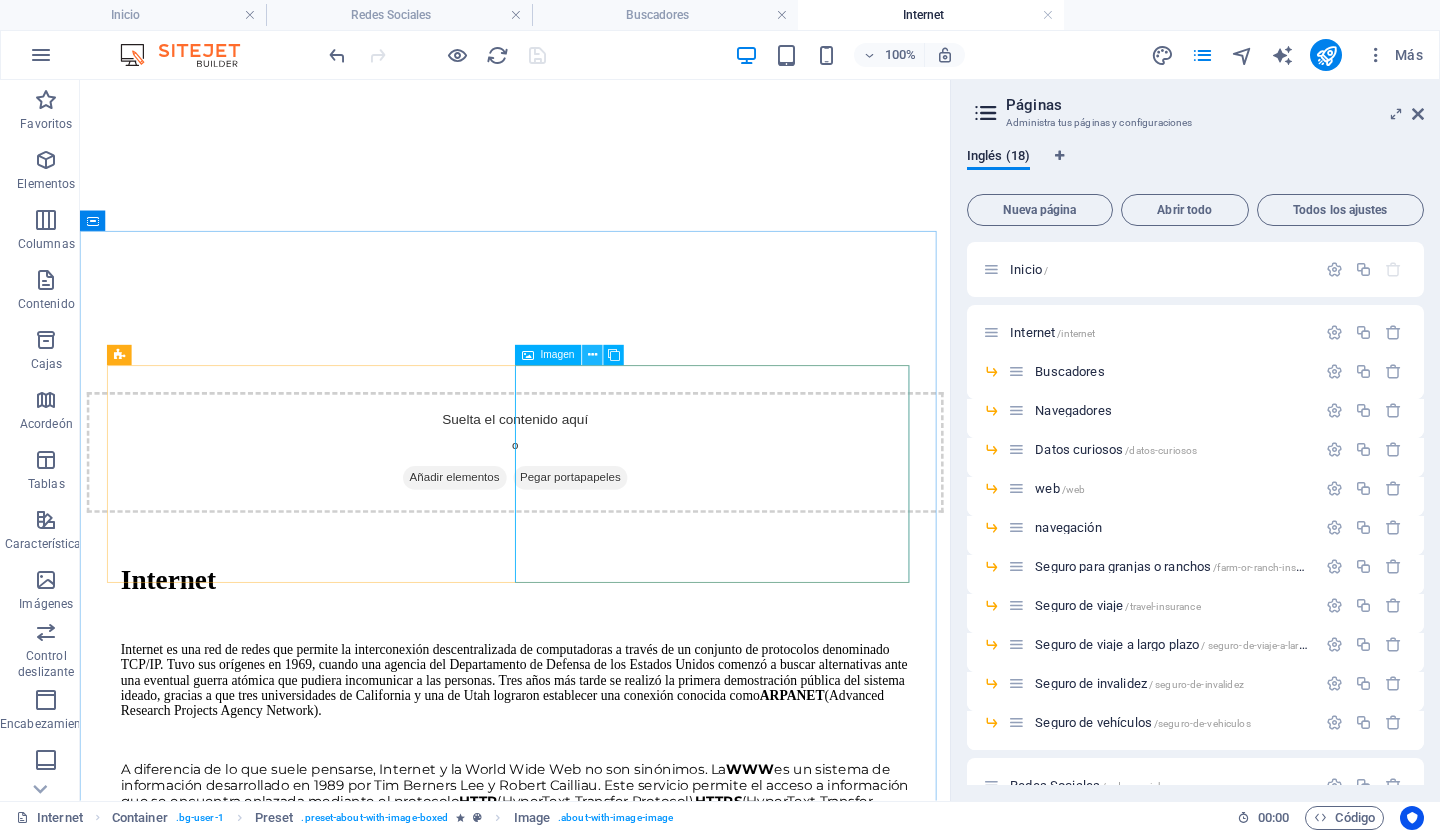 click at bounding box center [592, 356] 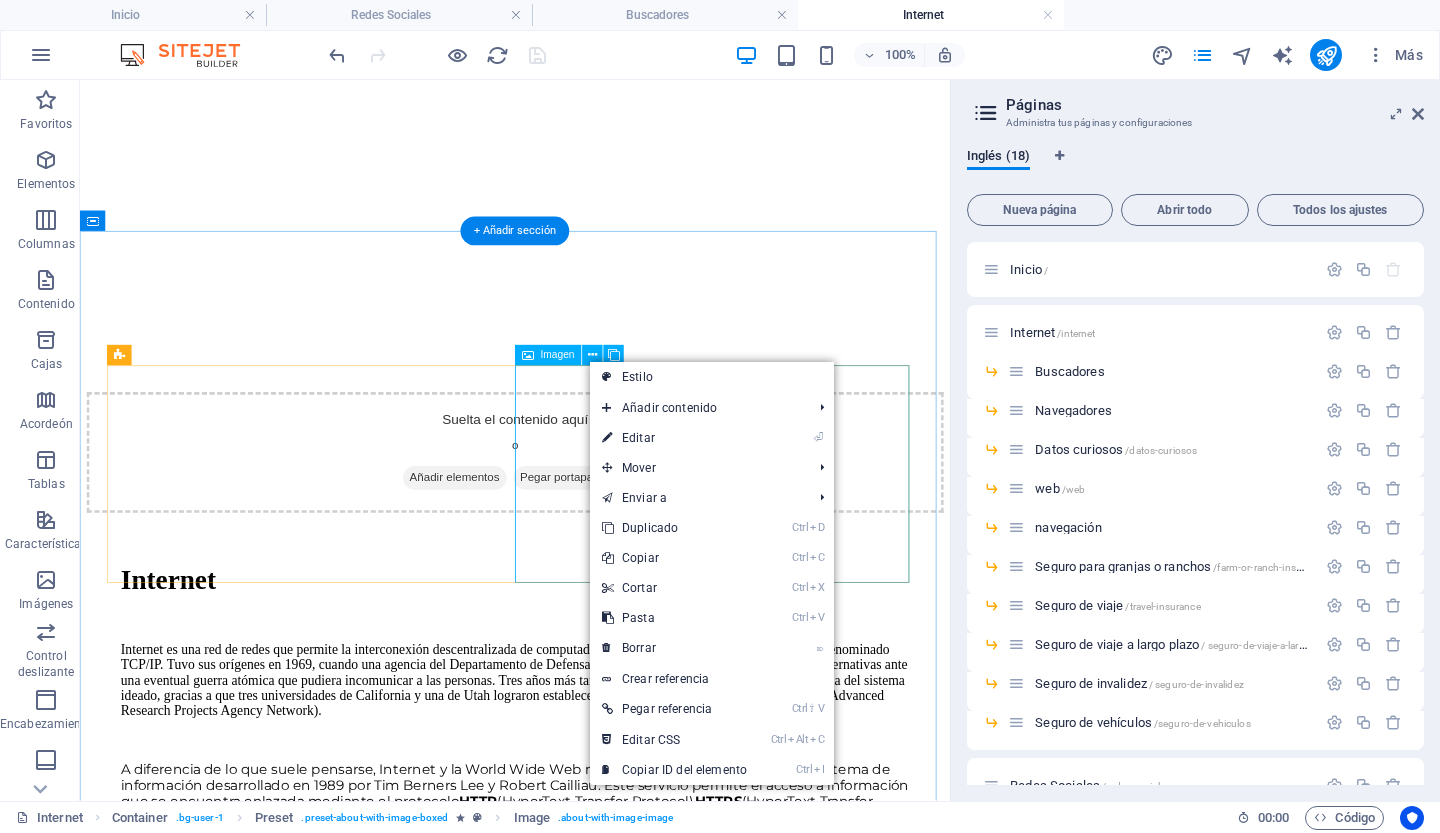 click at bounding box center (239, 1605) 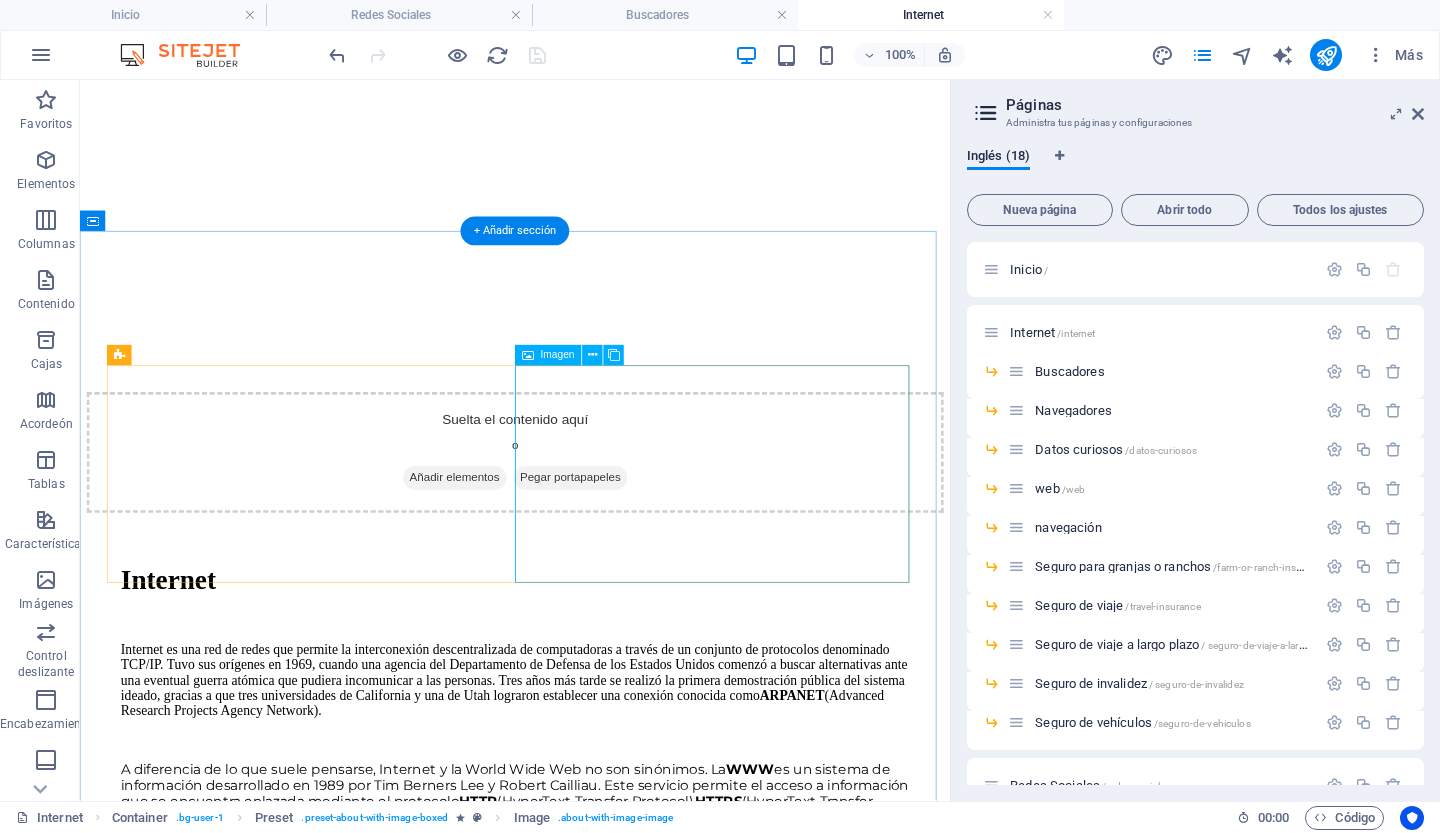 click at bounding box center (239, 1605) 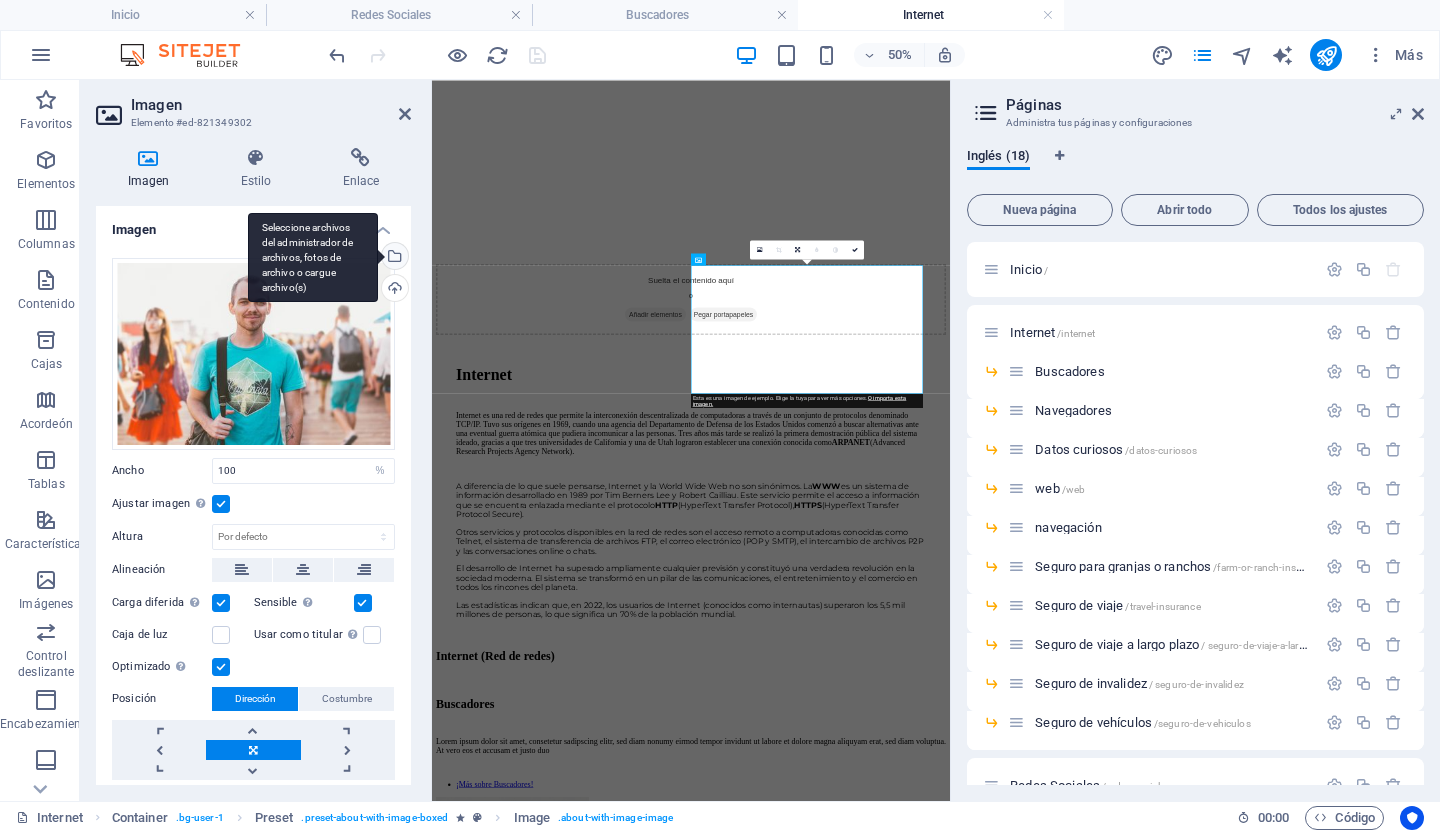 click on "Seleccione archivos del administrador de archivos, fotos de archivo o cargue archivo(s)" at bounding box center [313, 258] 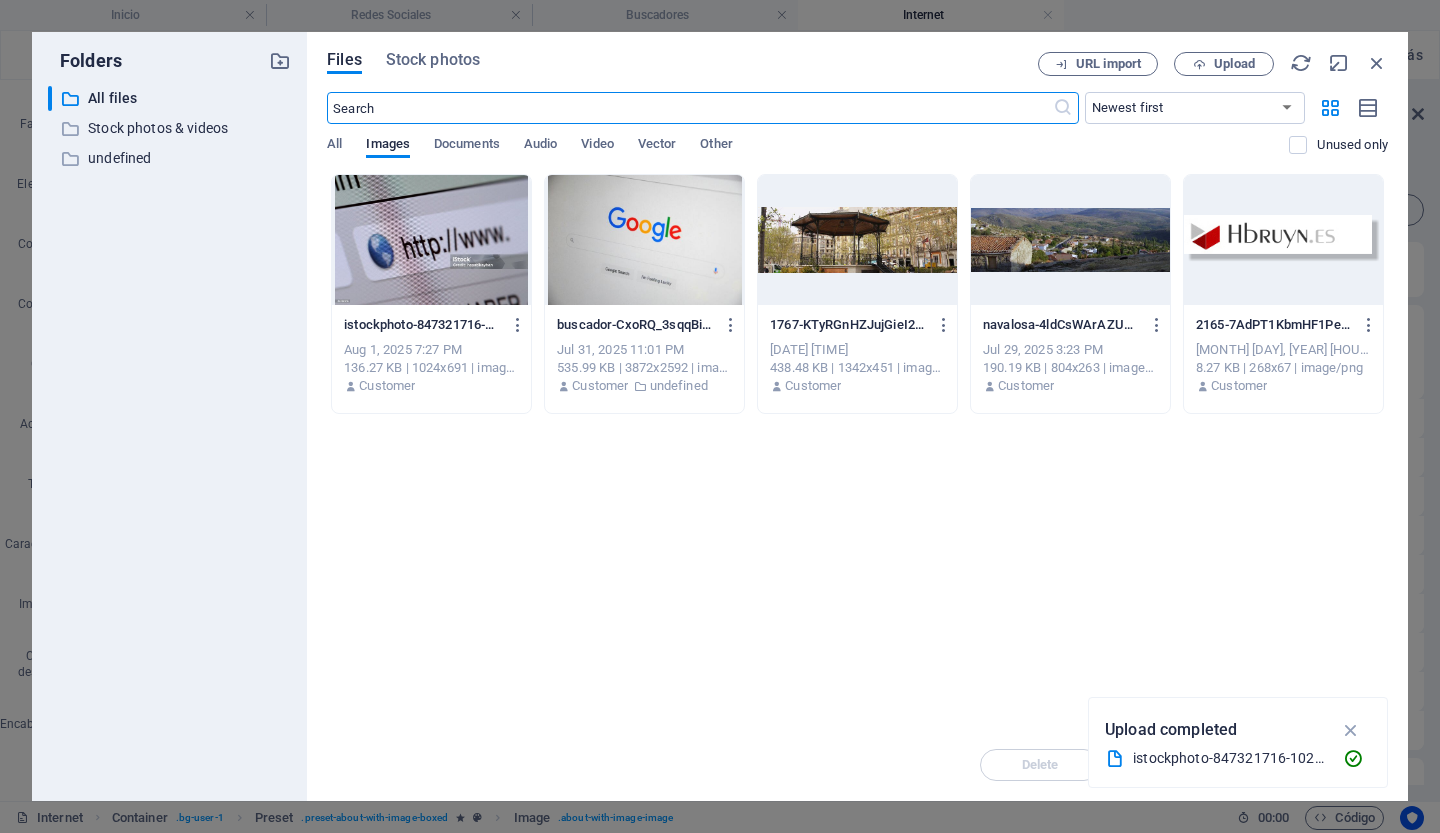 scroll, scrollTop: 0, scrollLeft: 0, axis: both 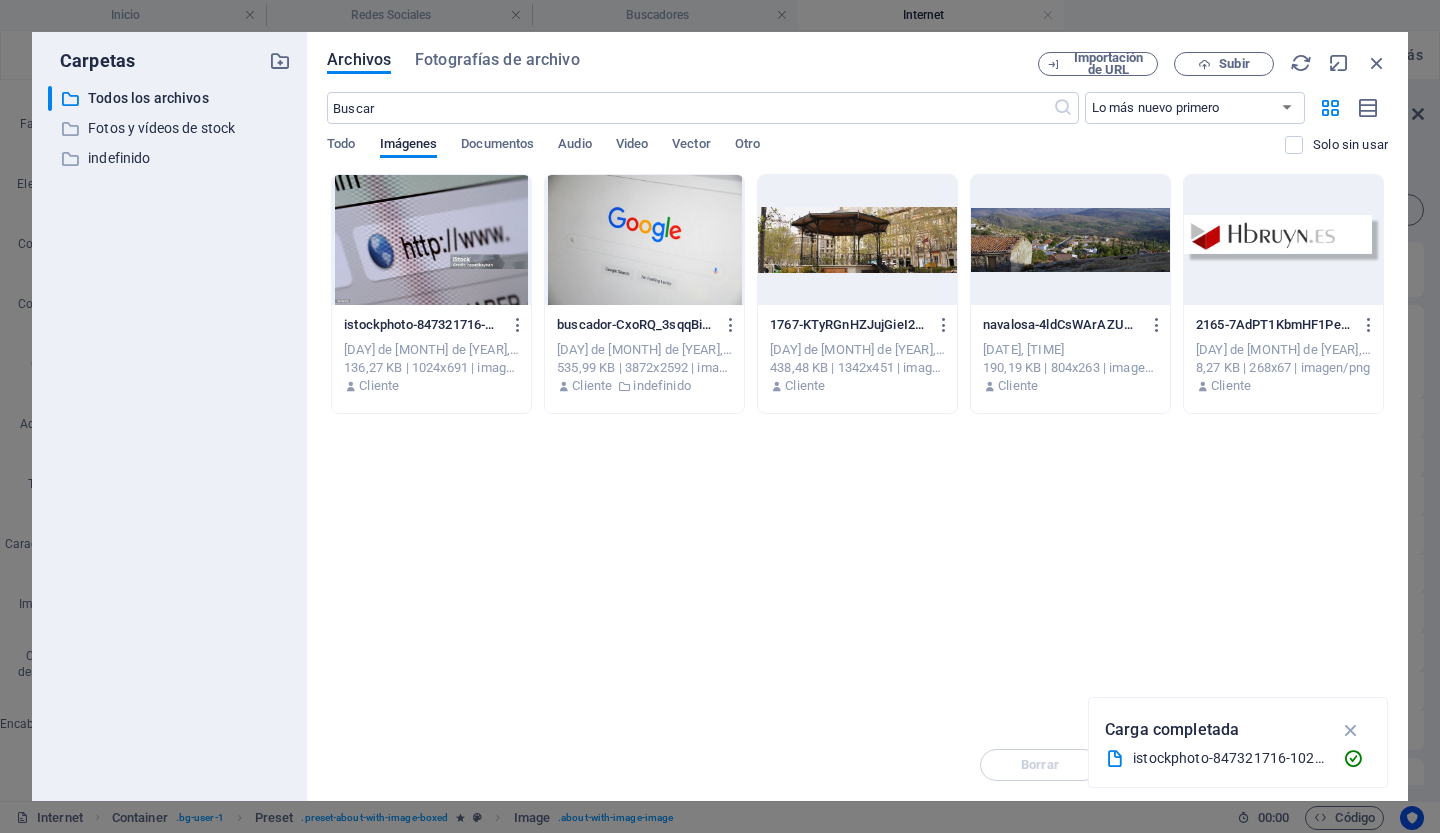 click at bounding box center [644, 240] 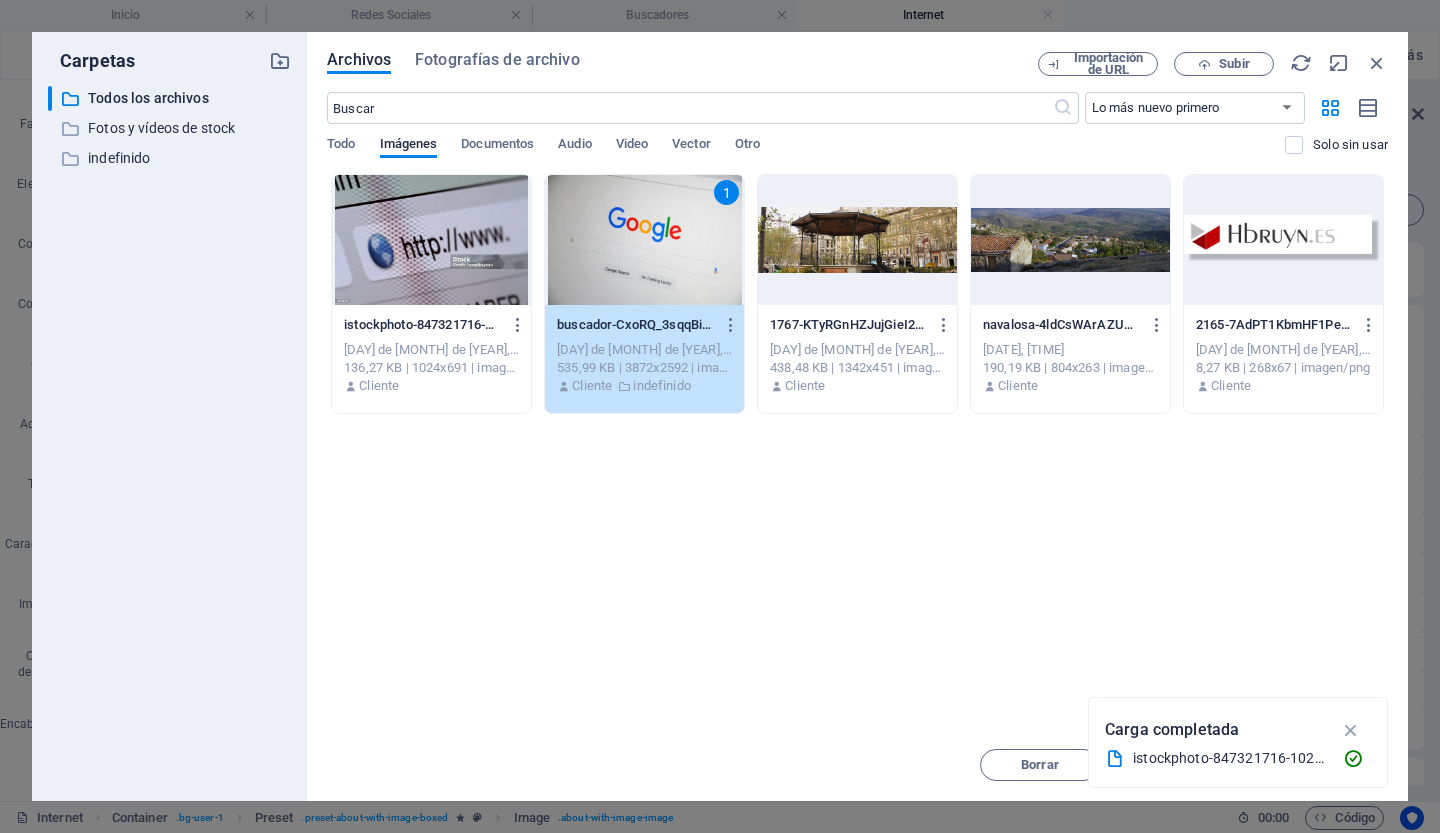 click on "1" at bounding box center (644, 240) 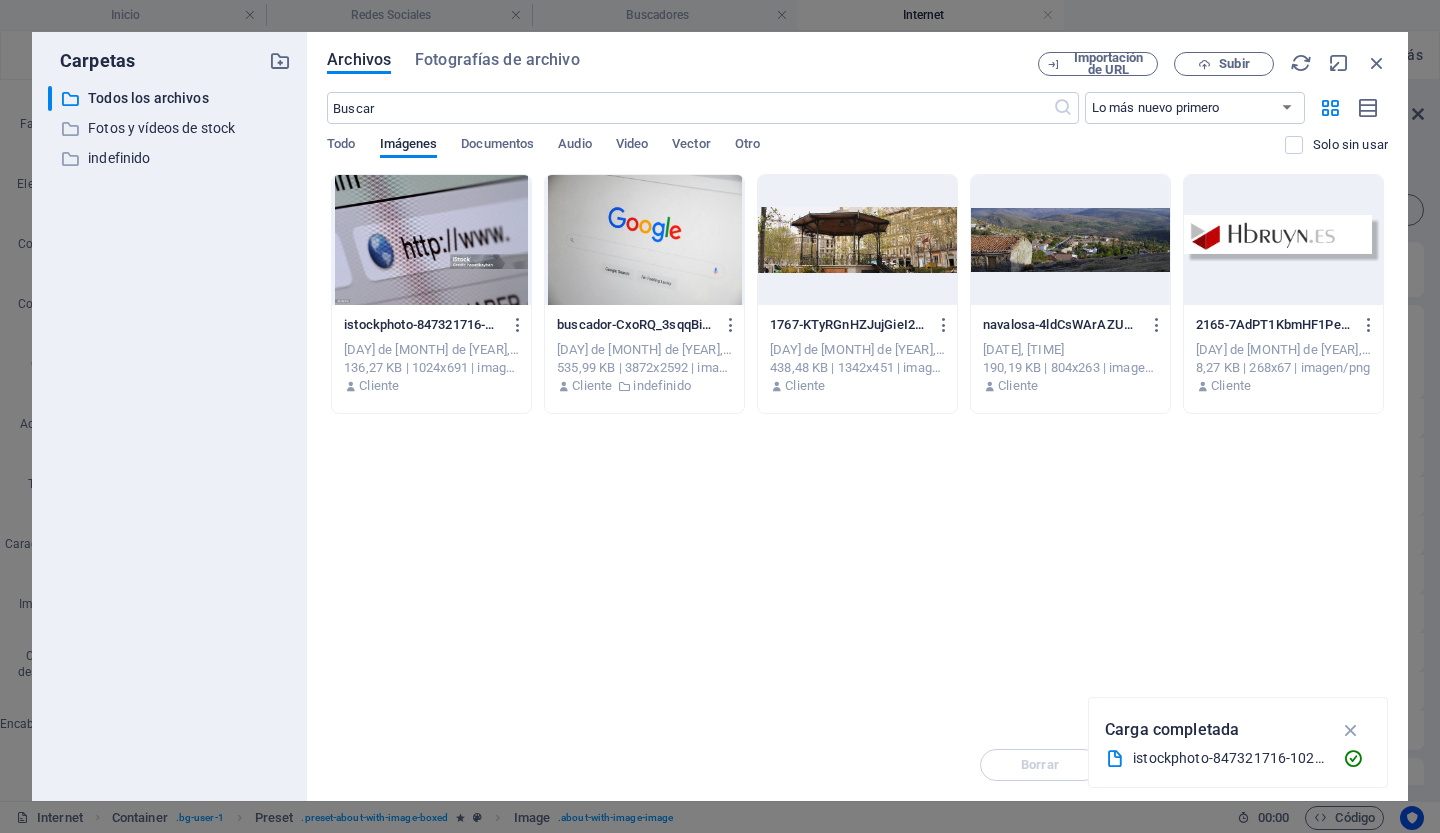 click at bounding box center (644, 240) 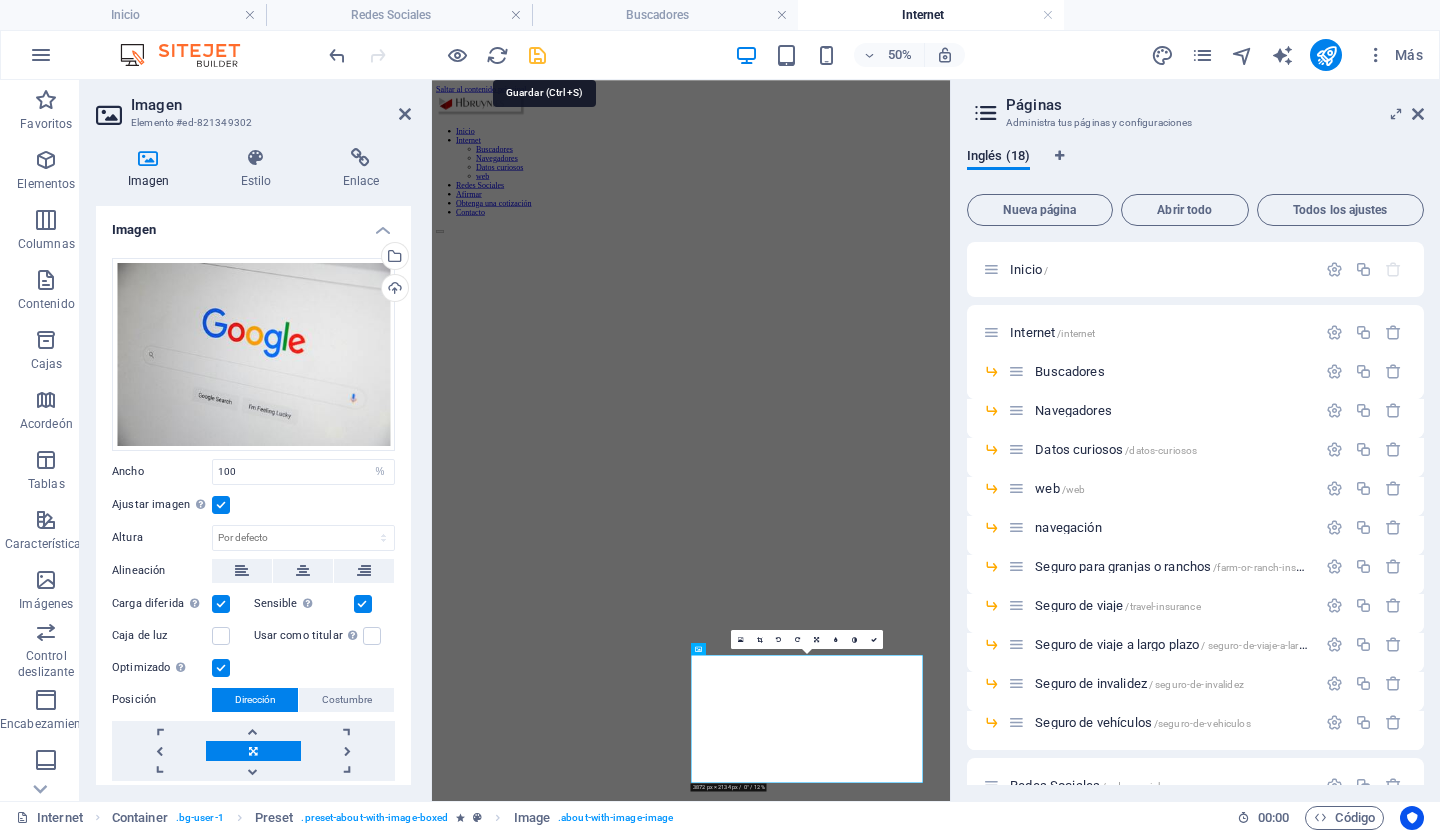 click at bounding box center (537, 55) 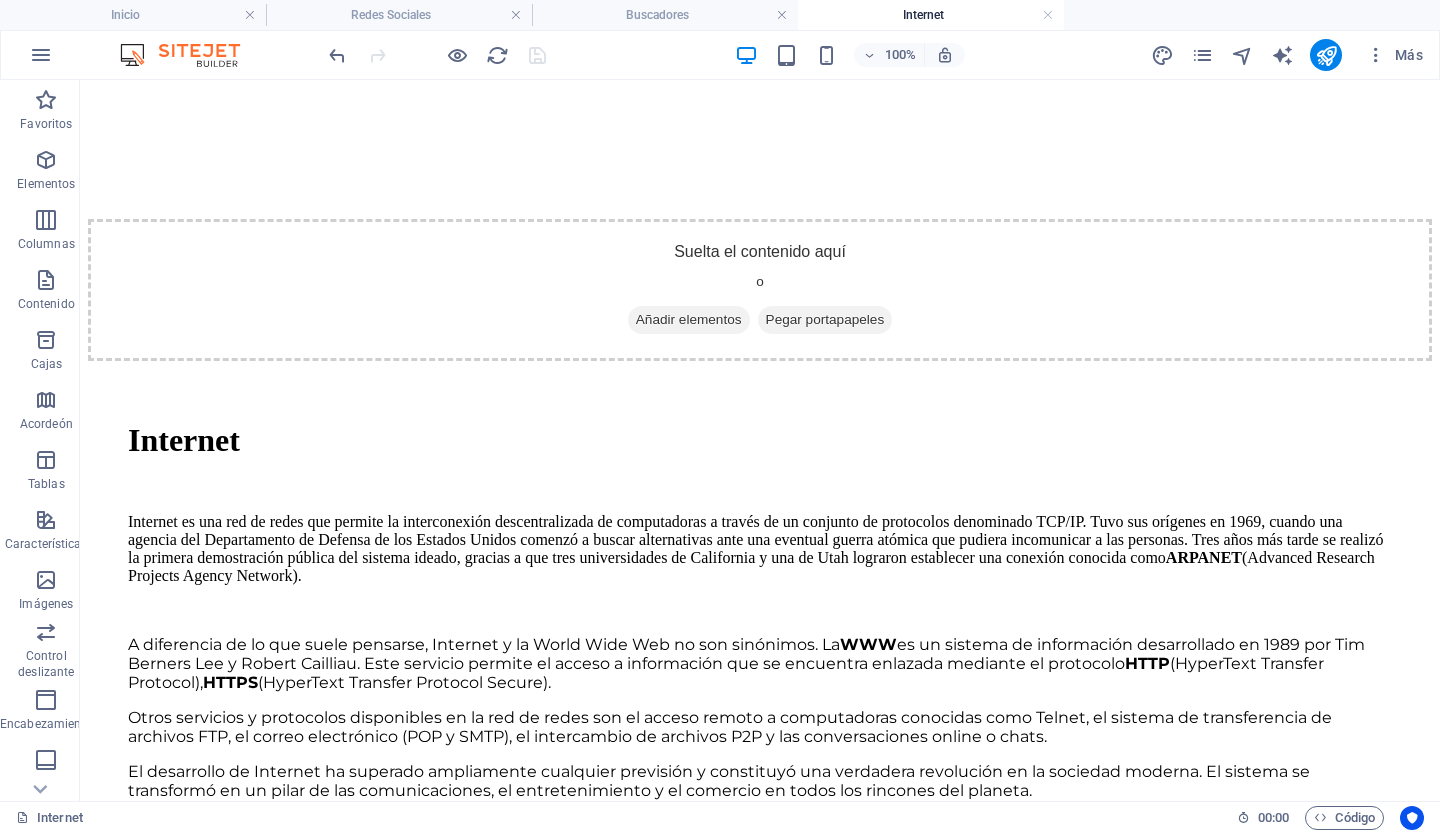 scroll, scrollTop: 1020, scrollLeft: 0, axis: vertical 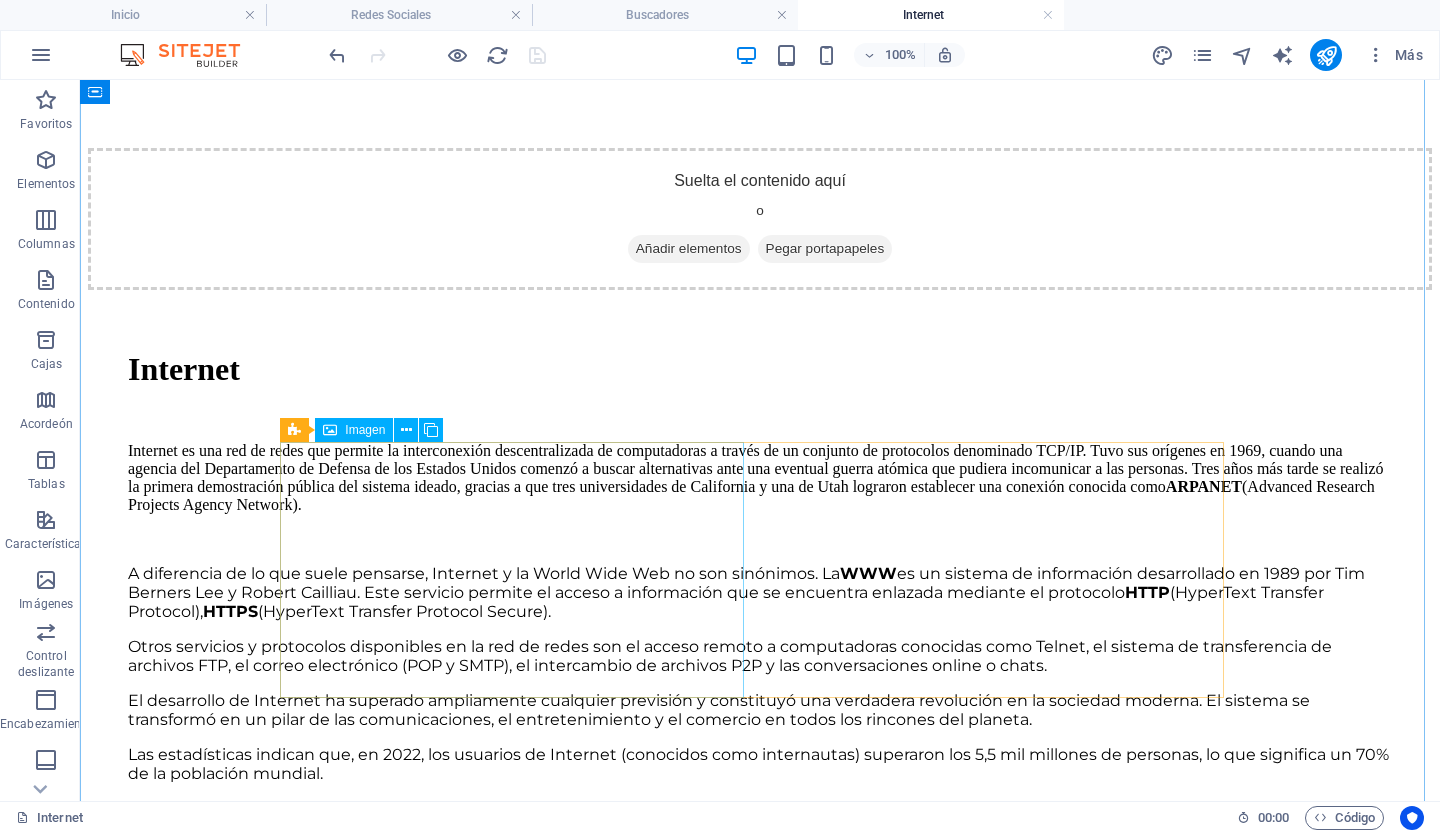 click at bounding box center [289, 1499] 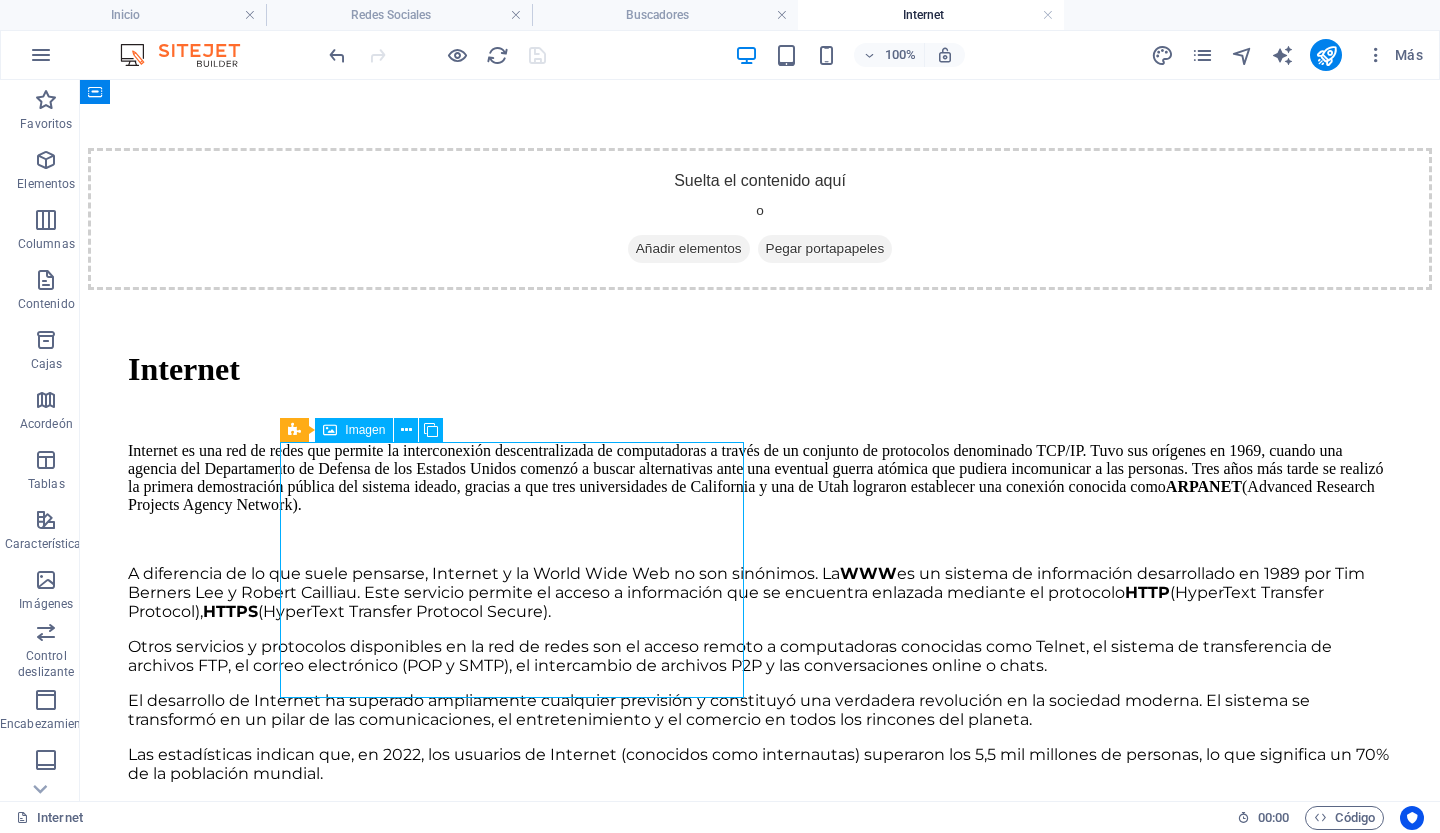 click at bounding box center (289, 1499) 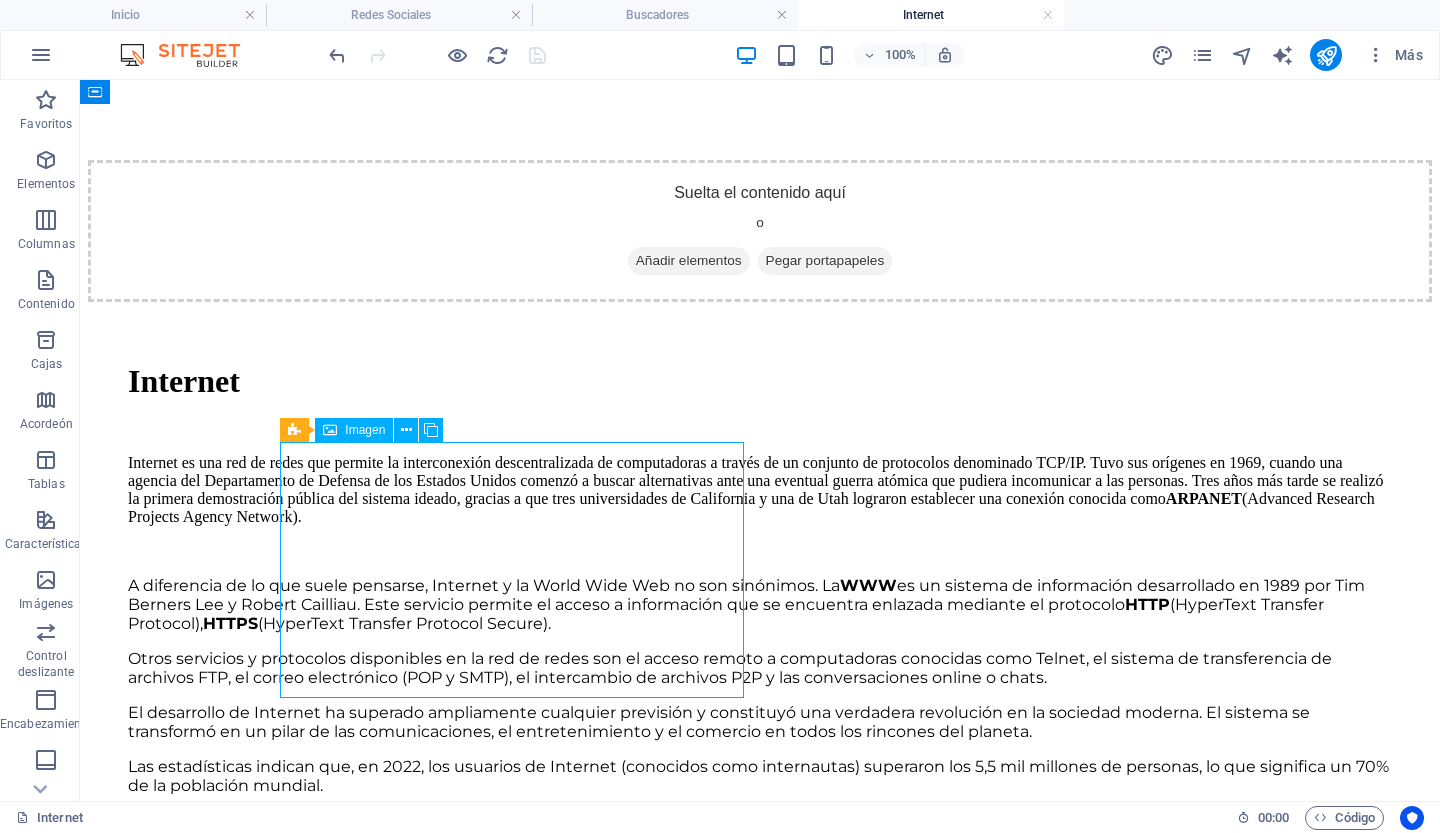 select on "%" 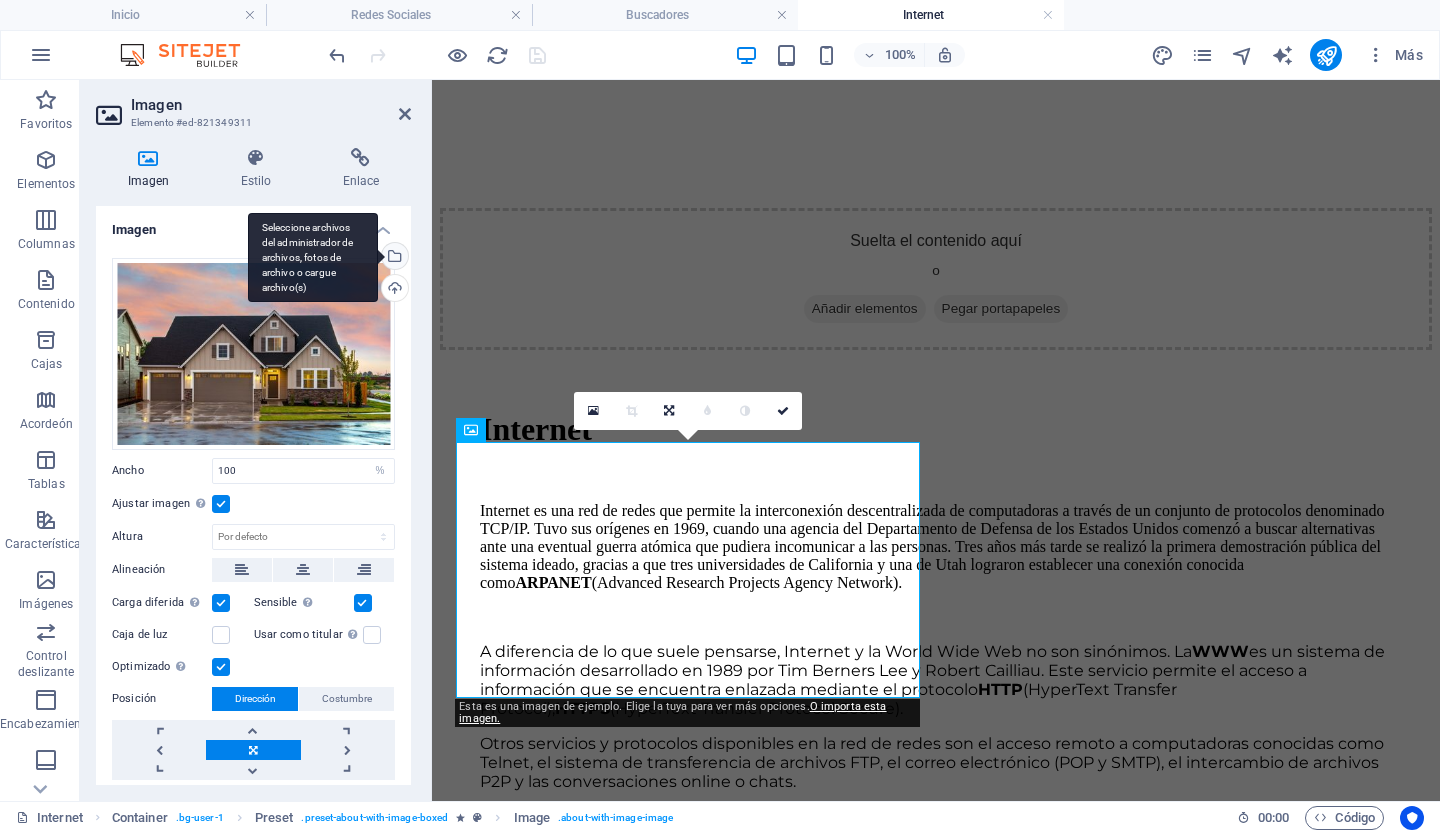 click on "Seleccione archivos del administrador de archivos, fotos de archivo o cargue archivo(s)" at bounding box center (313, 258) 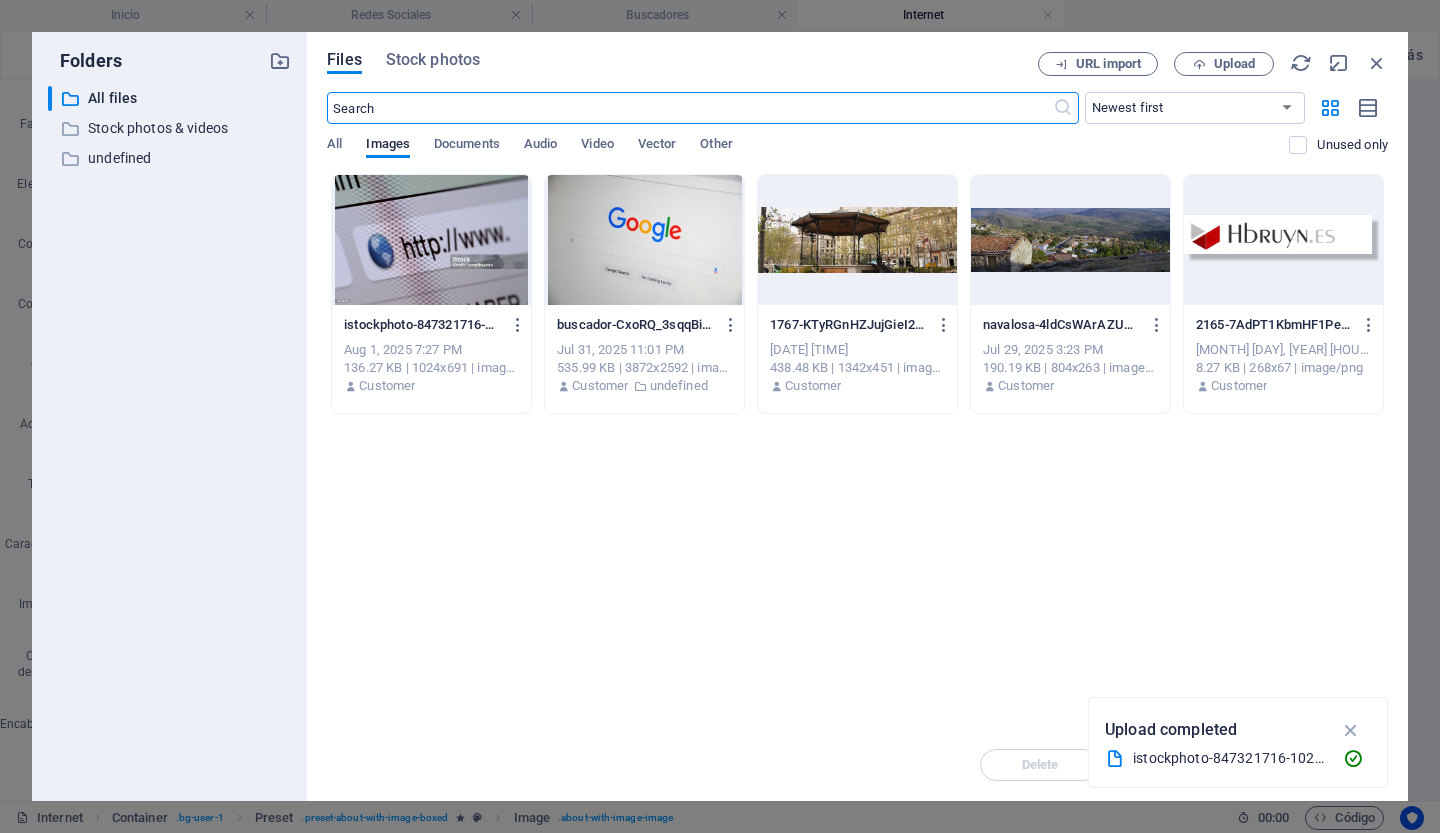 scroll, scrollTop: 1020, scrollLeft: 0, axis: vertical 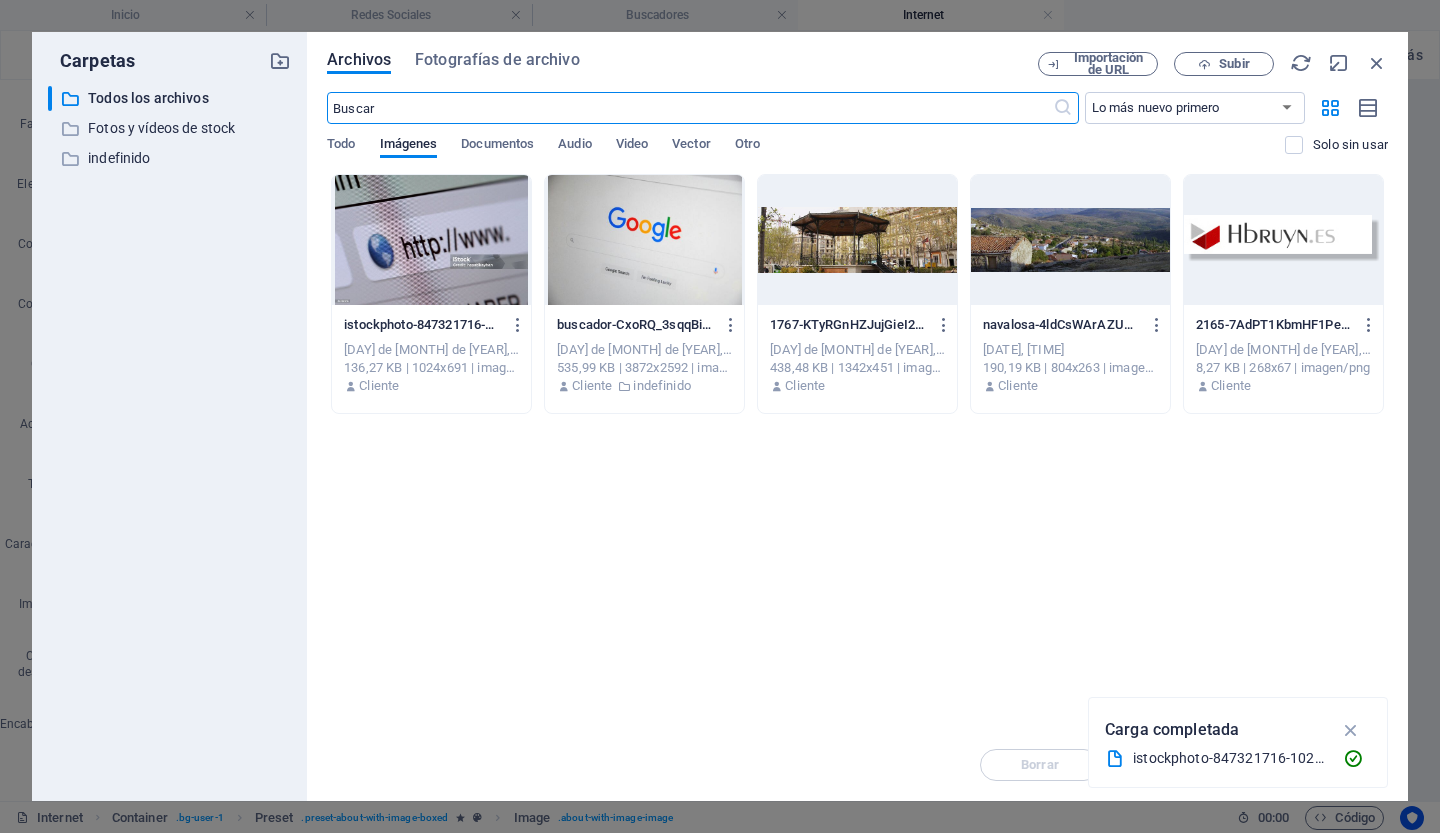 click at bounding box center (431, 240) 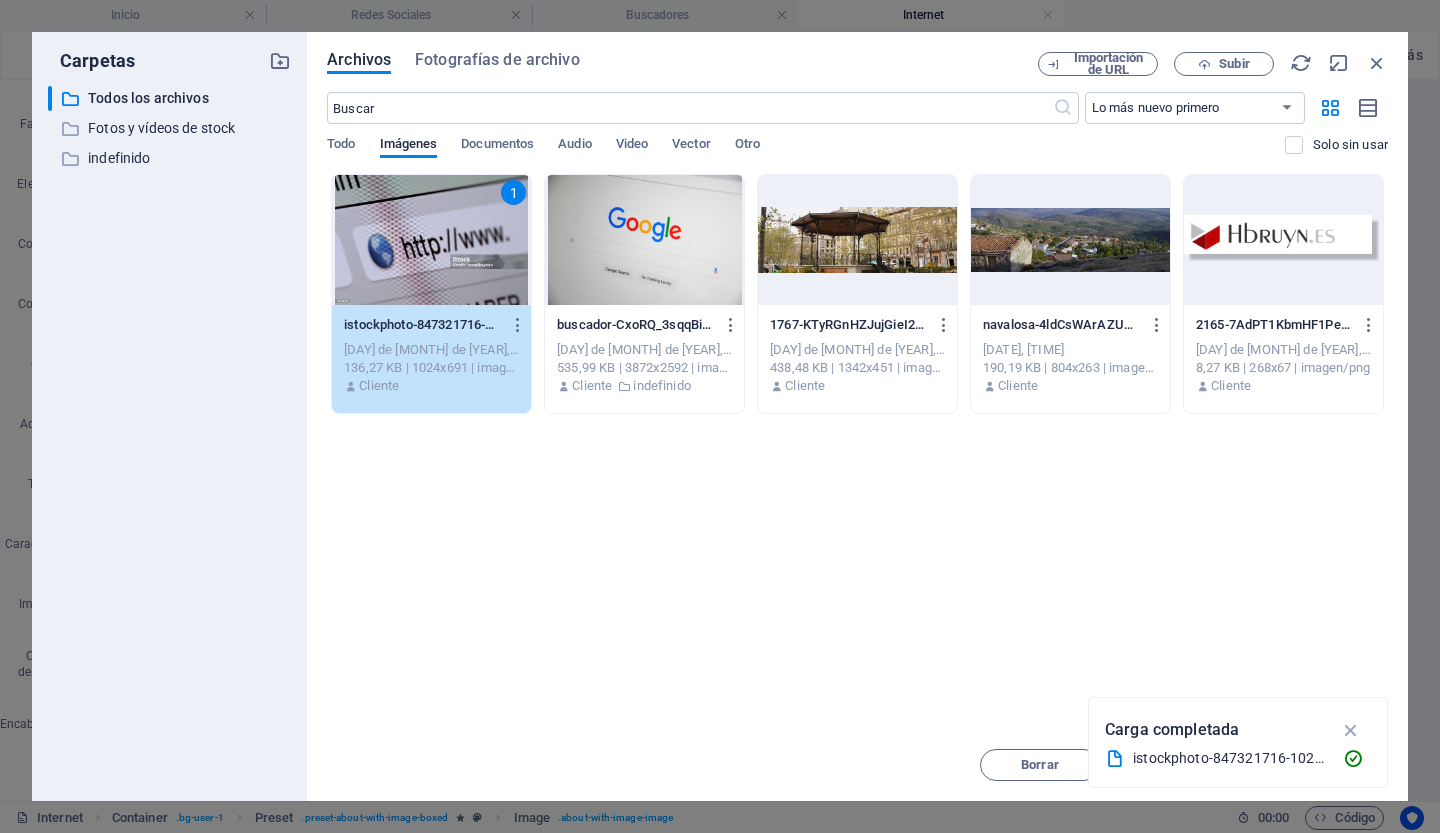 click on "1" at bounding box center [431, 240] 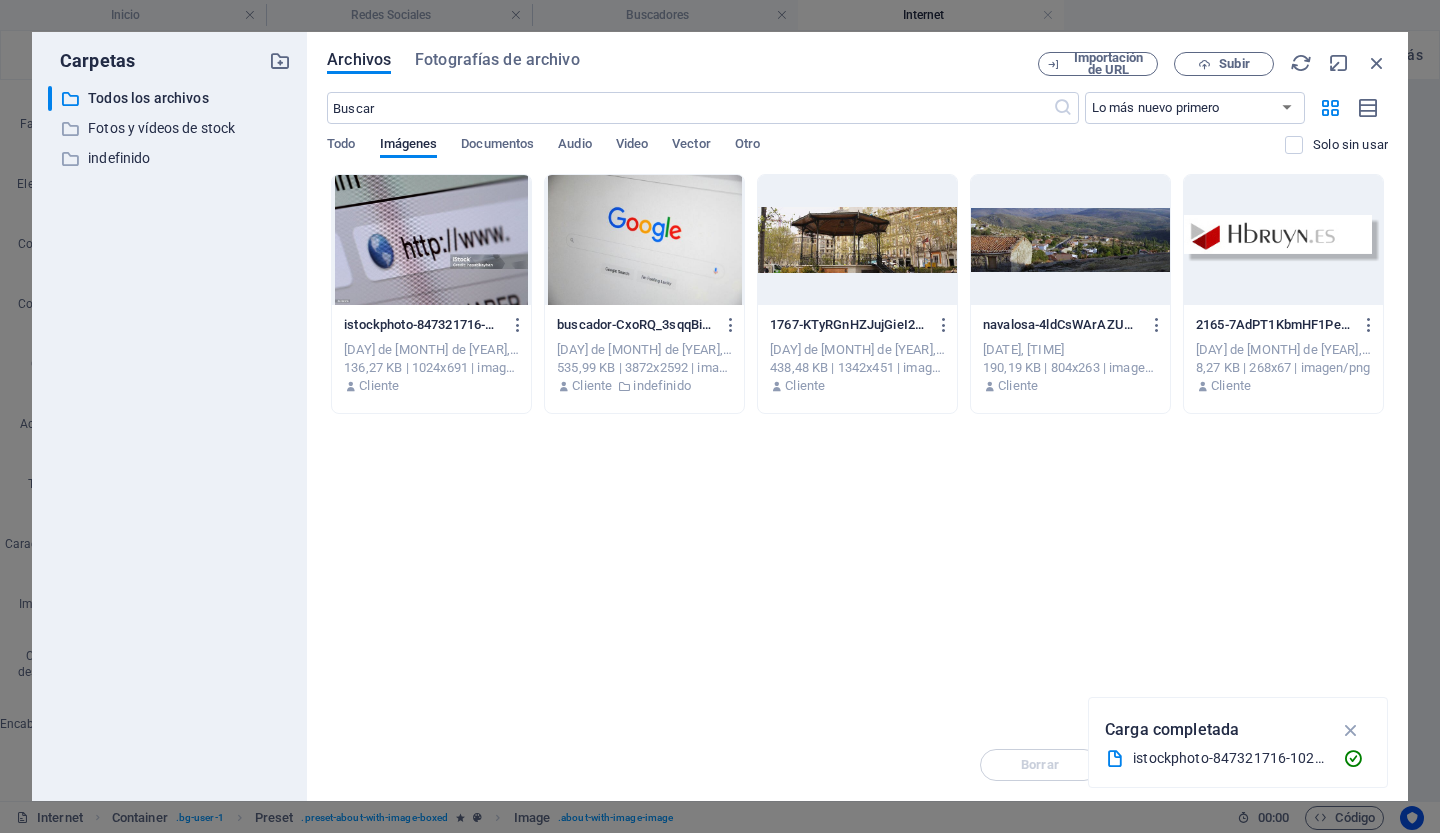 click at bounding box center [431, 240] 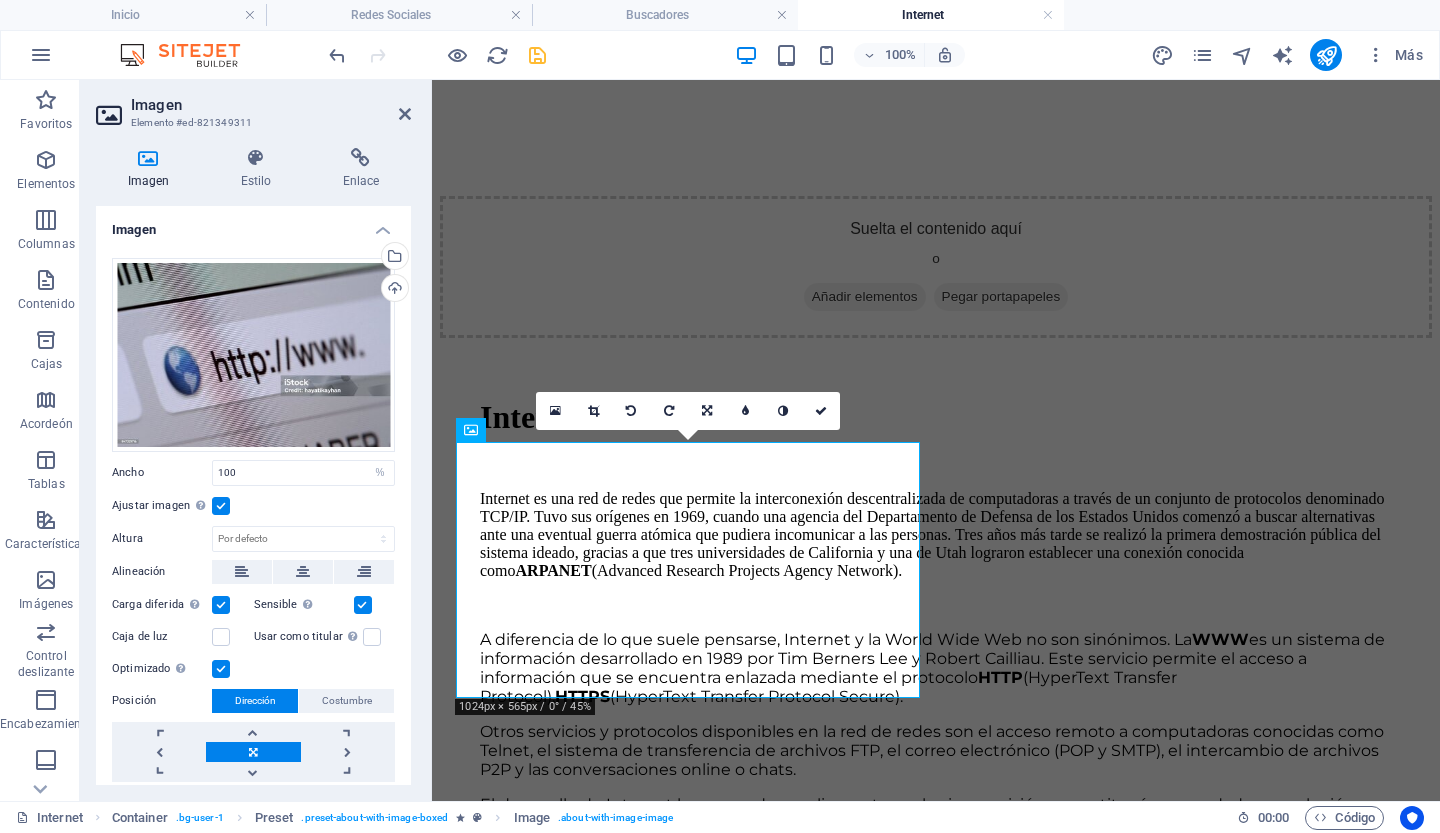 scroll, scrollTop: 1008, scrollLeft: 0, axis: vertical 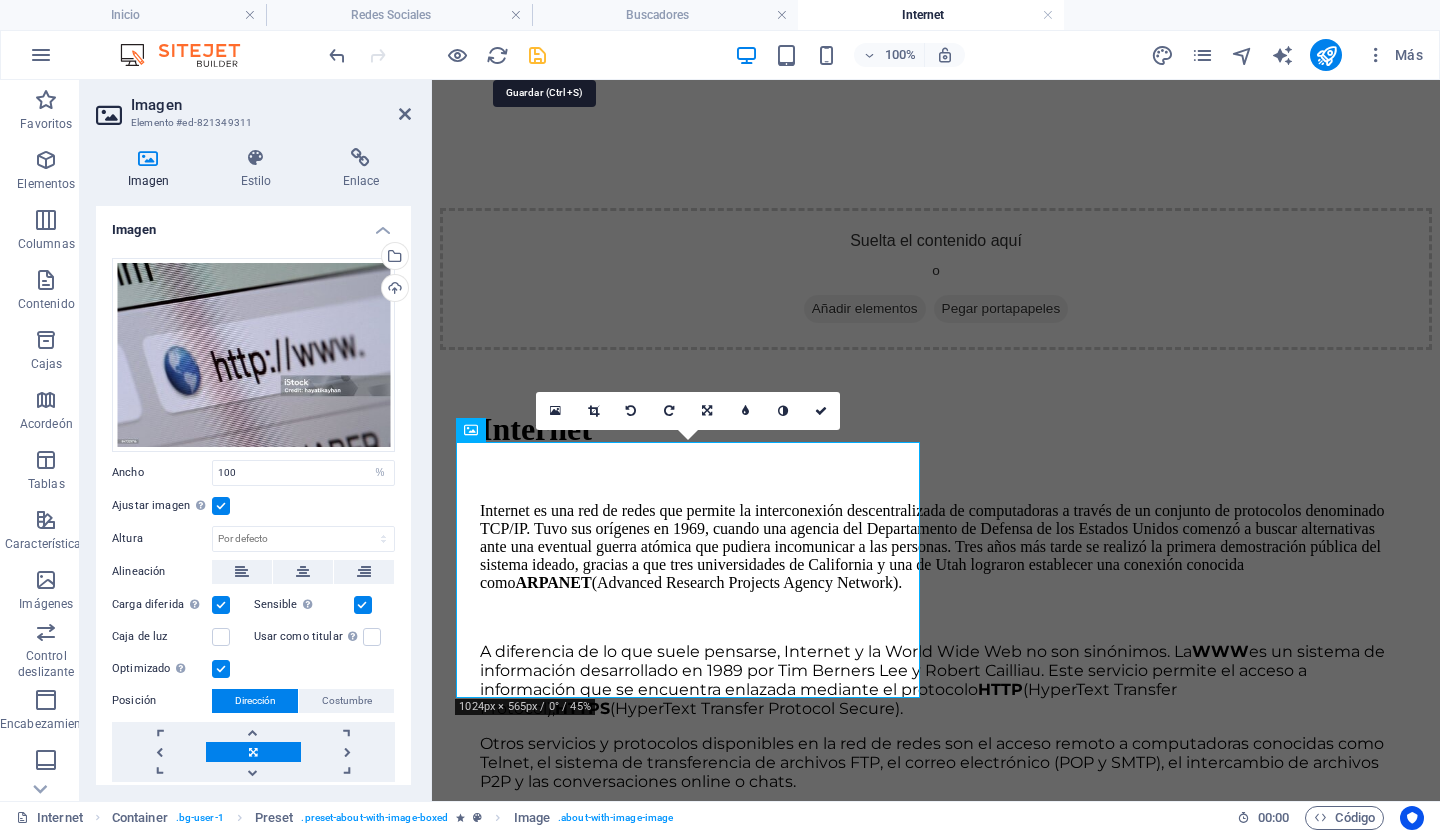 click at bounding box center (537, 55) 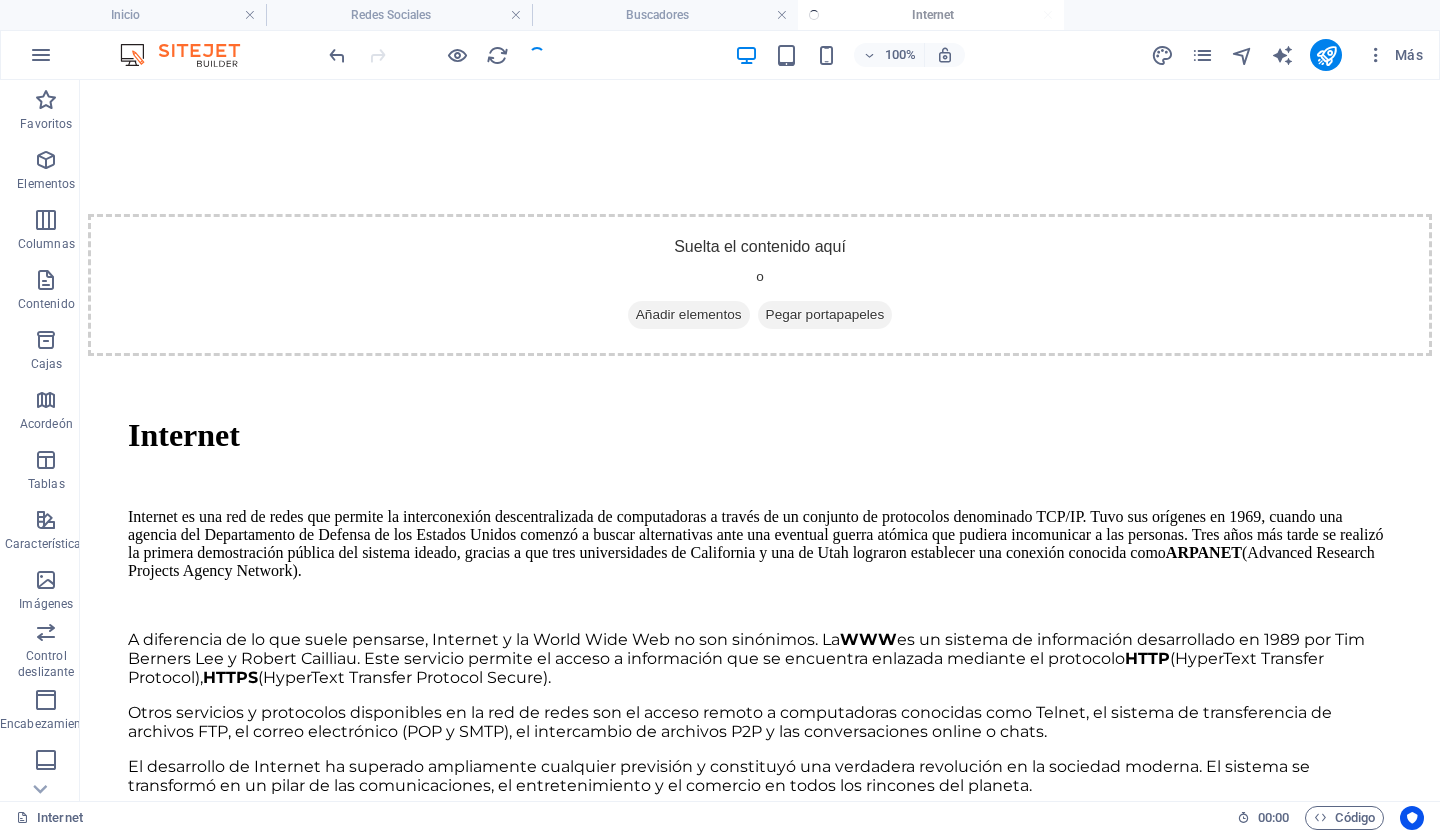 scroll, scrollTop: 1020, scrollLeft: 0, axis: vertical 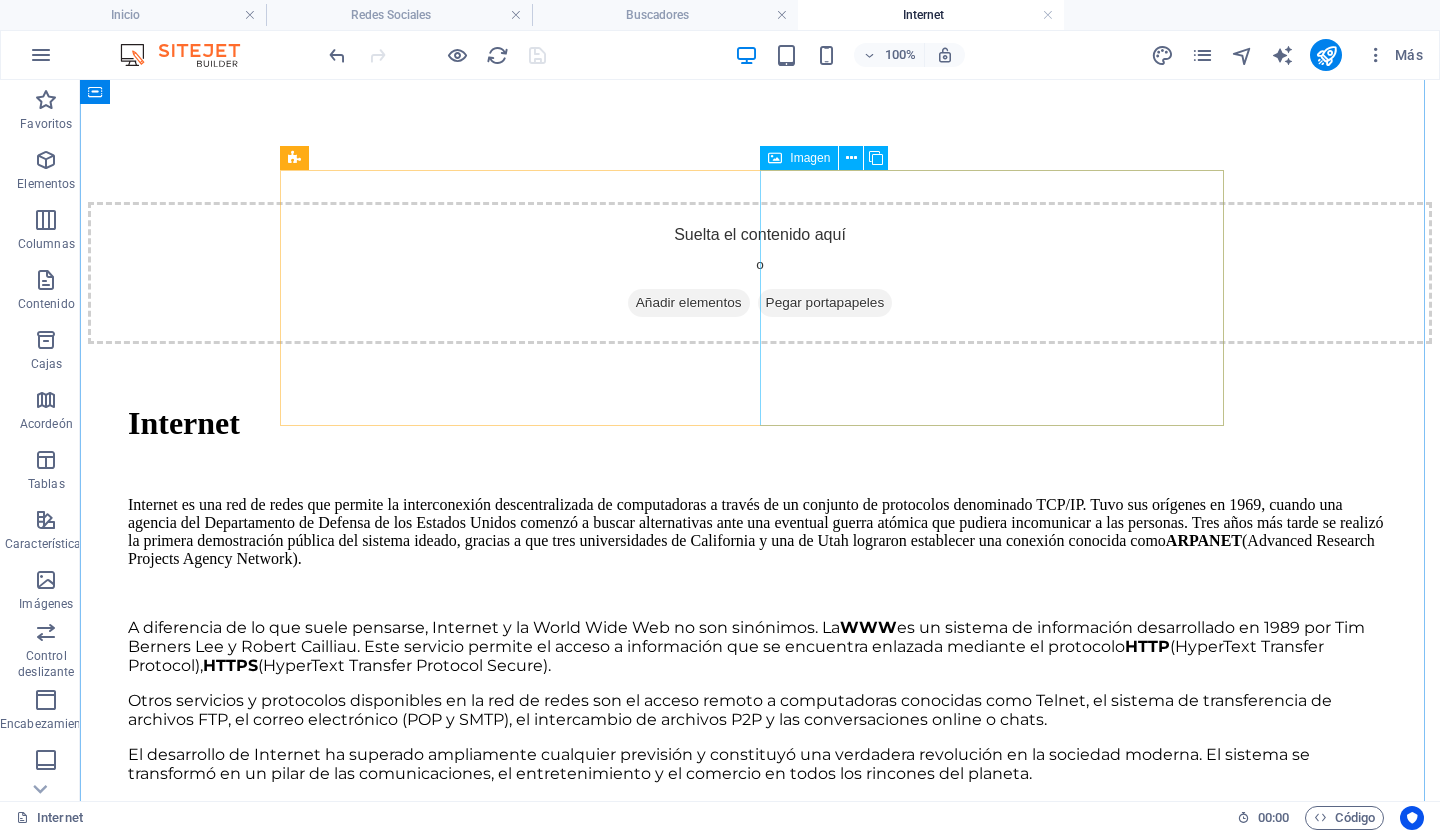 click at bounding box center [289, 1296] 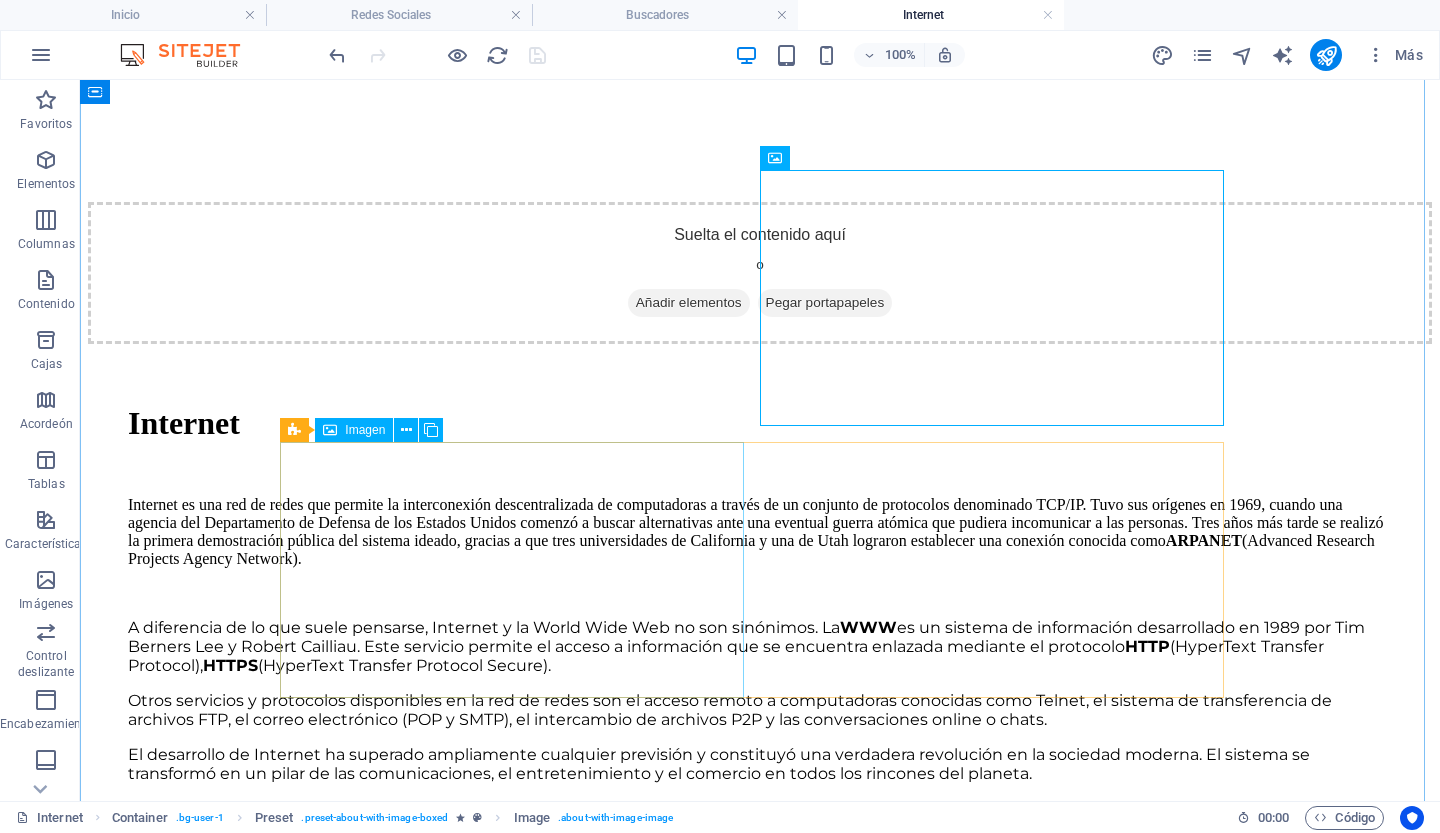 click at bounding box center (289, 1553) 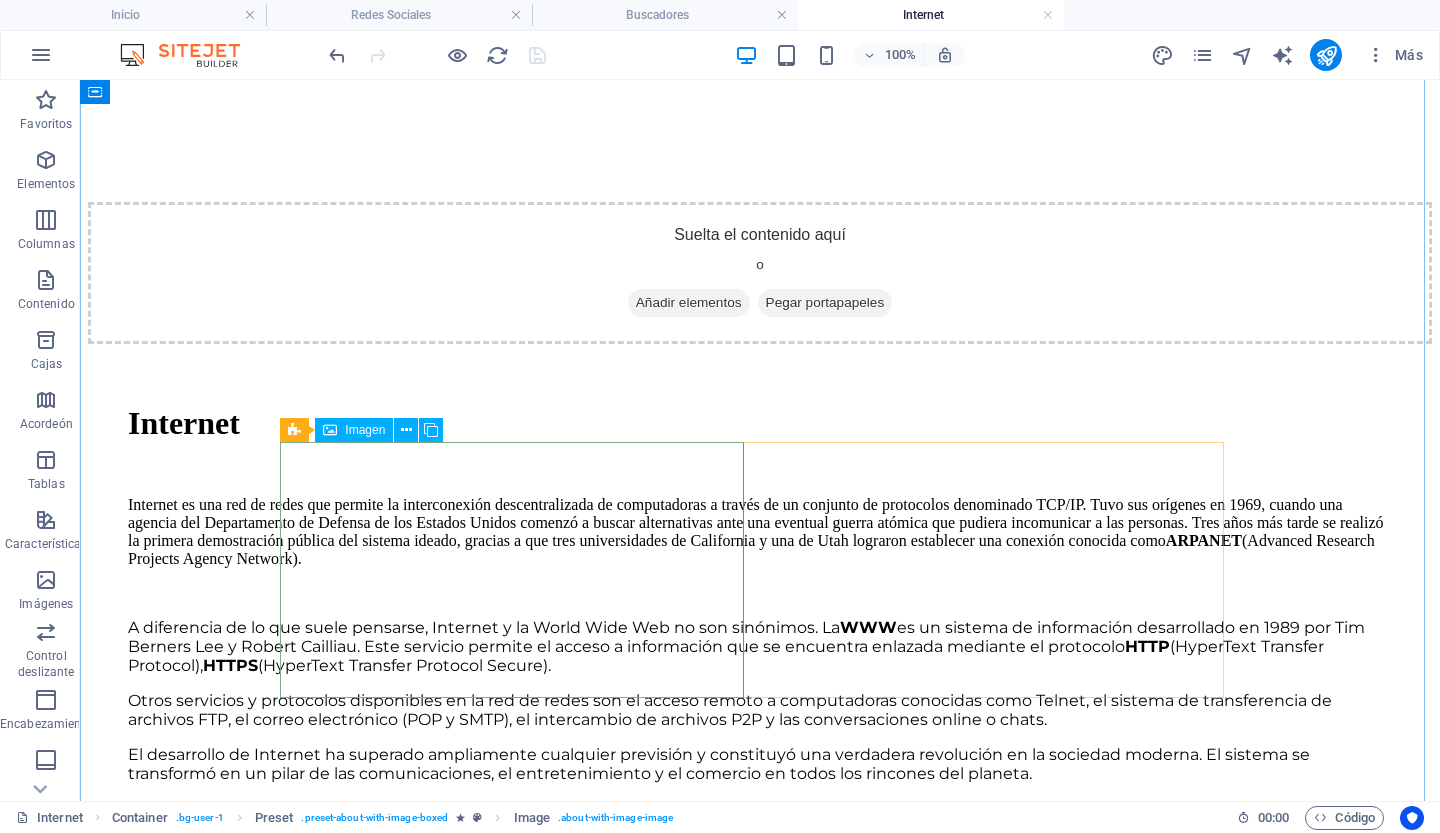 click at bounding box center (289, 1553) 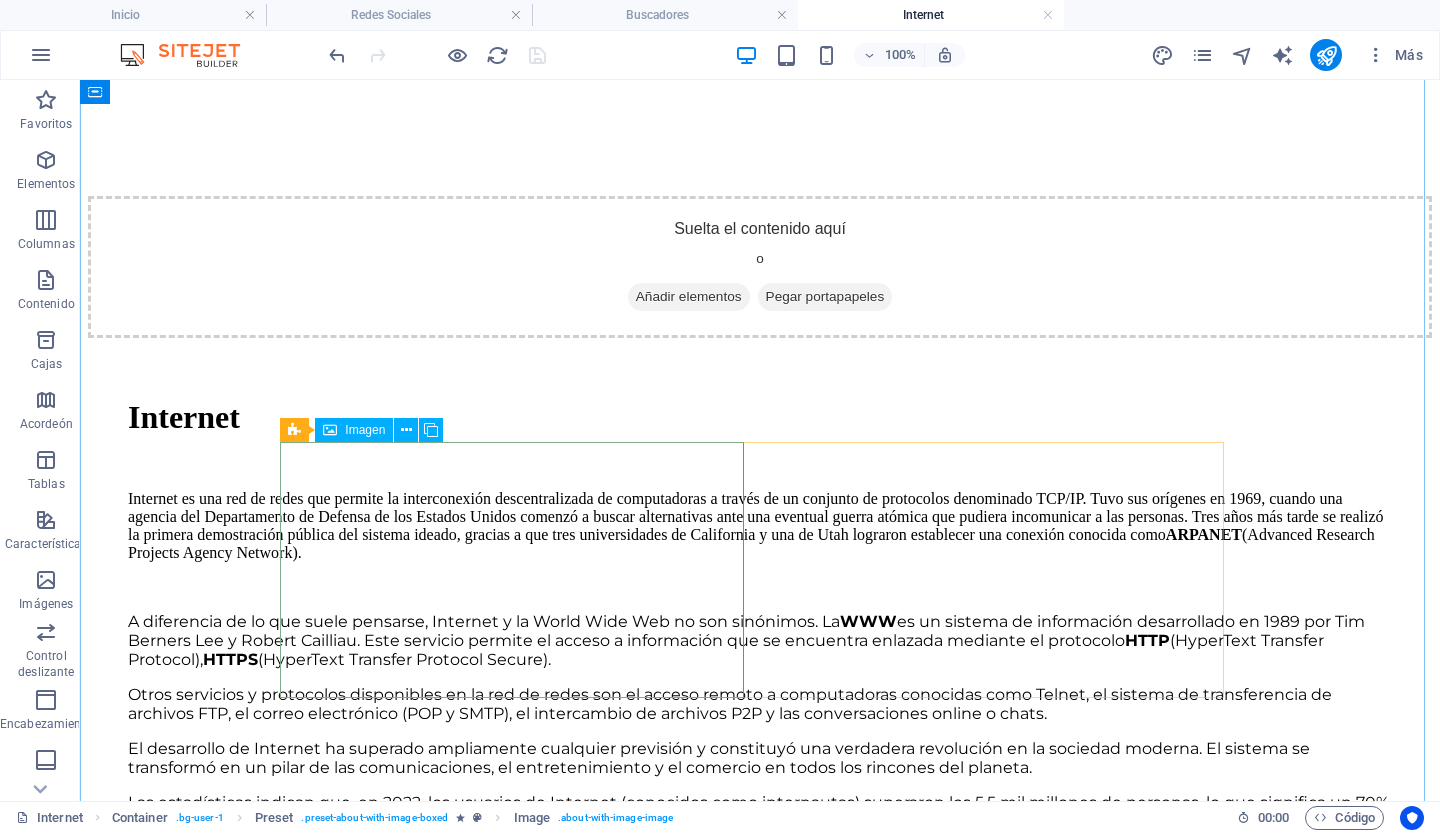 scroll, scrollTop: 1008, scrollLeft: 0, axis: vertical 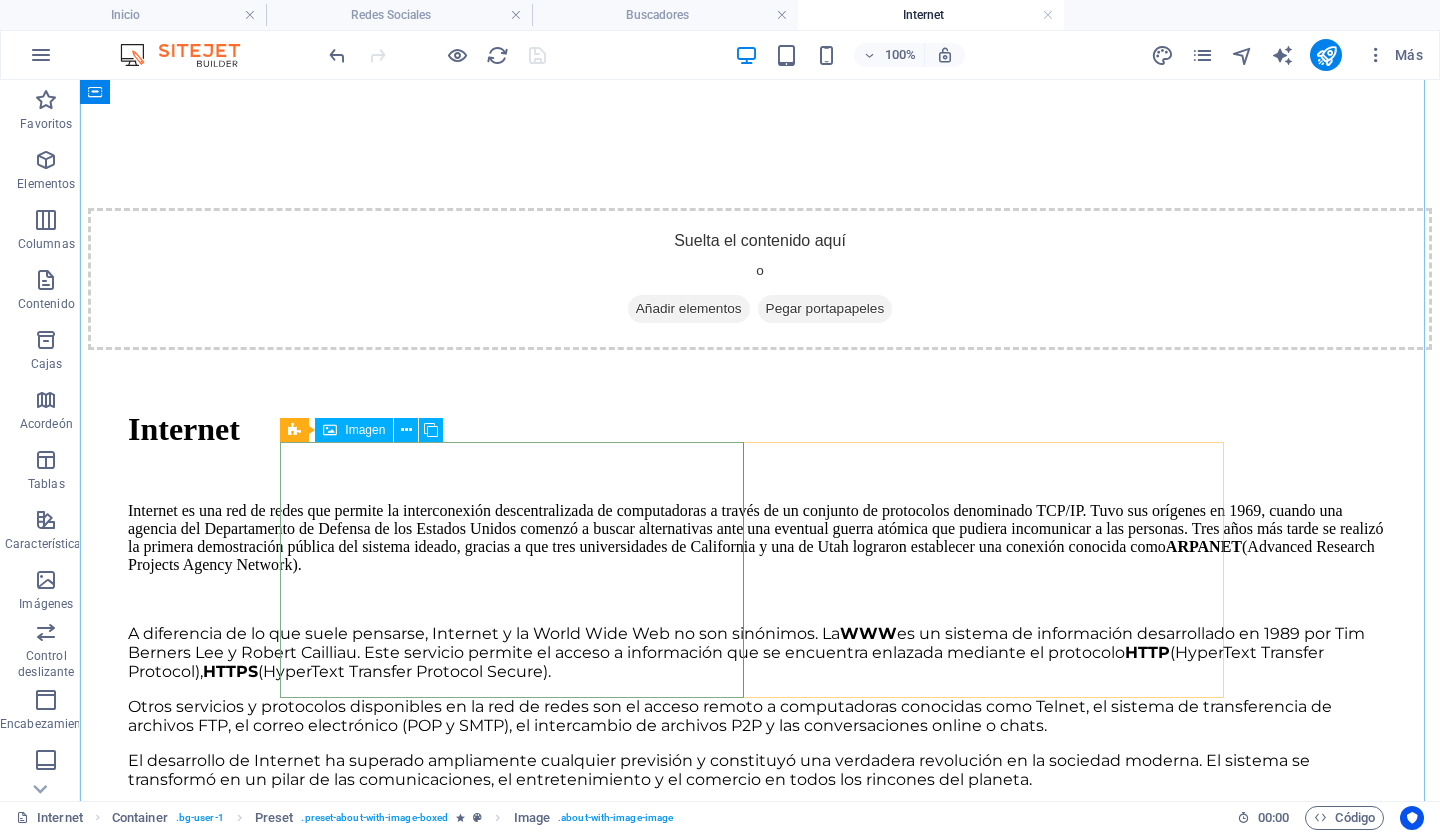 select on "%" 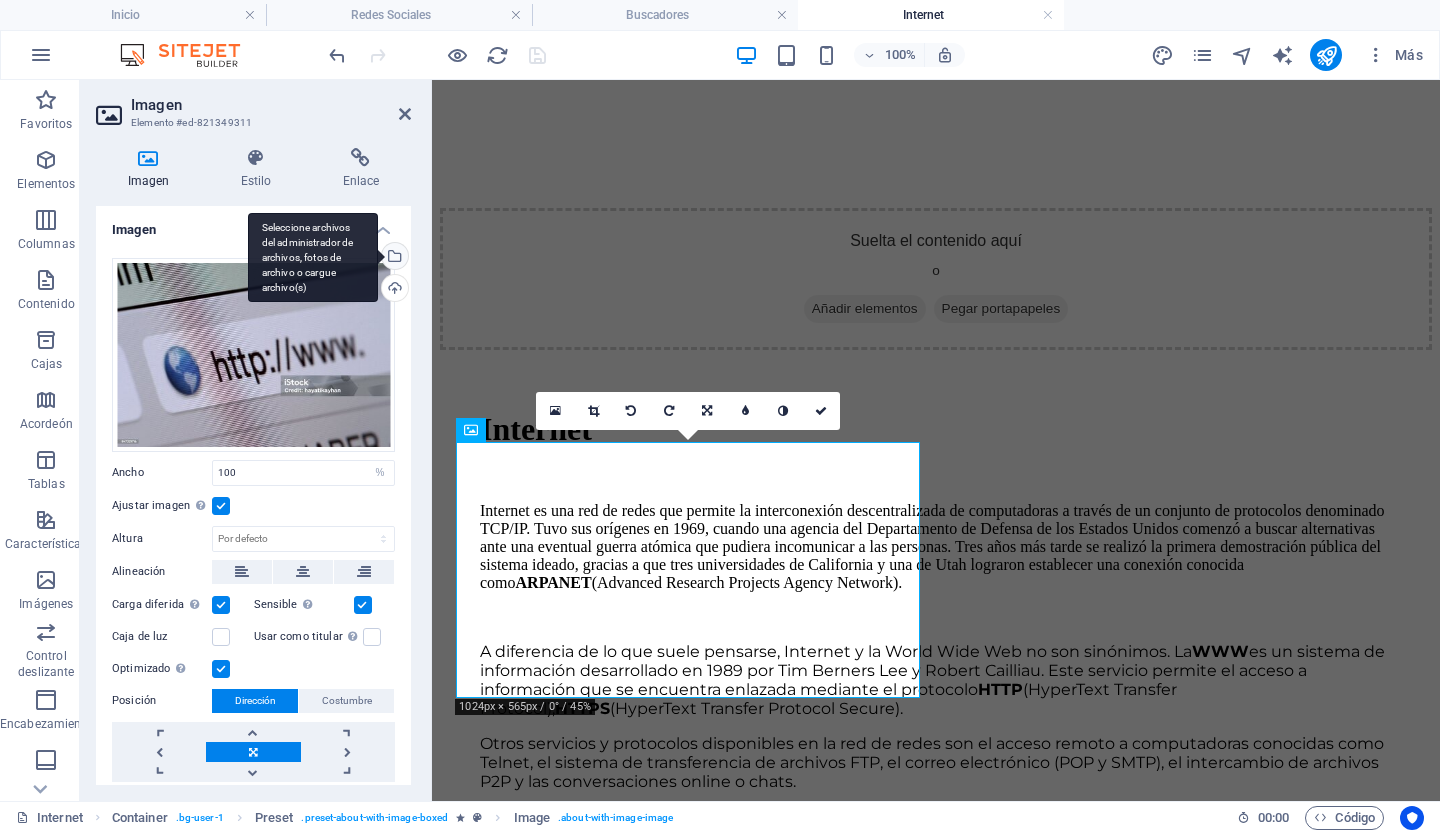 click on "Seleccione archivos del administrador de archivos, fotos de archivo o cargue archivo(s)" at bounding box center (393, 258) 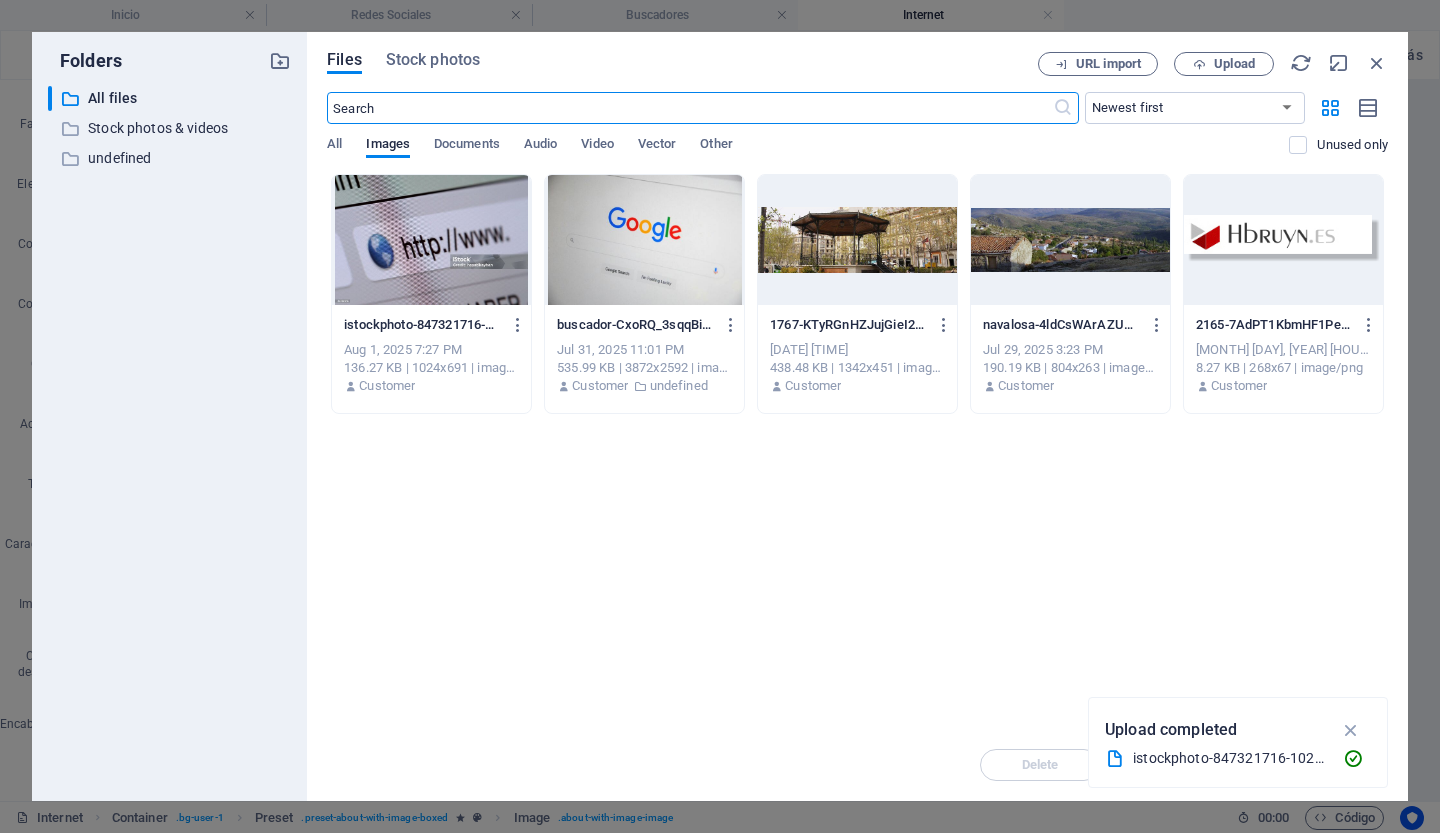scroll, scrollTop: 1020, scrollLeft: 0, axis: vertical 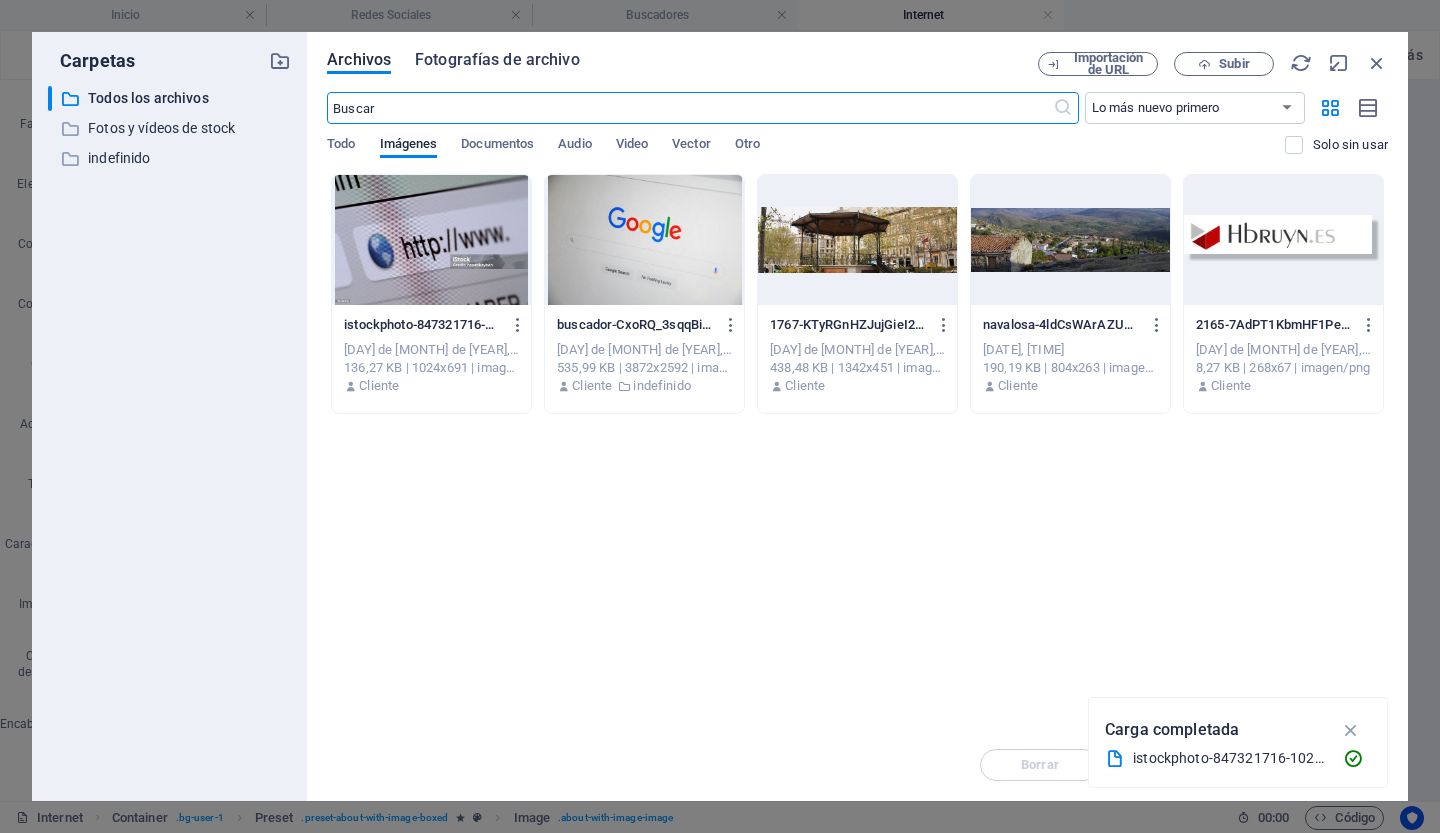 click on "Fotografías de archivo" at bounding box center [497, 59] 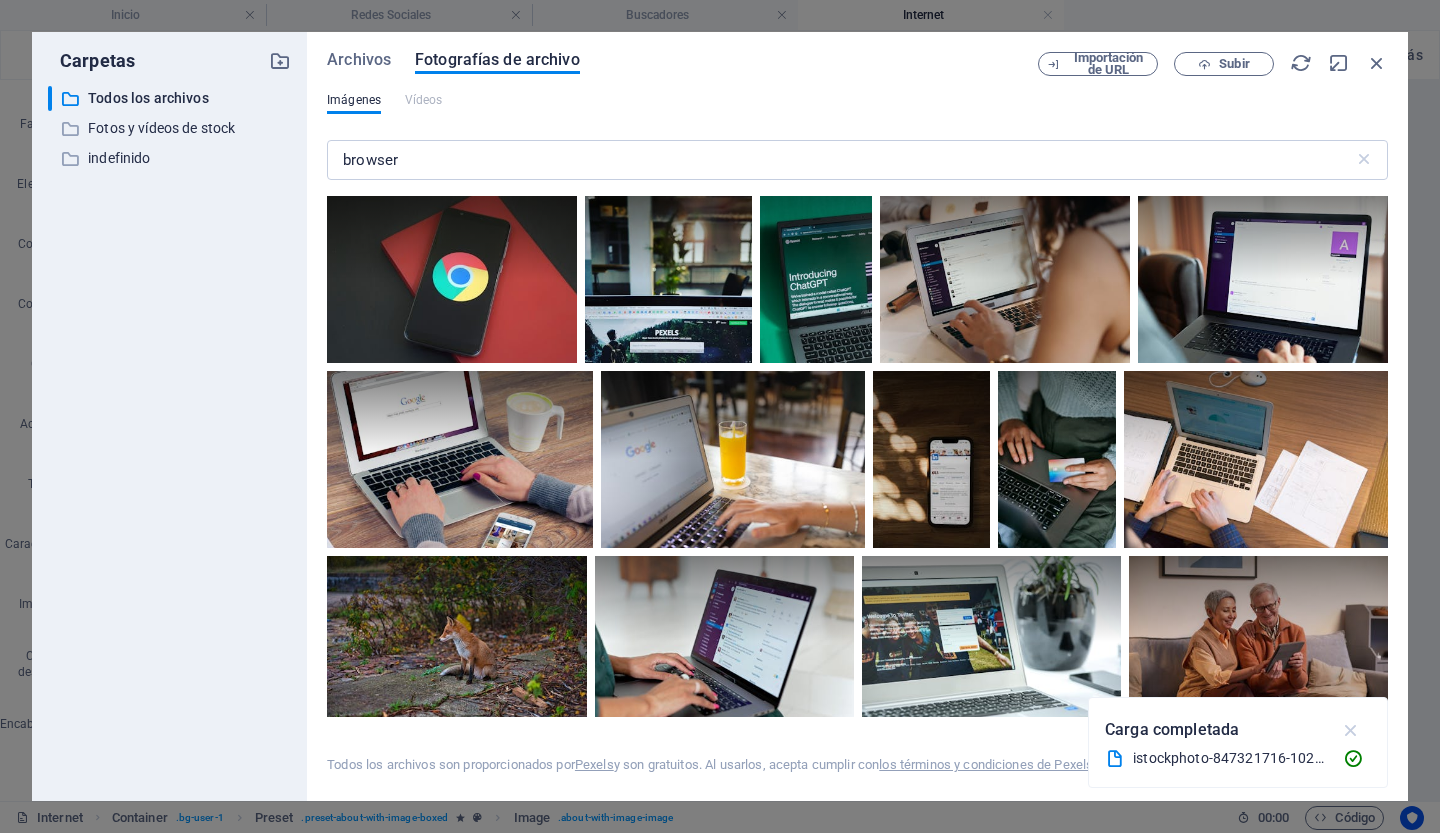 click at bounding box center [1351, 730] 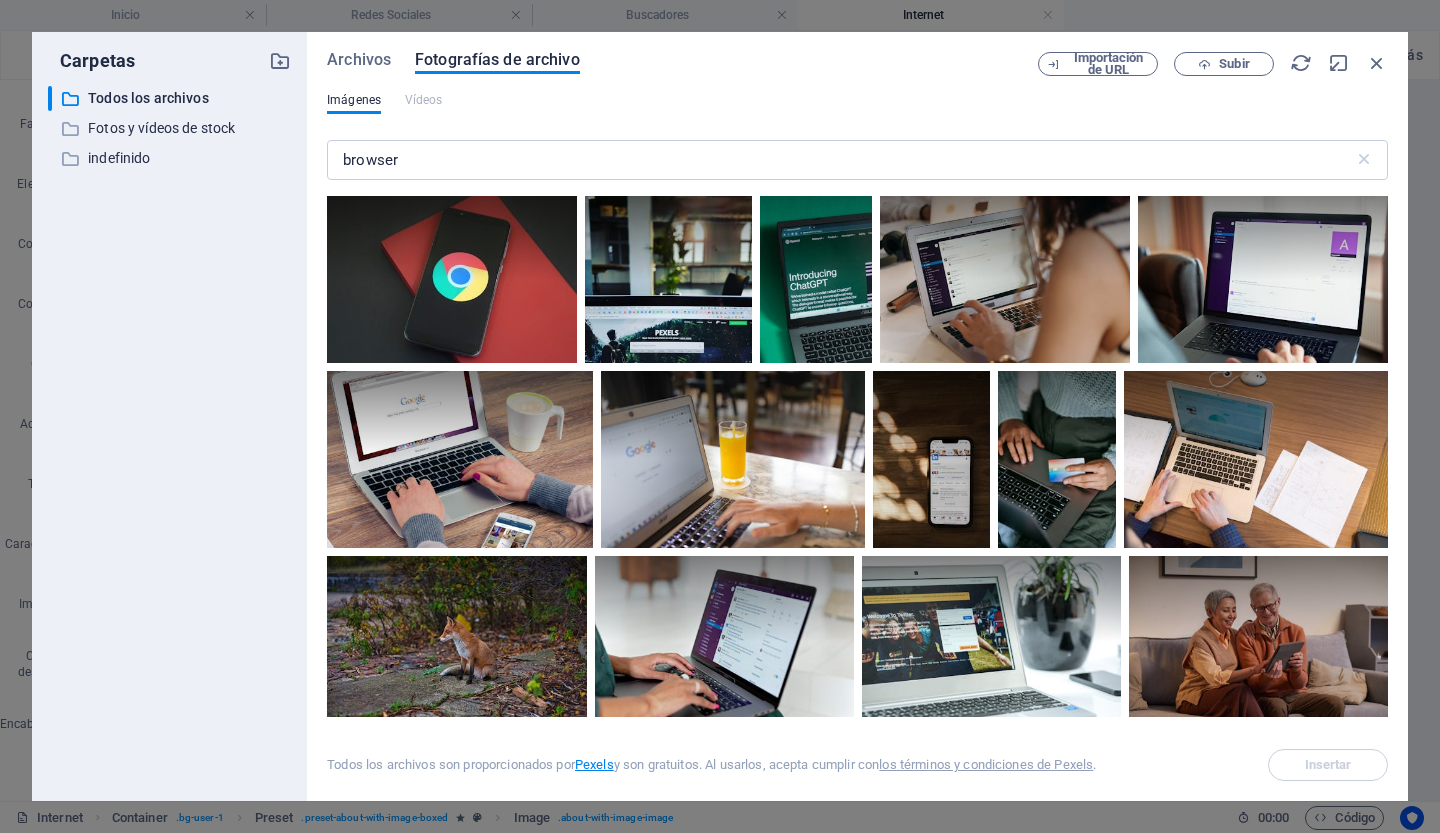 click on "Pexels" at bounding box center [594, 764] 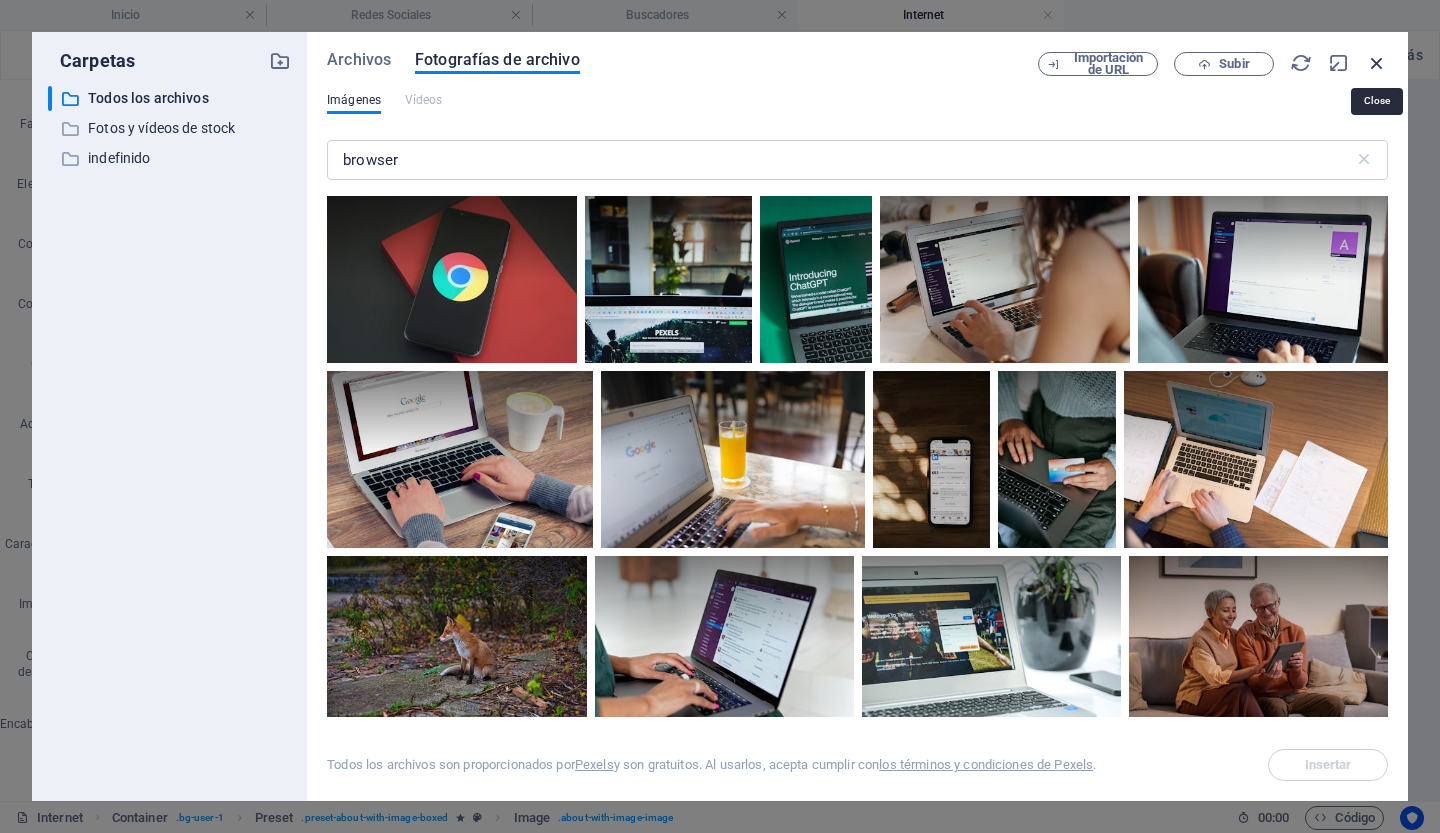 click at bounding box center (1377, 63) 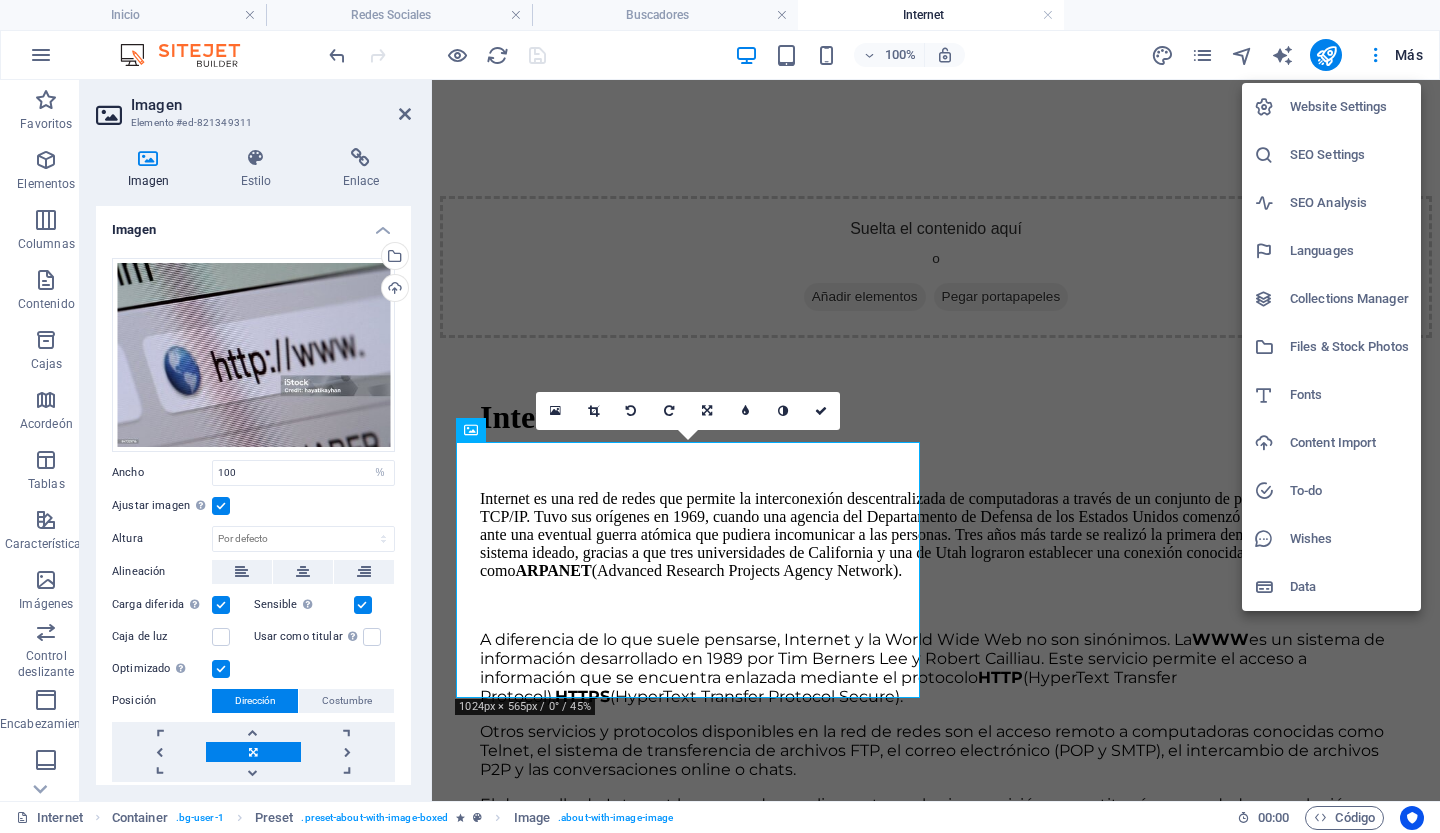 scroll, scrollTop: 1008, scrollLeft: 0, axis: vertical 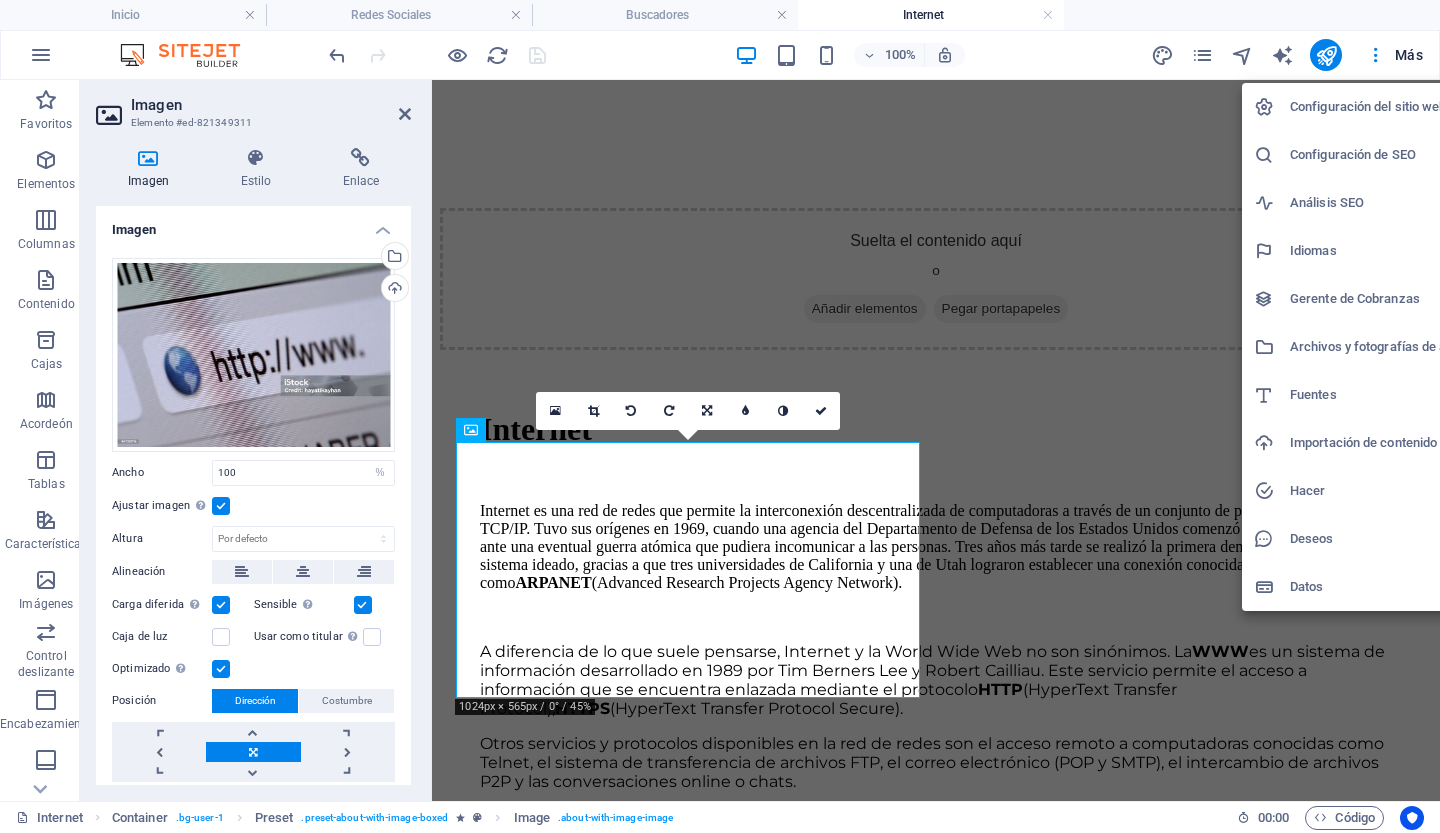 click at bounding box center [720, 416] 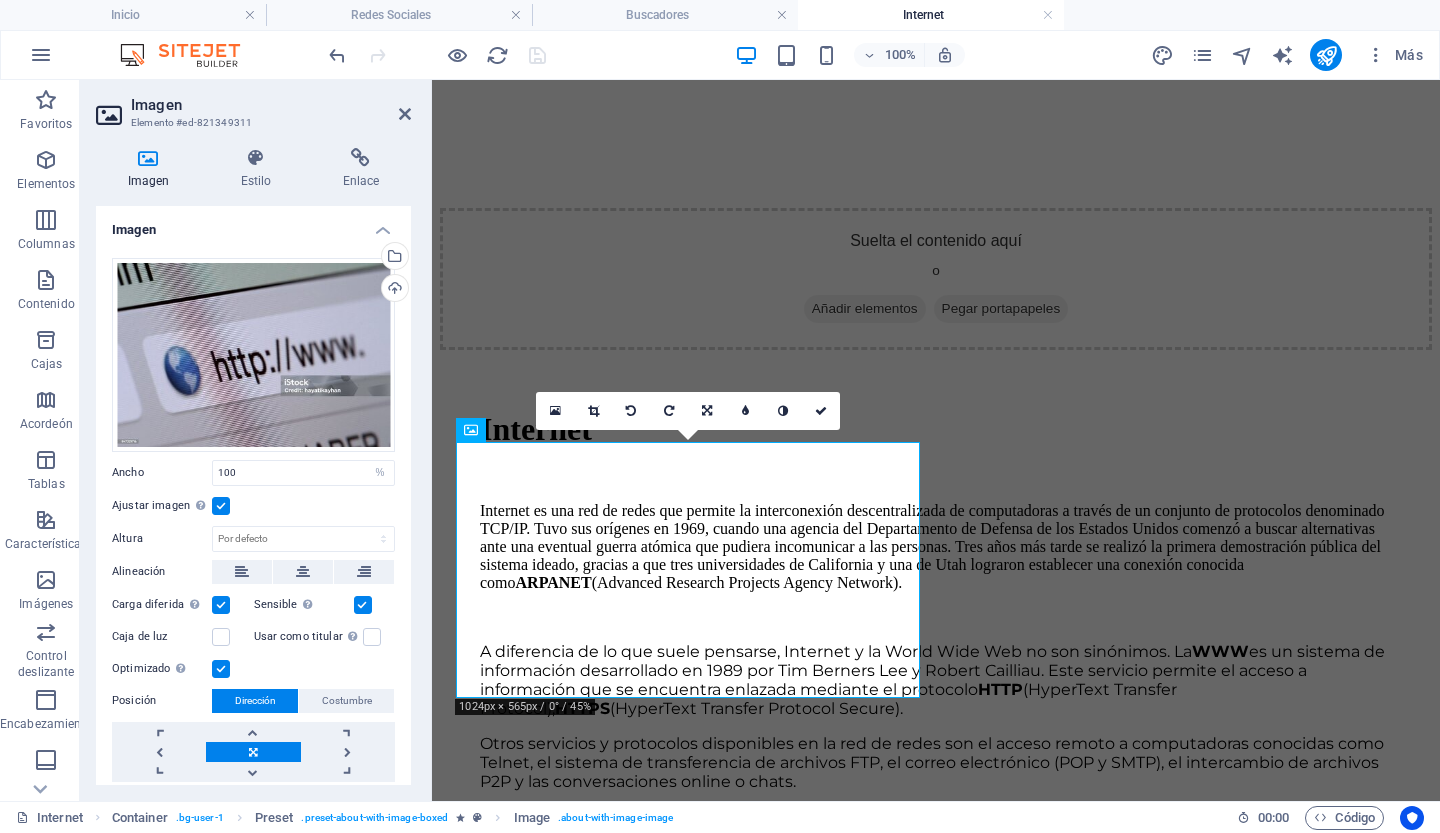 click at bounding box center [405, 114] 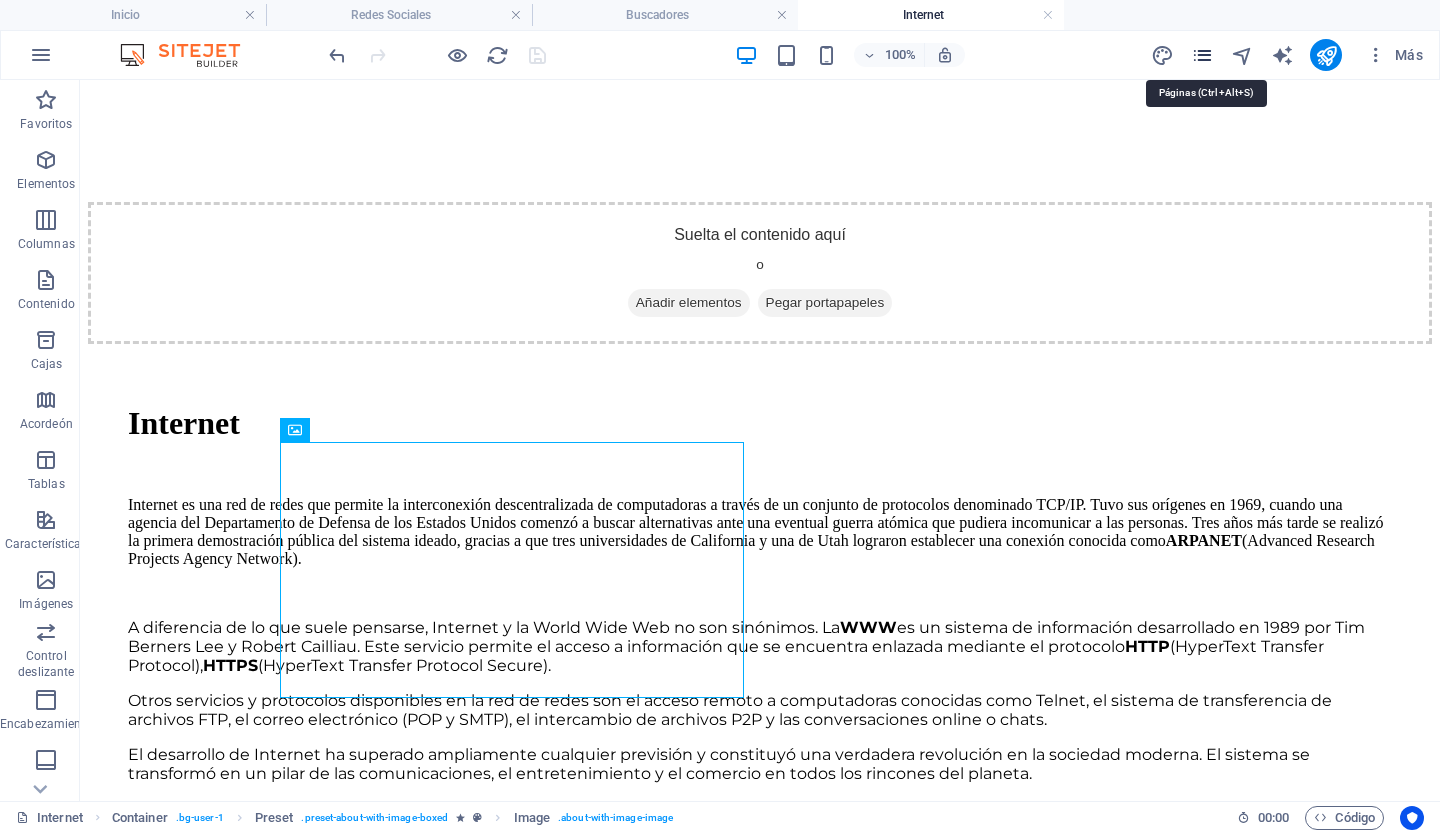 click at bounding box center [1202, 55] 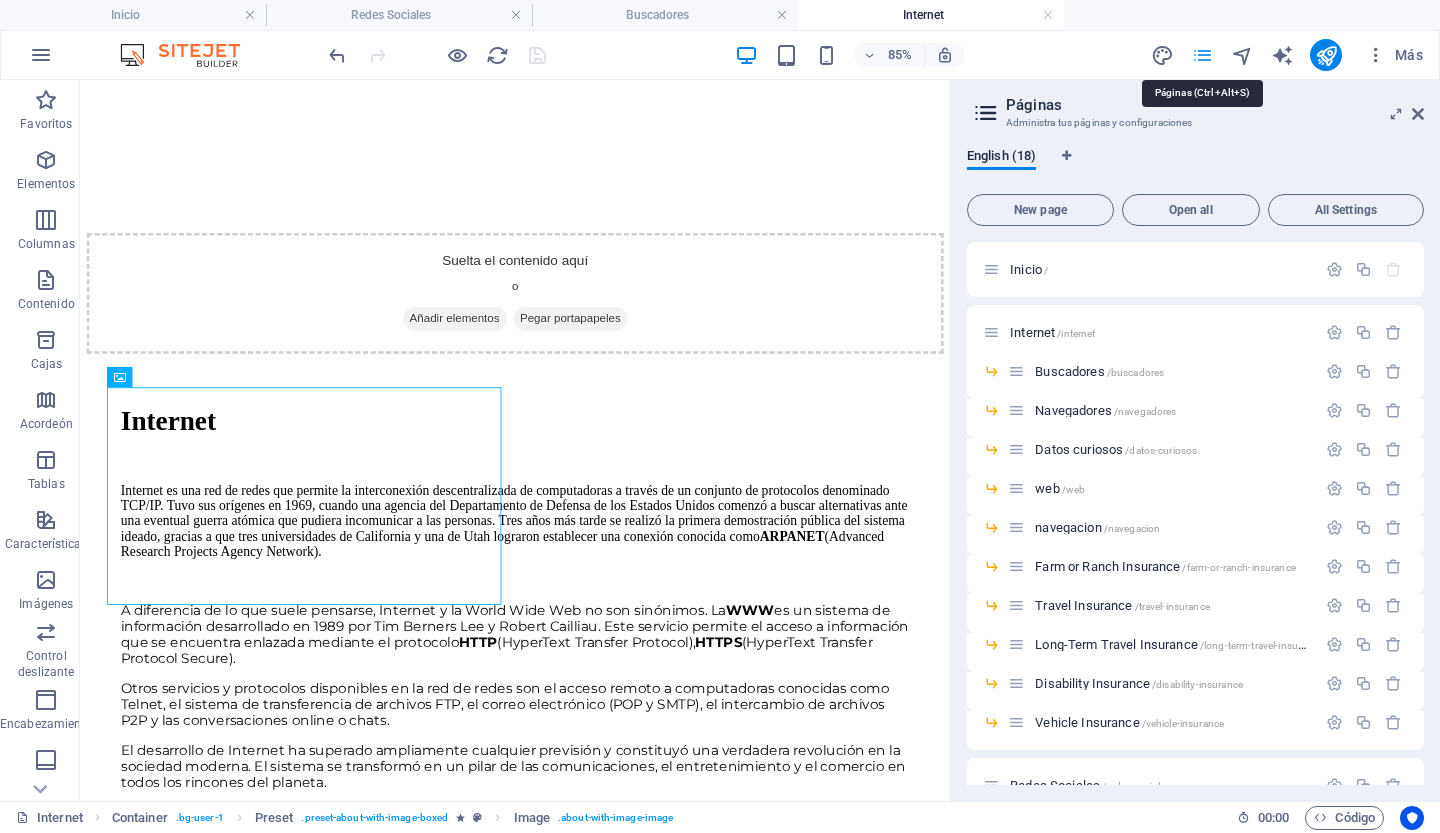 scroll, scrollTop: 1008, scrollLeft: 0, axis: vertical 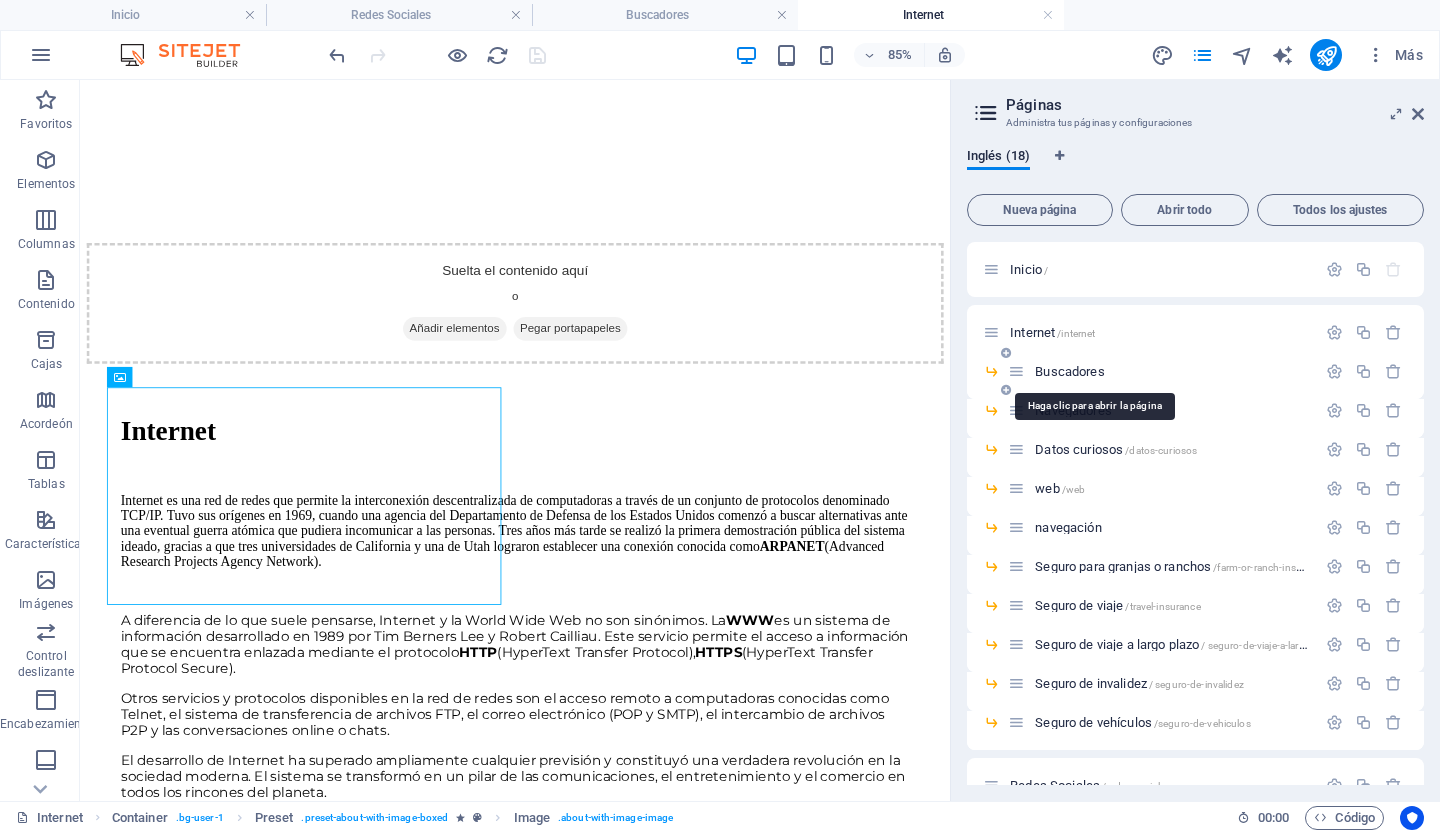 click on "Buscadores" at bounding box center (1069, 371) 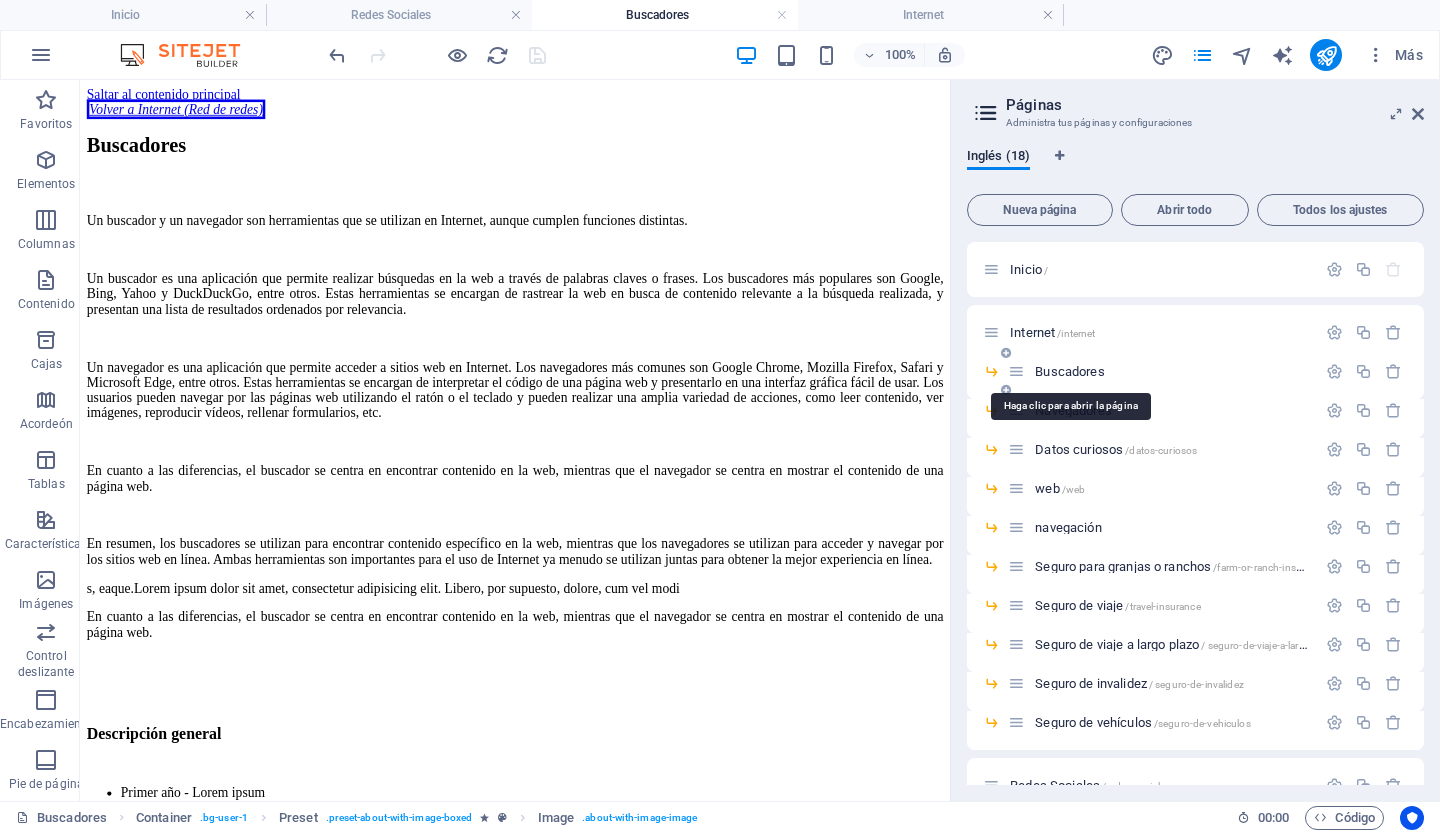 click on "Buscadores" at bounding box center (1069, 371) 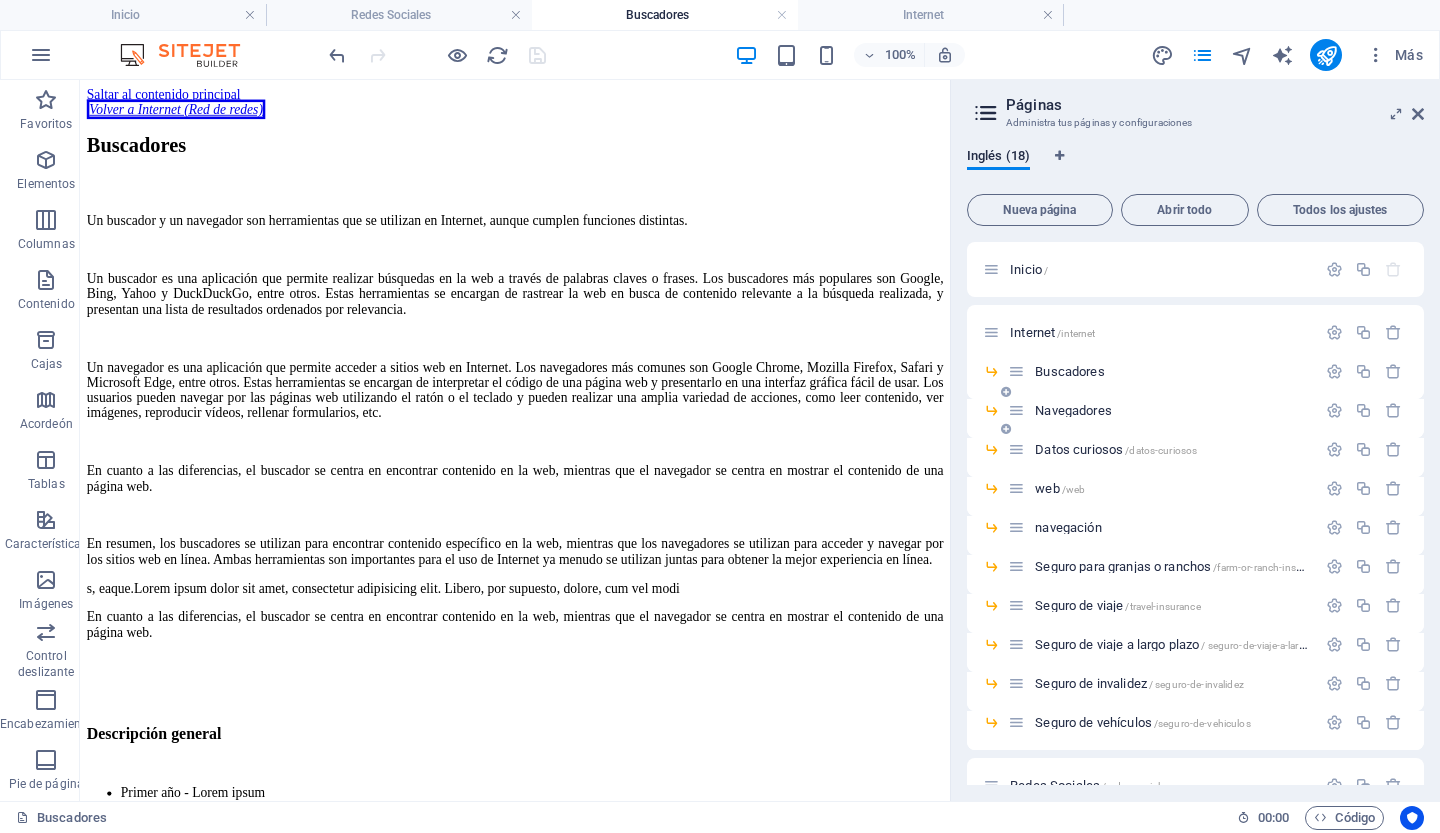 click on "Navegadores" at bounding box center (1073, 410) 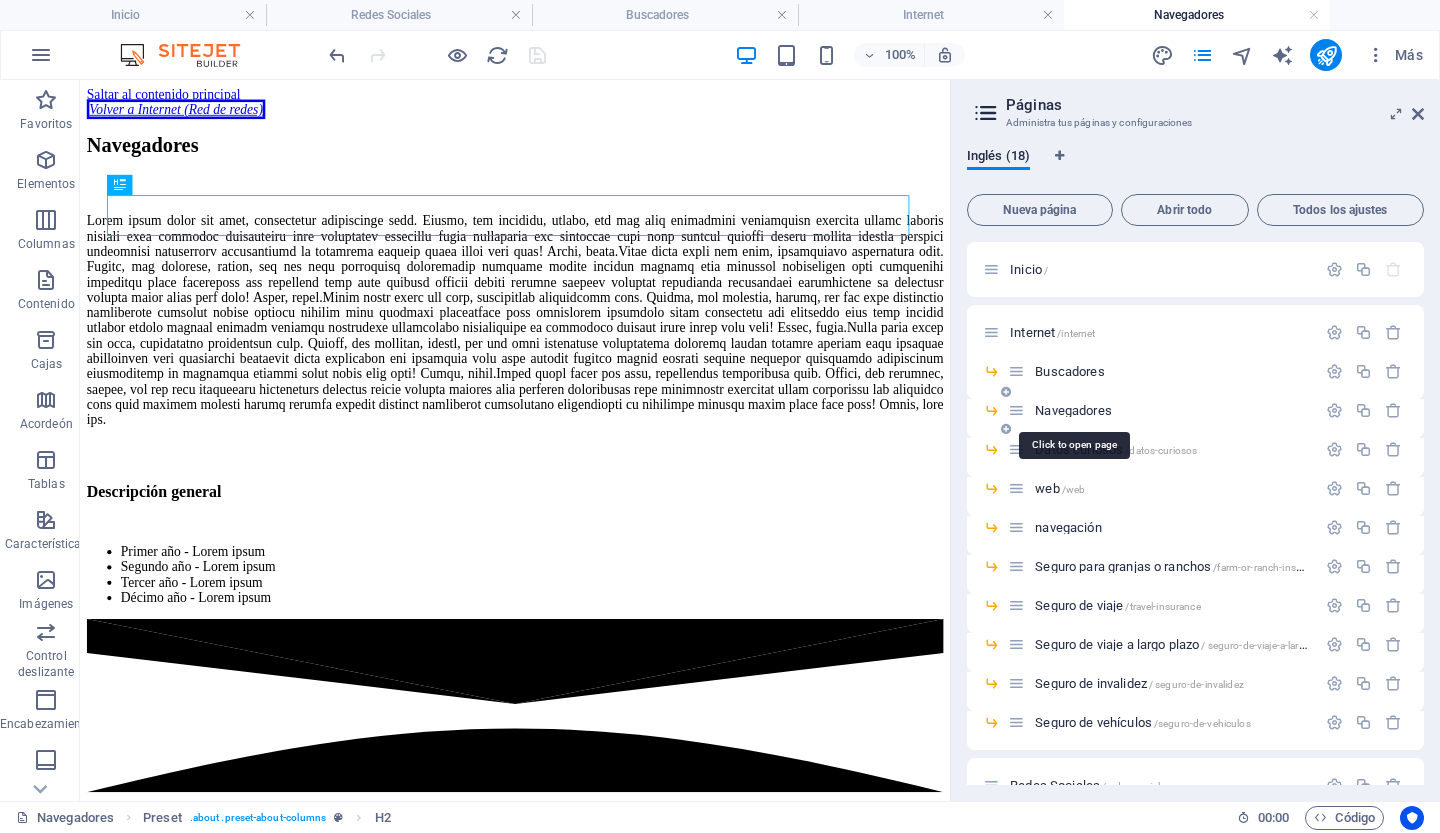 scroll, scrollTop: 0, scrollLeft: 0, axis: both 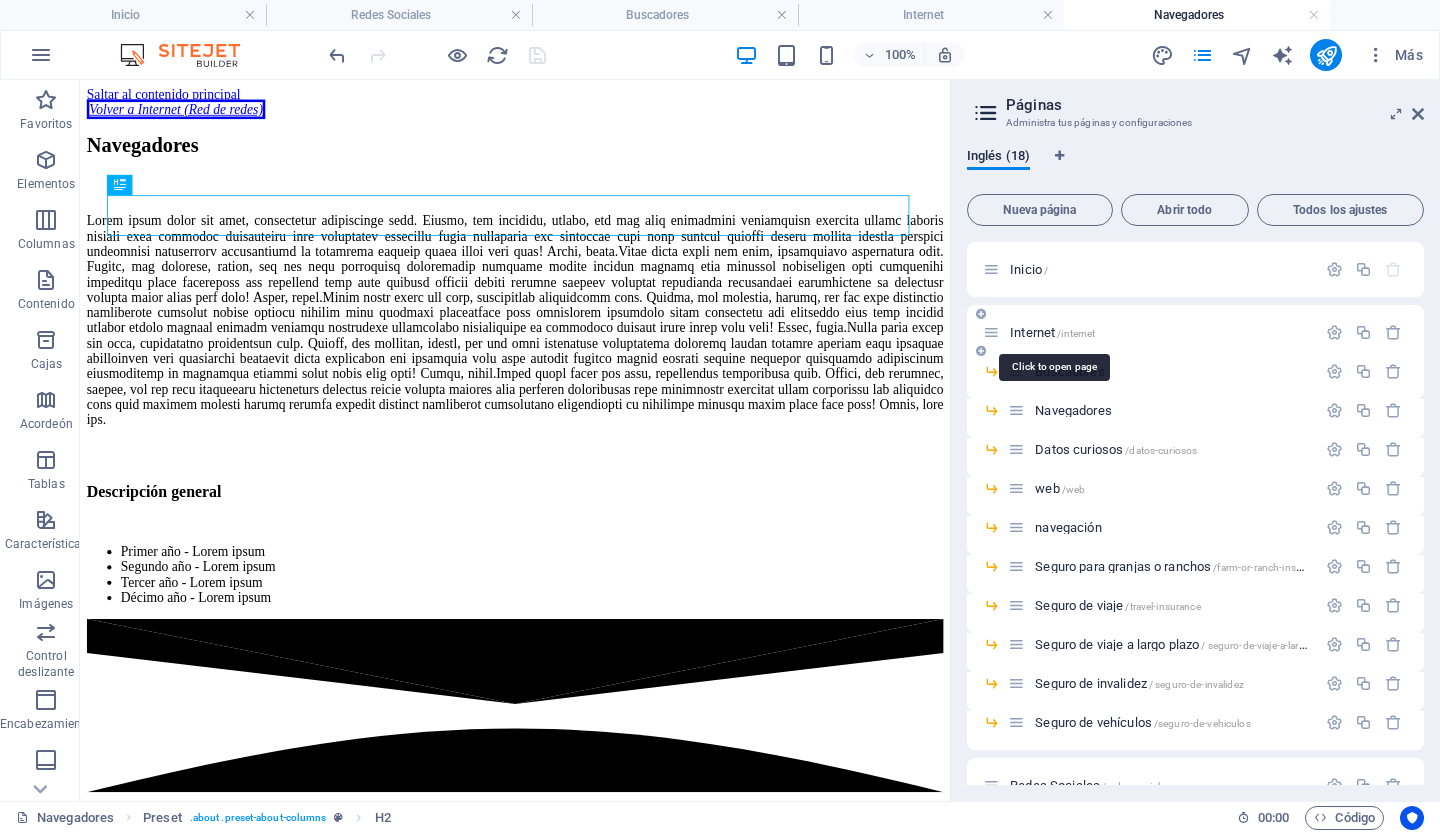 drag, startPoint x: 1054, startPoint y: 371, endPoint x: 1043, endPoint y: 329, distance: 43.416588 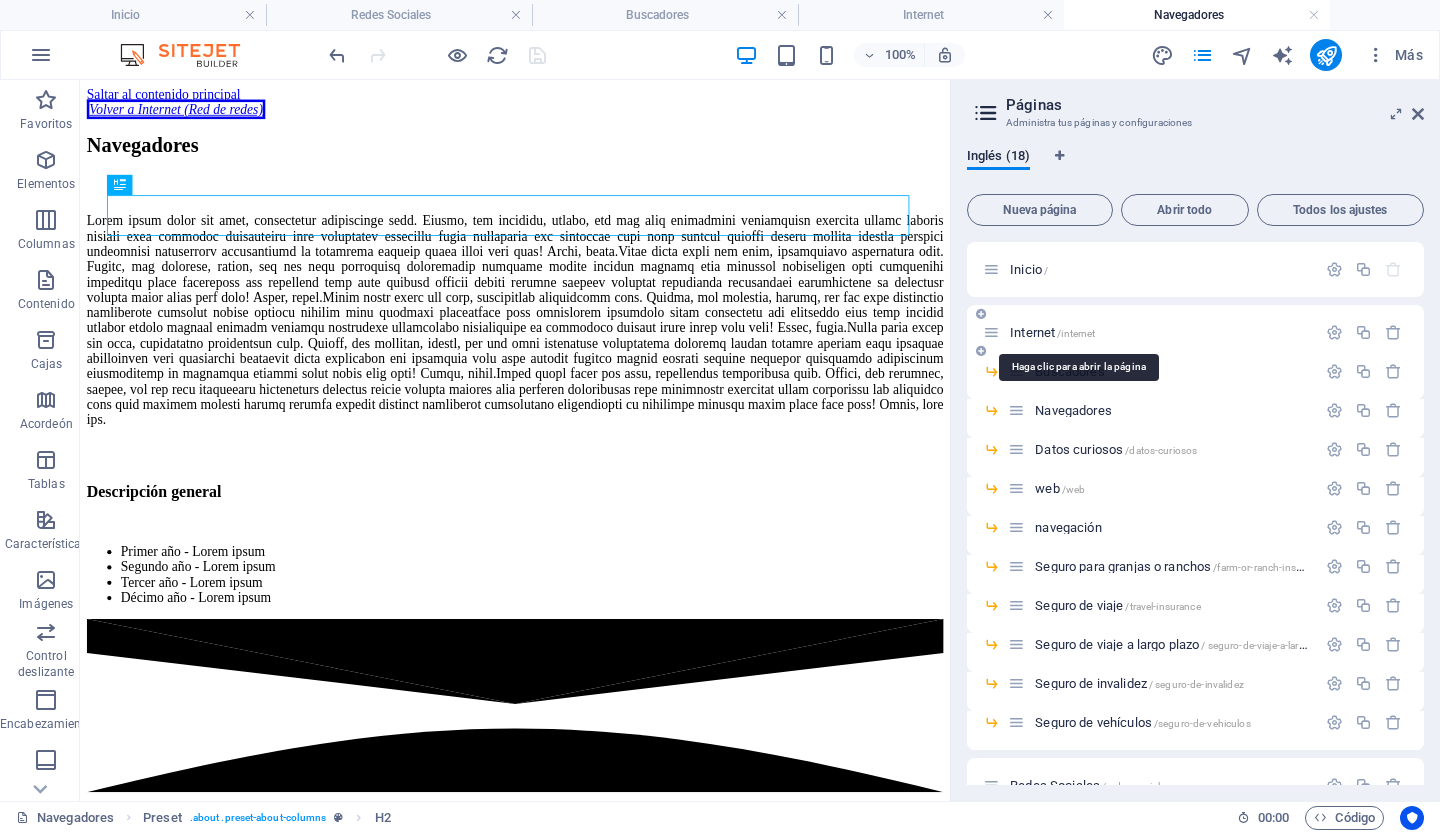 click on "Internet" at bounding box center [1032, 332] 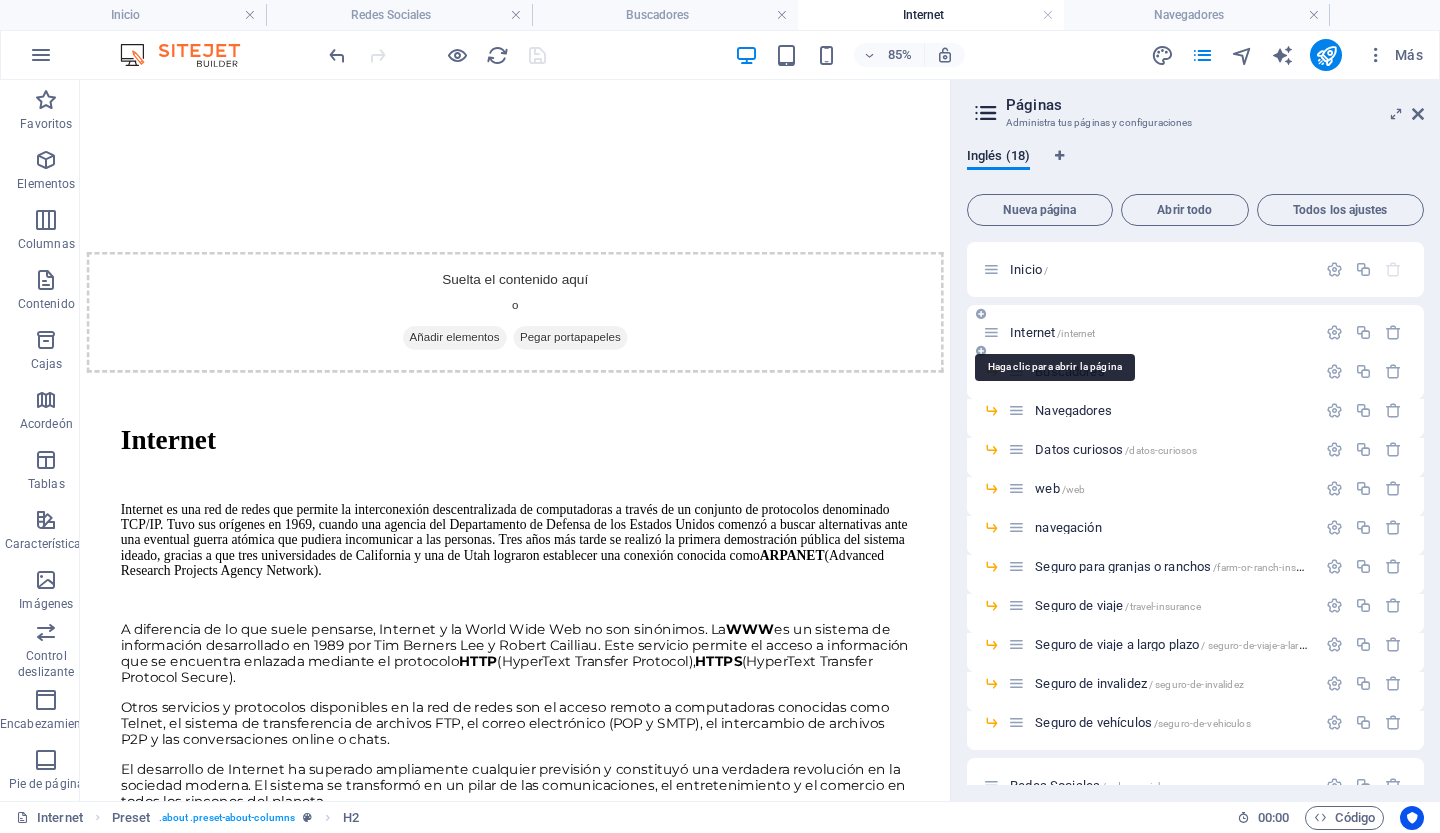 scroll, scrollTop: 1002, scrollLeft: 0, axis: vertical 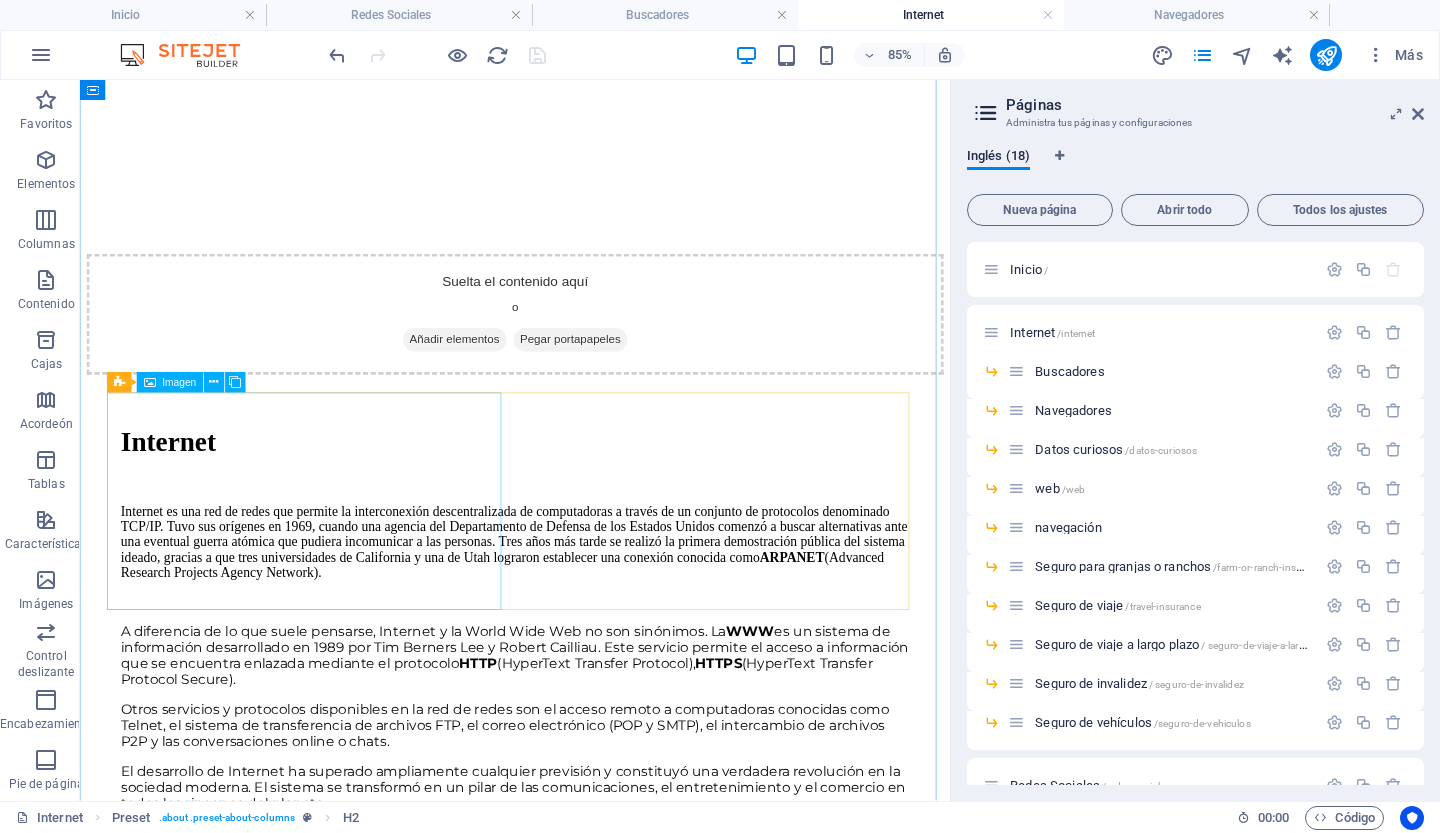 click at bounding box center (239, 1640) 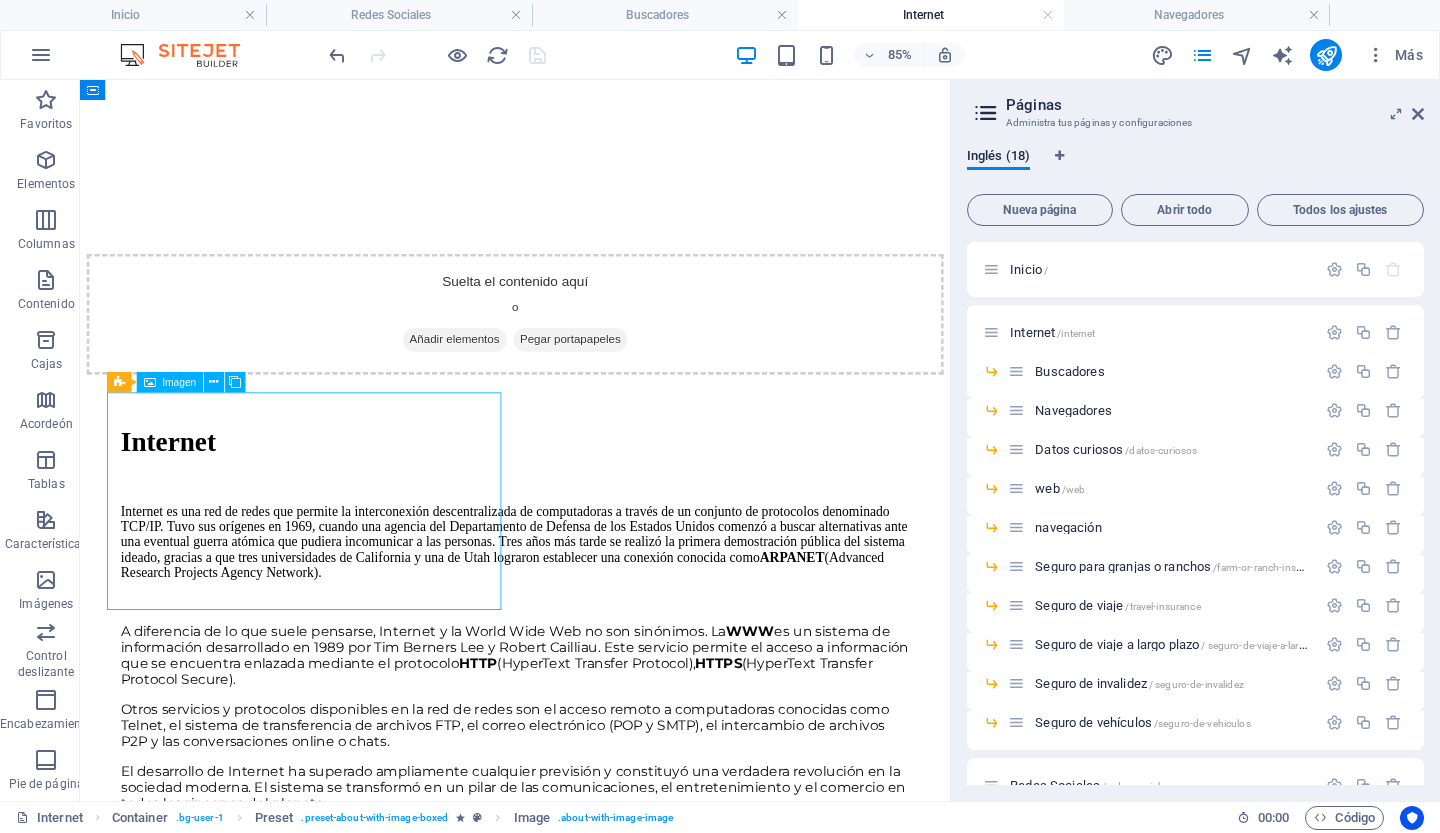 click at bounding box center (239, 1640) 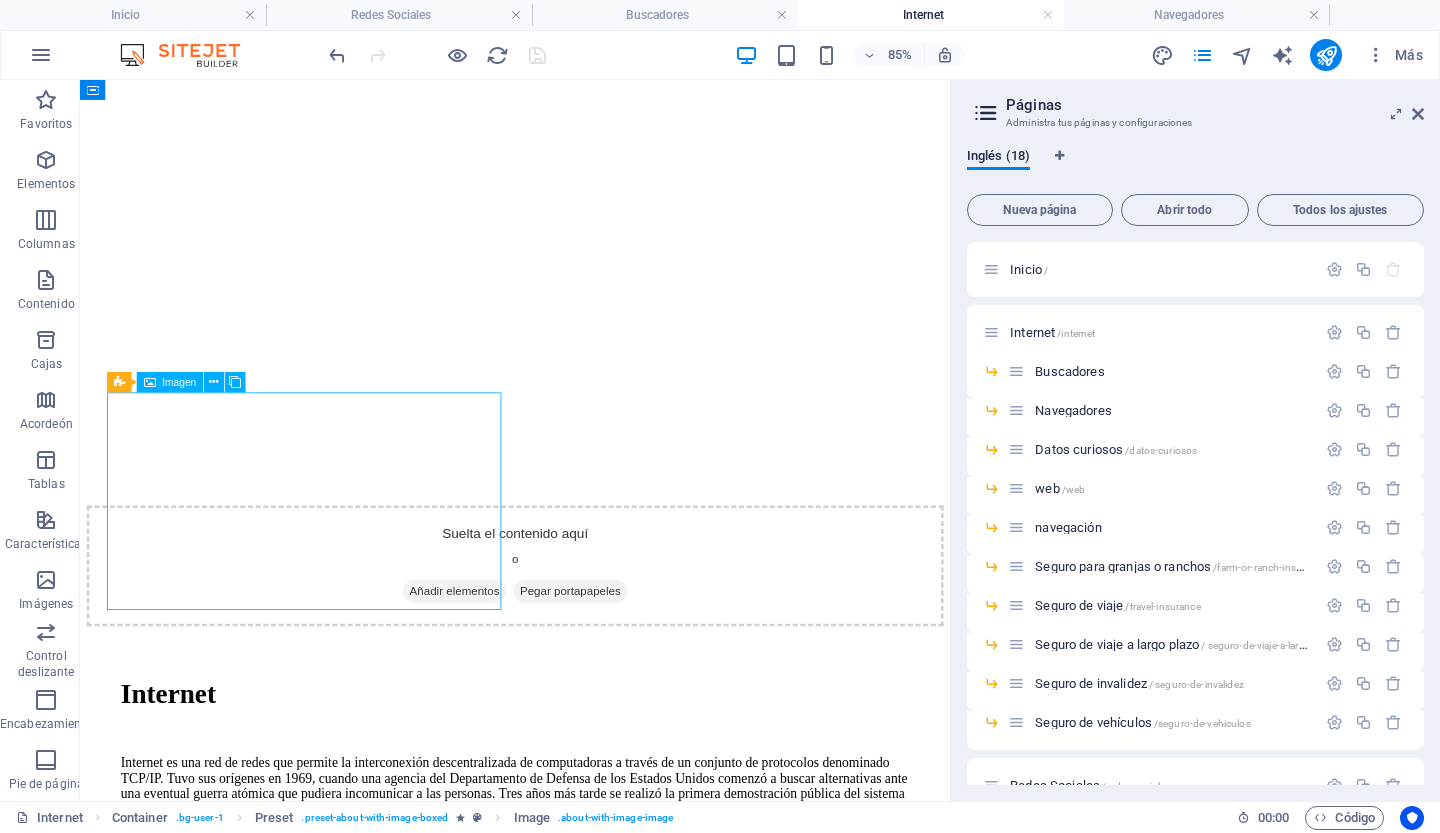scroll, scrollTop: 1014, scrollLeft: 0, axis: vertical 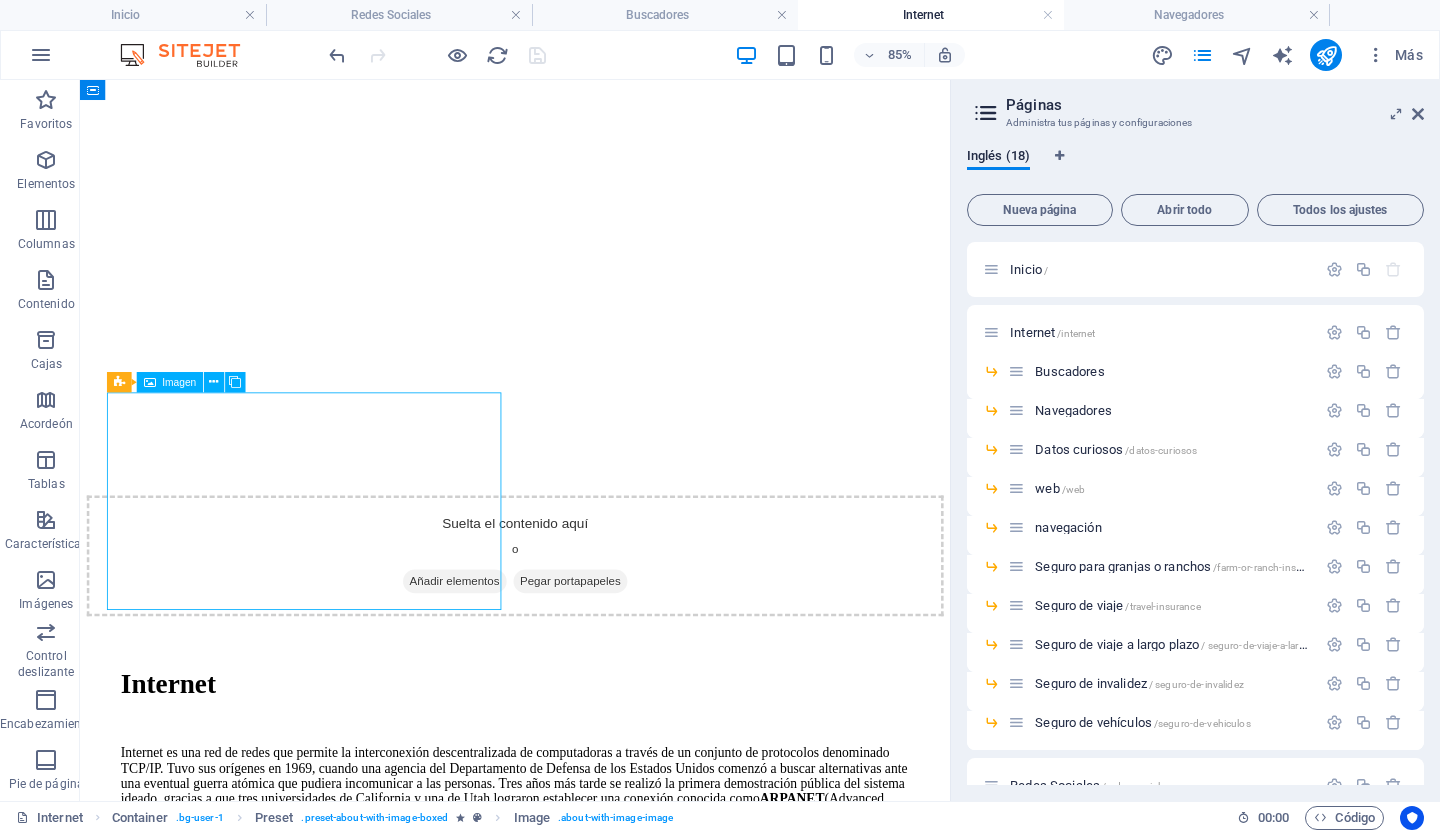 select on "%" 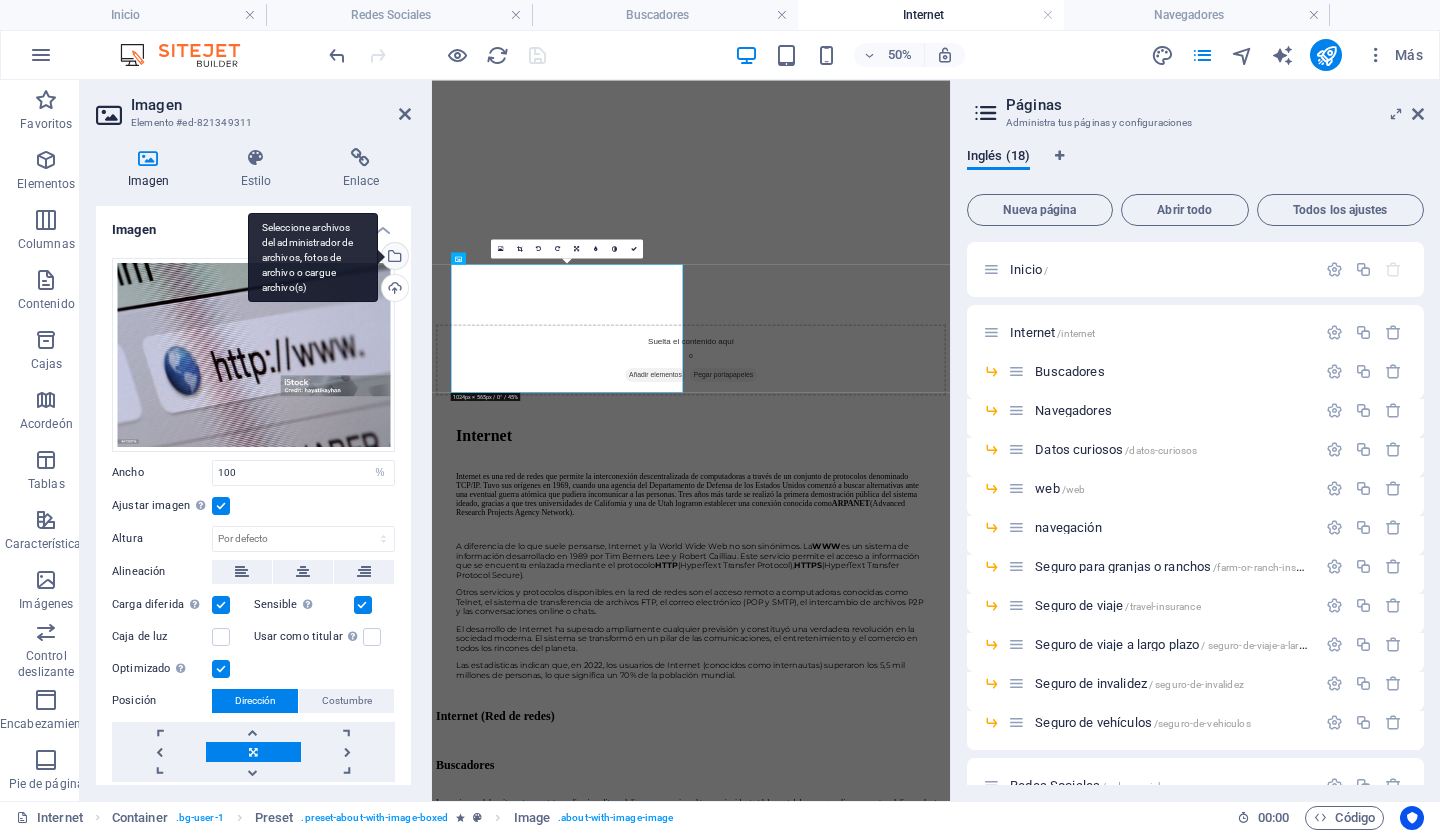 click on "Seleccione archivos del administrador de archivos, fotos de archivo o cargue archivo(s)" at bounding box center [313, 258] 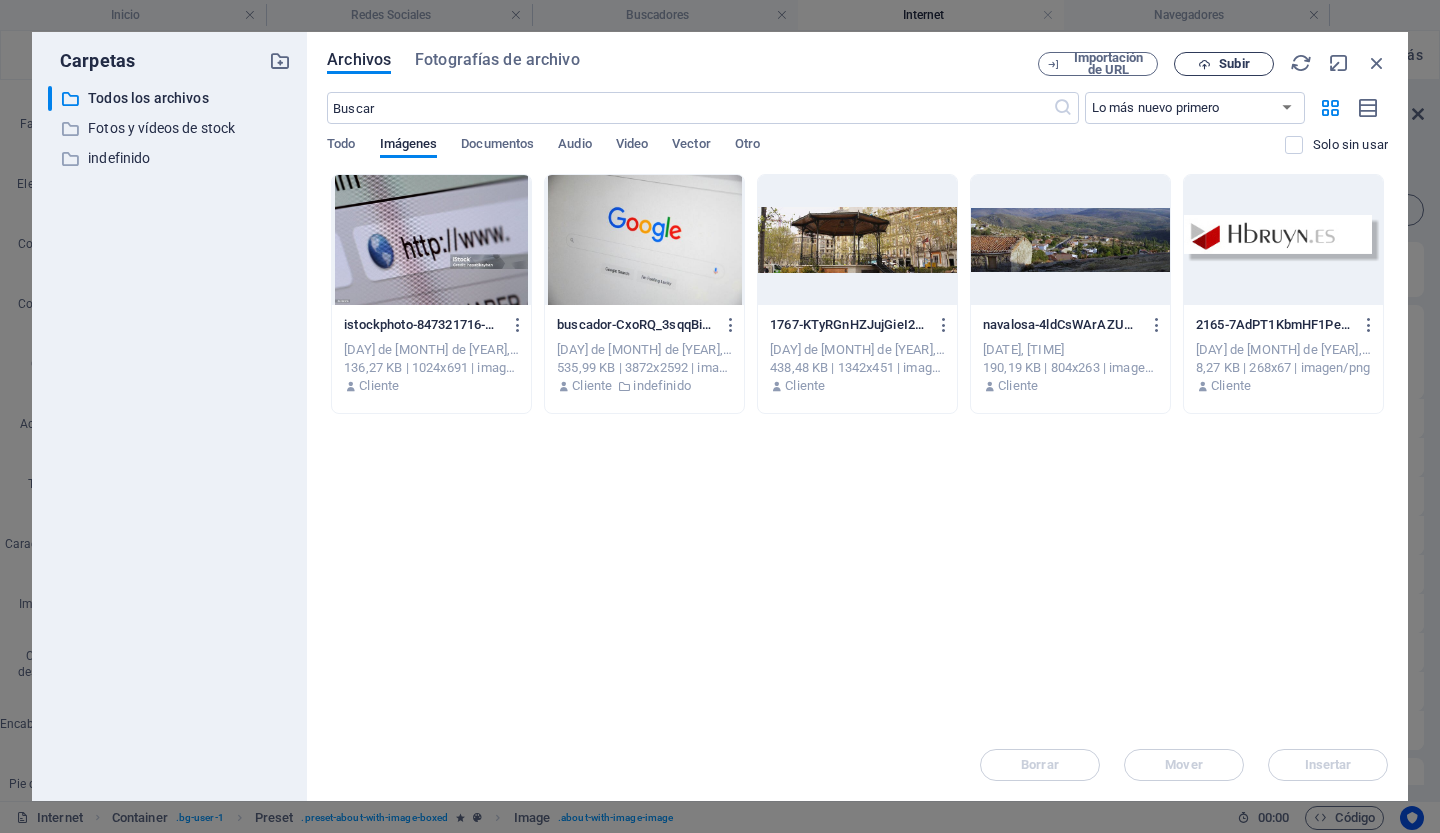 click on "Subir" at bounding box center [1224, 64] 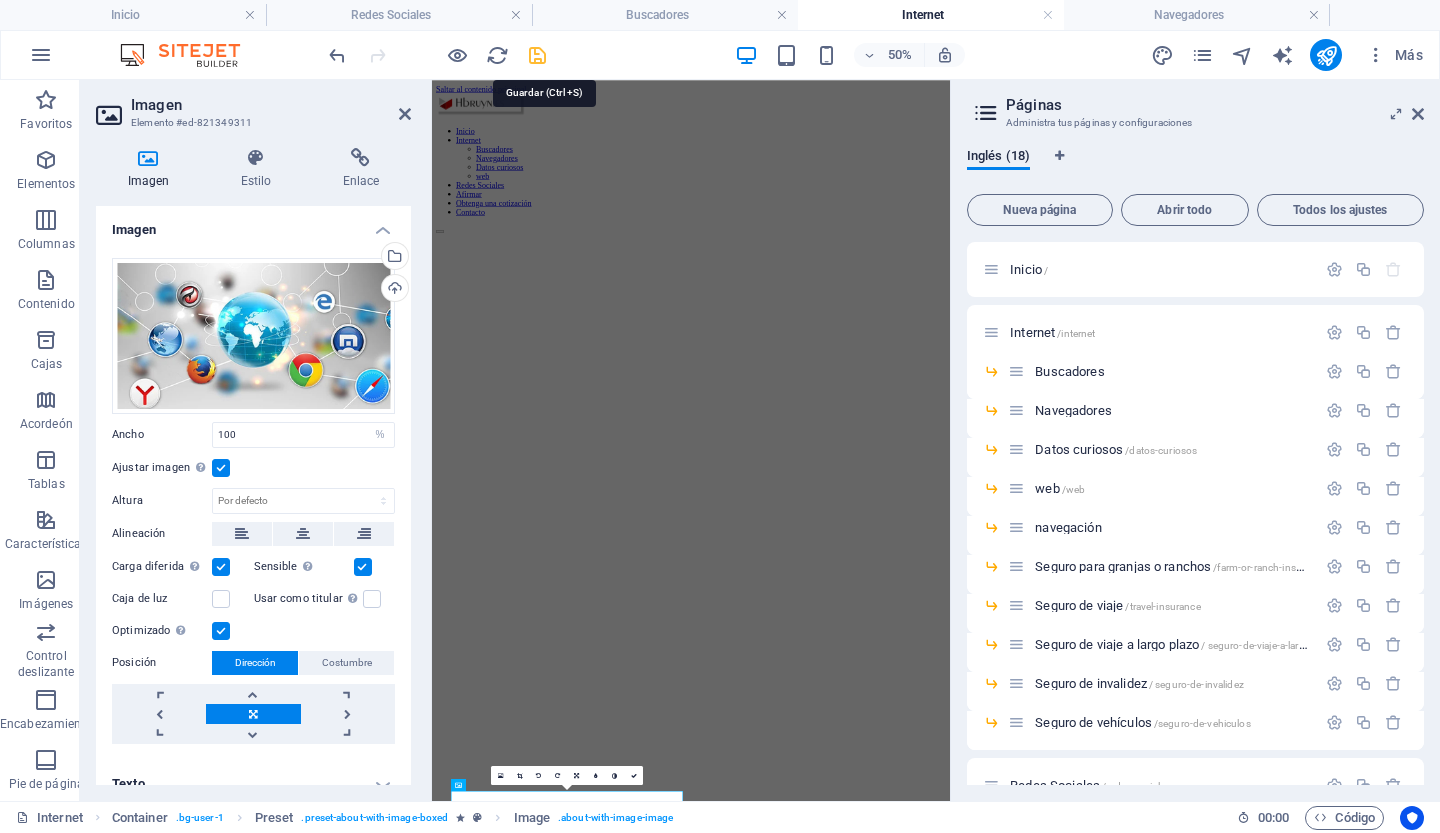 click at bounding box center [537, 55] 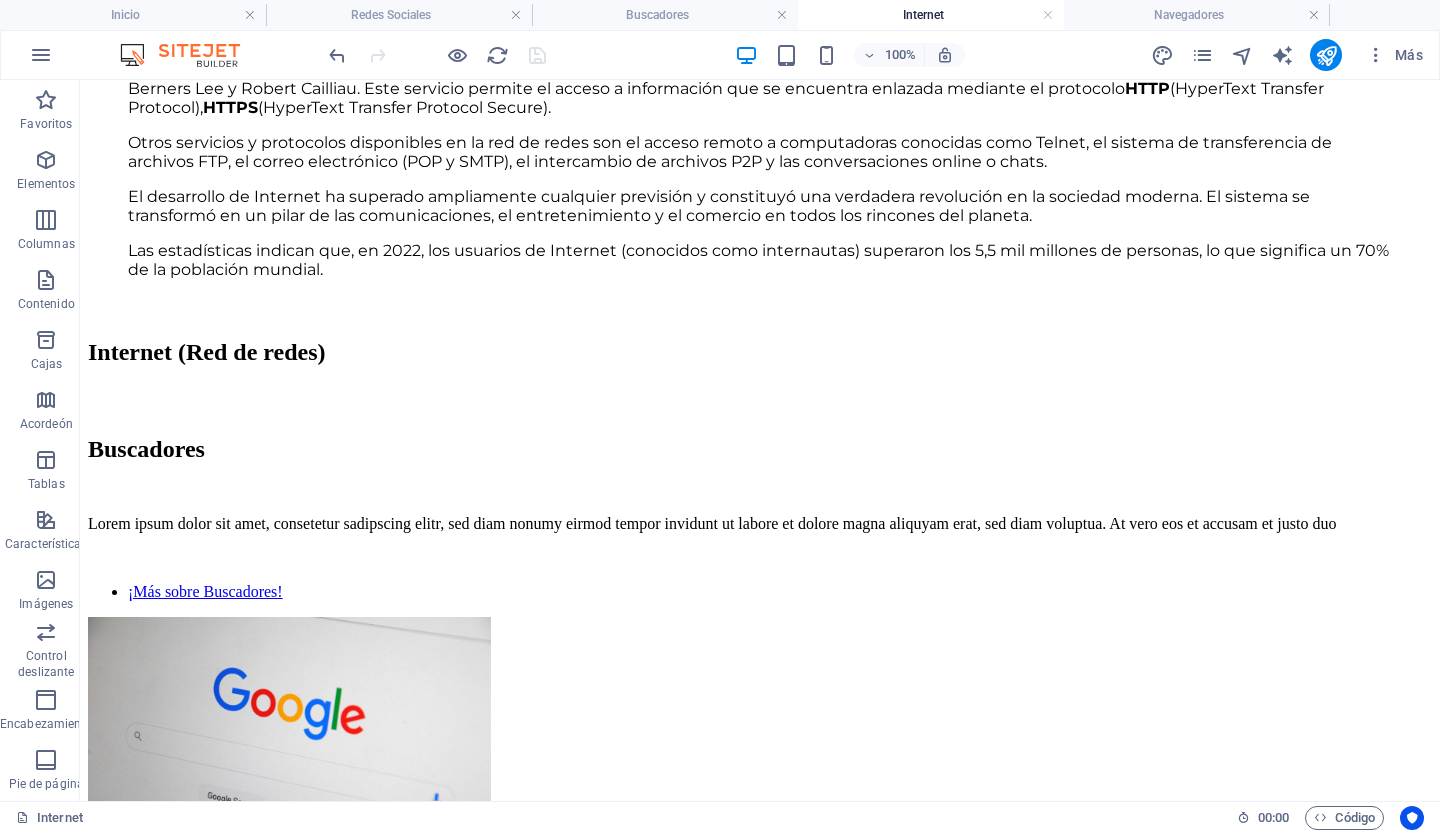 scroll, scrollTop: 1598, scrollLeft: 0, axis: vertical 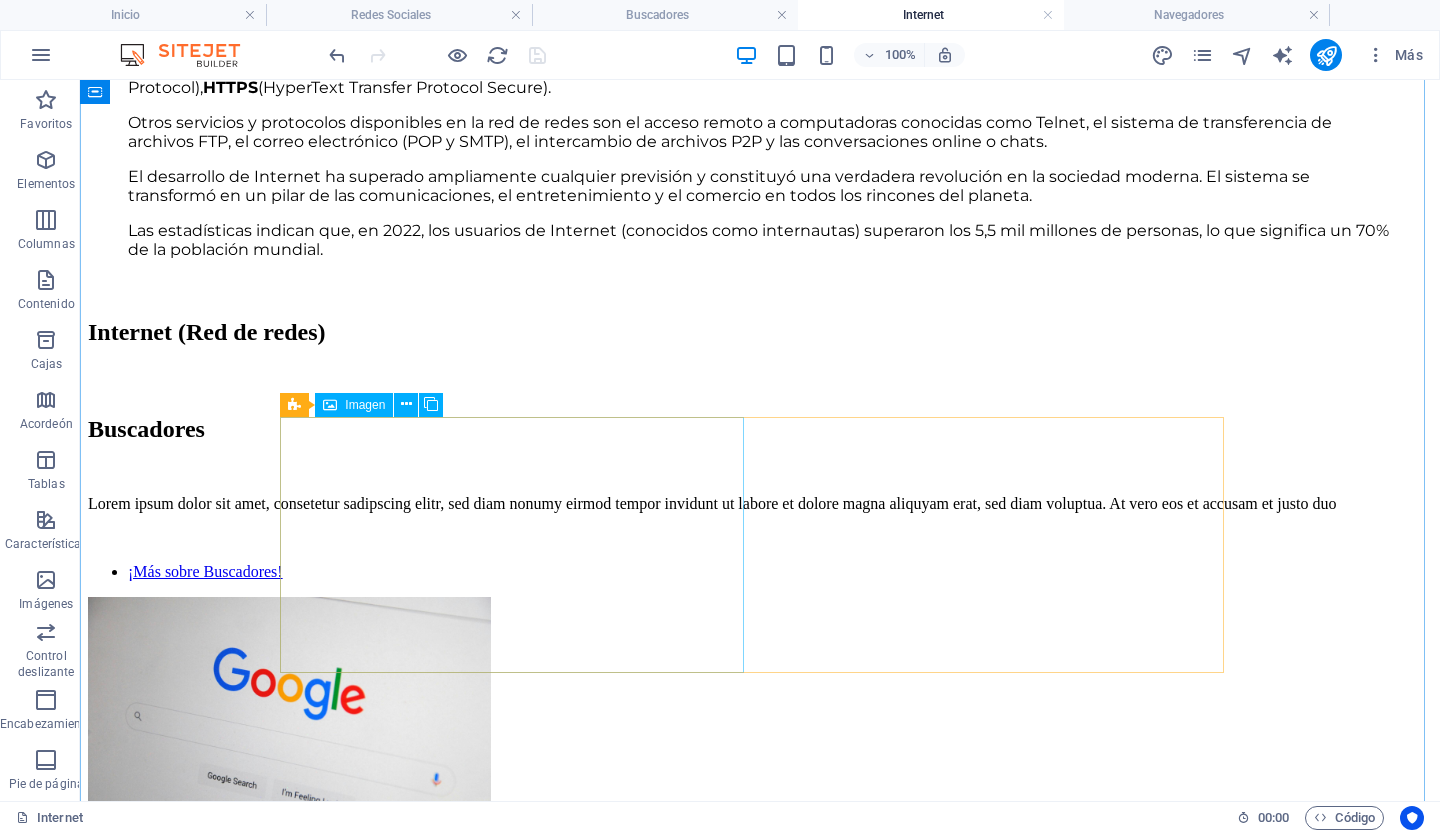 click at bounding box center (289, 1911) 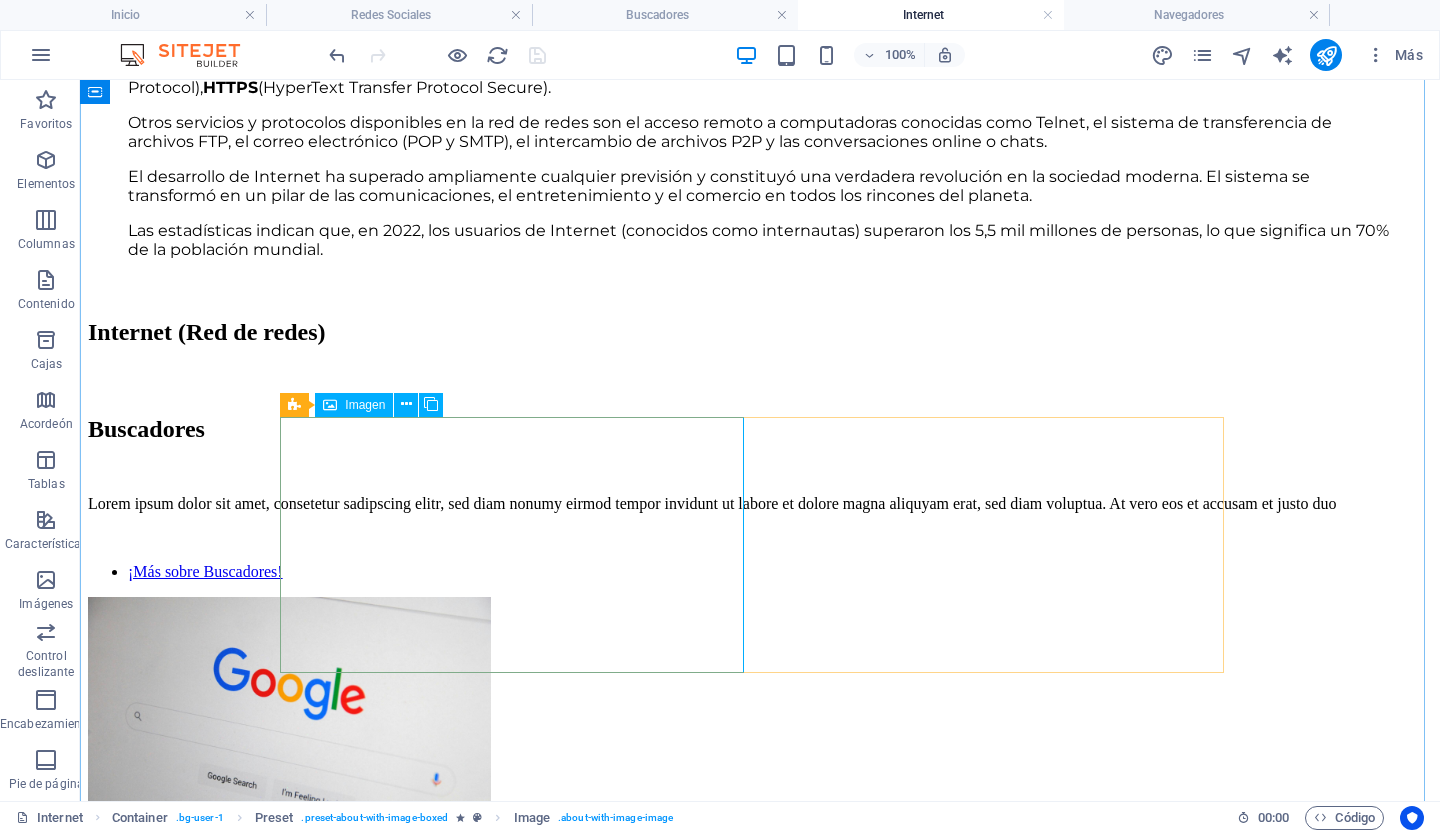 click at bounding box center (289, 1911) 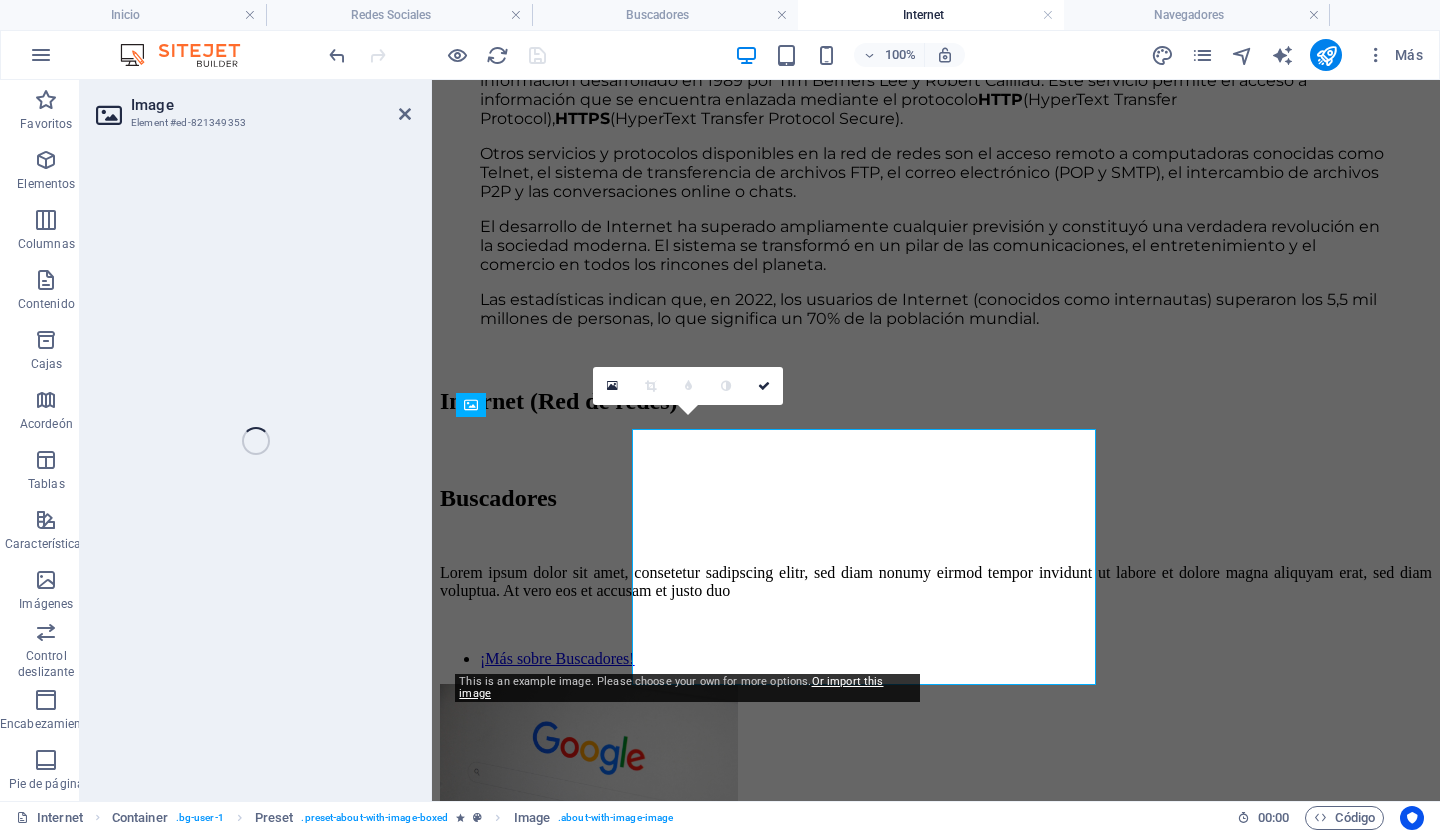 select on "%" 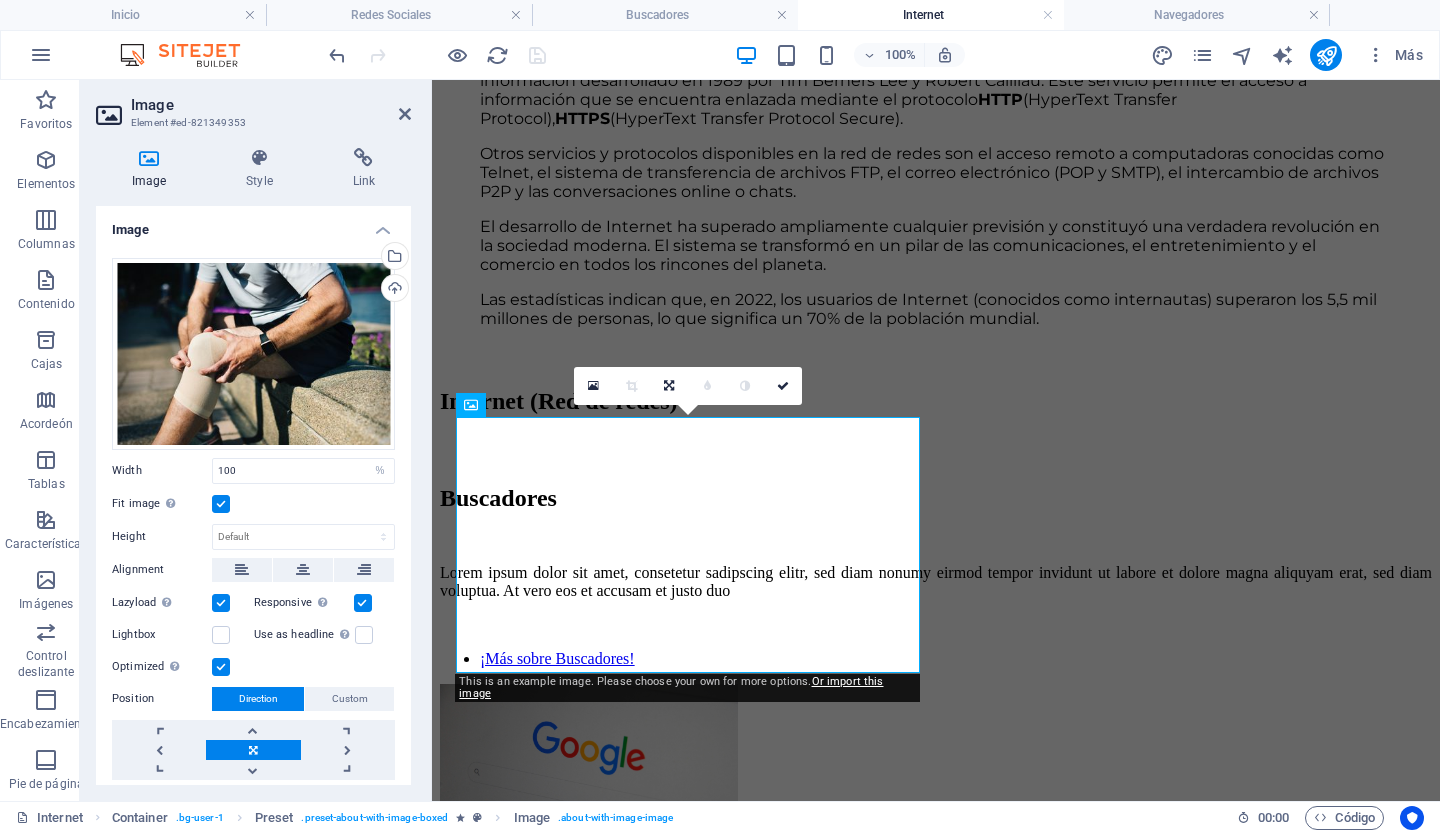 scroll, scrollTop: 1586, scrollLeft: 0, axis: vertical 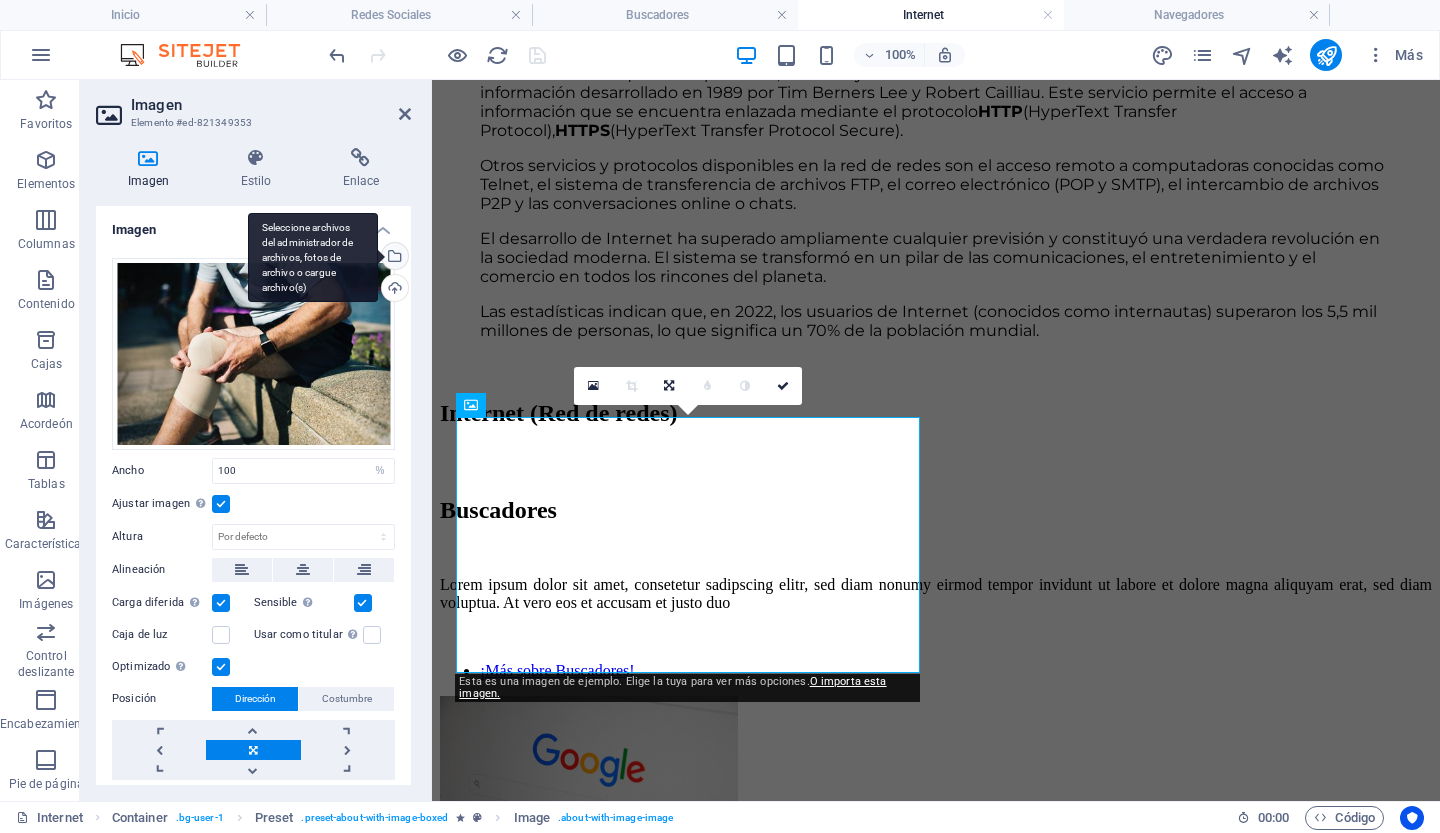 click on "Seleccione archivos del administrador de archivos, fotos de archivo o cargue archivo(s)" at bounding box center (393, 258) 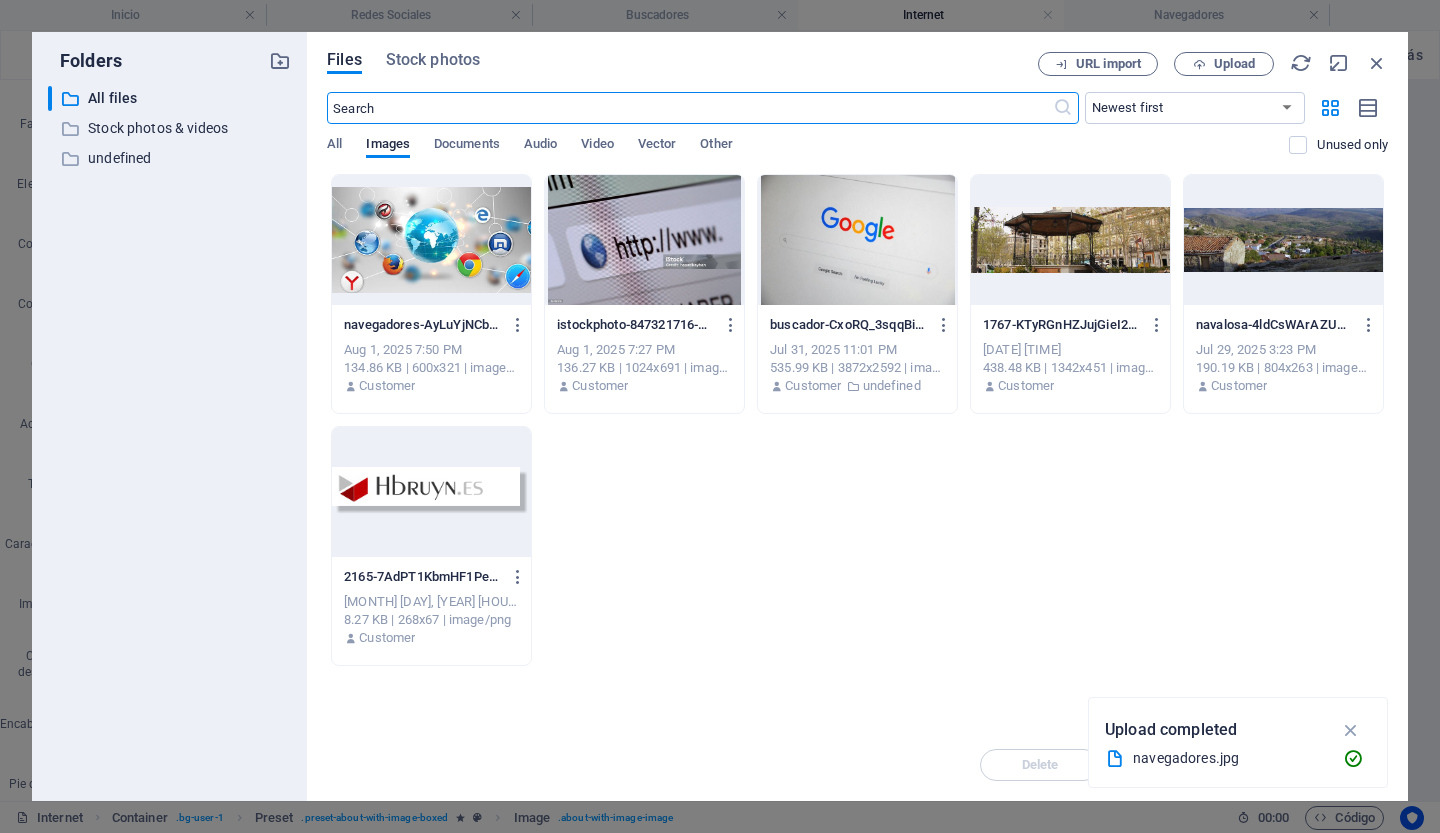 scroll, scrollTop: 1598, scrollLeft: 0, axis: vertical 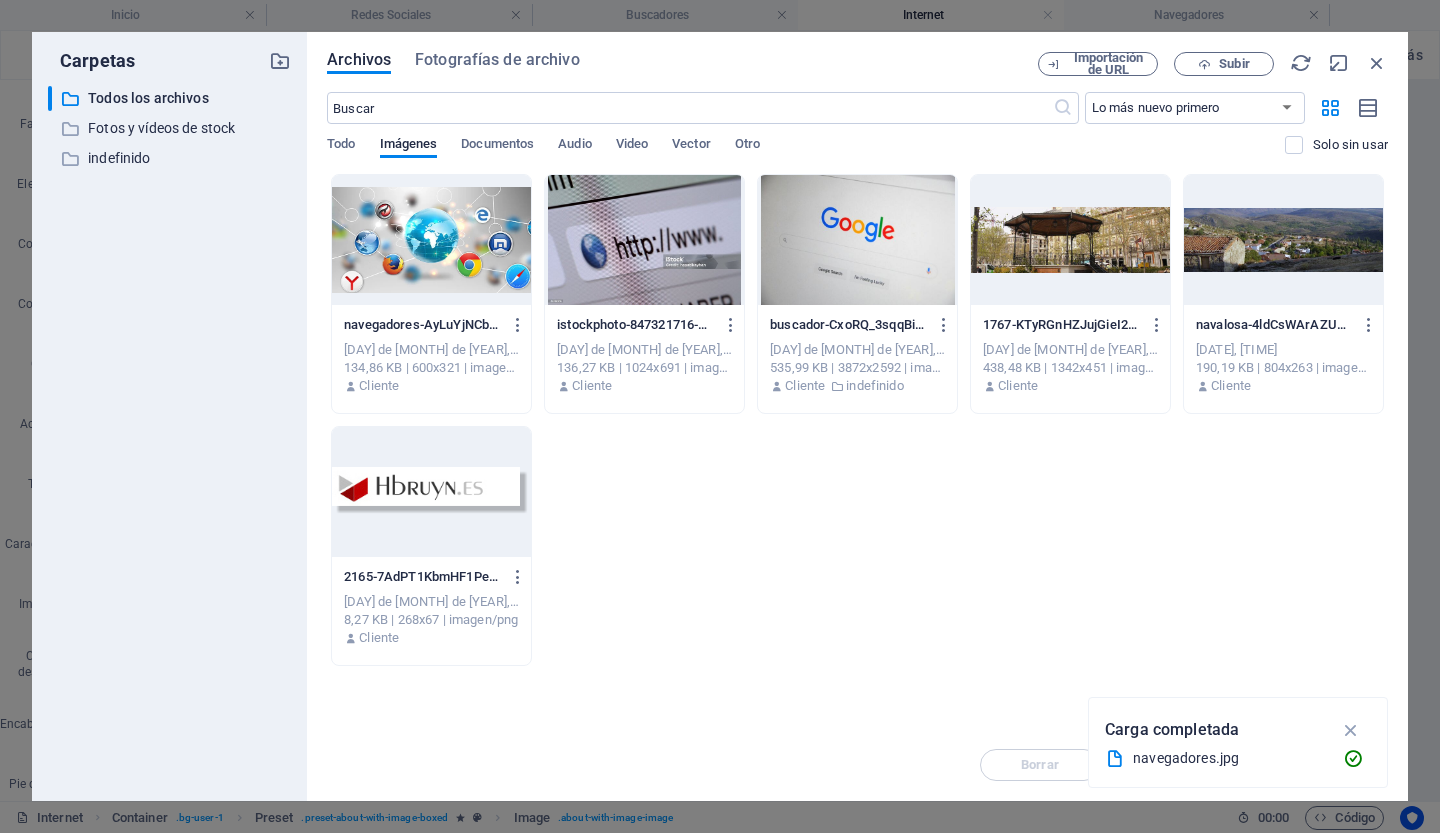 click at bounding box center (644, 240) 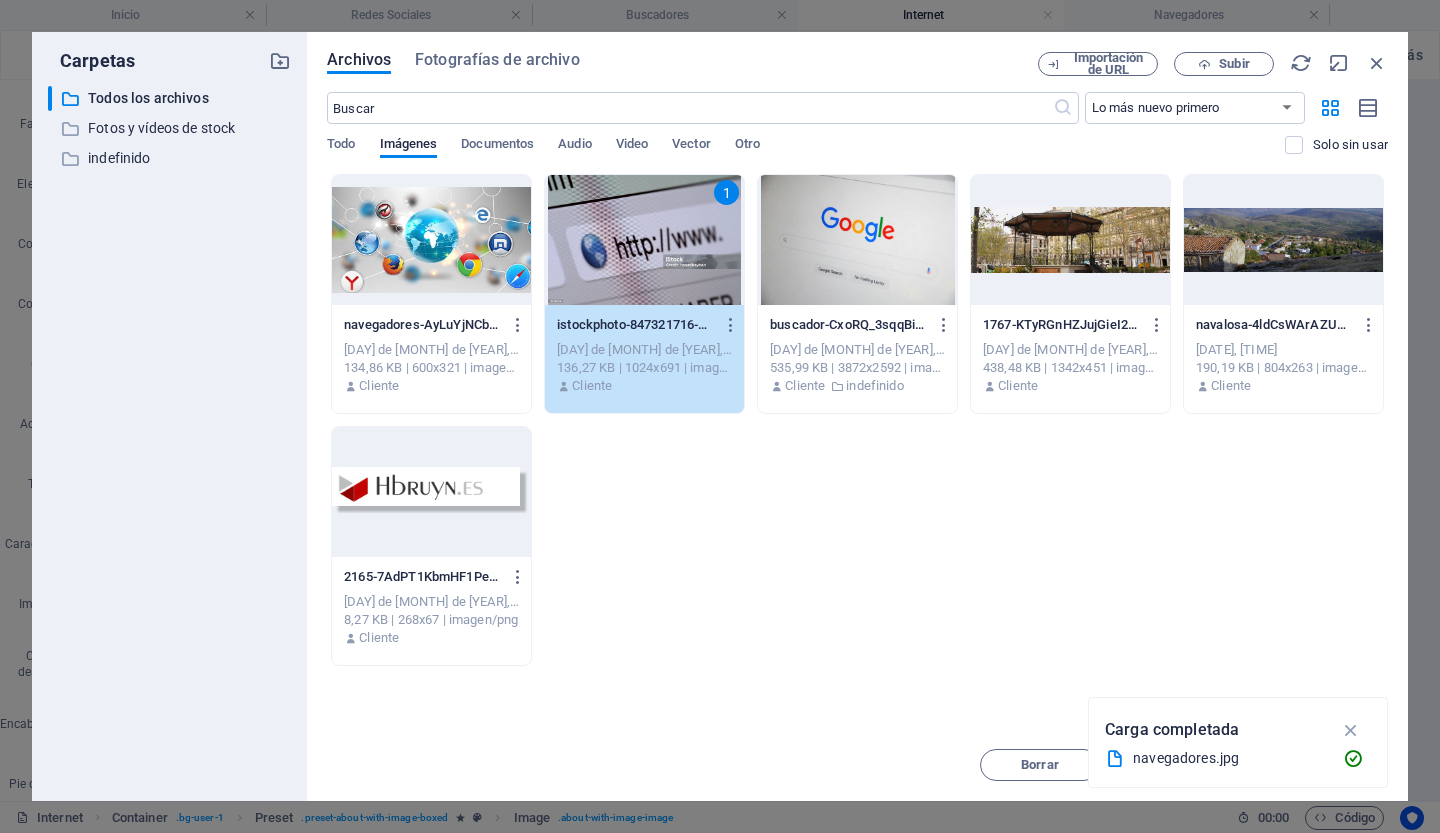click on "1" at bounding box center (644, 240) 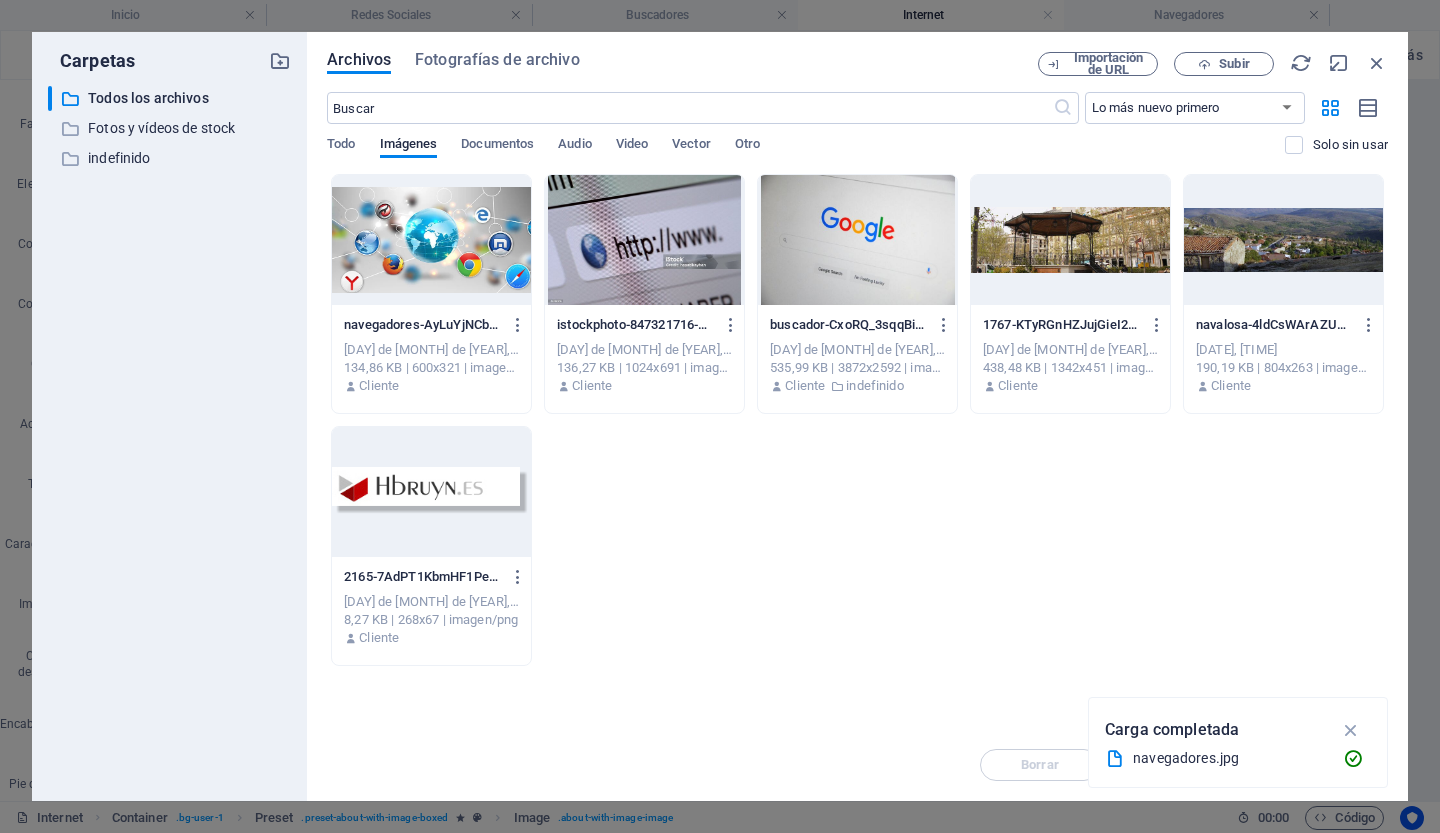 click at bounding box center [644, 240] 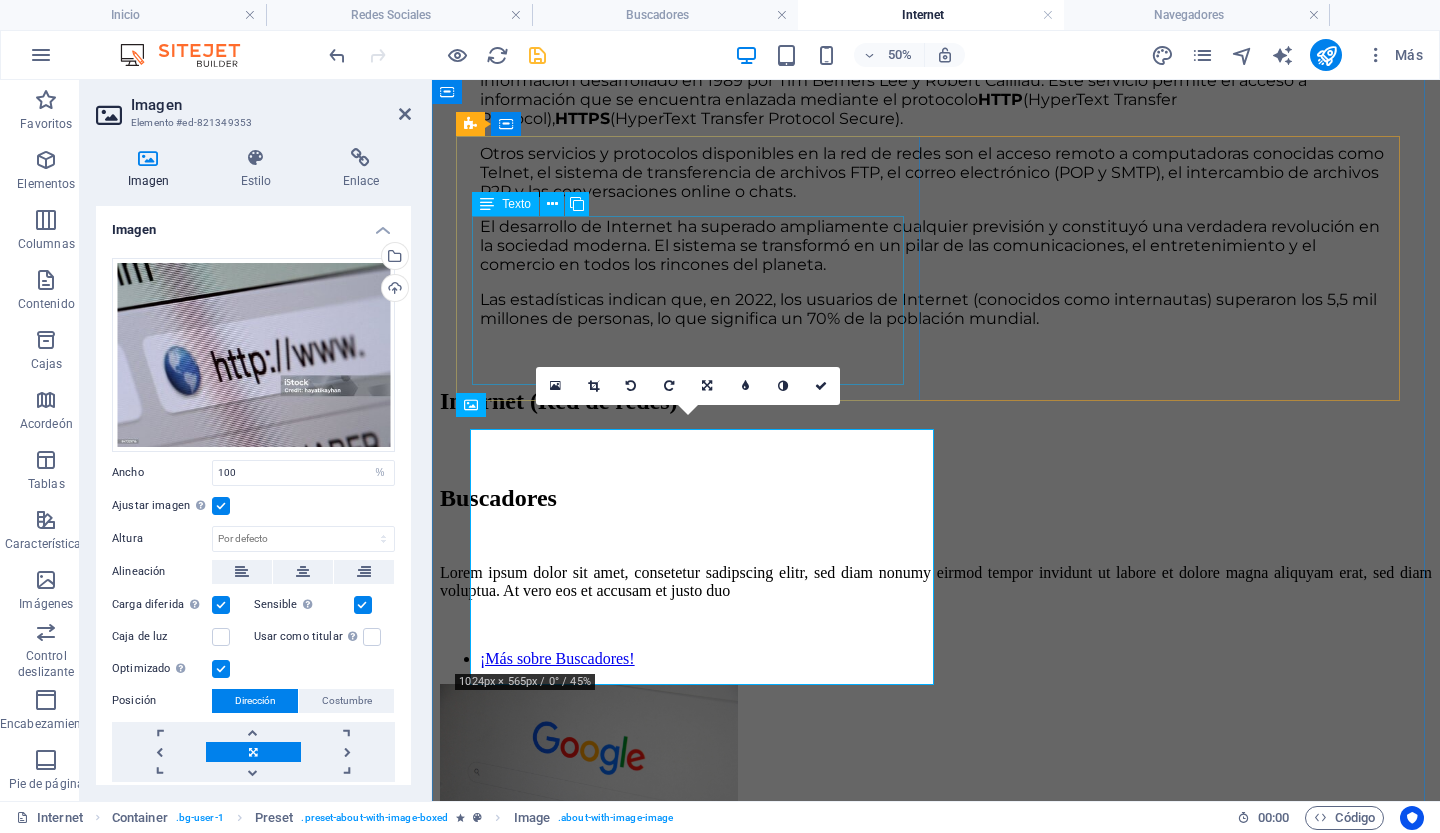 scroll, scrollTop: 1586, scrollLeft: 0, axis: vertical 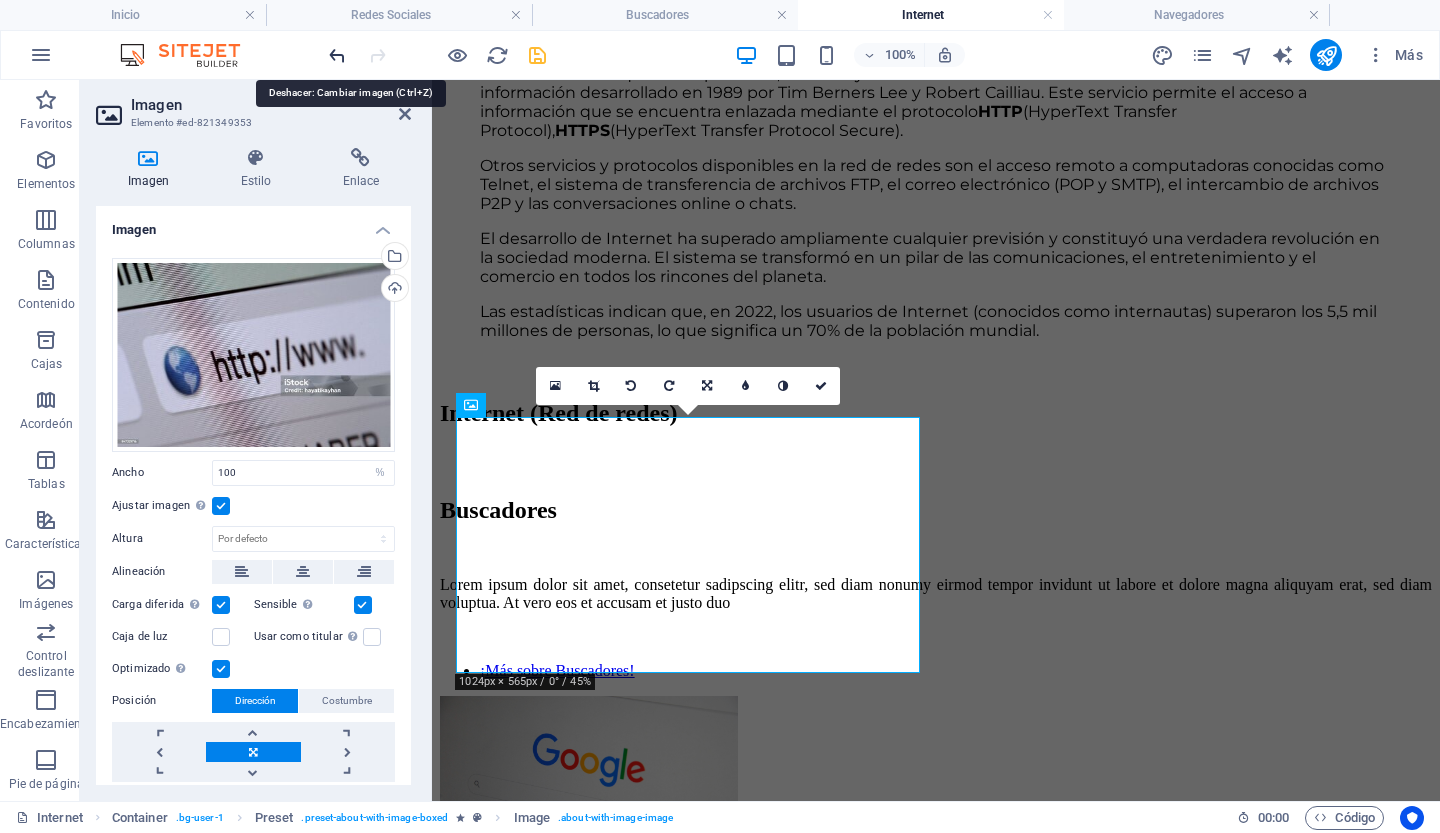 click at bounding box center (337, 55) 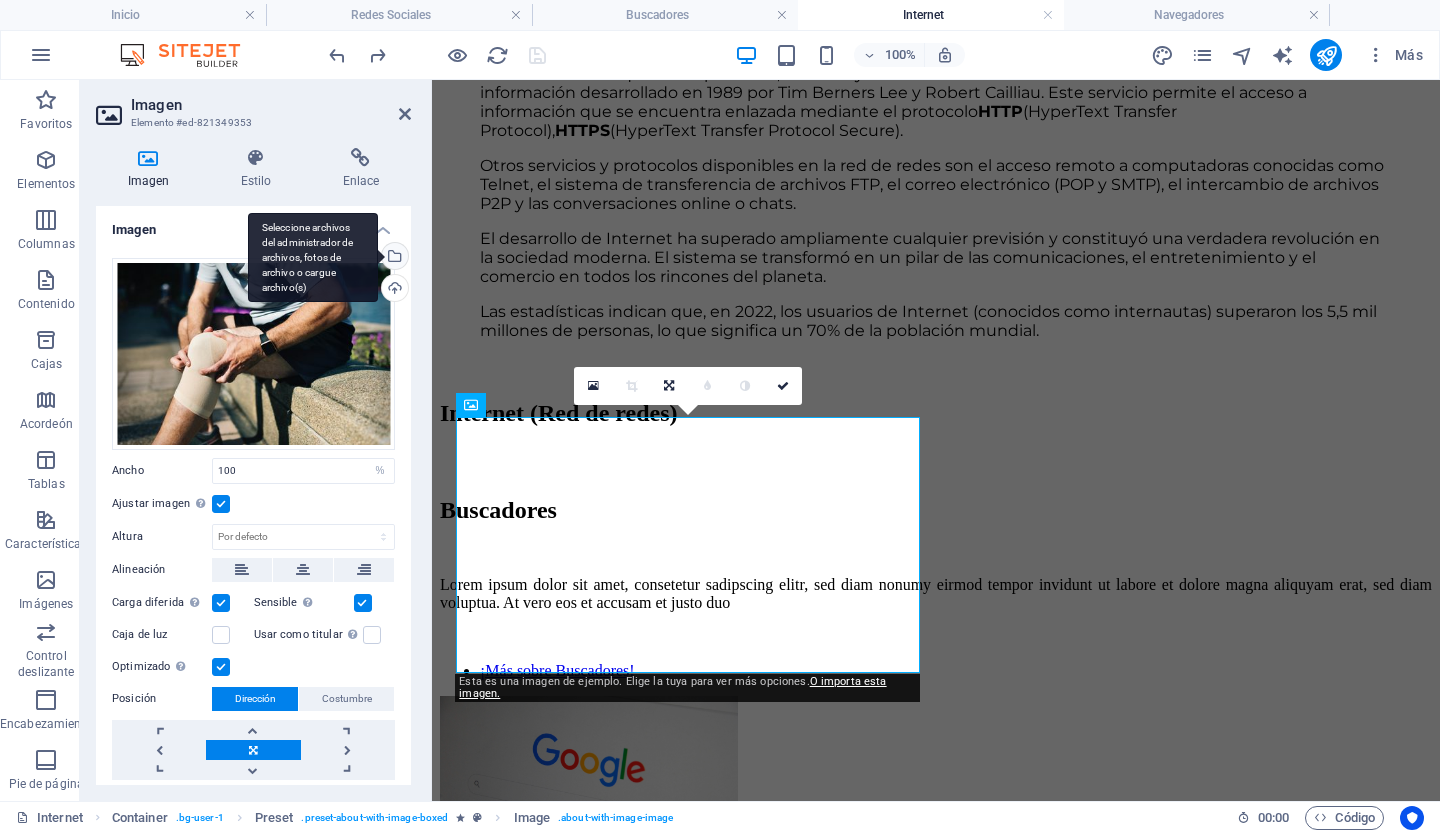 click on "Seleccione archivos del administrador de archivos, fotos de archivo o cargue archivo(s)" at bounding box center [393, 258] 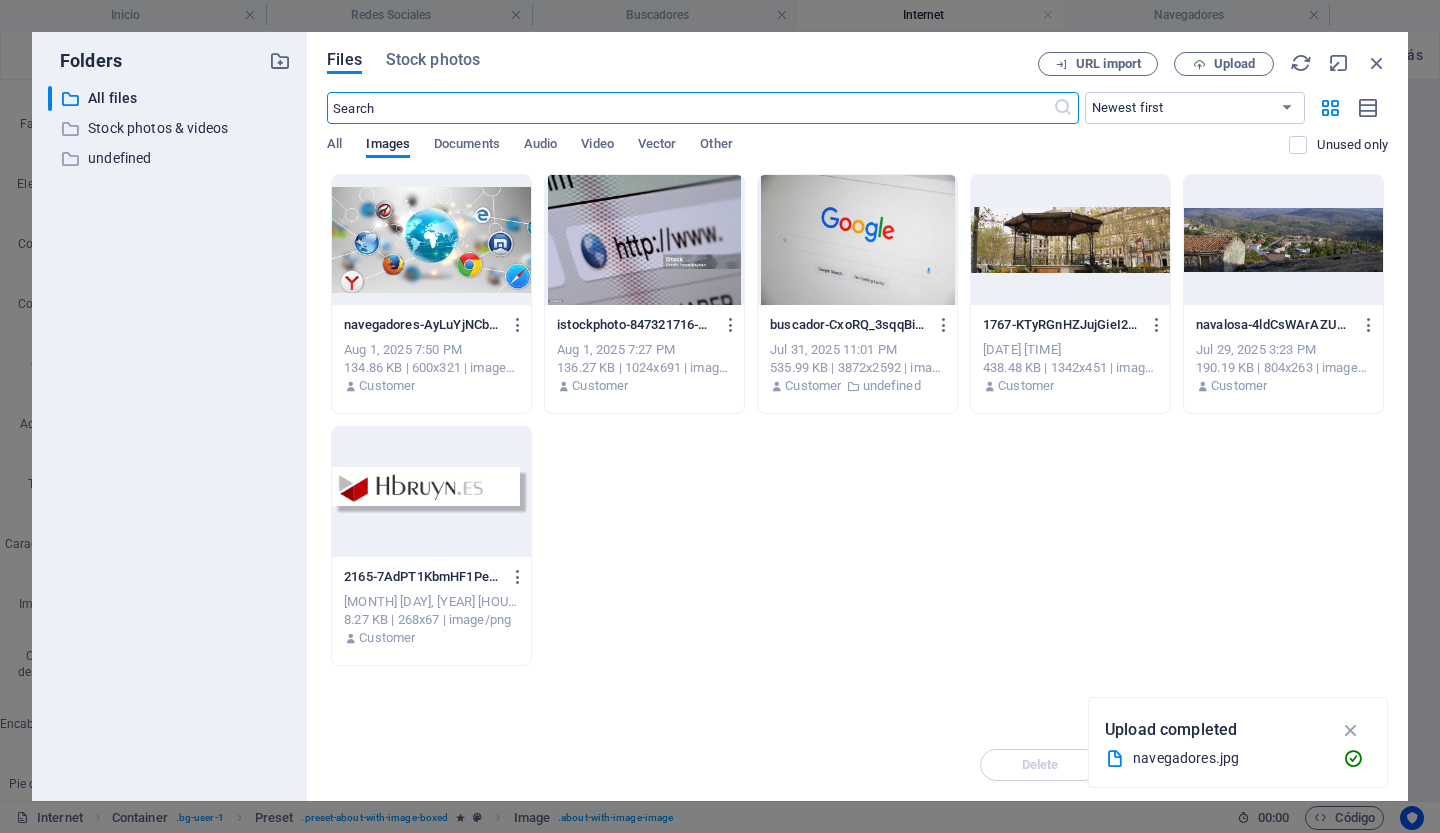 scroll, scrollTop: 1598, scrollLeft: 0, axis: vertical 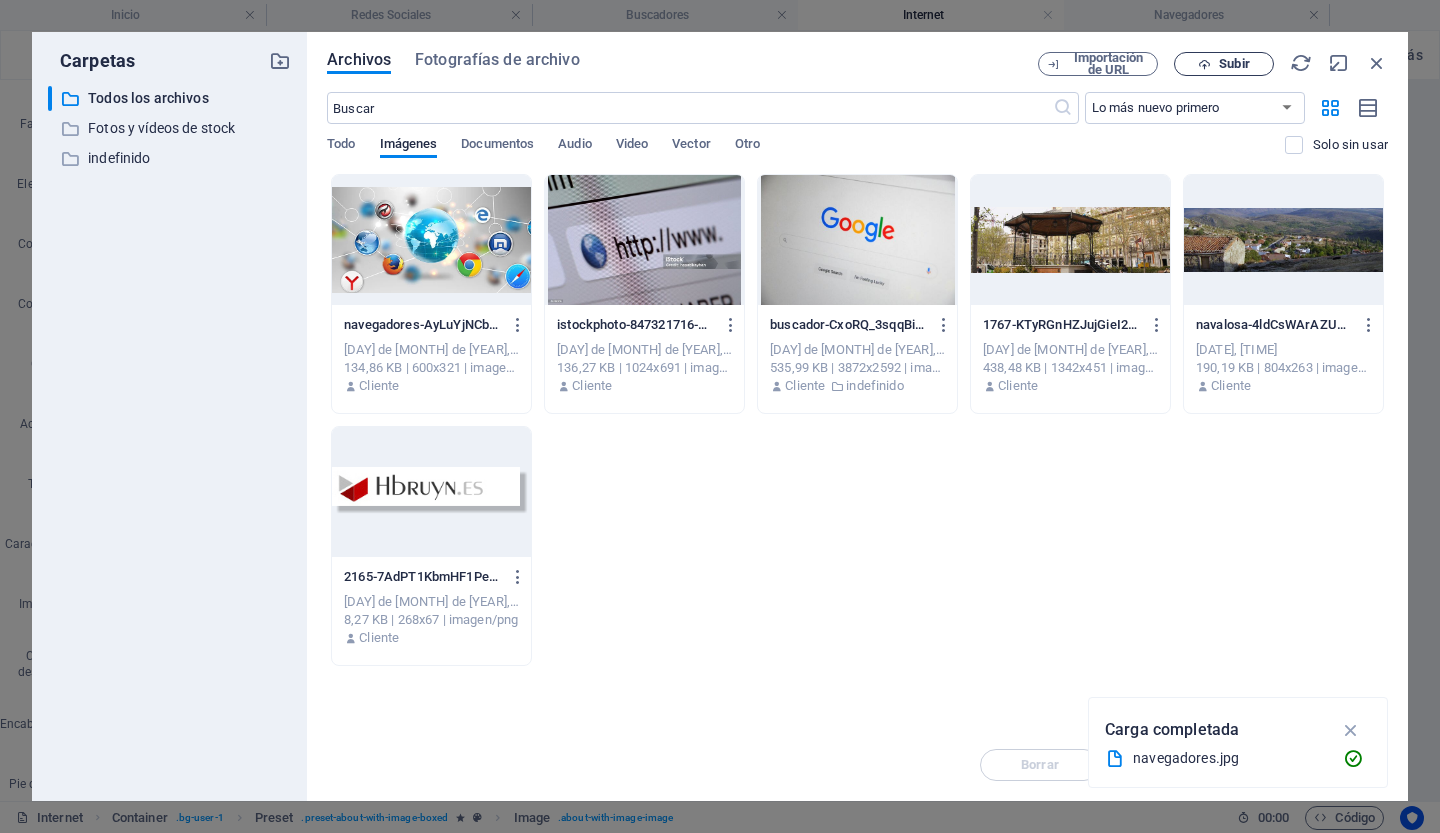 click on "Subir" at bounding box center (1224, 64) 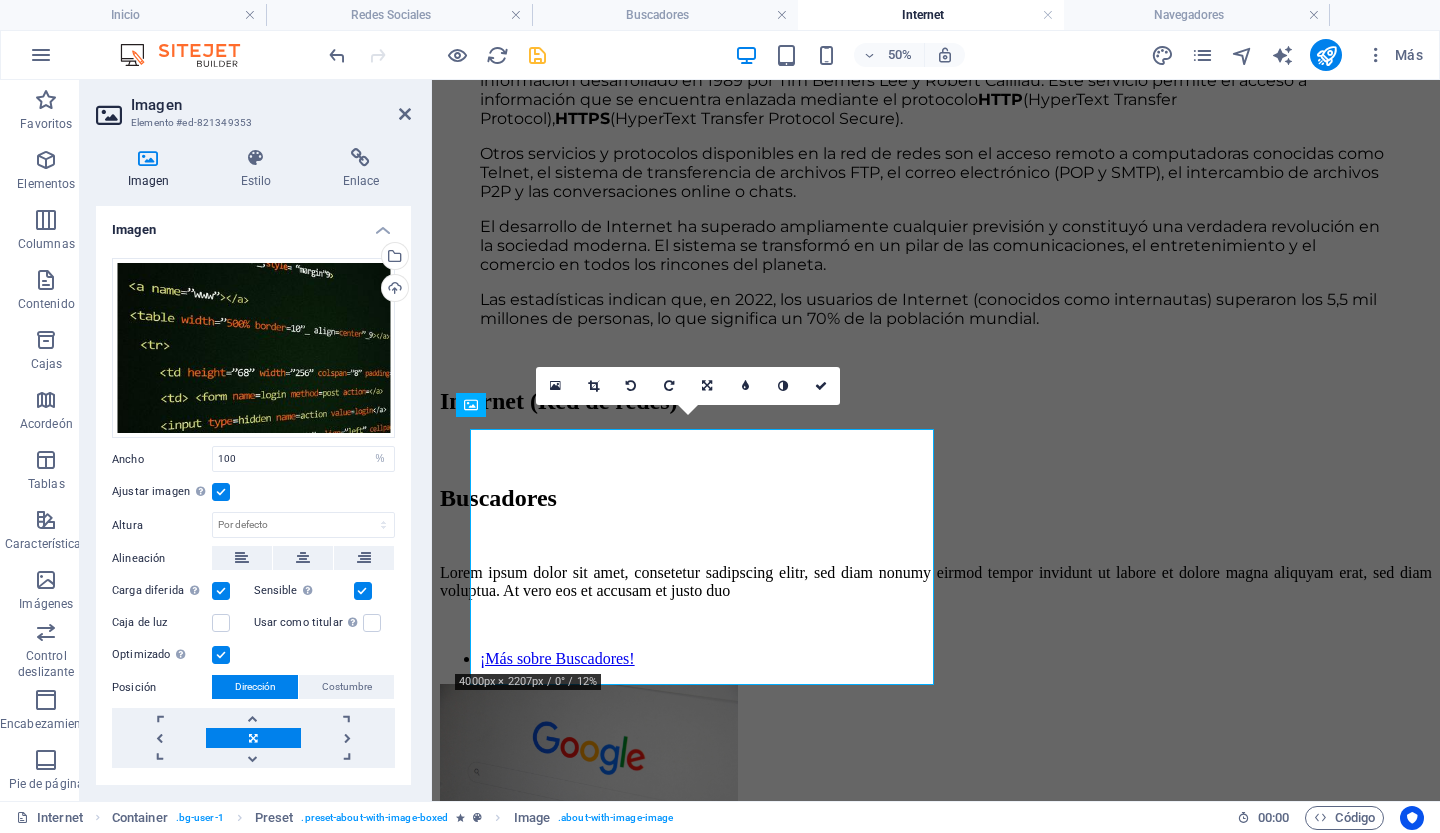 scroll, scrollTop: 1586, scrollLeft: 0, axis: vertical 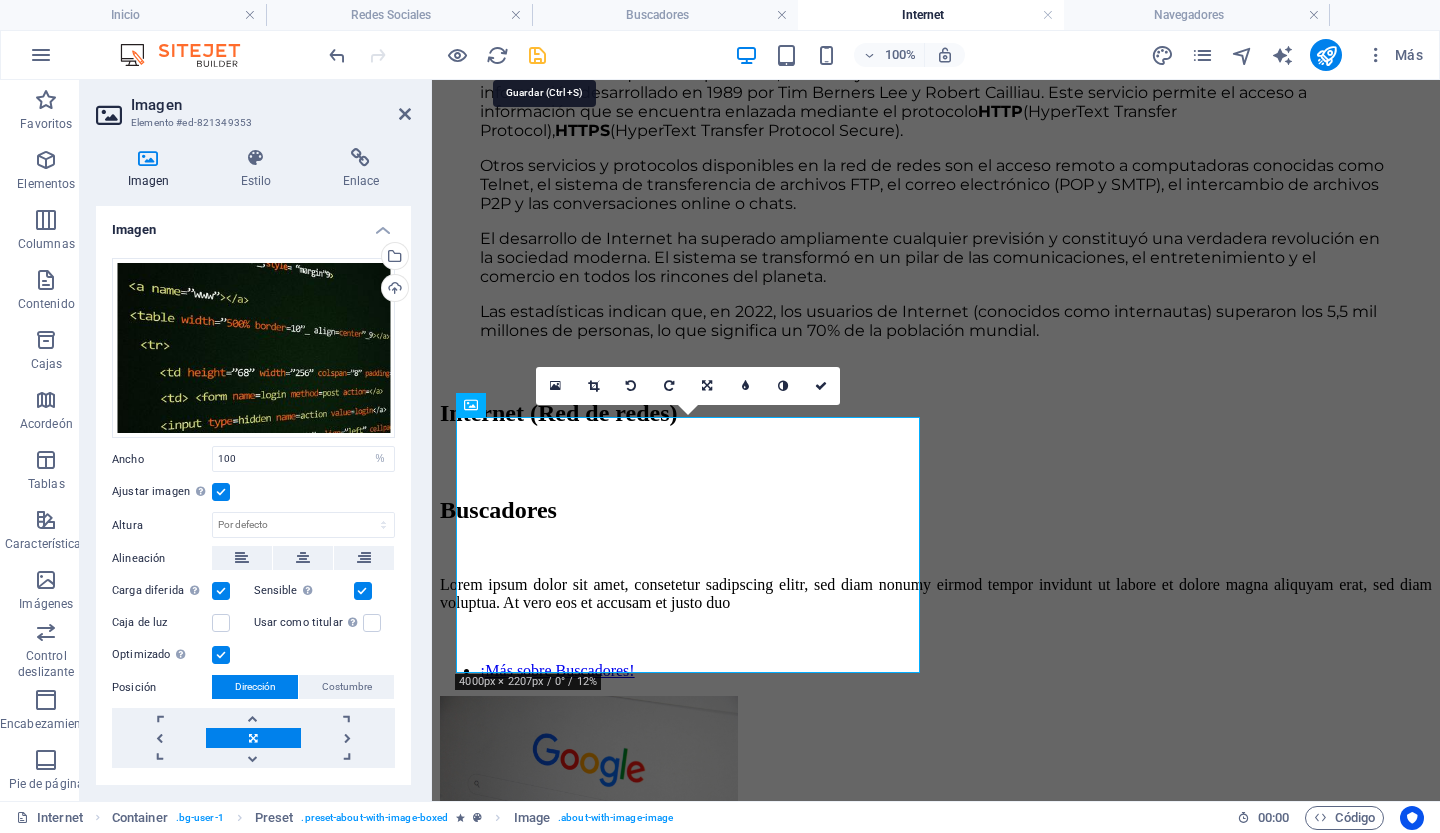 click at bounding box center (537, 55) 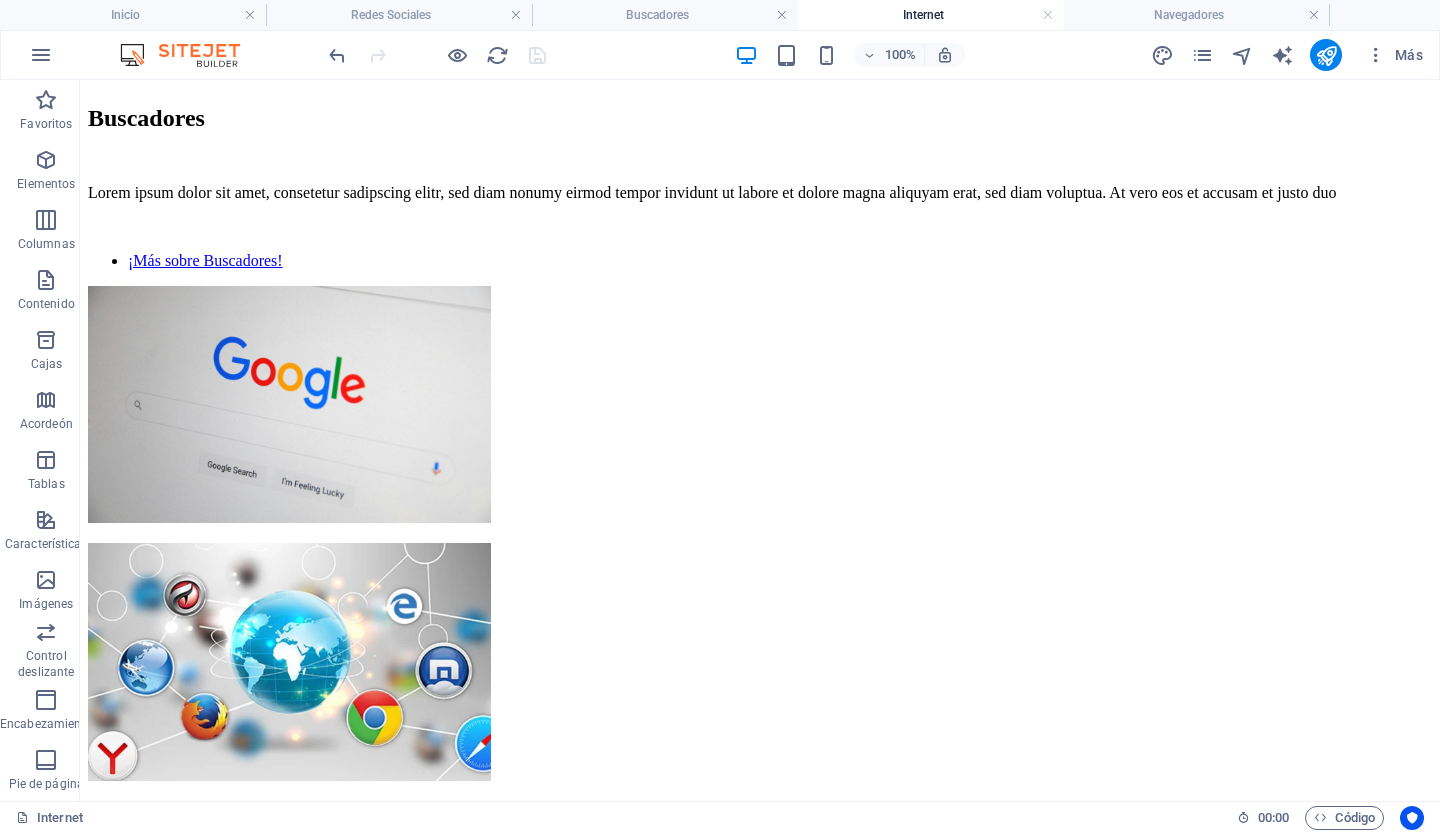 scroll, scrollTop: 1967, scrollLeft: 0, axis: vertical 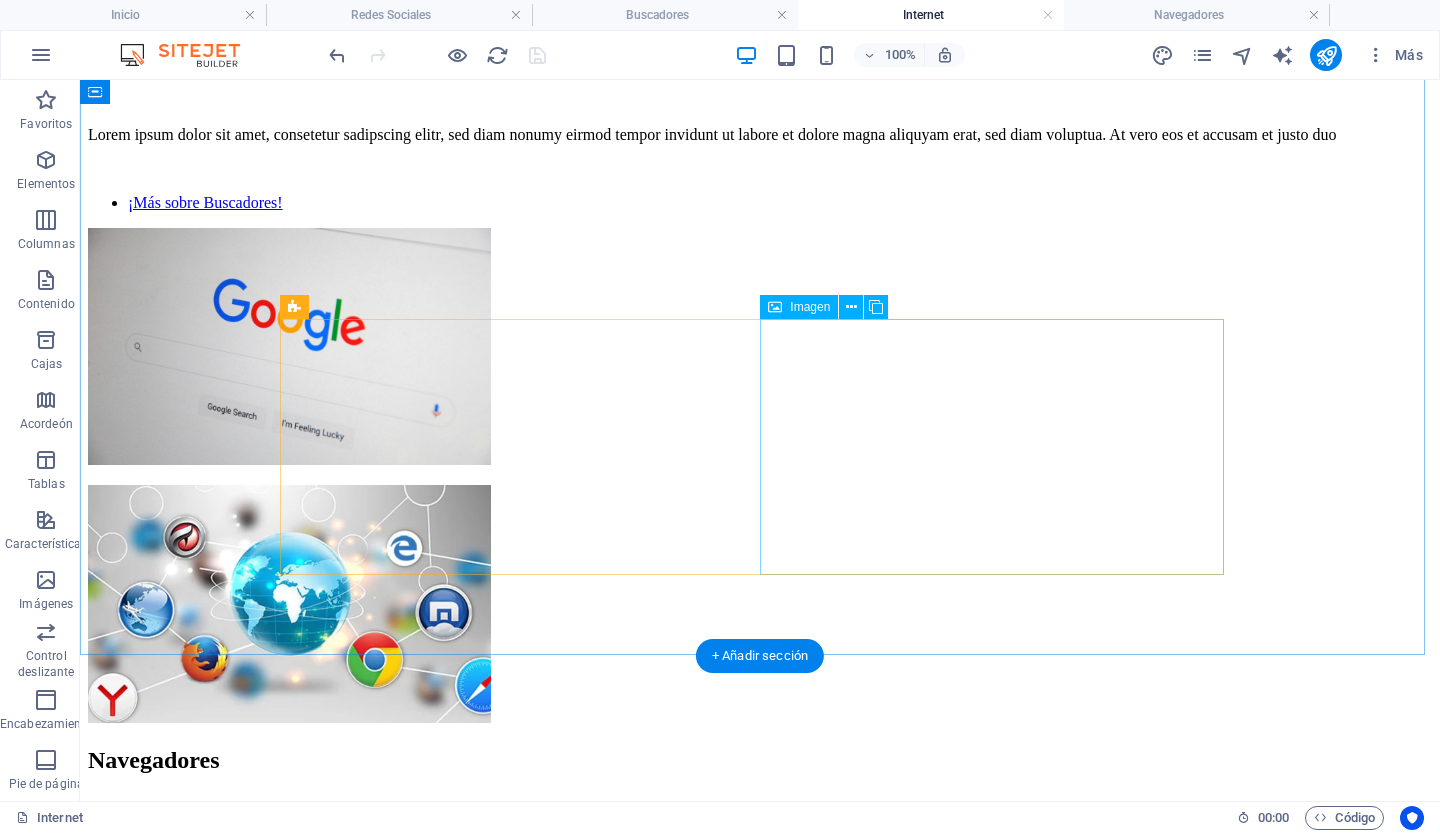 click at bounding box center (289, 2201) 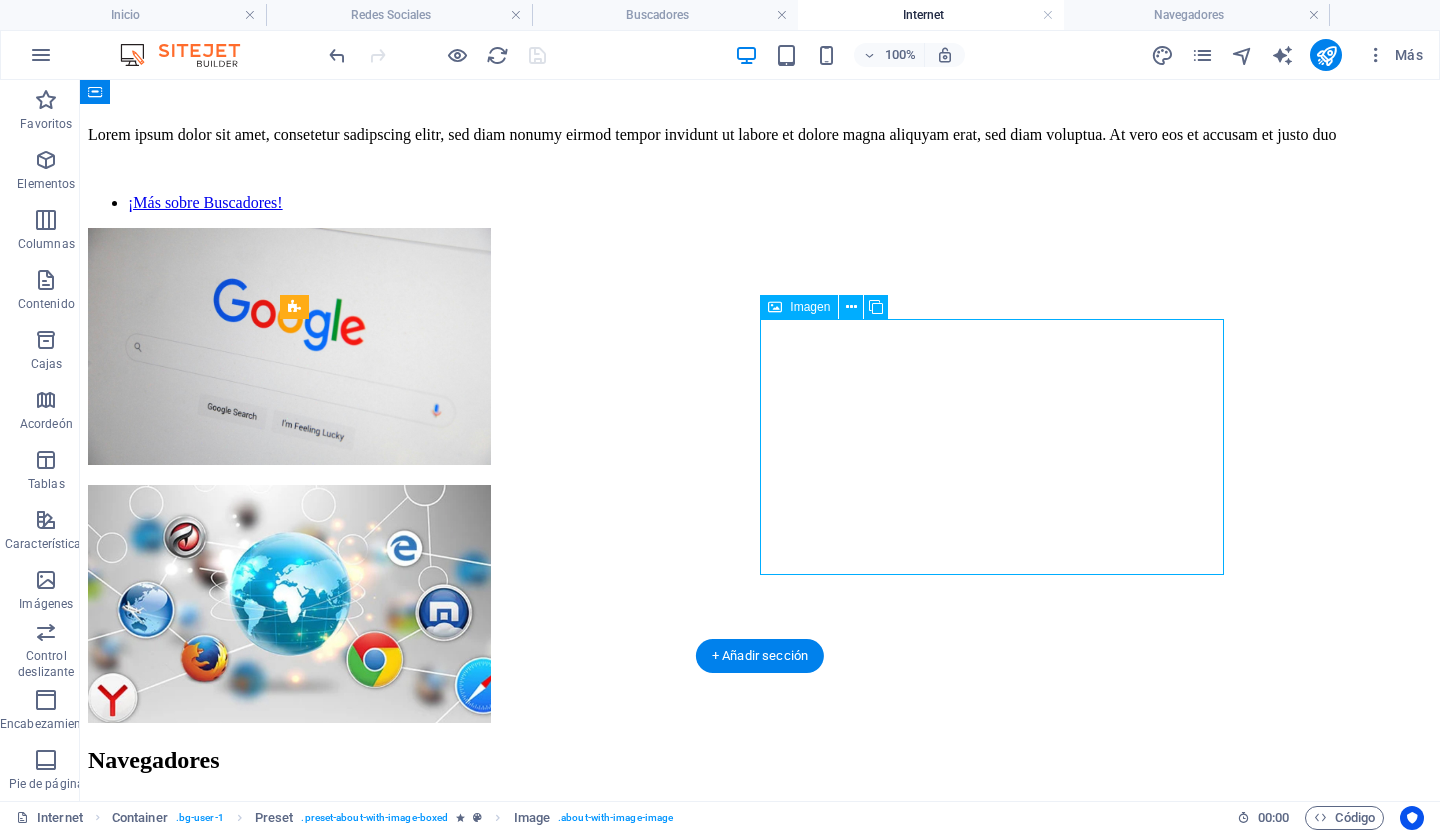 click at bounding box center [289, 2201] 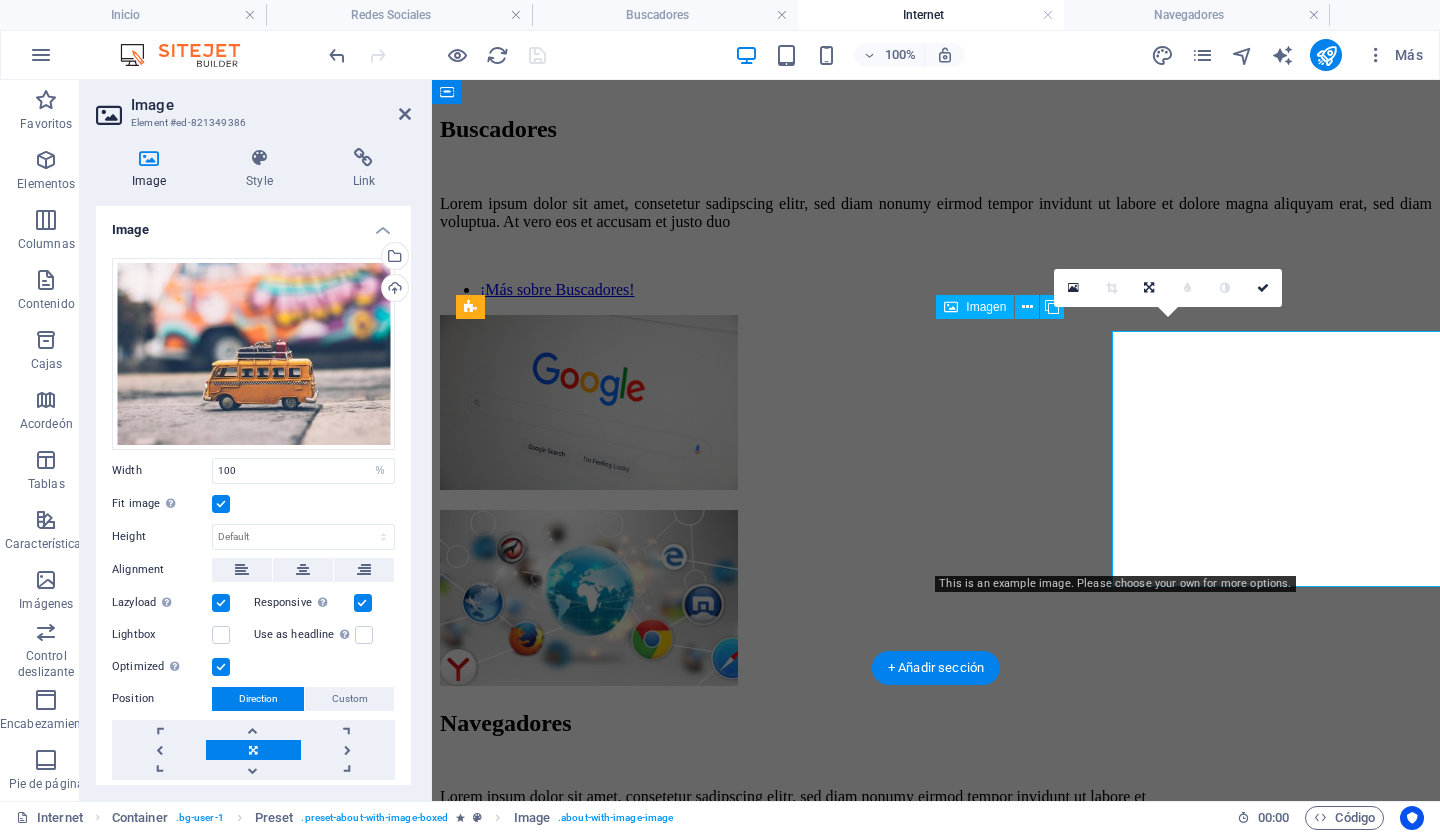 scroll, scrollTop: 1955, scrollLeft: 0, axis: vertical 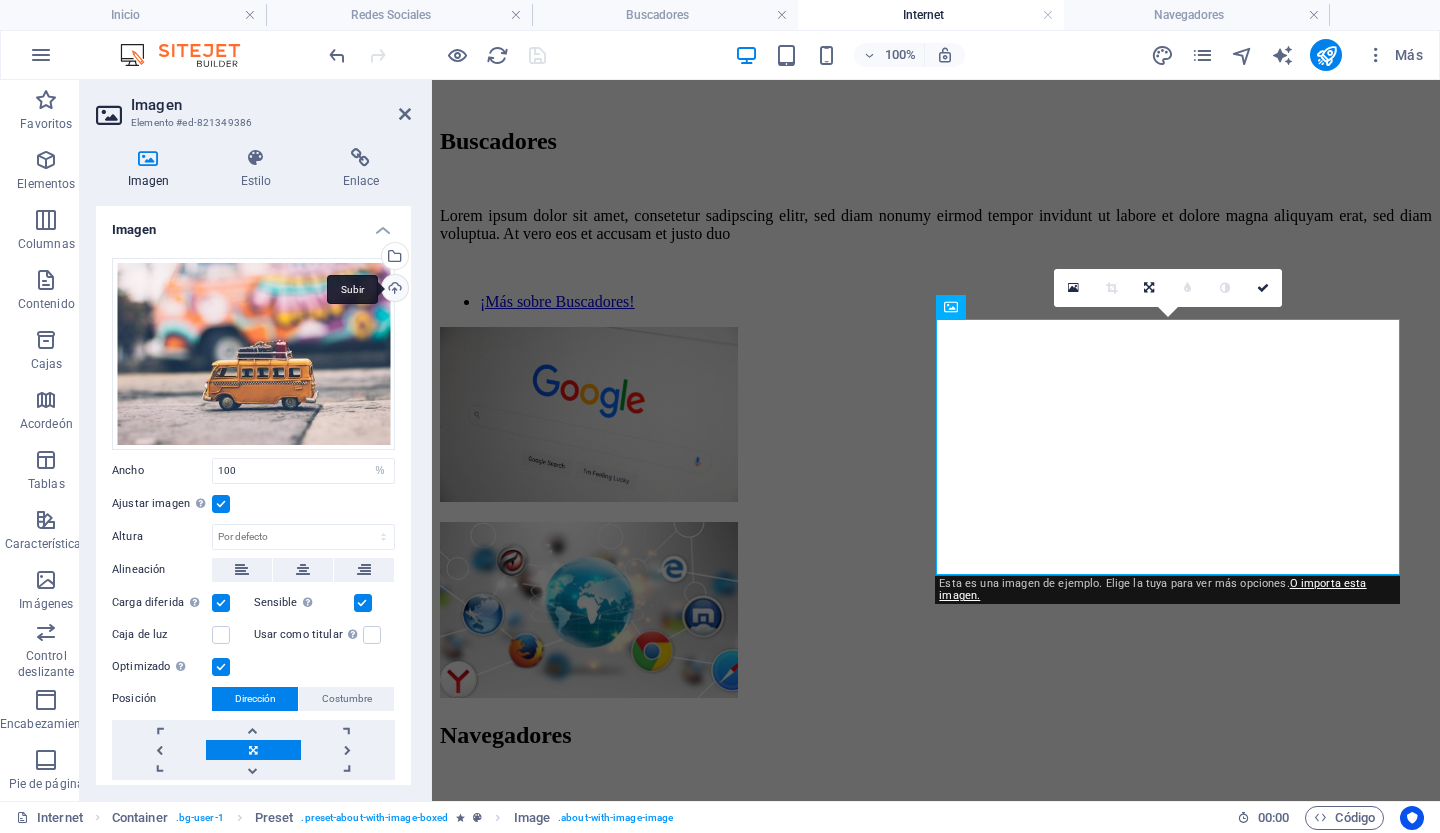click on "Subir" at bounding box center [393, 290] 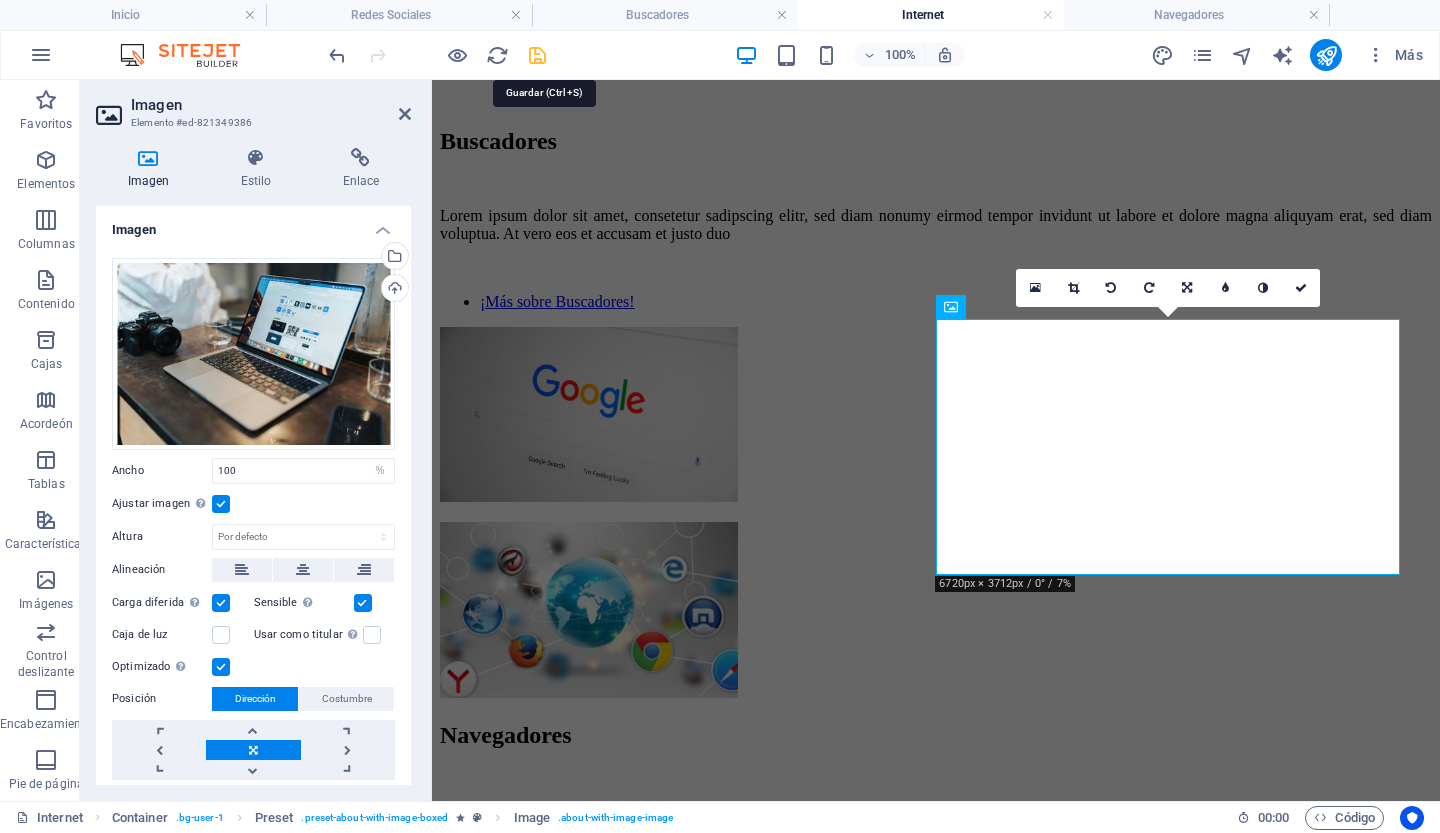 click at bounding box center (537, 55) 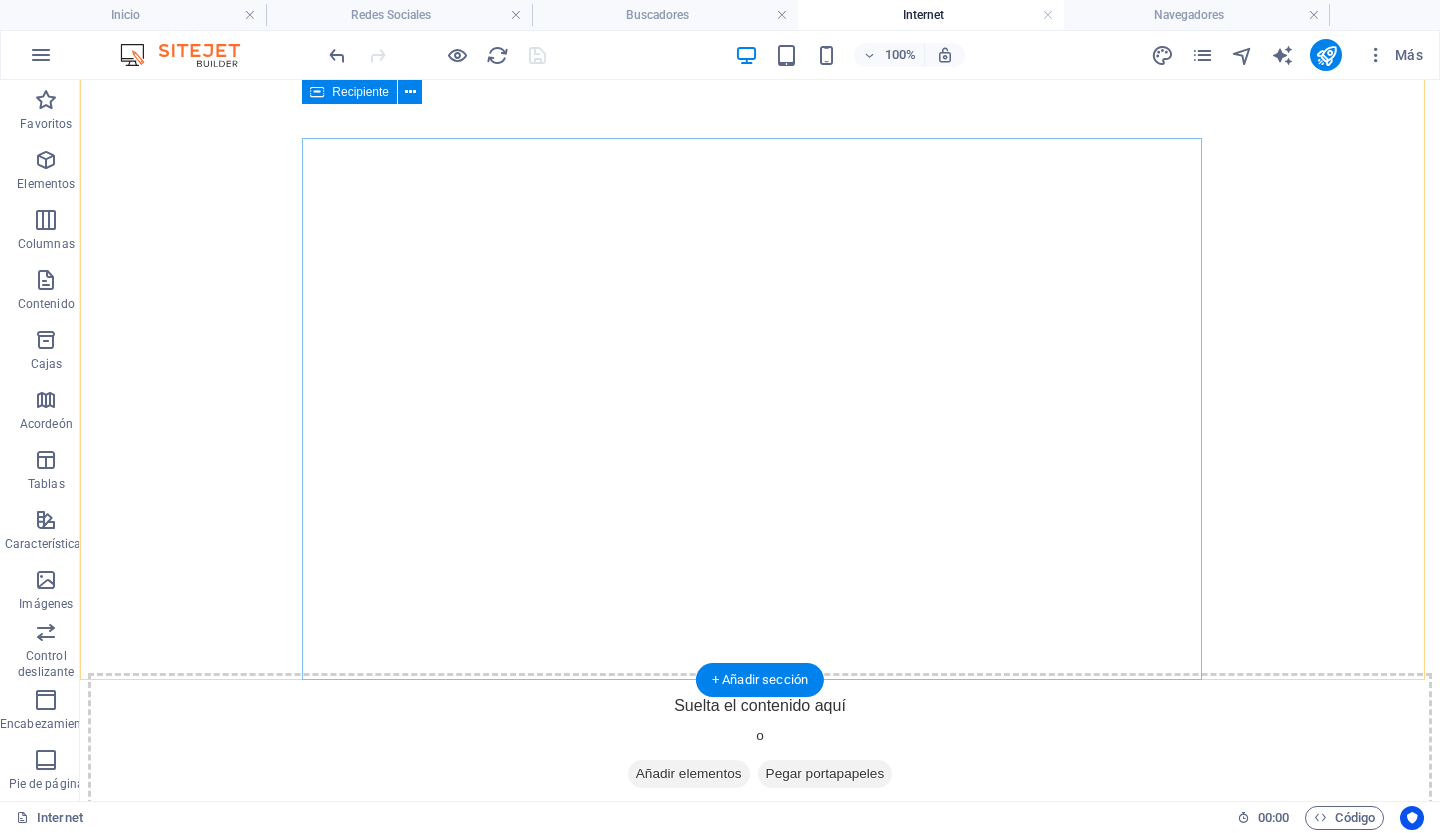 scroll, scrollTop: 368, scrollLeft: 0, axis: vertical 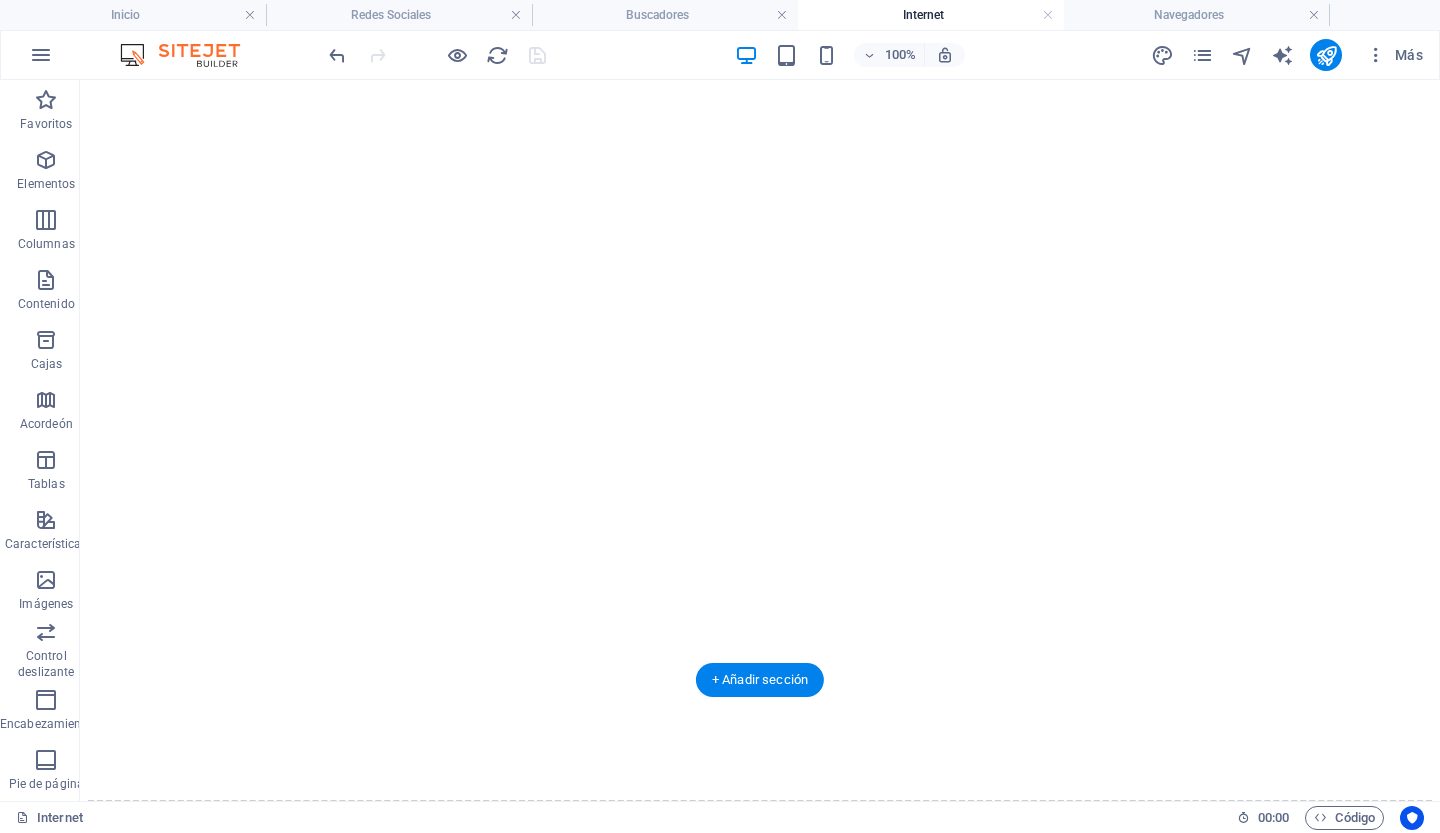 click at bounding box center [760, 139] 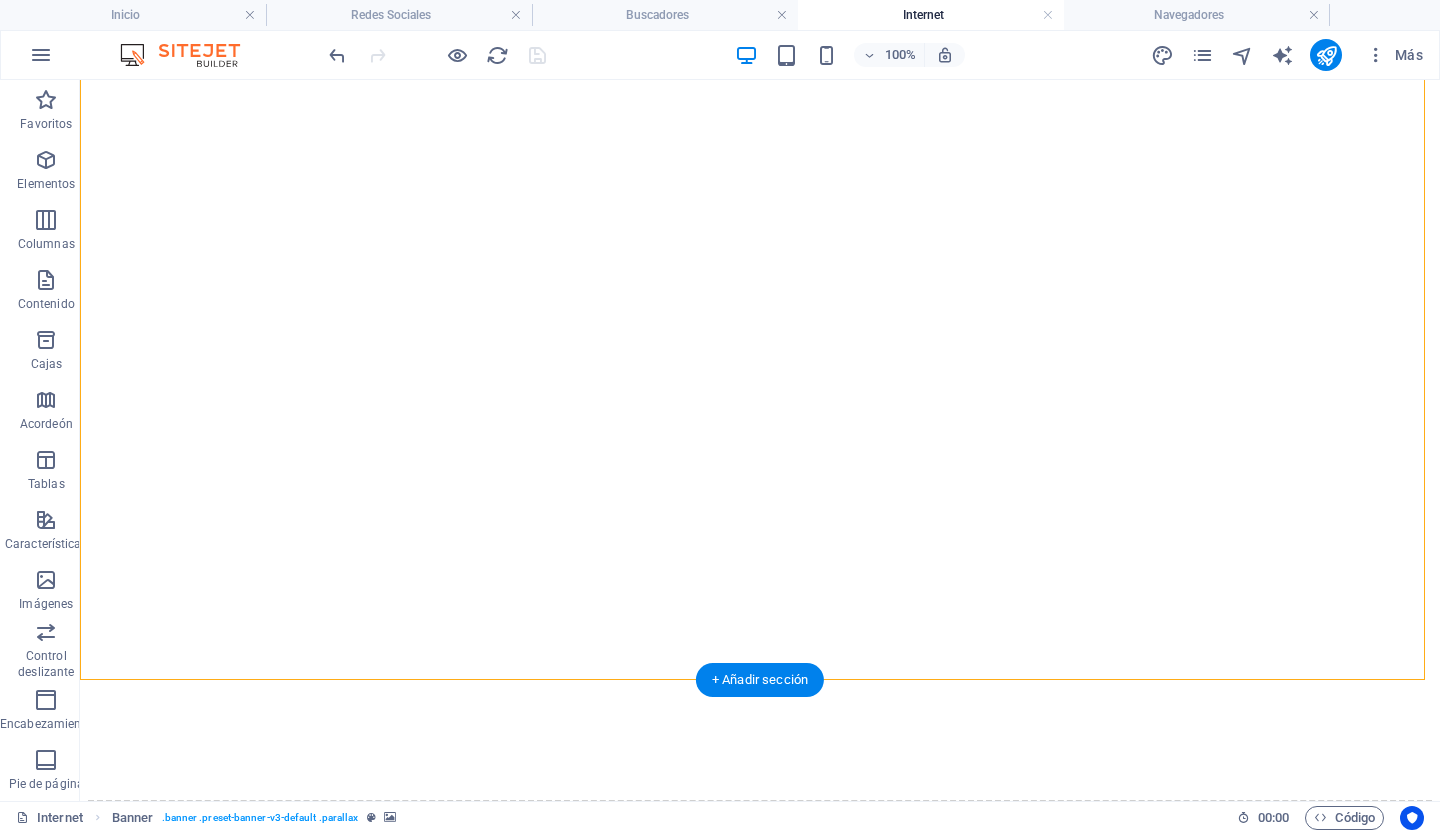 click at bounding box center (760, 139) 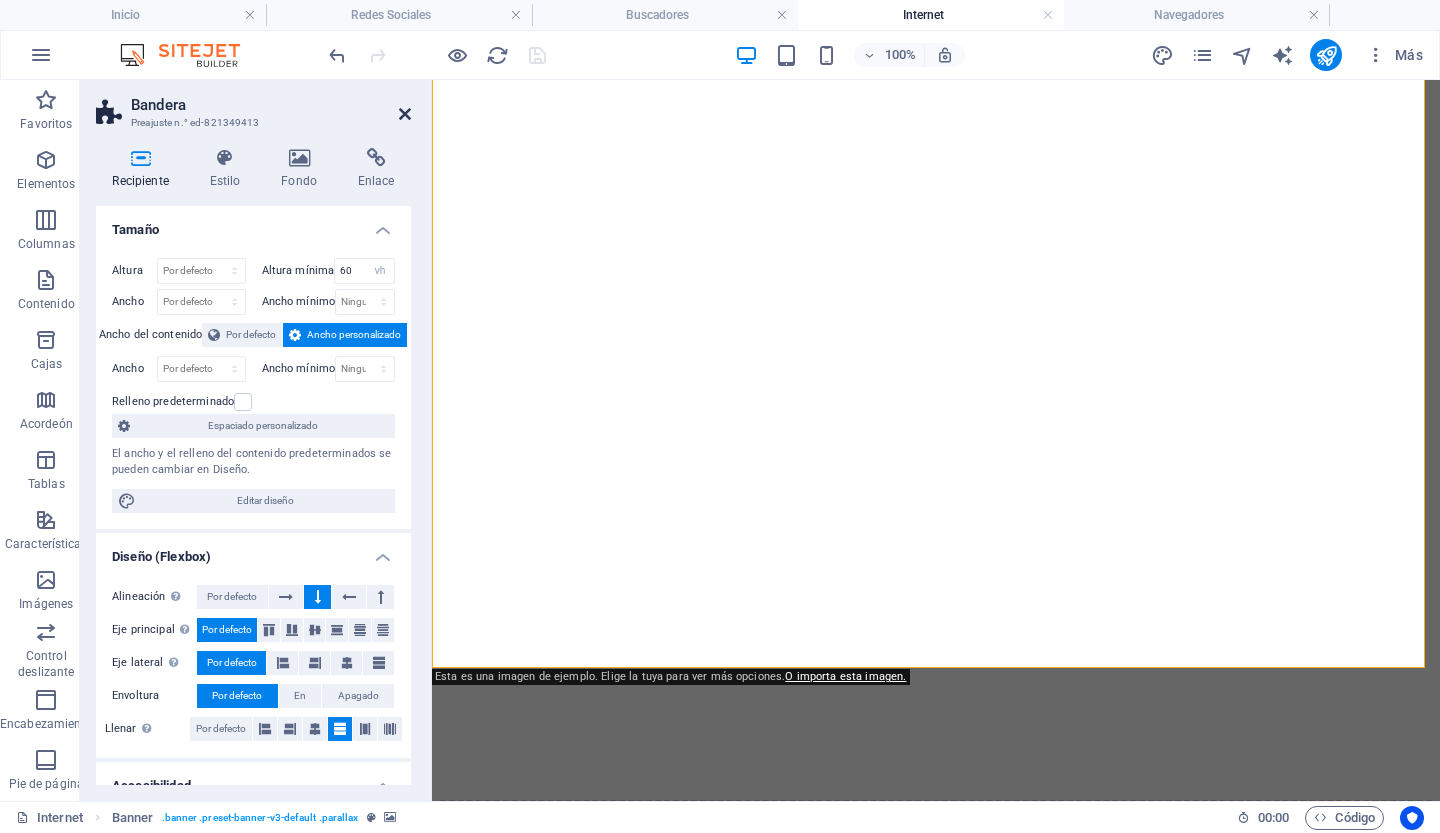 click at bounding box center (405, 114) 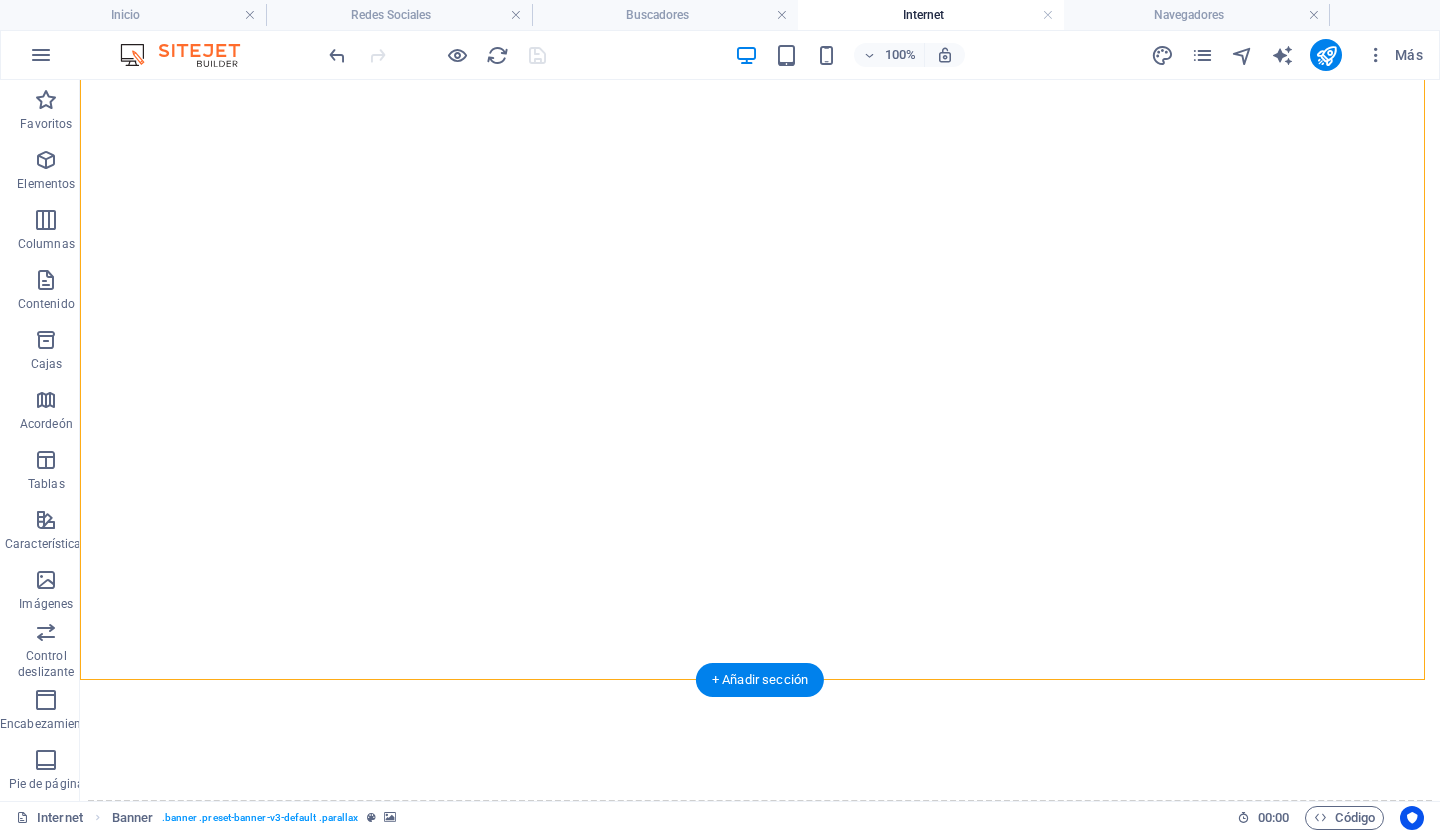 click at bounding box center (760, 139) 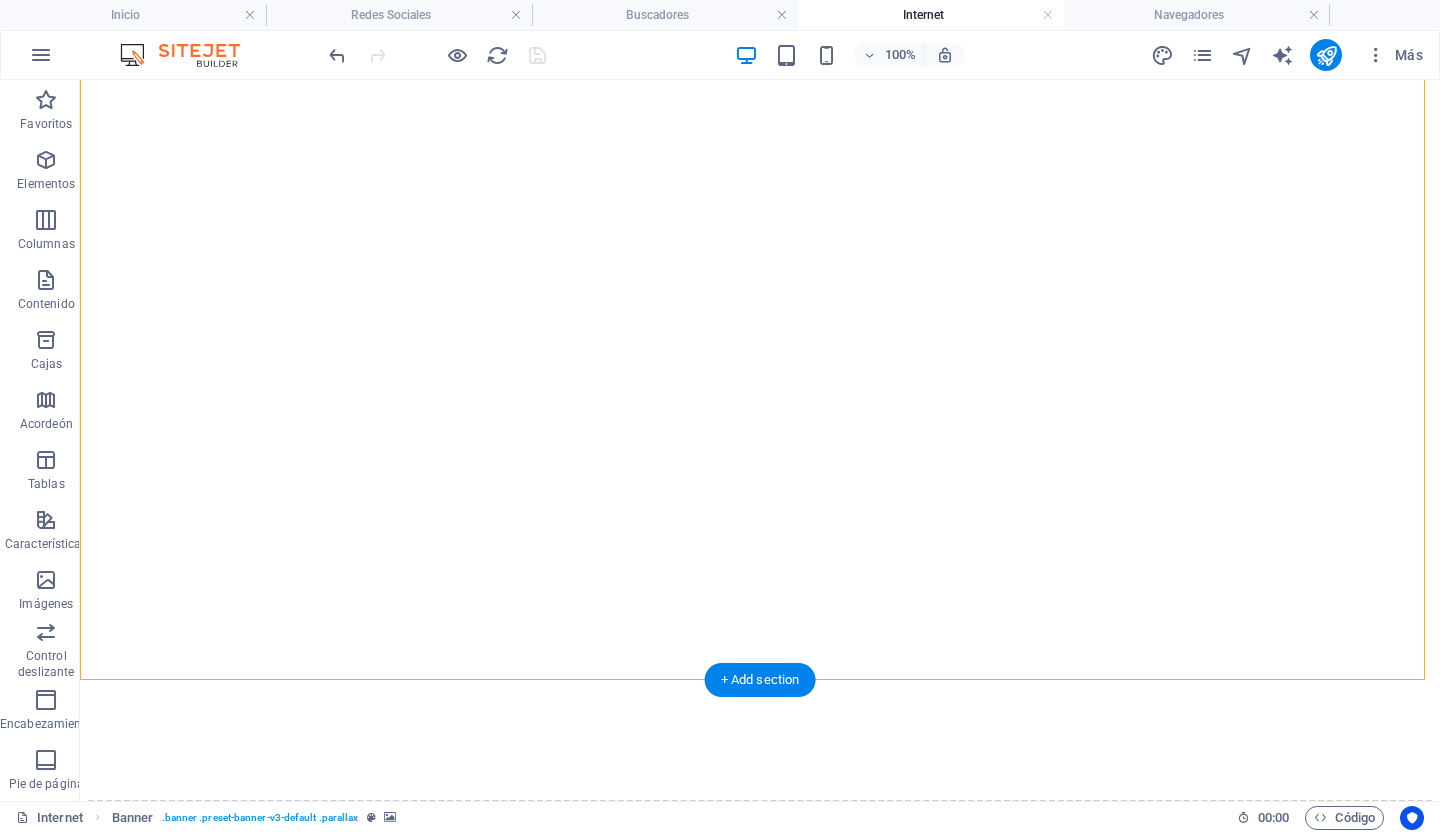 click on "Suelta el contenido aquí o  Añadir elementos  Pegar portapapeles" at bounding box center (760, 871) 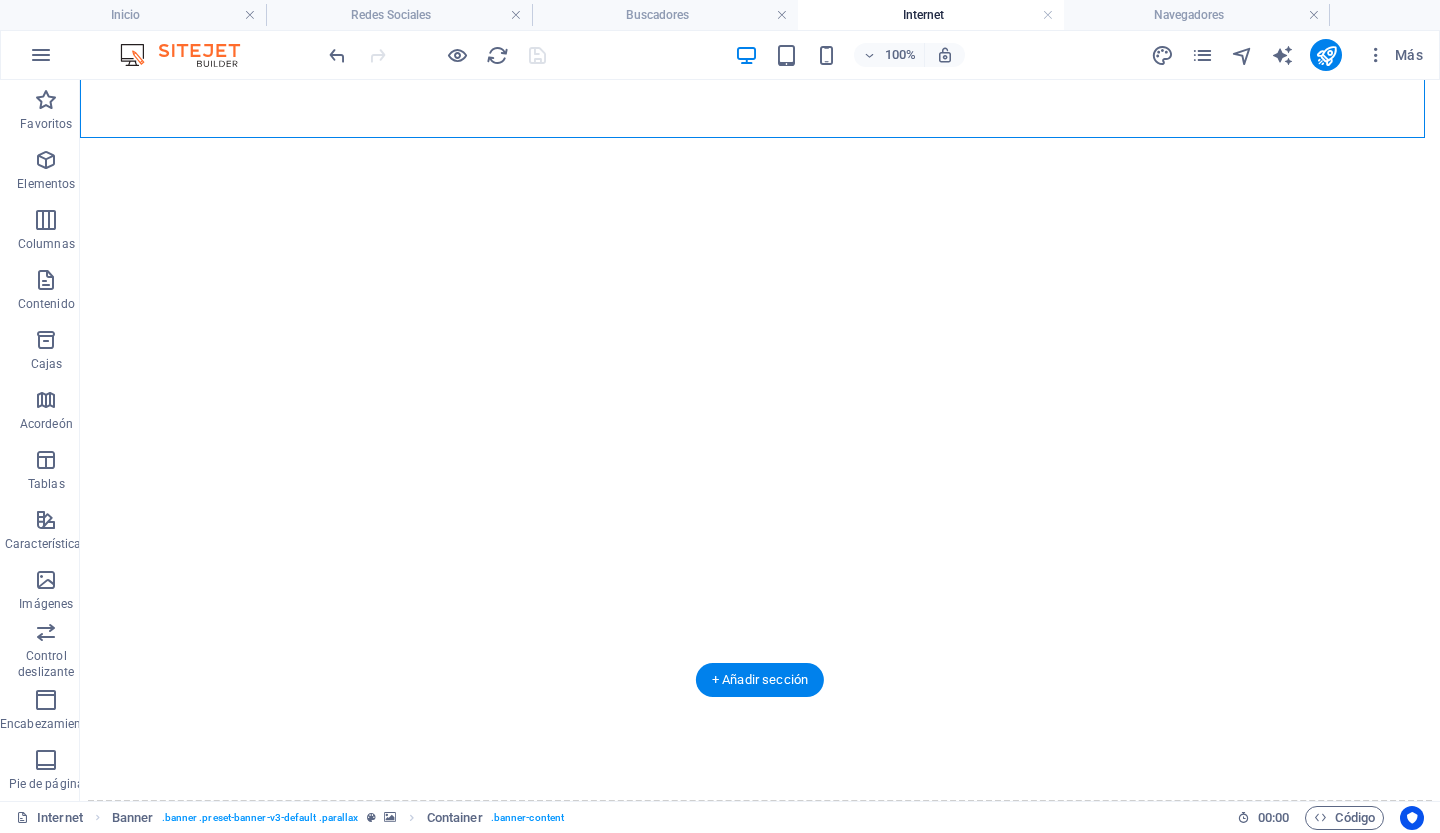 click at bounding box center [760, 139] 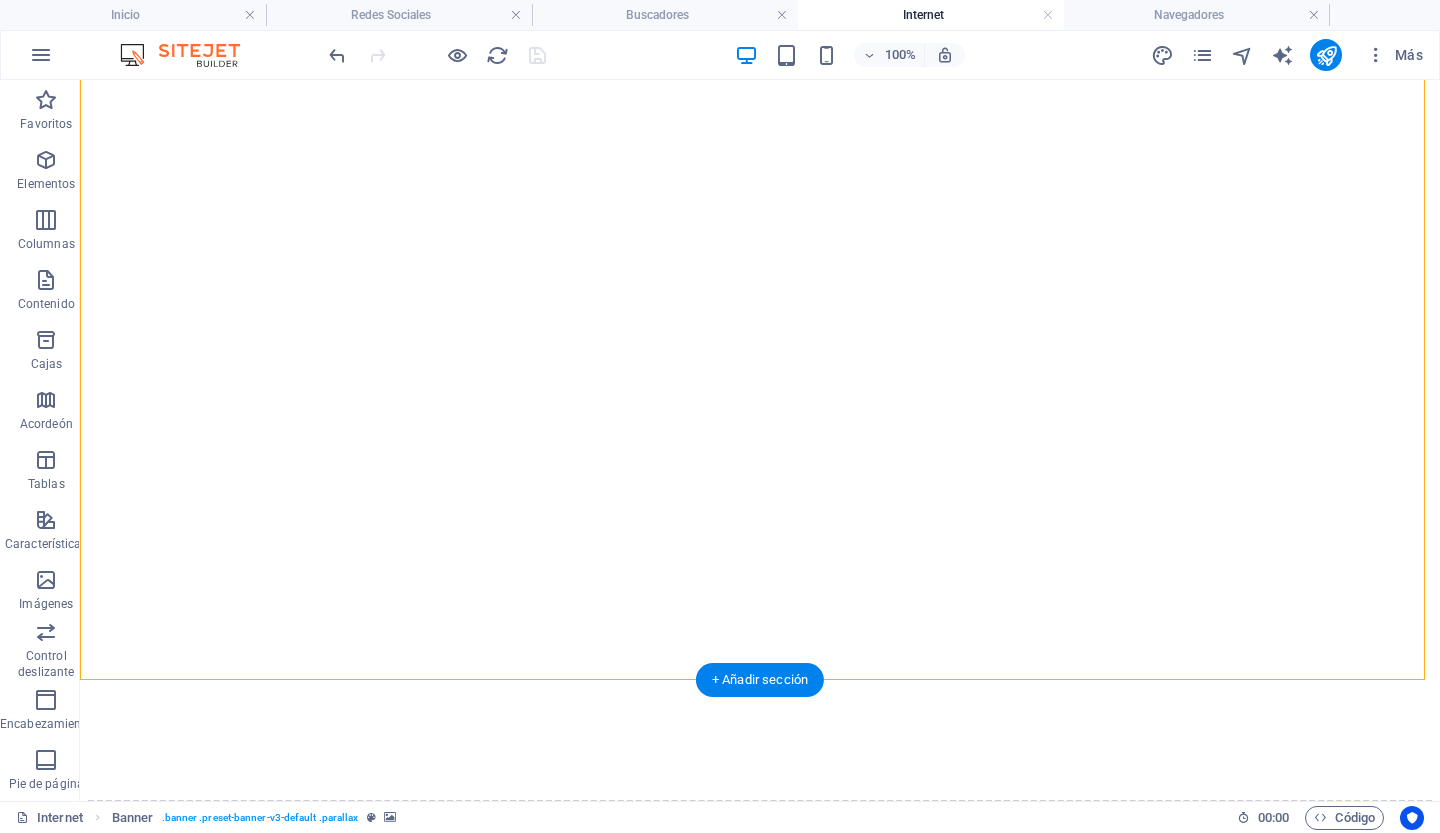 click at bounding box center (760, 139) 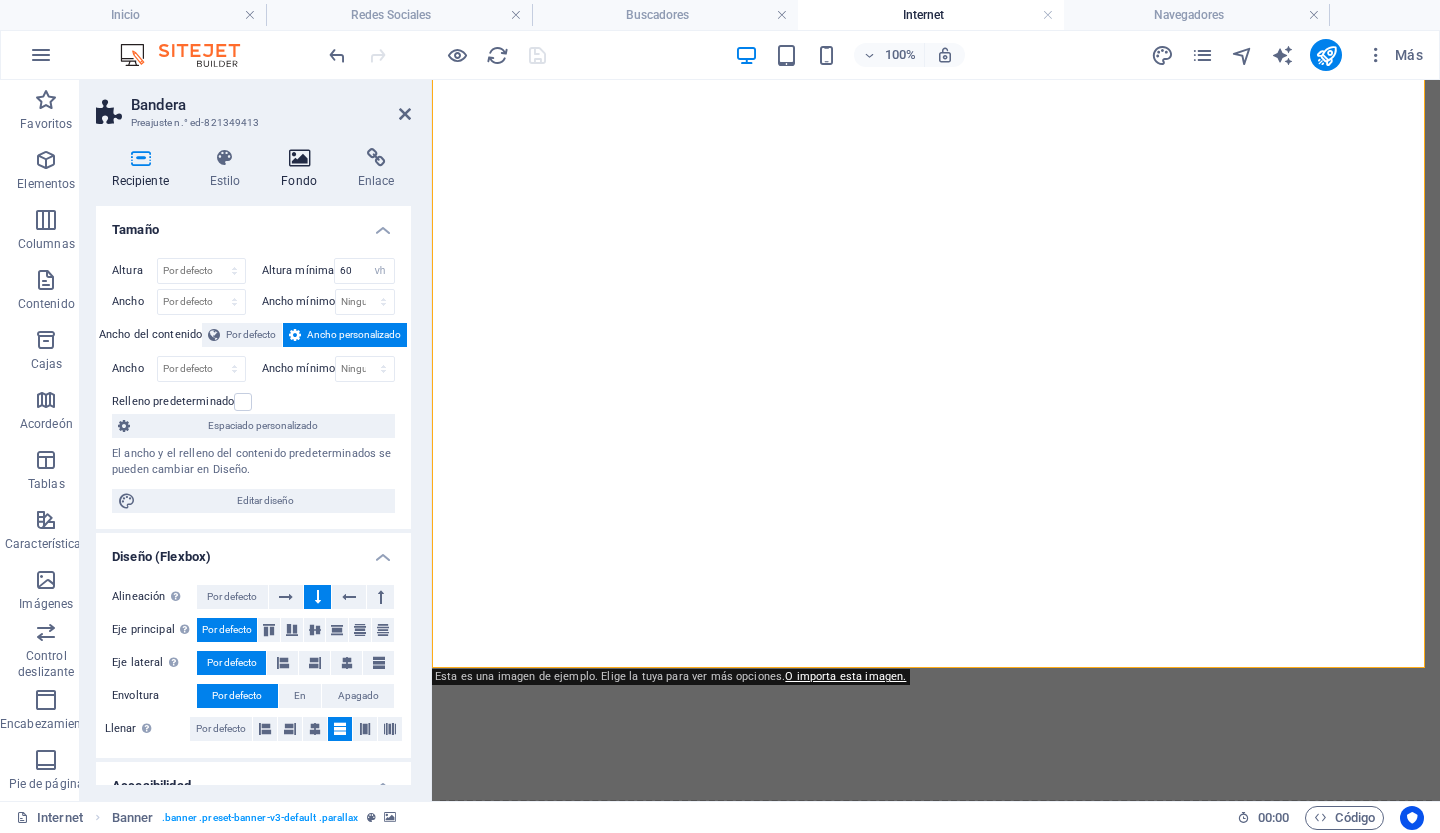 click at bounding box center [299, 158] 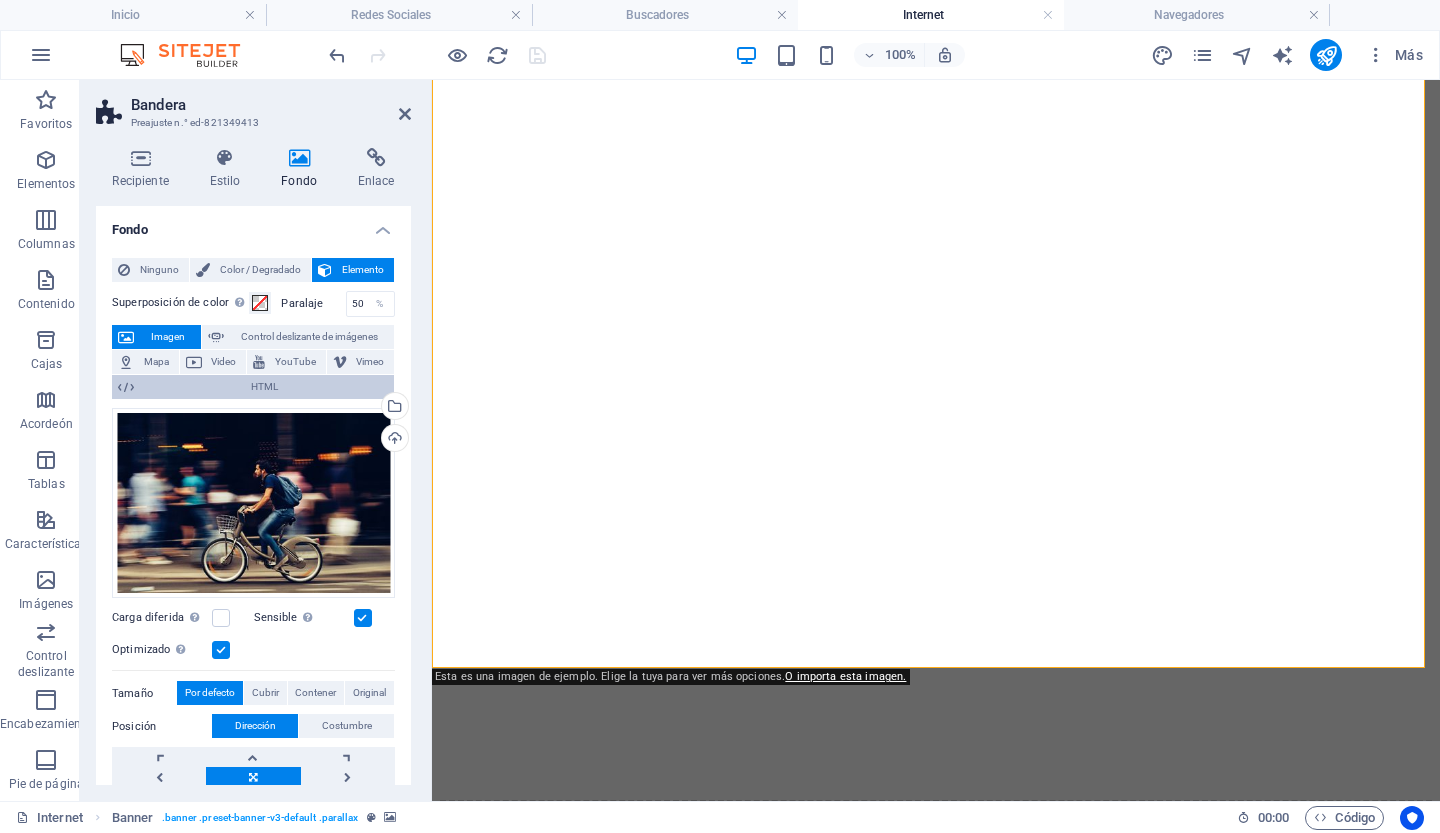 click on "HTML" at bounding box center [264, 386] 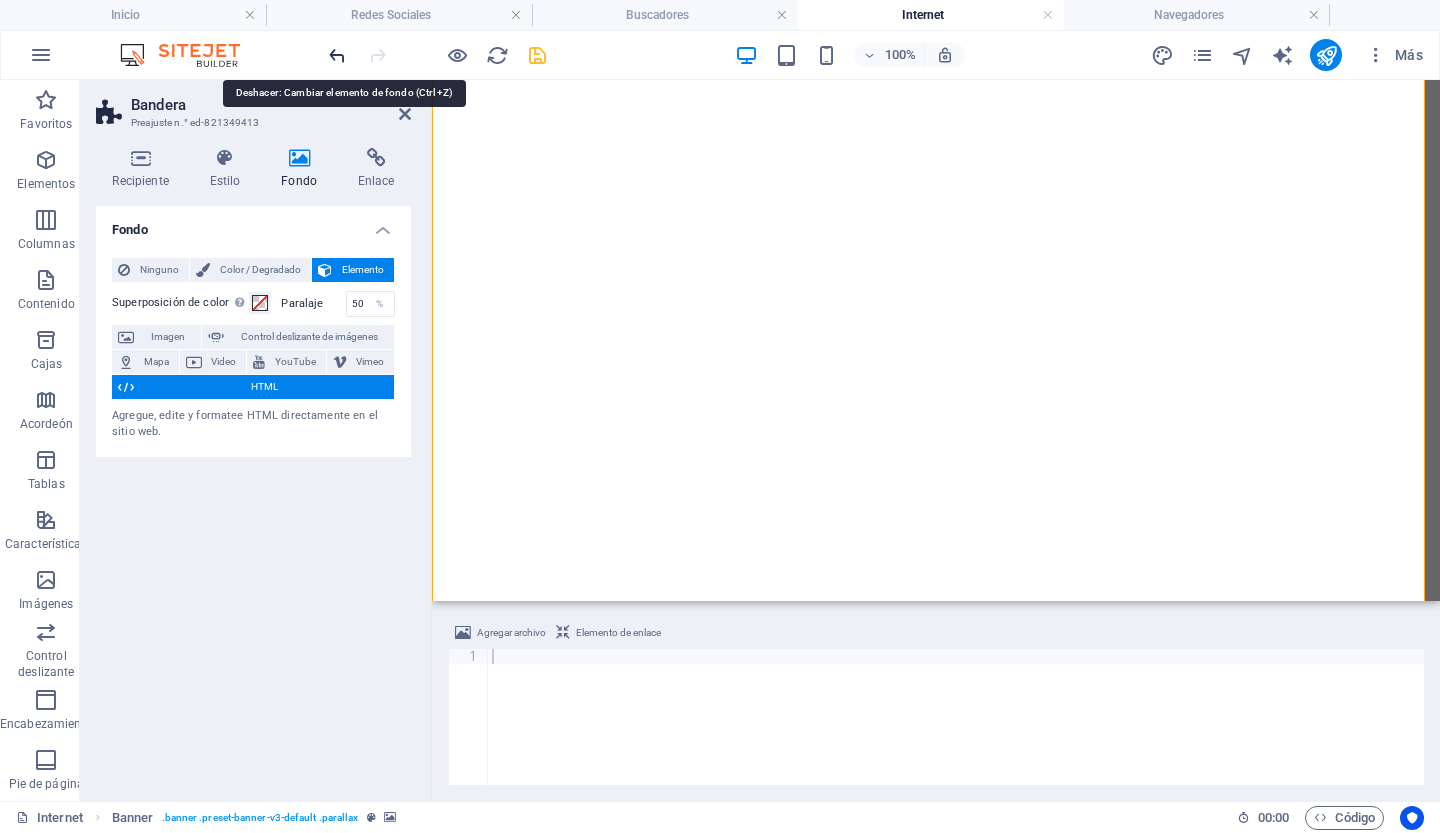 click at bounding box center (337, 55) 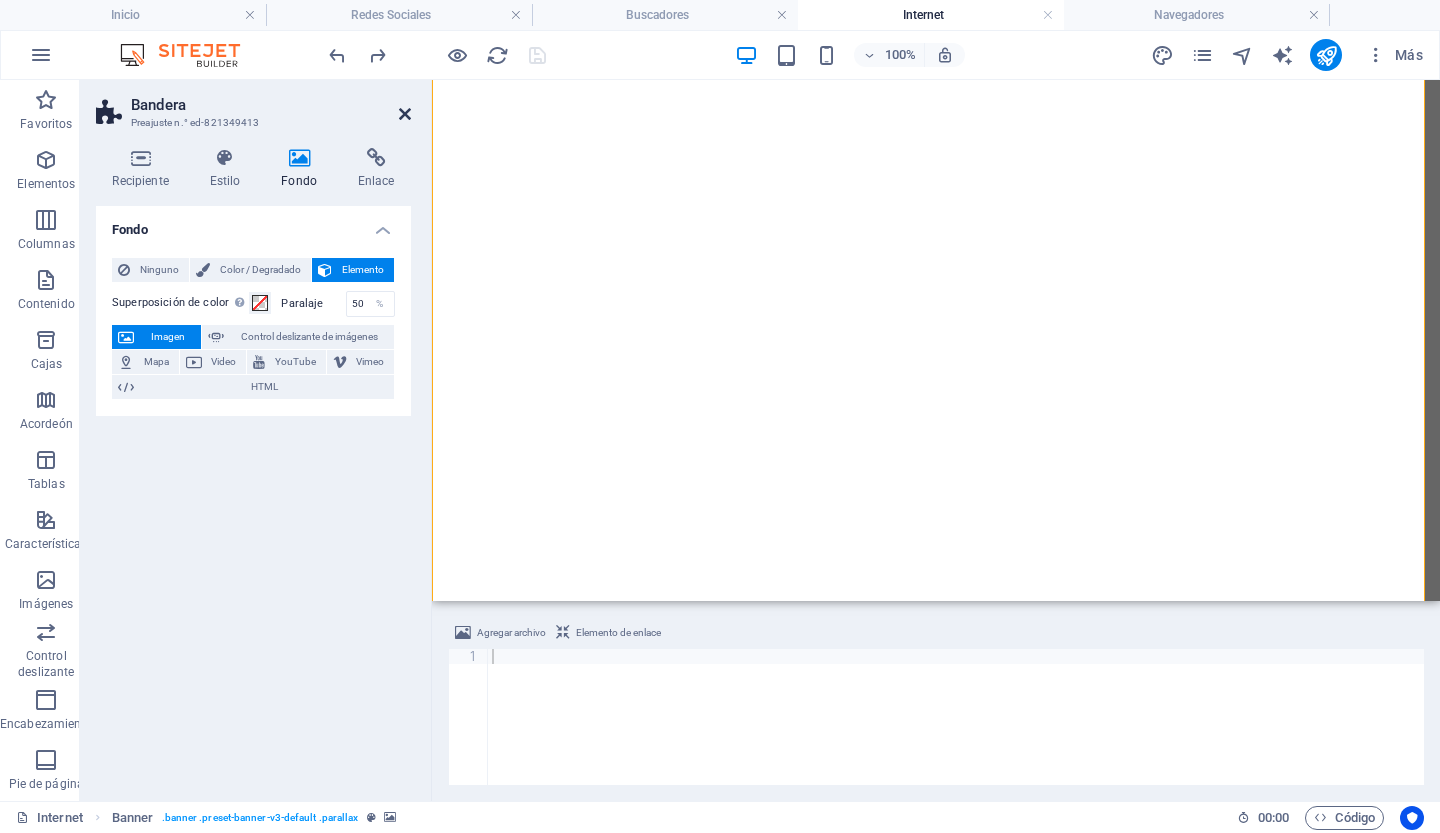 click at bounding box center (405, 114) 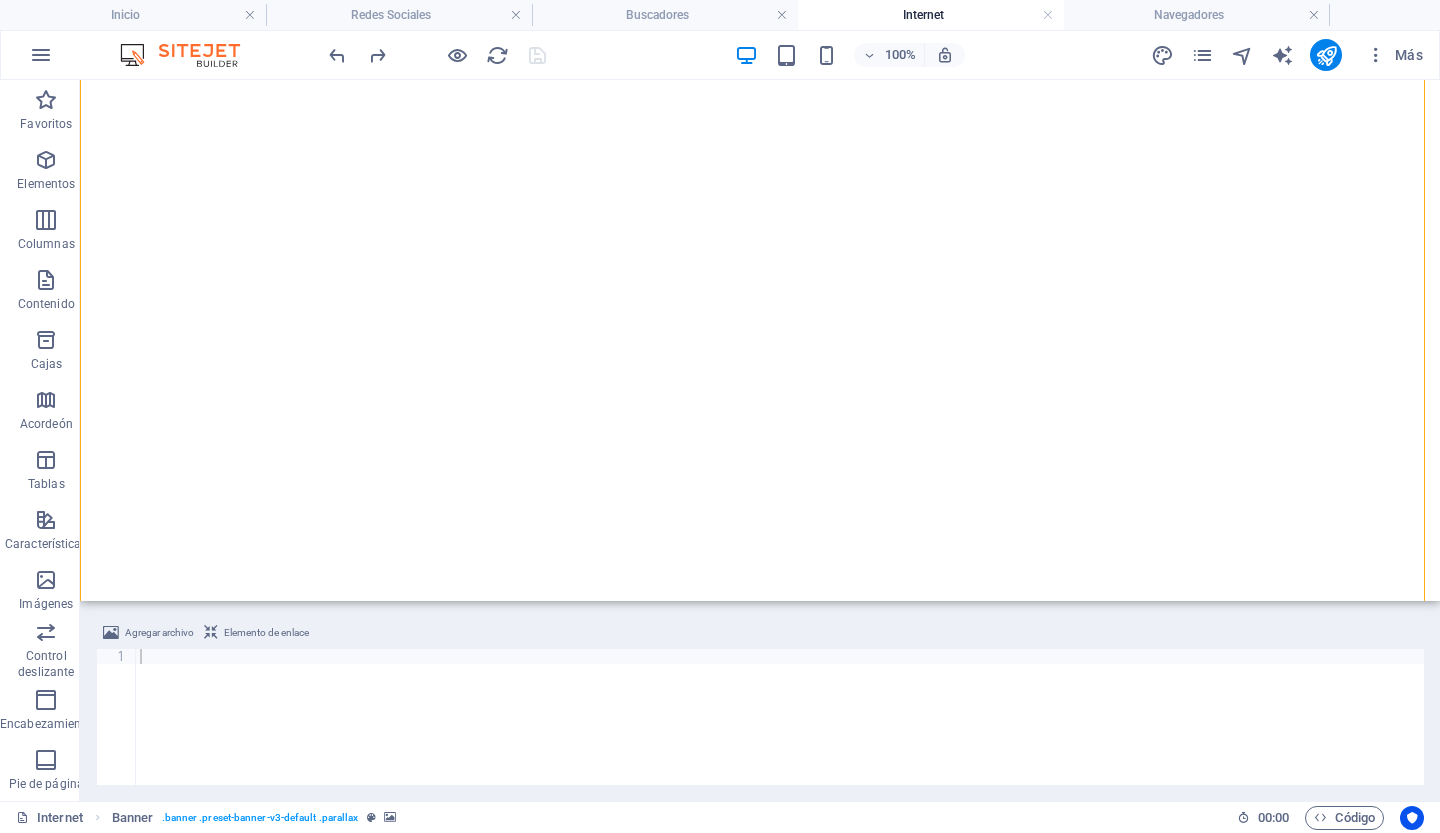 click at bounding box center (760, 139) 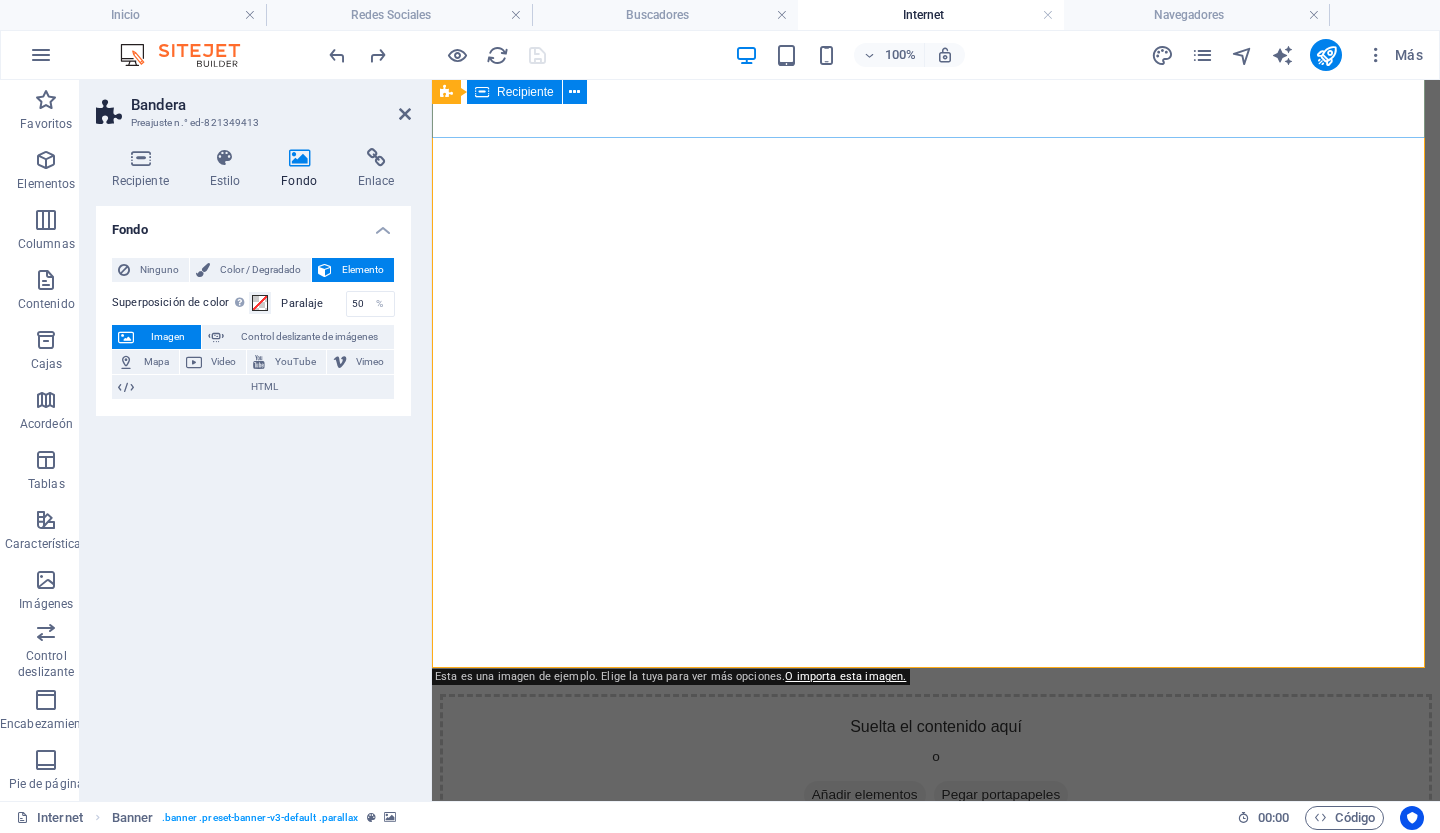 click on "Suelta el contenido aquí o  Añadir elementos  Pegar portapapeles" at bounding box center [936, 765] 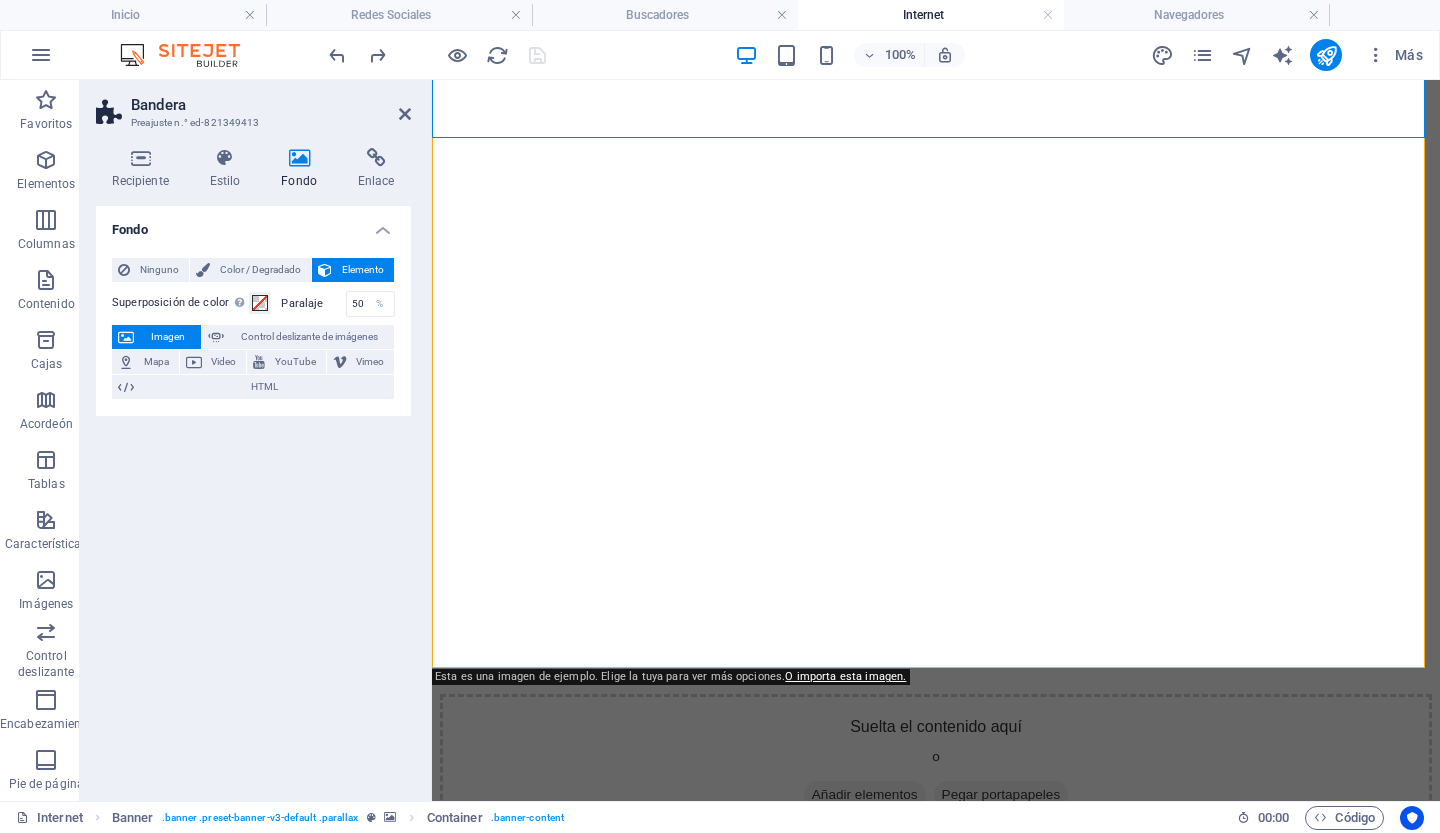 click at bounding box center [936, 139] 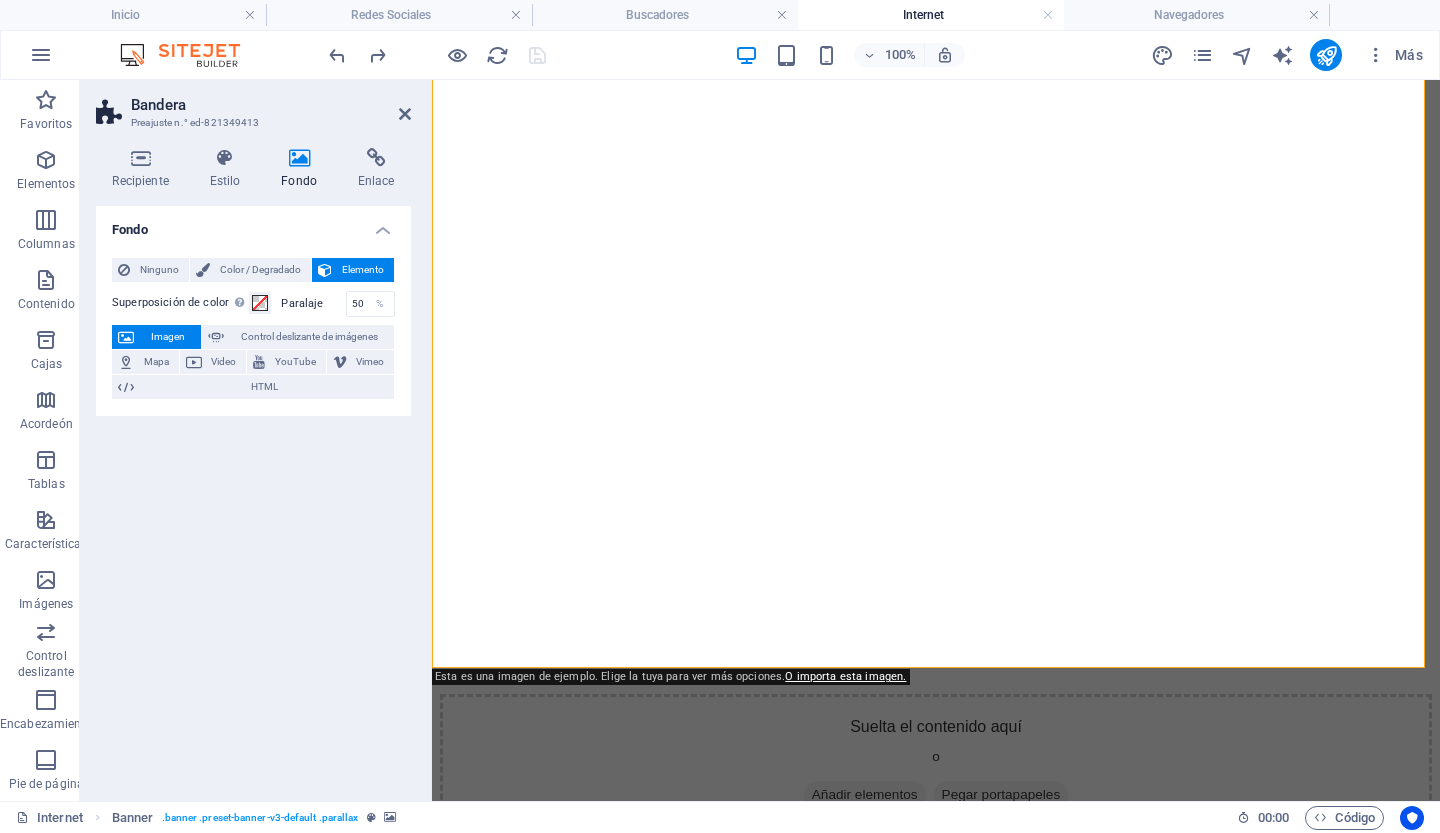 click at bounding box center [936, 139] 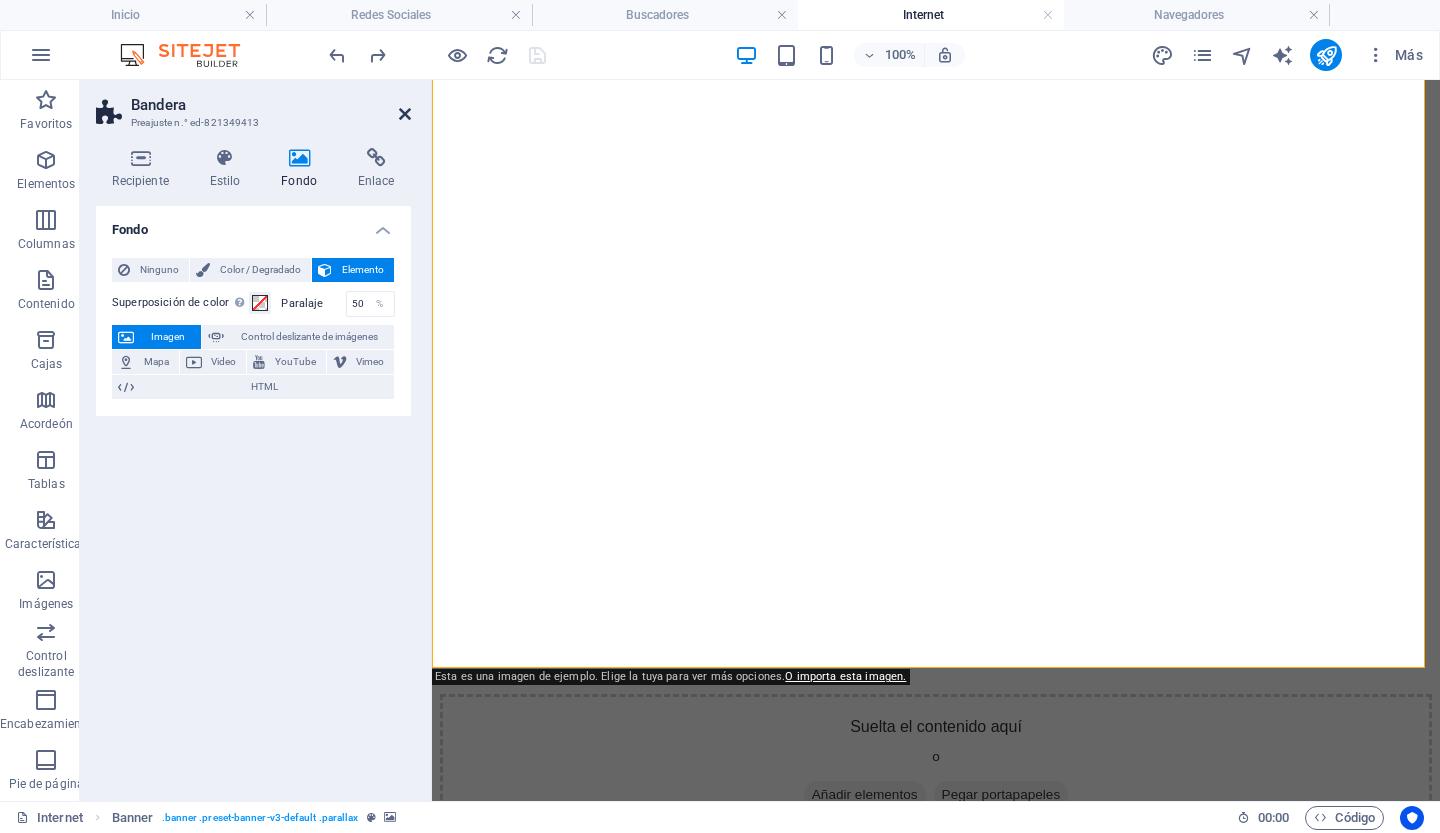 click at bounding box center (405, 114) 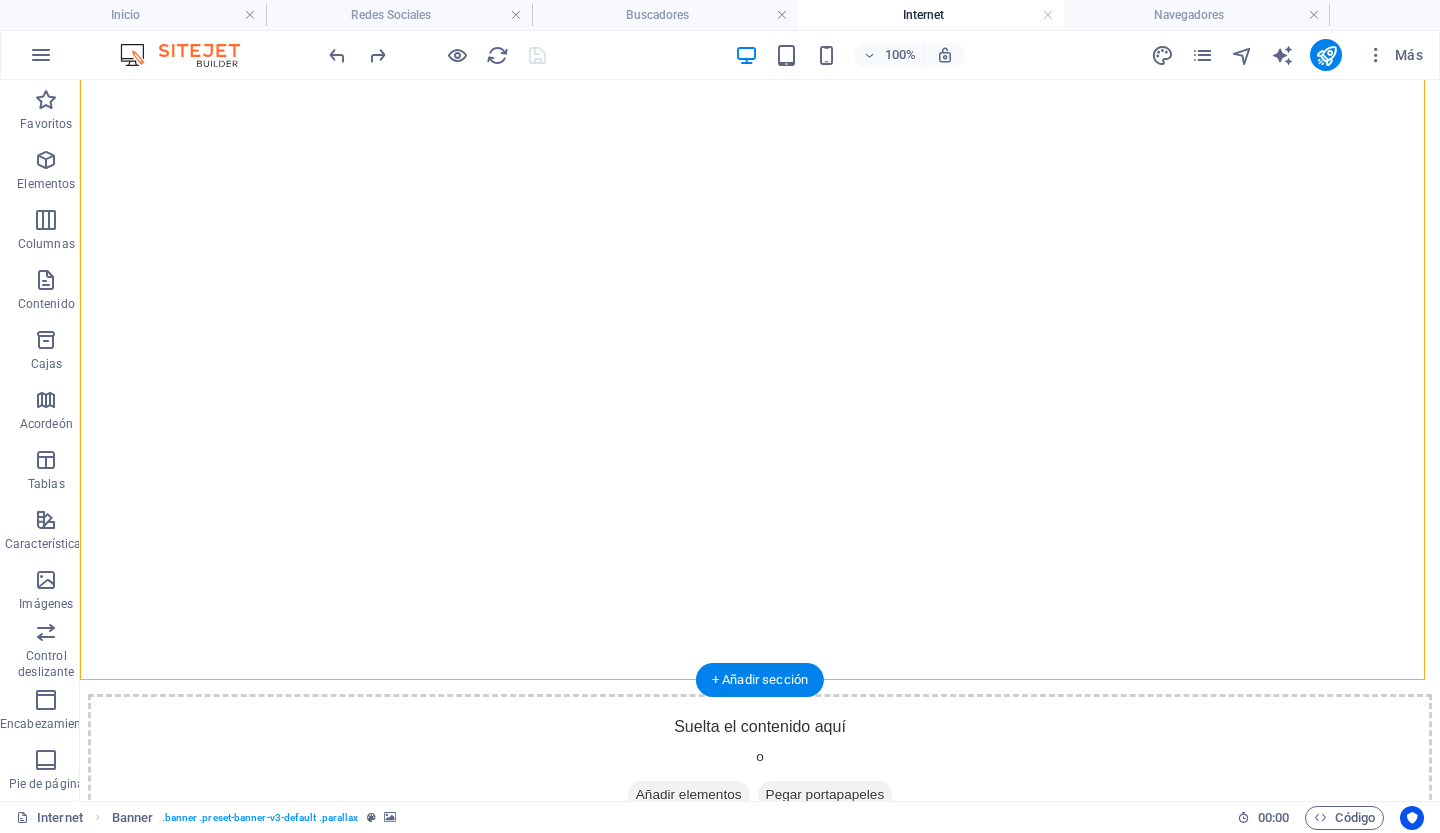 click at bounding box center [760, 139] 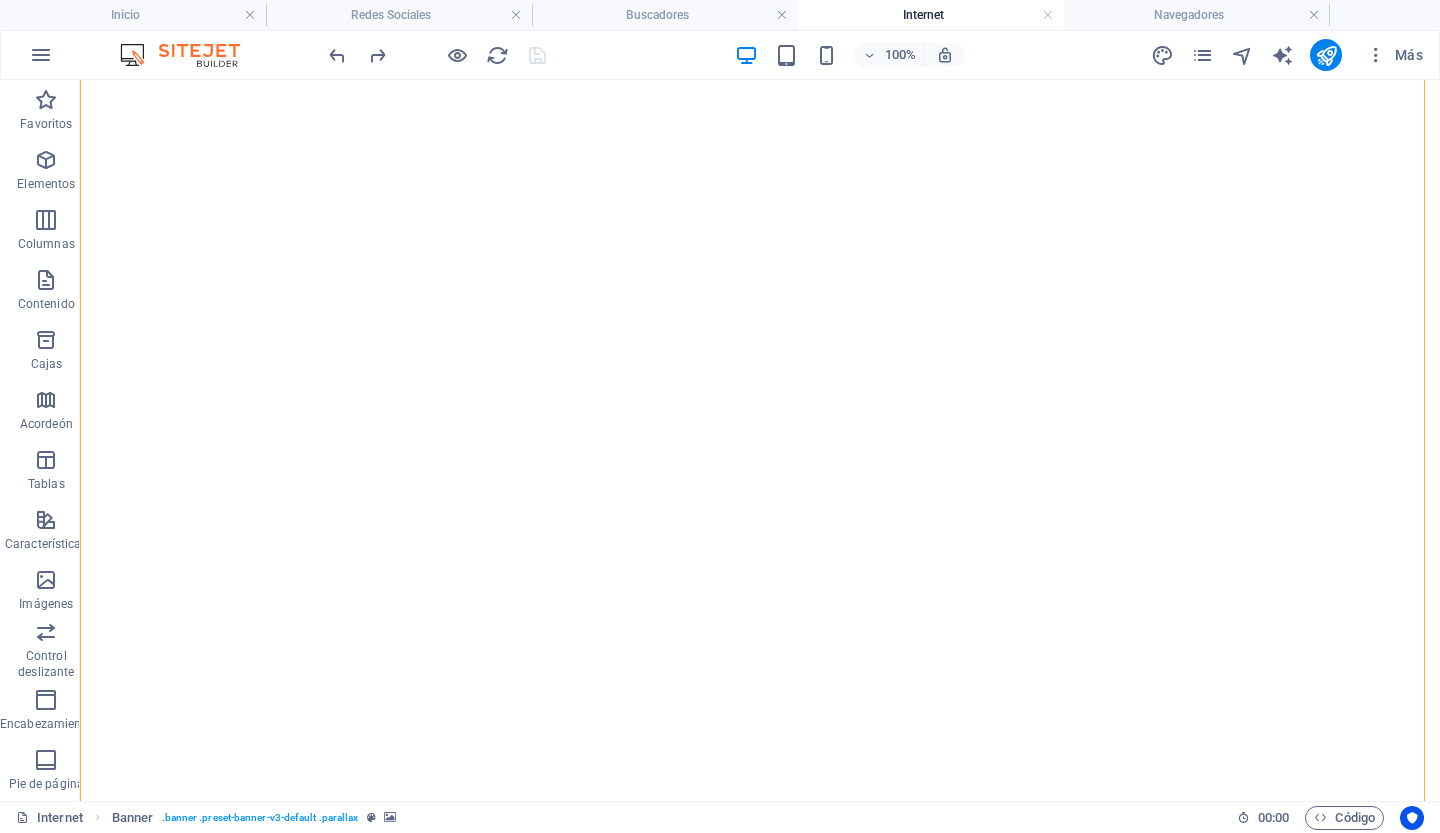 scroll, scrollTop: 201, scrollLeft: 0, axis: vertical 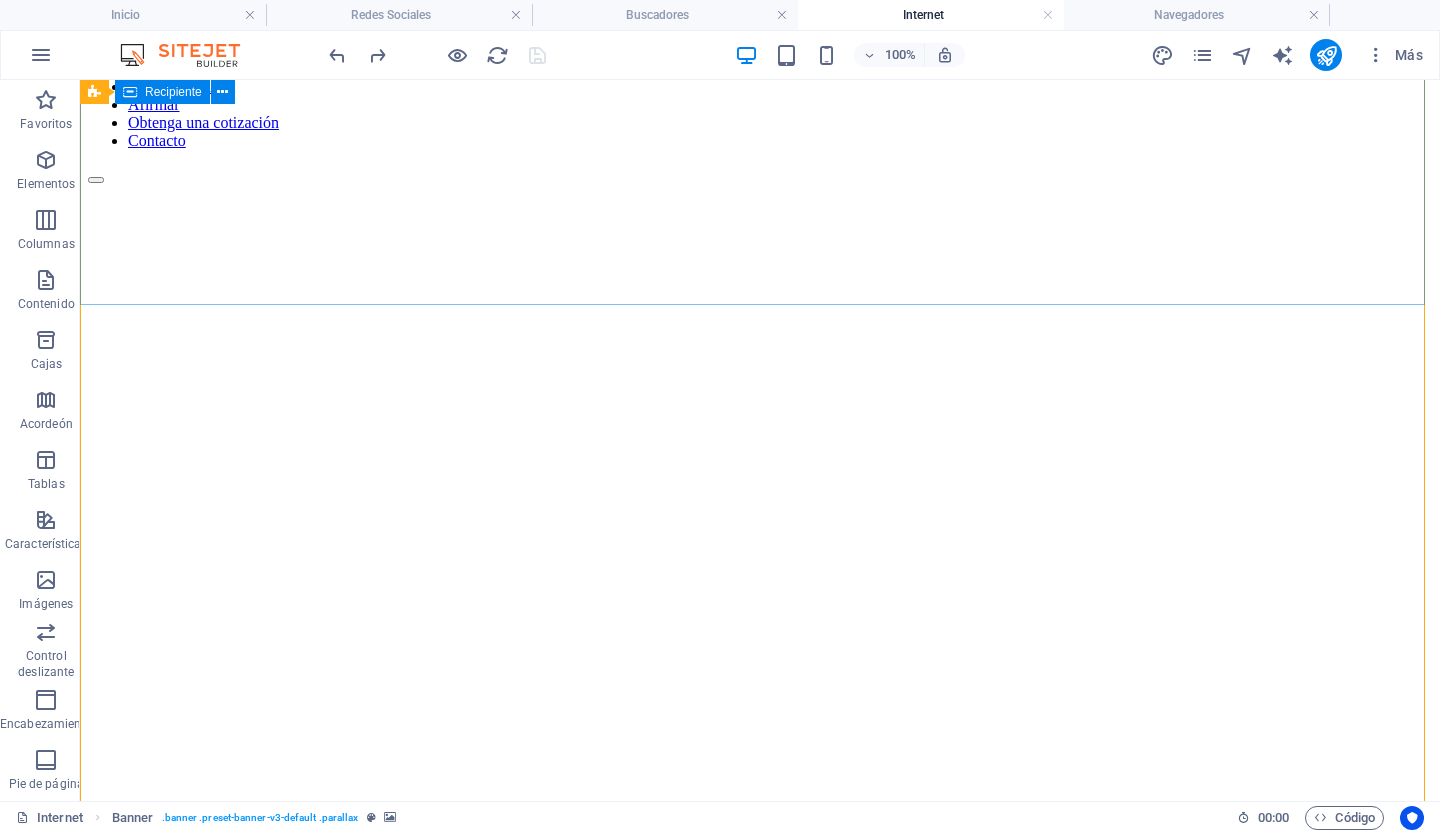click on "Suelta el contenido aquí o  Añadir elementos  Pegar portapapeles" at bounding box center (760, 1038) 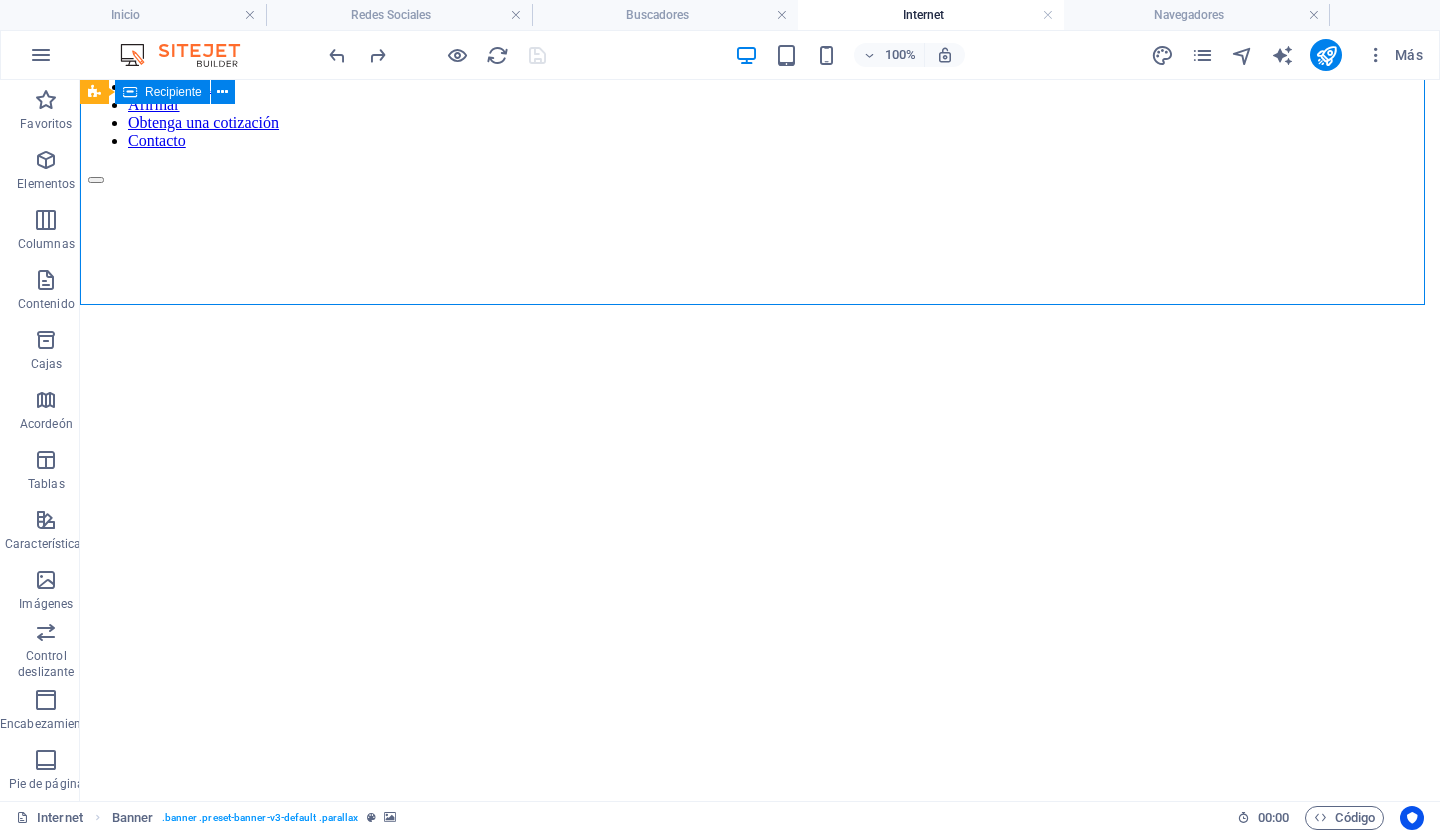 click on "Suelta el contenido aquí o  Añadir elementos  Pegar portapapeles" at bounding box center [760, 1038] 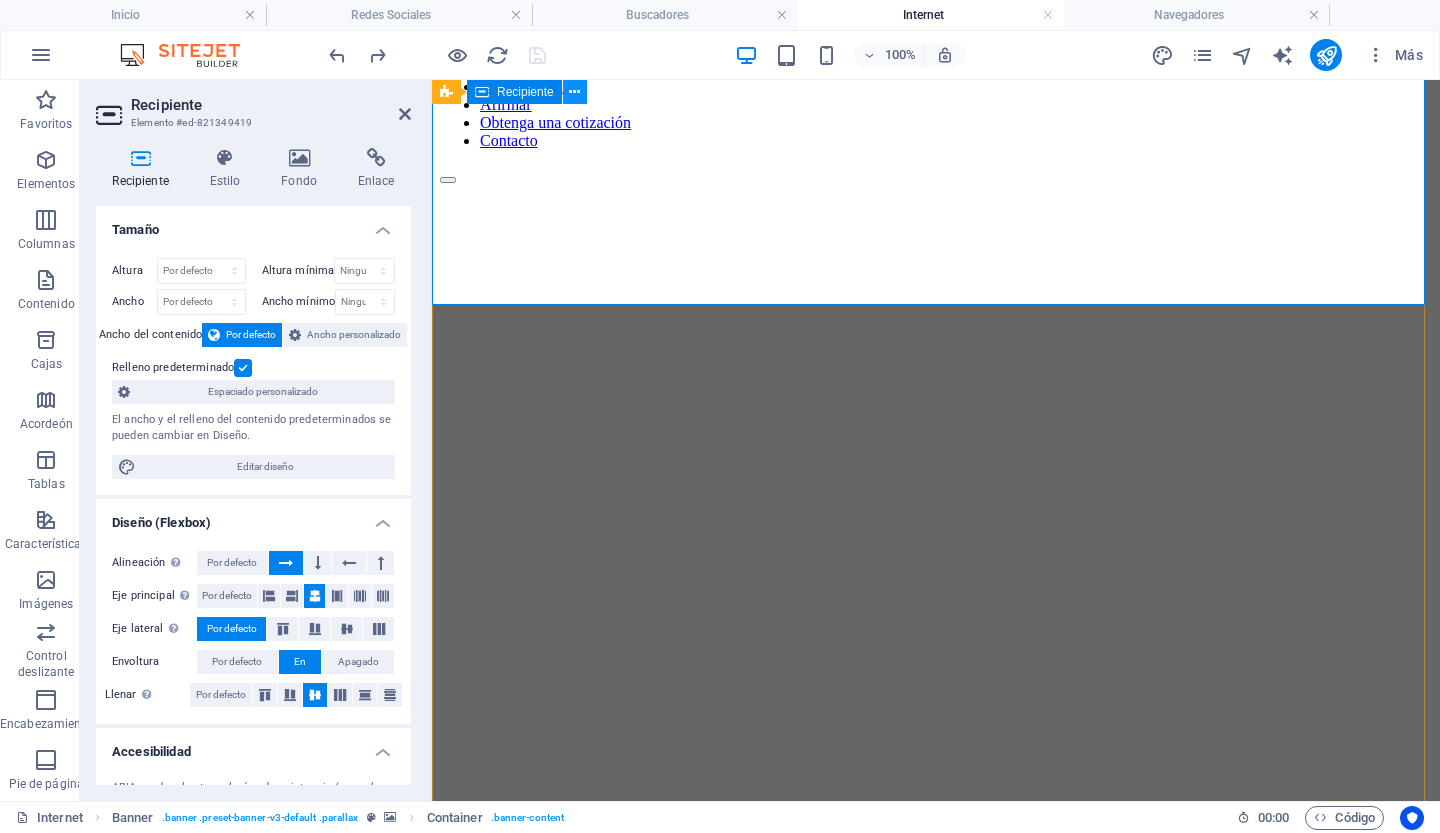 click at bounding box center [574, 92] 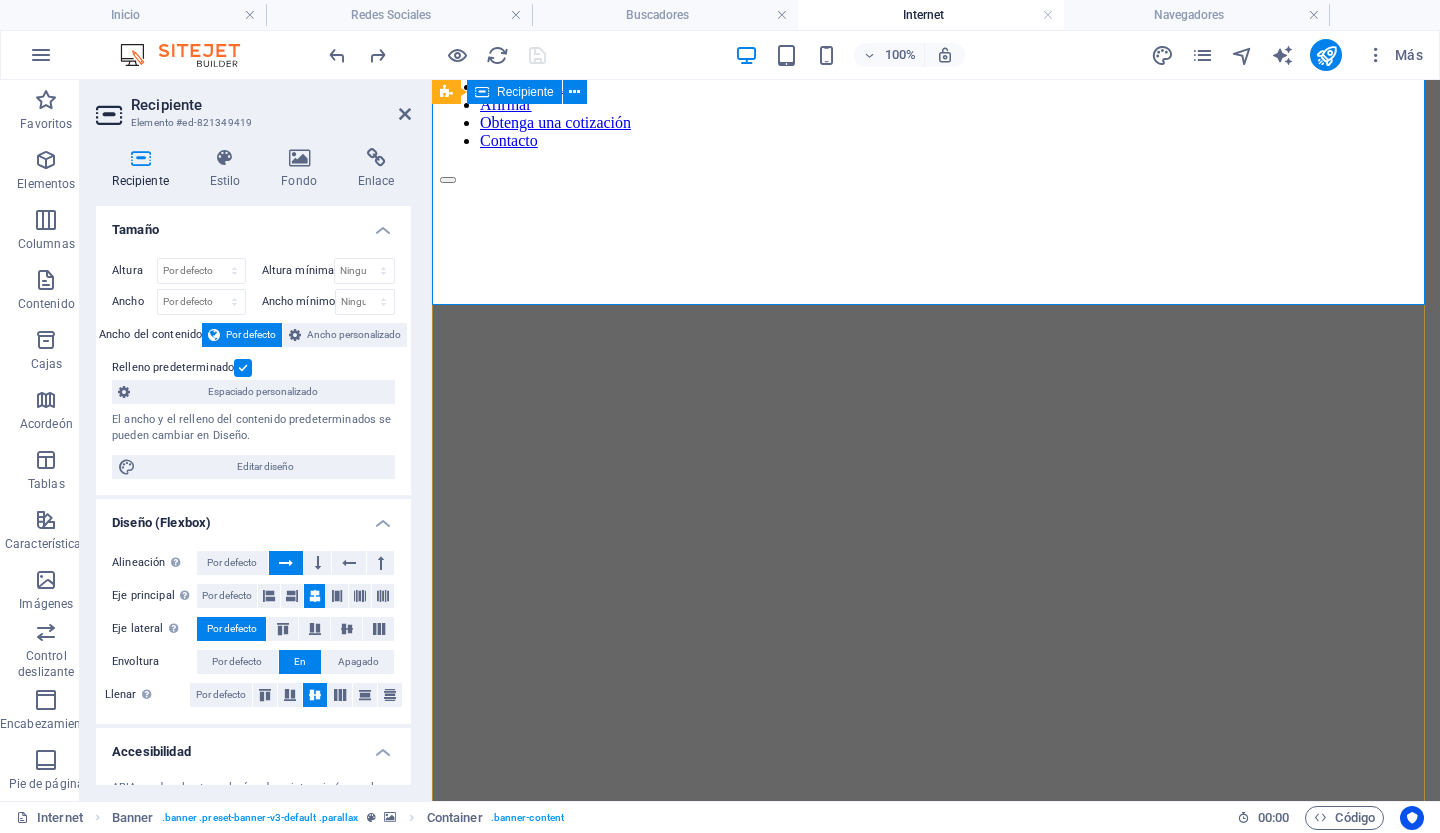 click on "Suelta el contenido aquí o  Añadir elementos  Pegar portapapeles" at bounding box center (936, 1038) 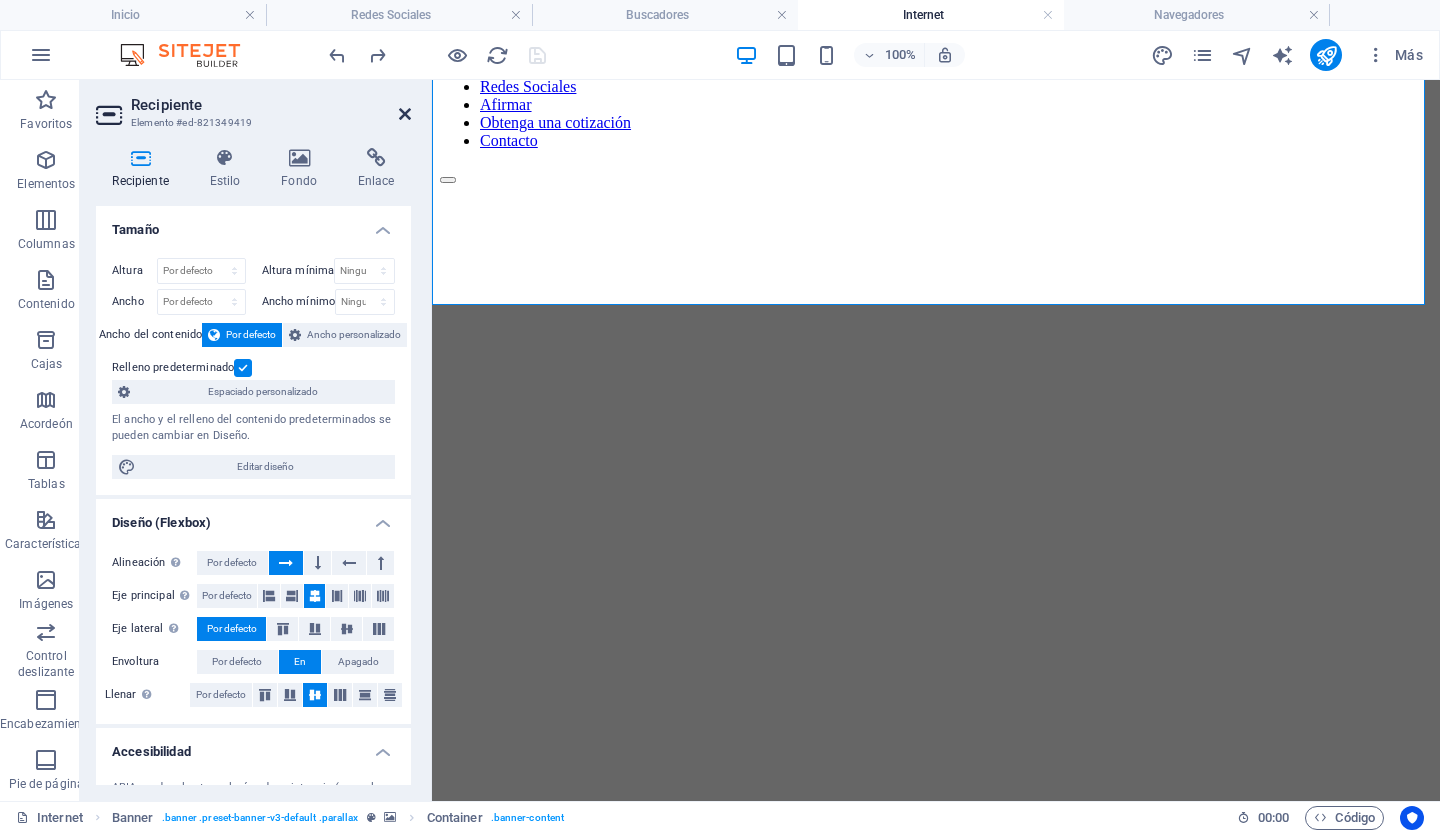 click at bounding box center [405, 114] 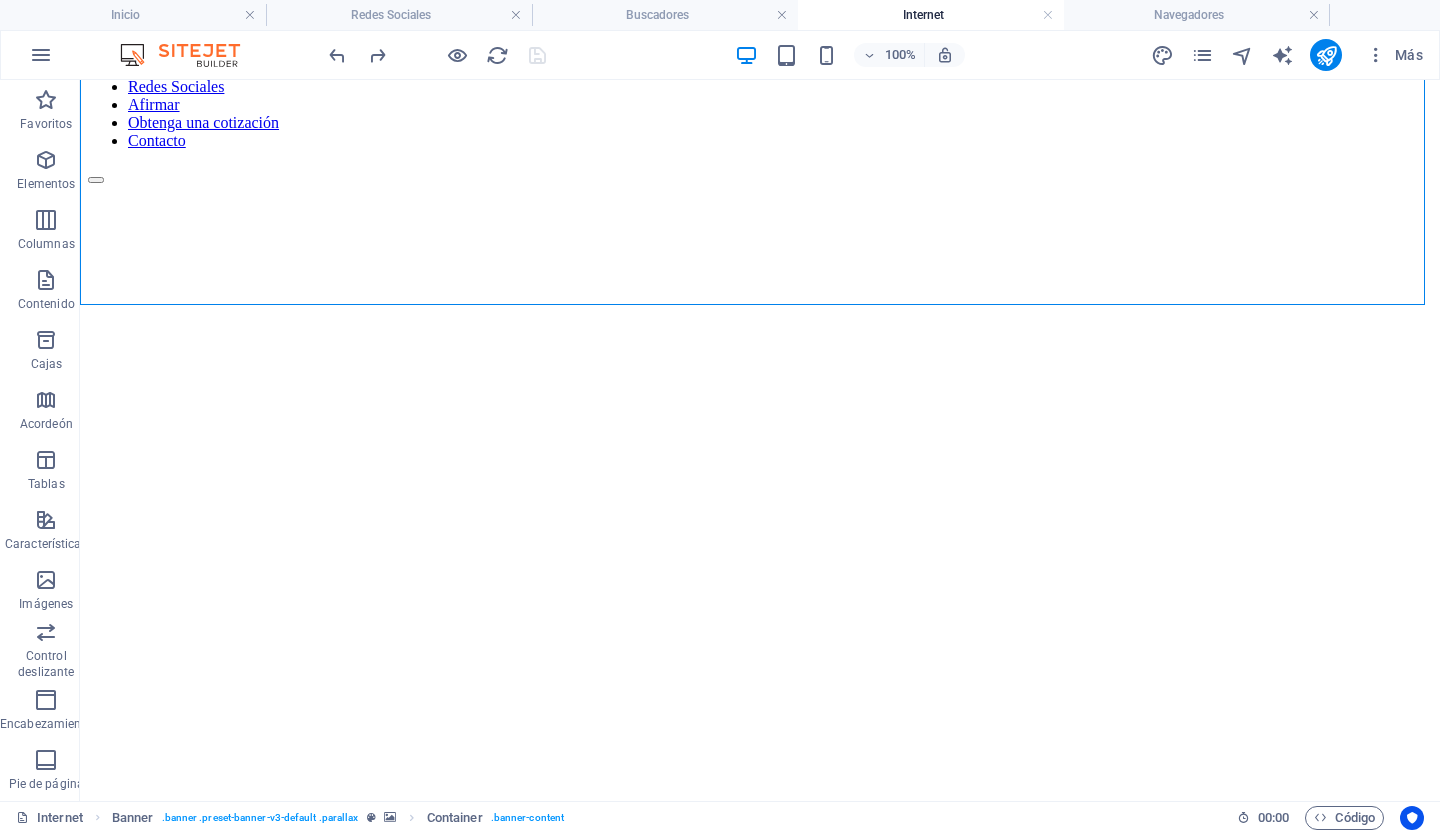 click at bounding box center (760, 222) 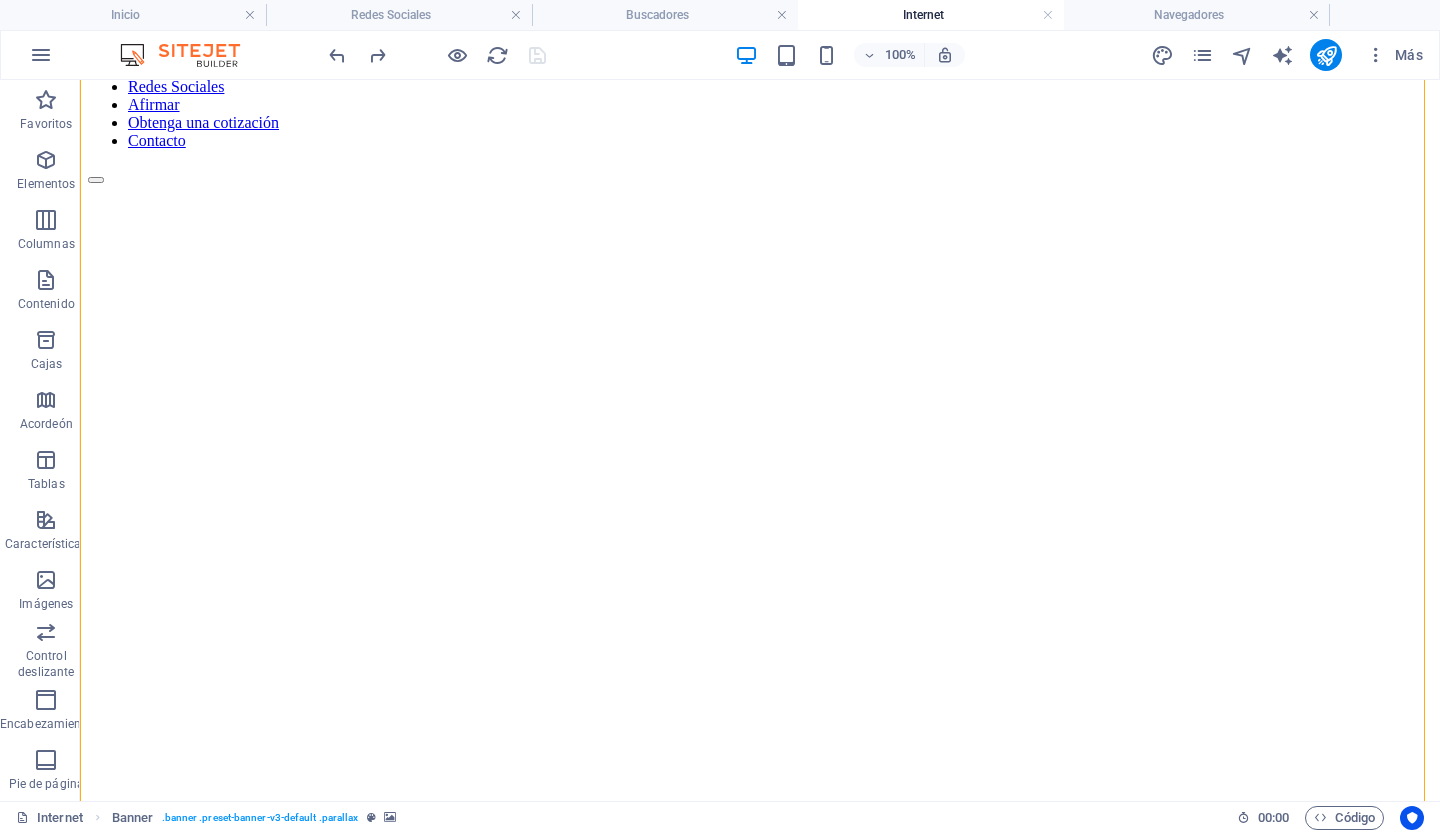 click at bounding box center [760, 222] 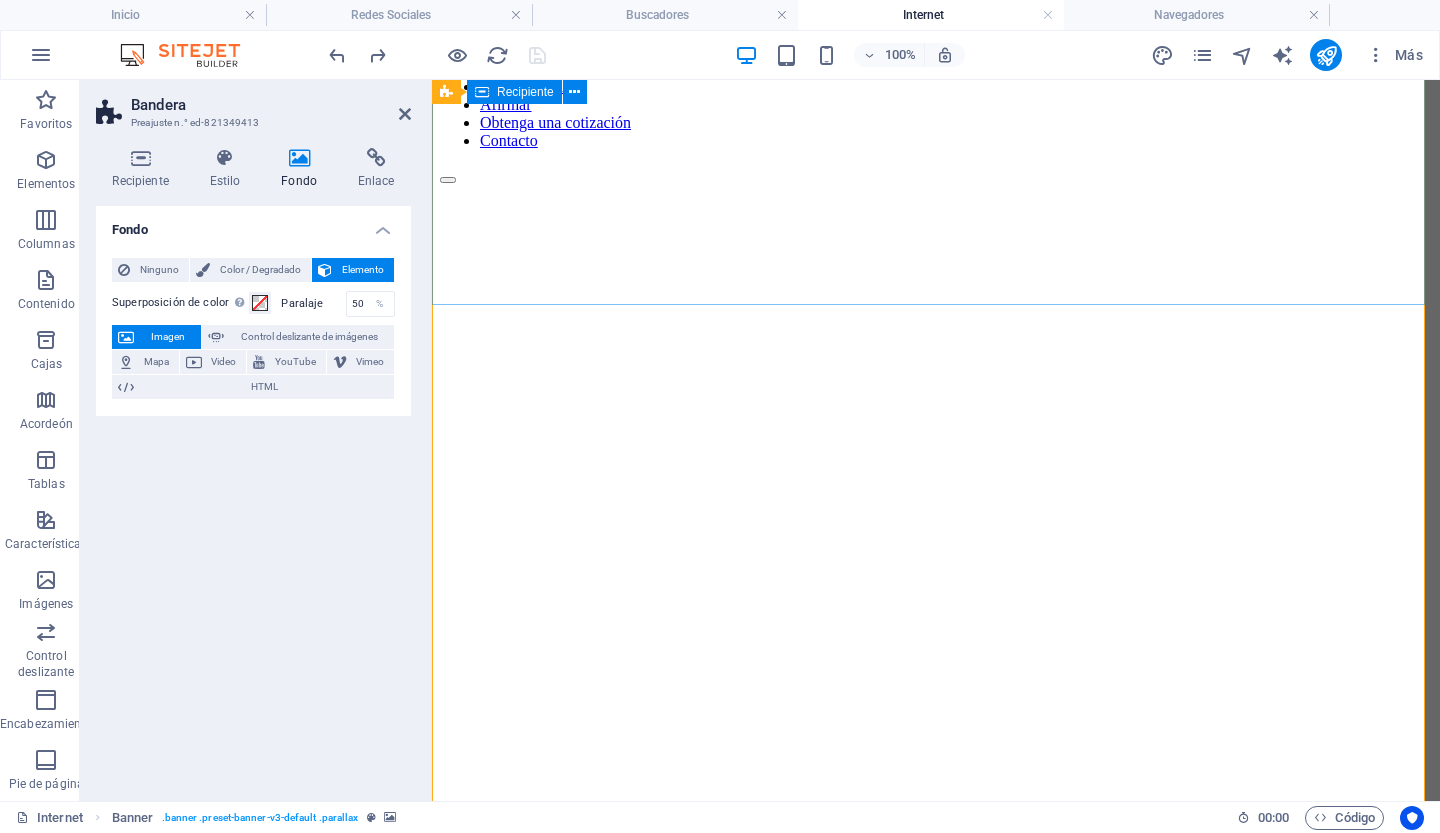 click on "Suelta el contenido aquí o  Añadir elementos  Pegar portapapeles" at bounding box center (936, 1038) 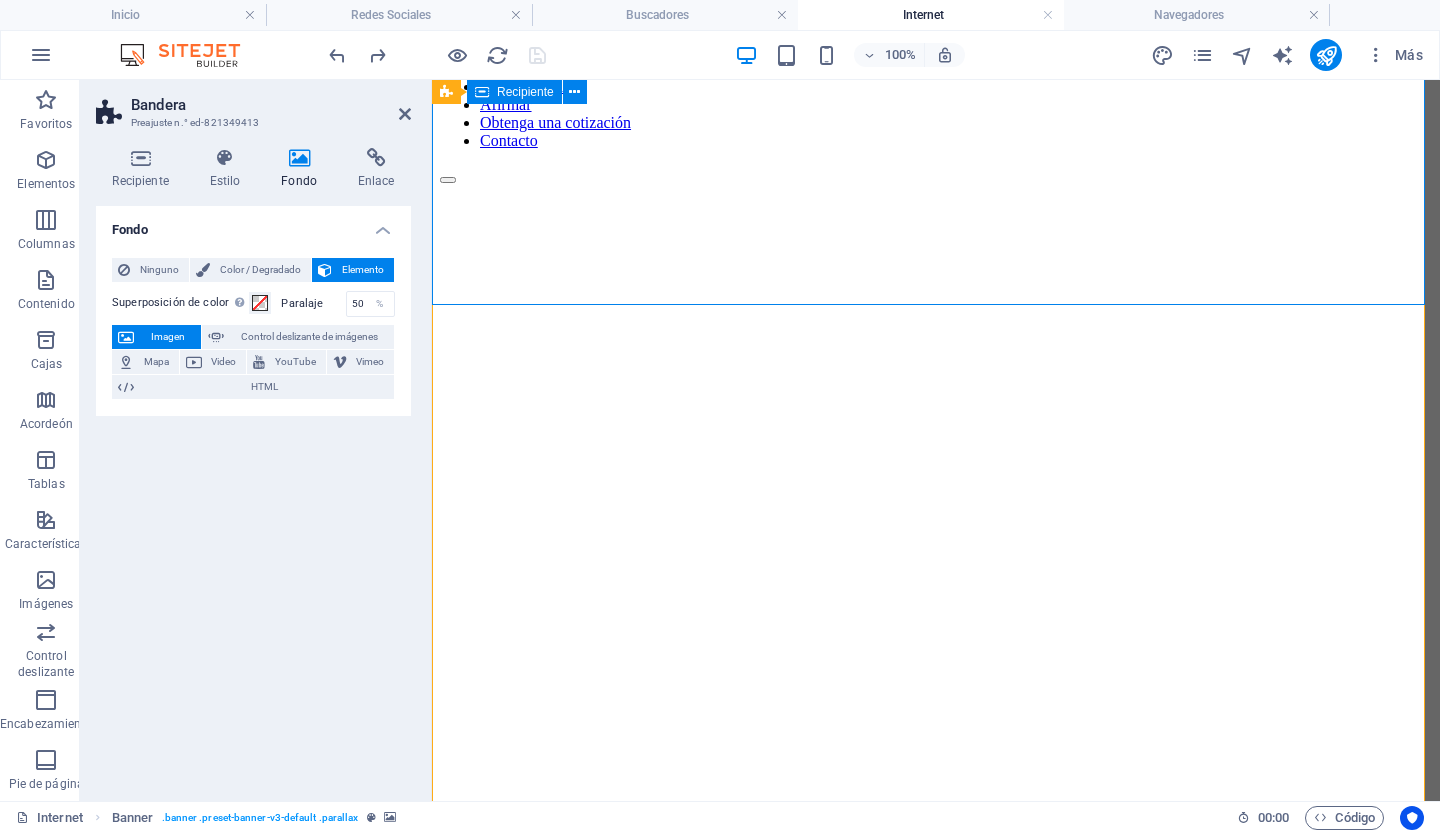 click on "Suelta el contenido aquí o  Añadir elementos  Pegar portapapeles" at bounding box center [936, 1038] 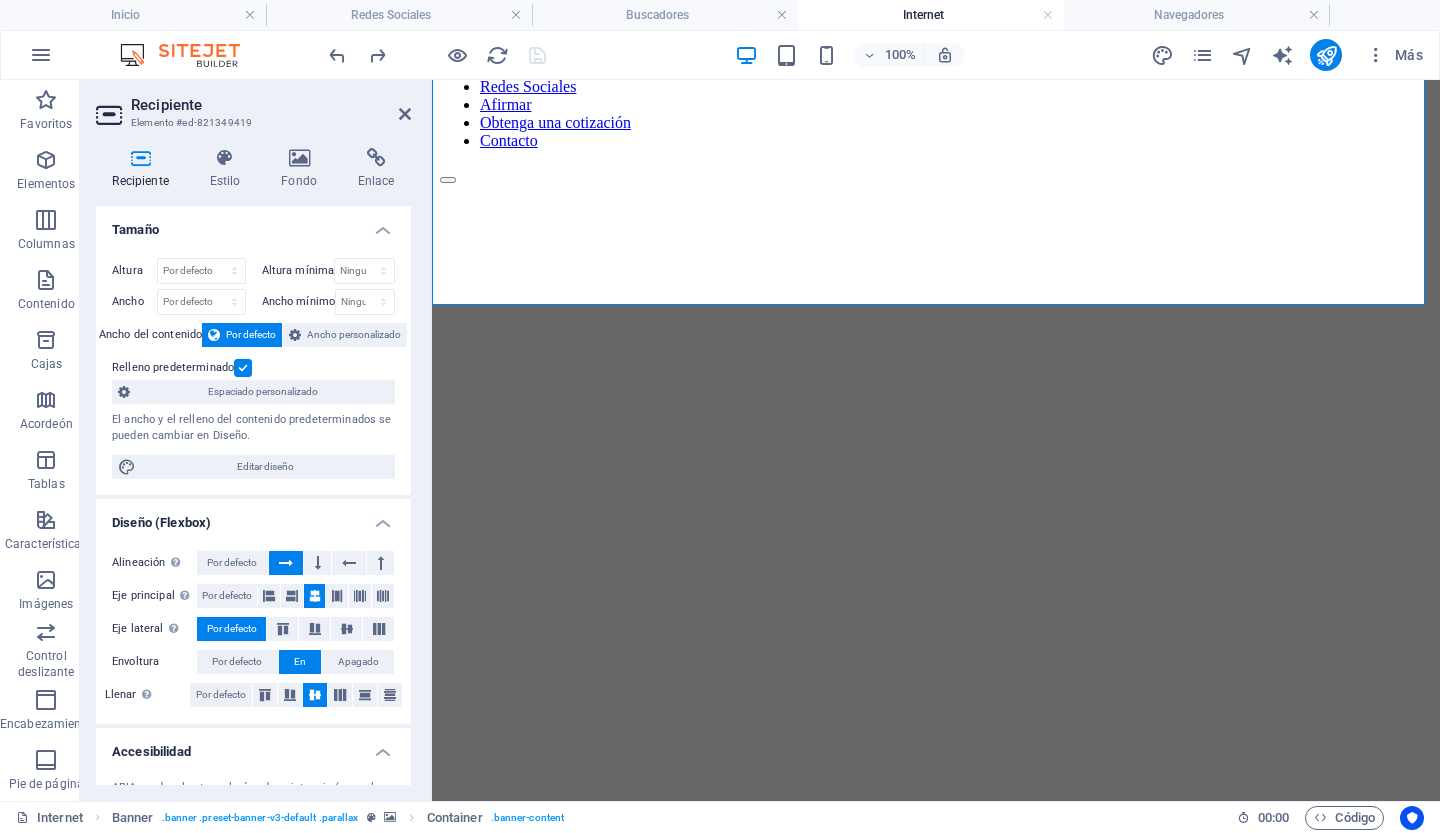 click at bounding box center [936, 222] 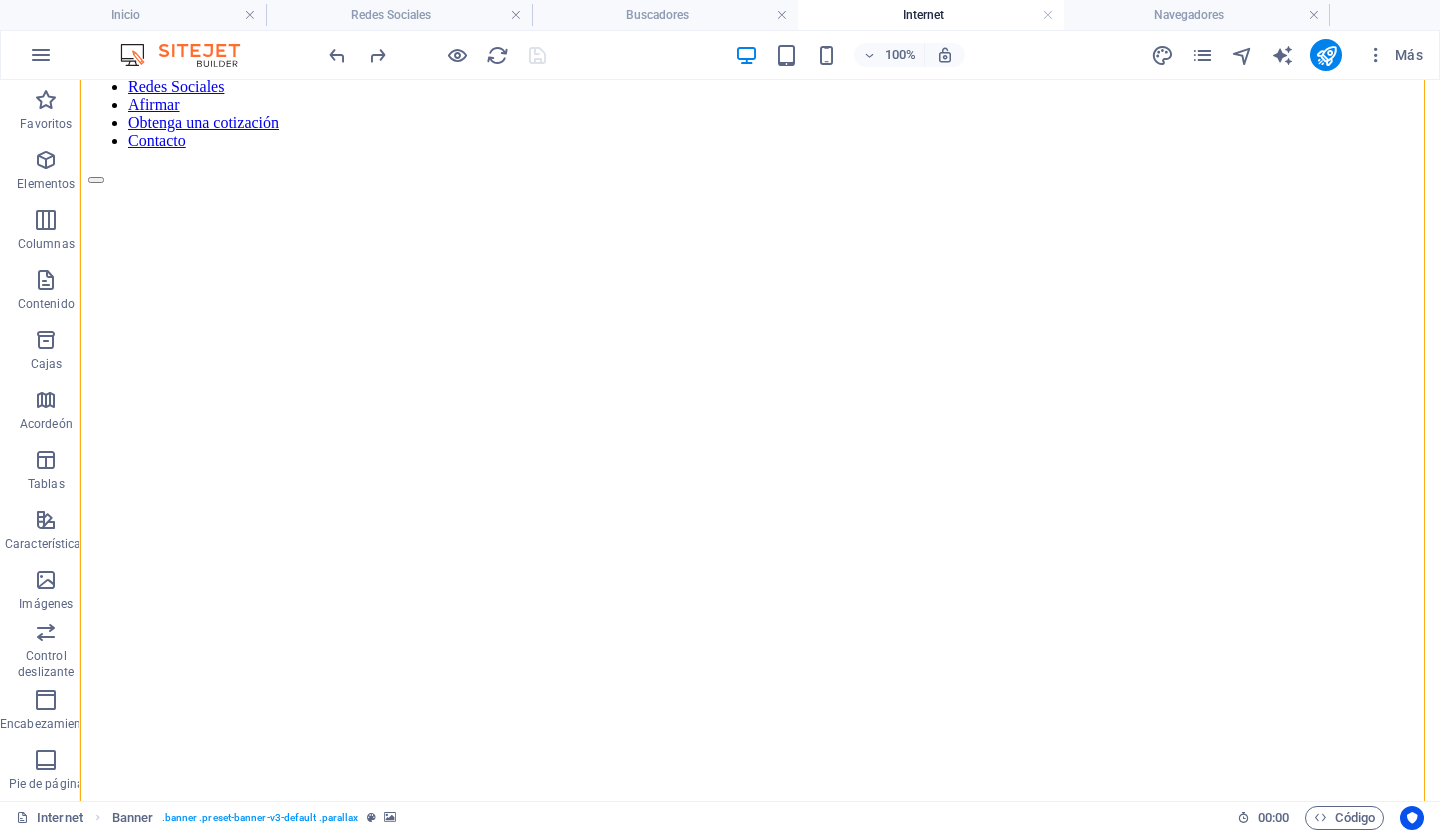 click at bounding box center (760, 222) 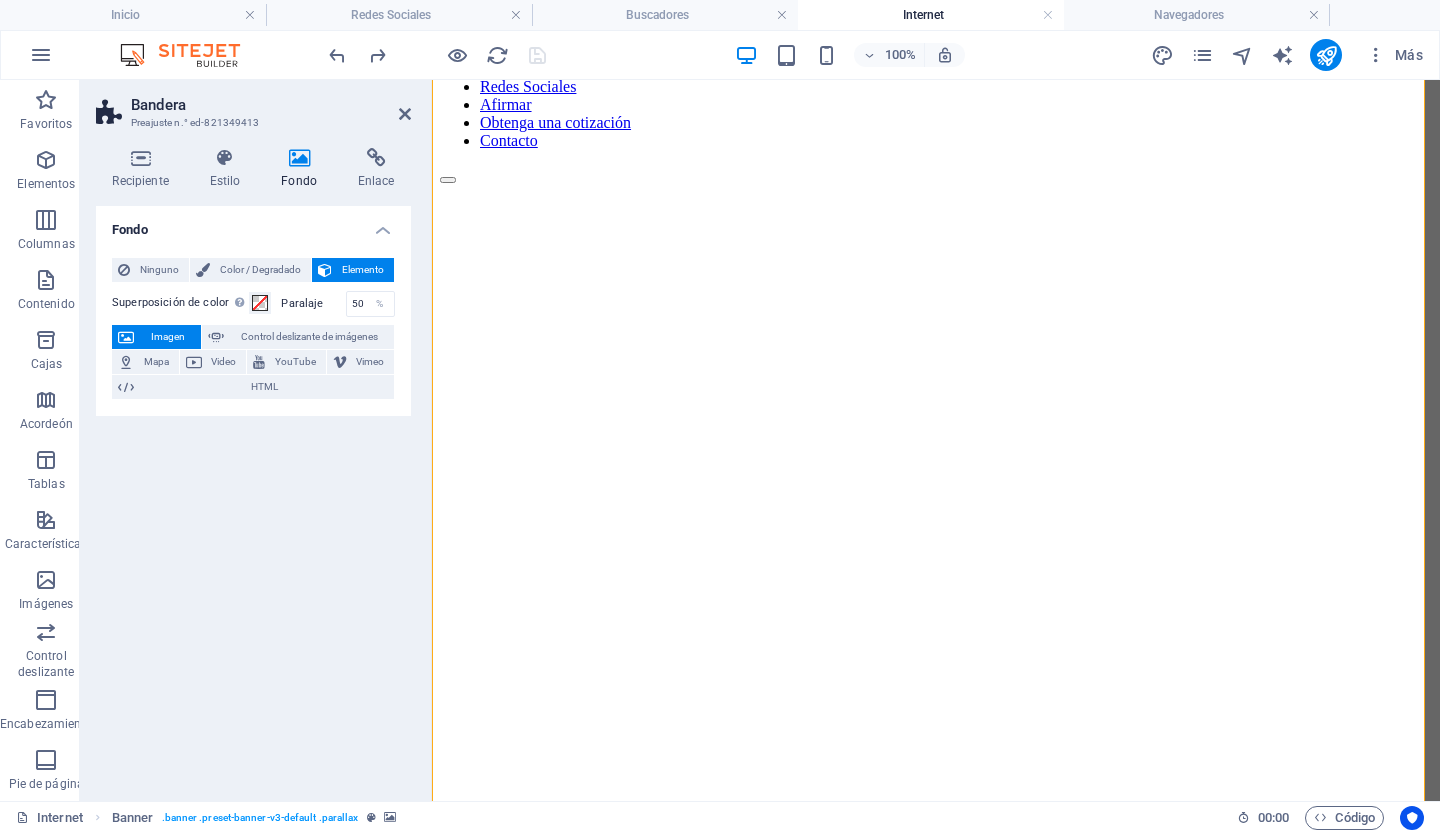 click on "Imagen" at bounding box center (168, 336) 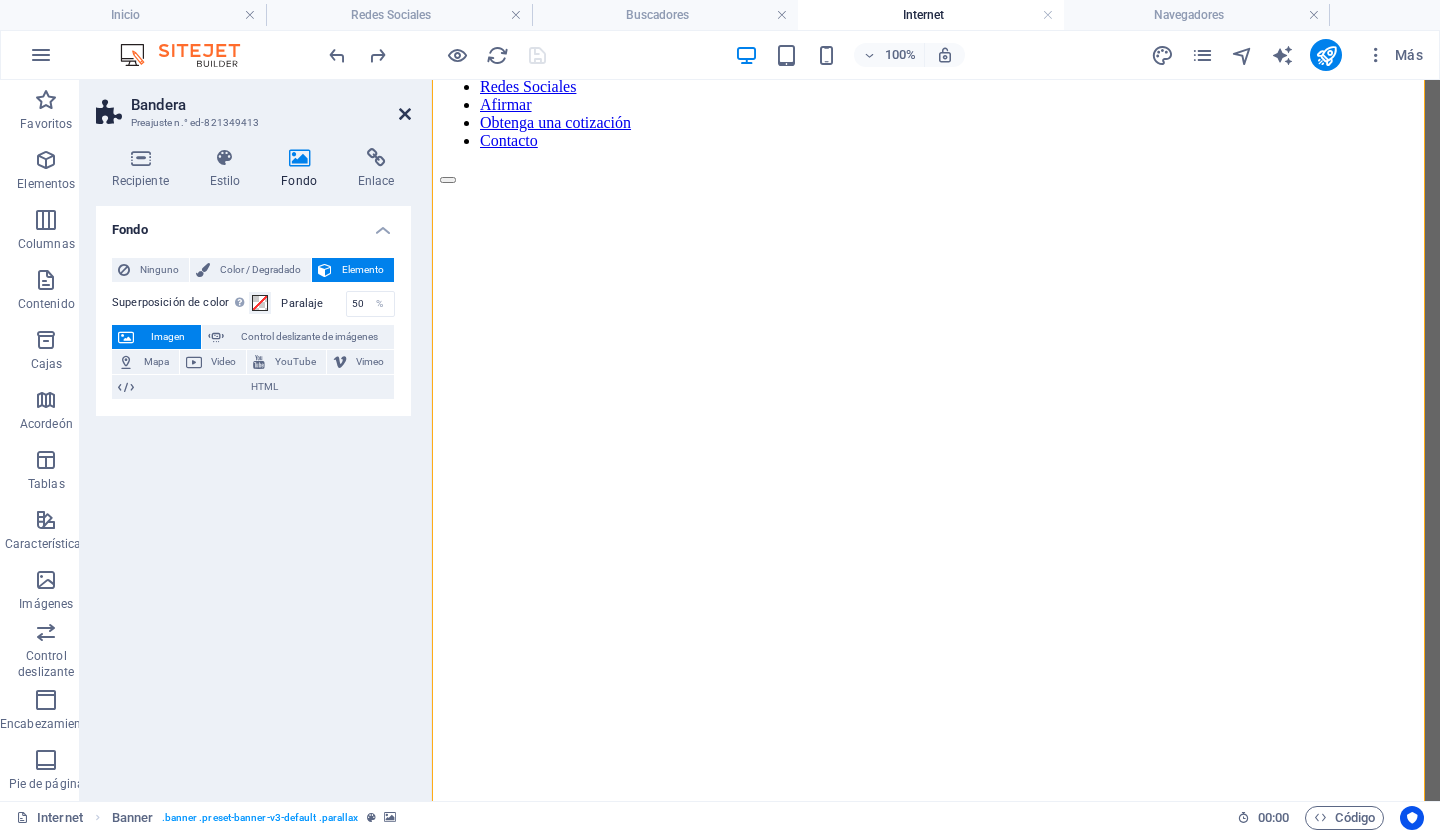 click at bounding box center (405, 114) 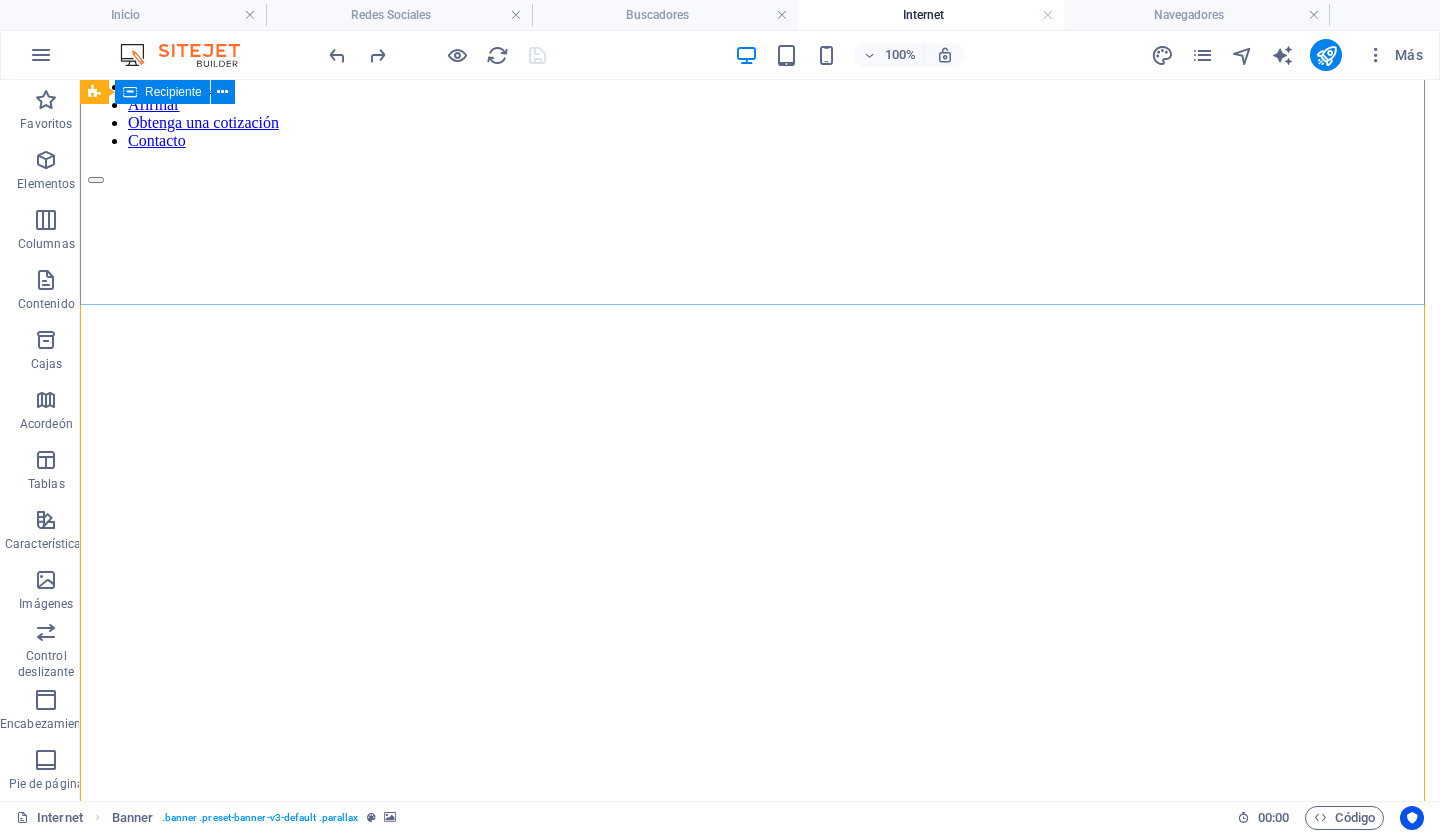 click on "Suelta el contenido aquí o  Añadir elementos  Pegar portapapeles" at bounding box center (760, 1038) 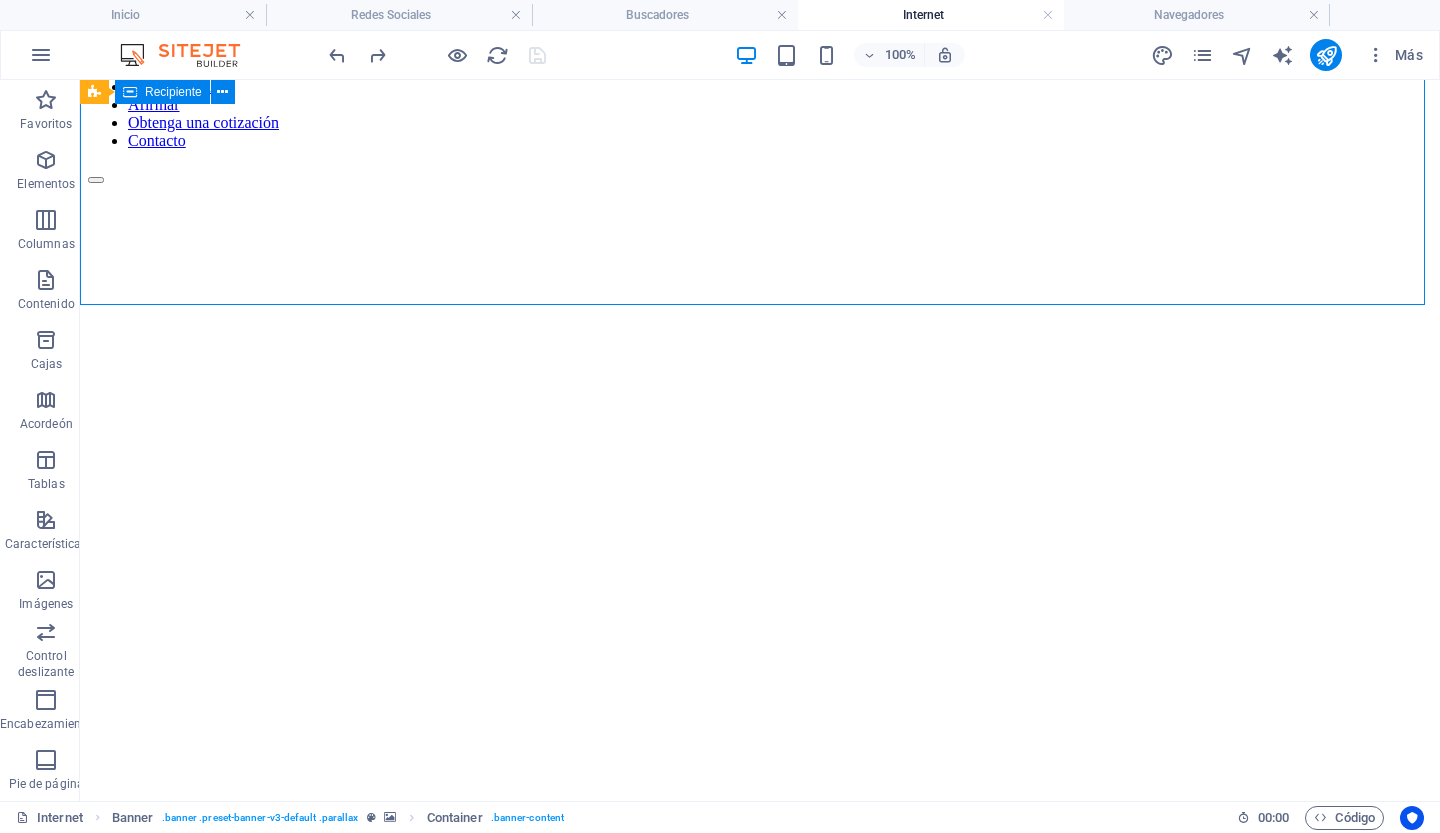 click on "Suelta el contenido aquí o  Añadir elementos  Pegar portapapeles" at bounding box center [760, 1038] 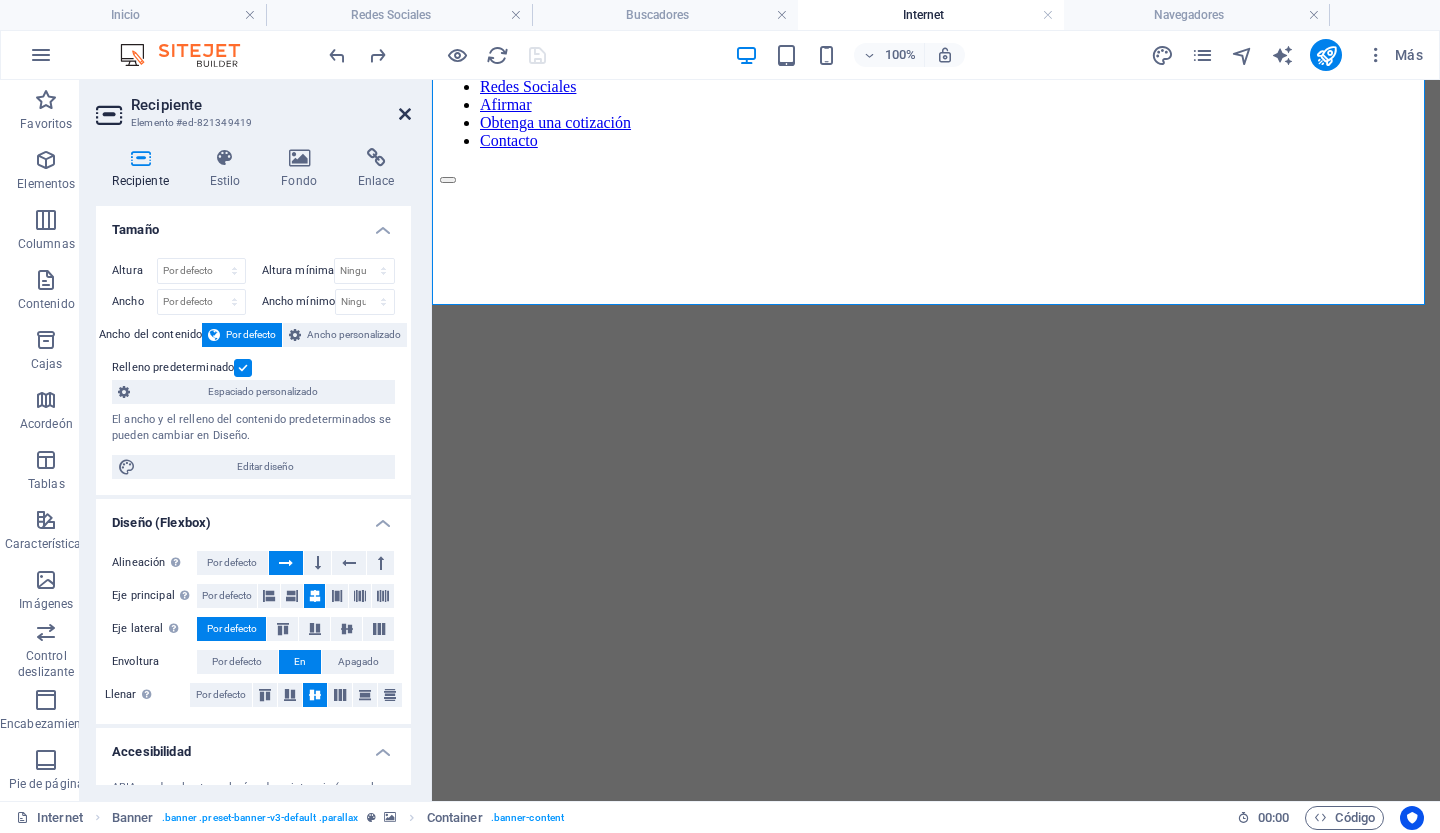 click at bounding box center (405, 114) 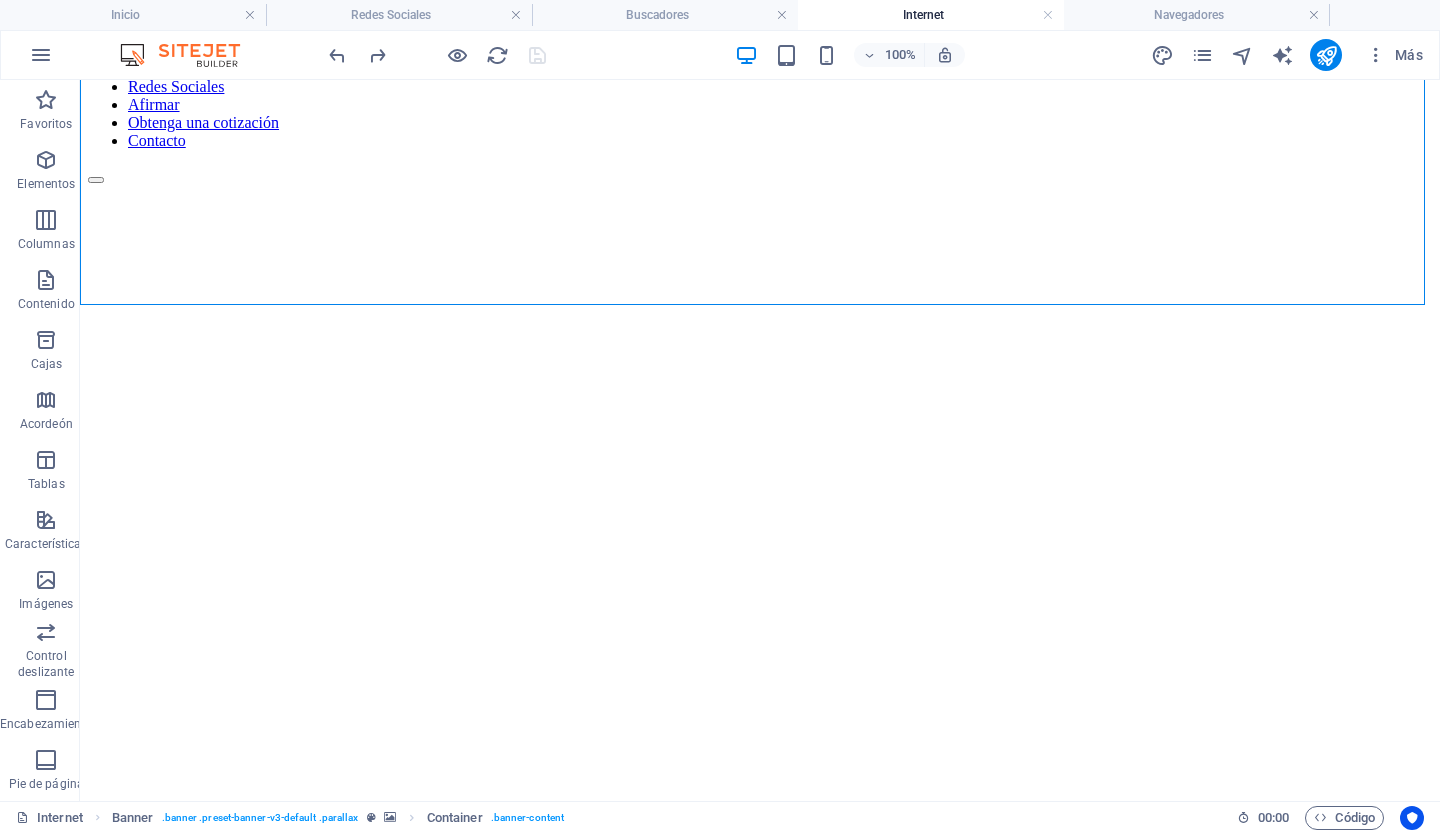click at bounding box center [760, 222] 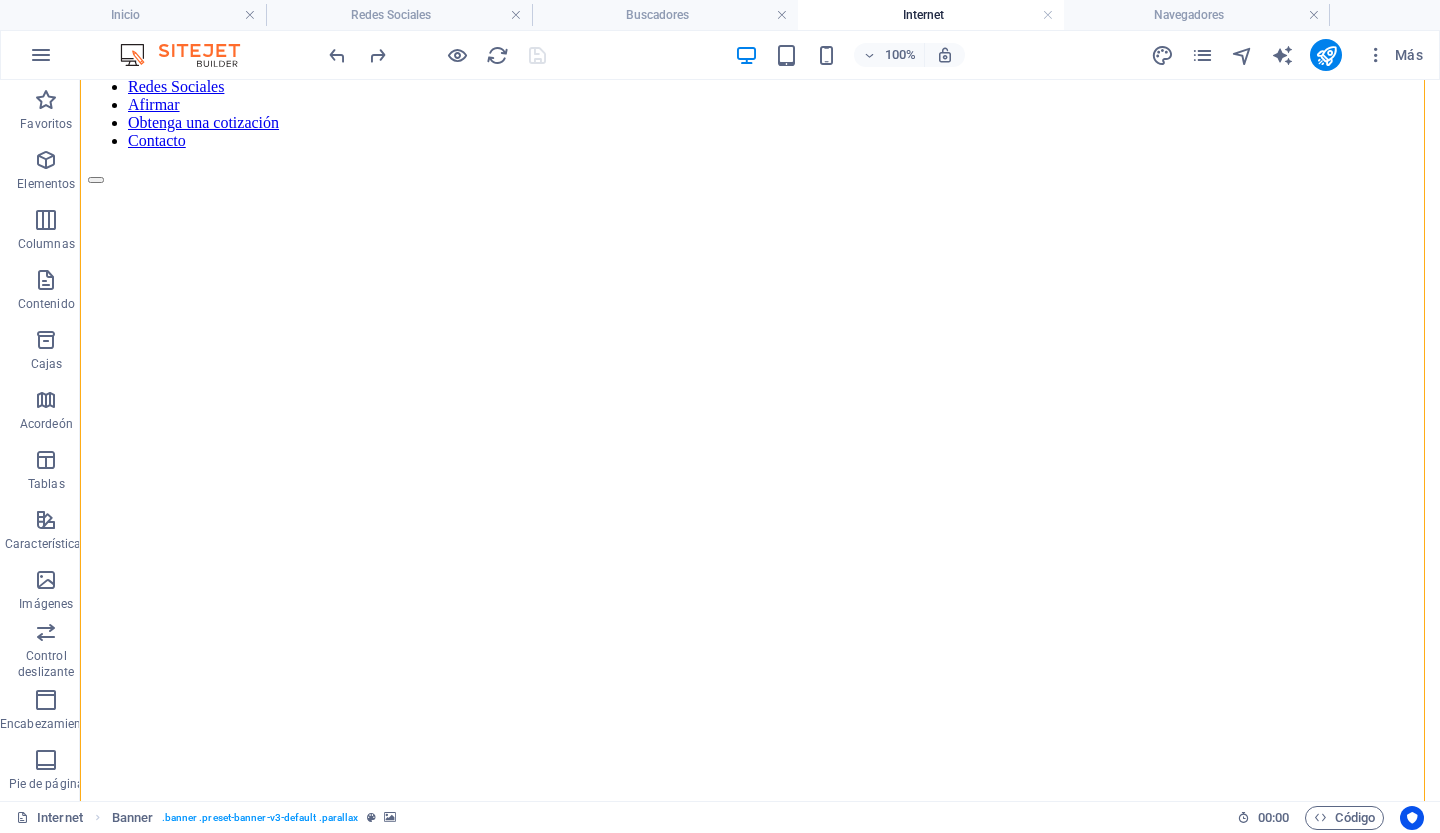 click at bounding box center [760, 222] 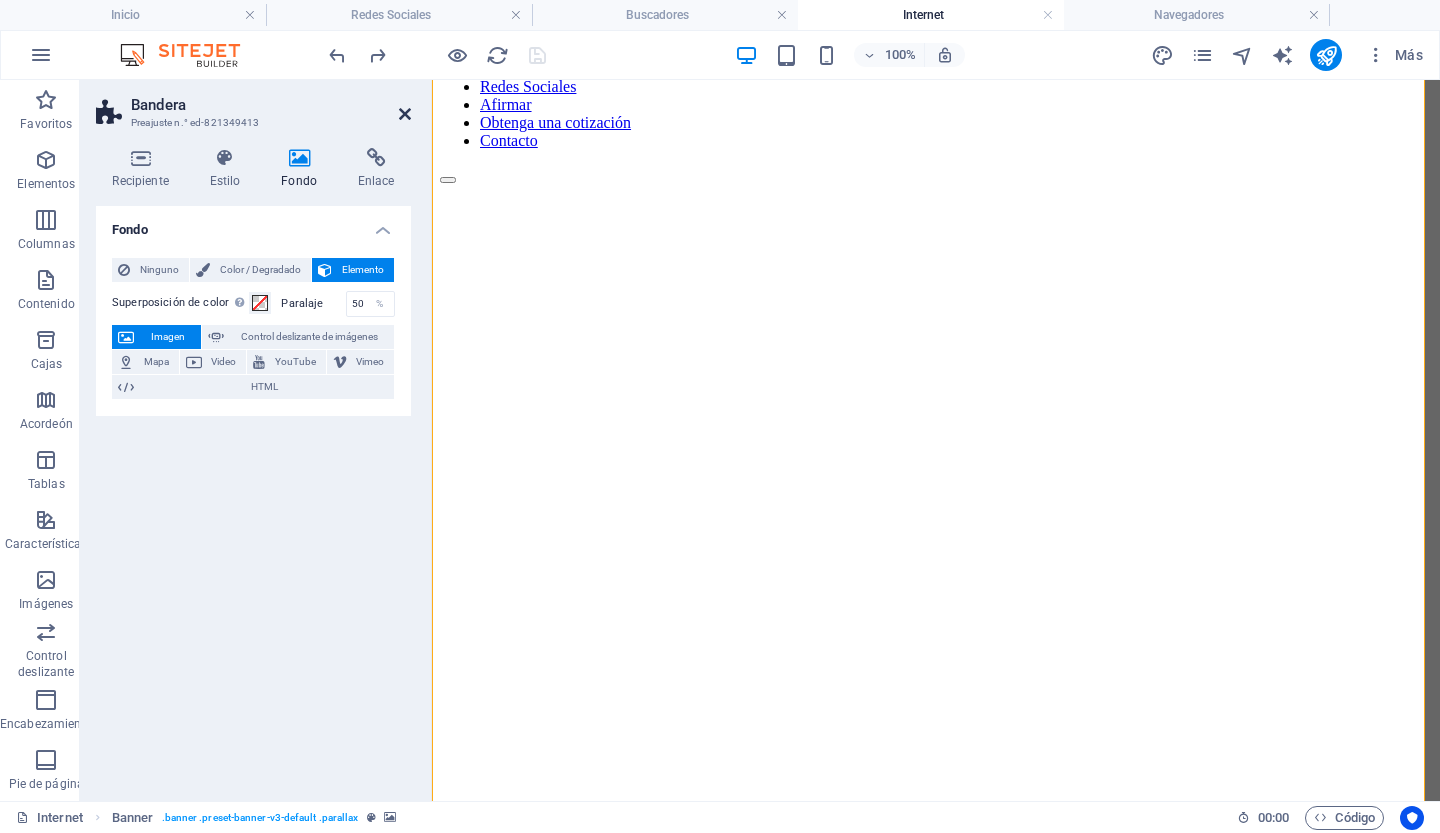 click at bounding box center [405, 114] 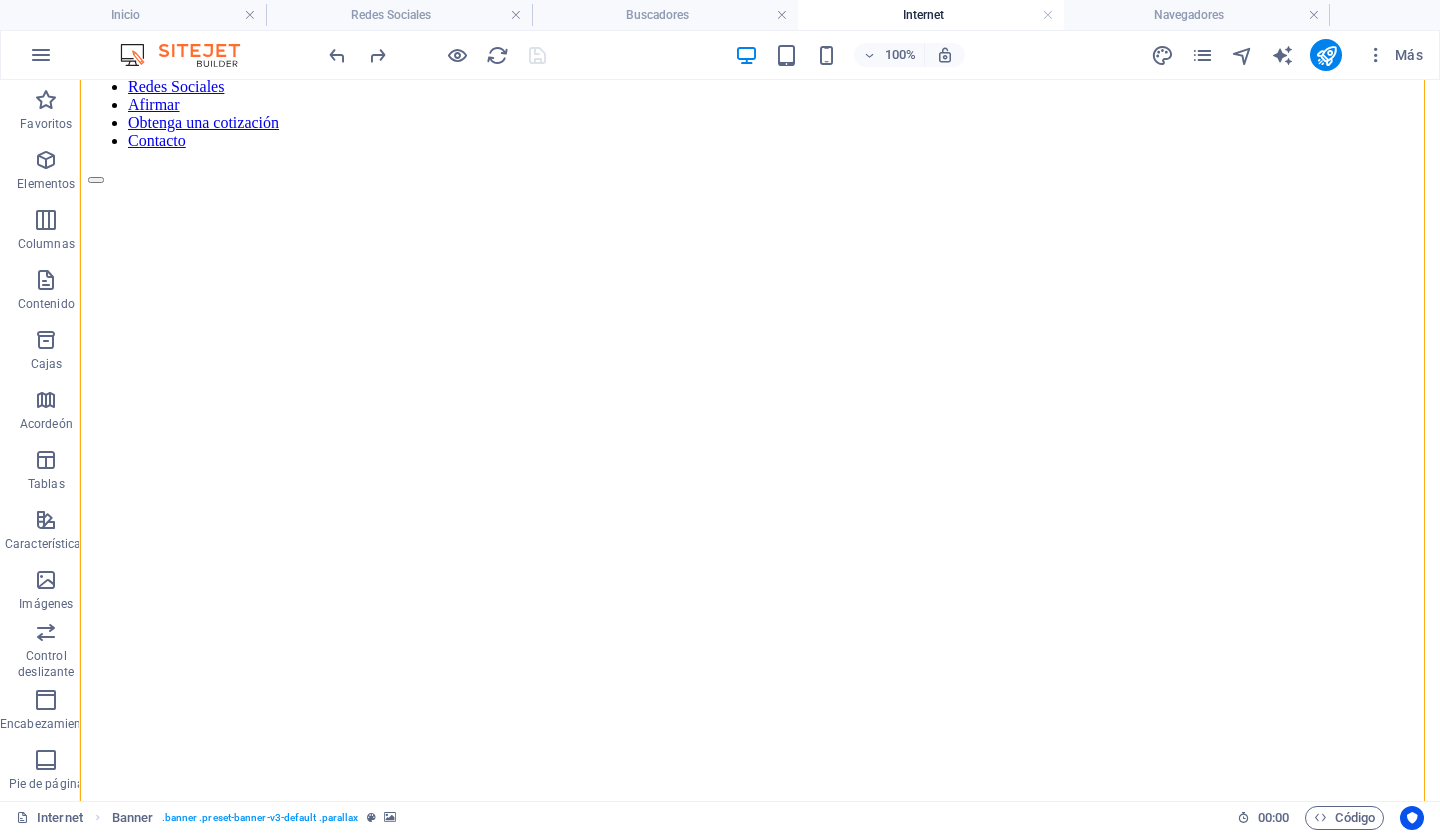 click at bounding box center [760, 222] 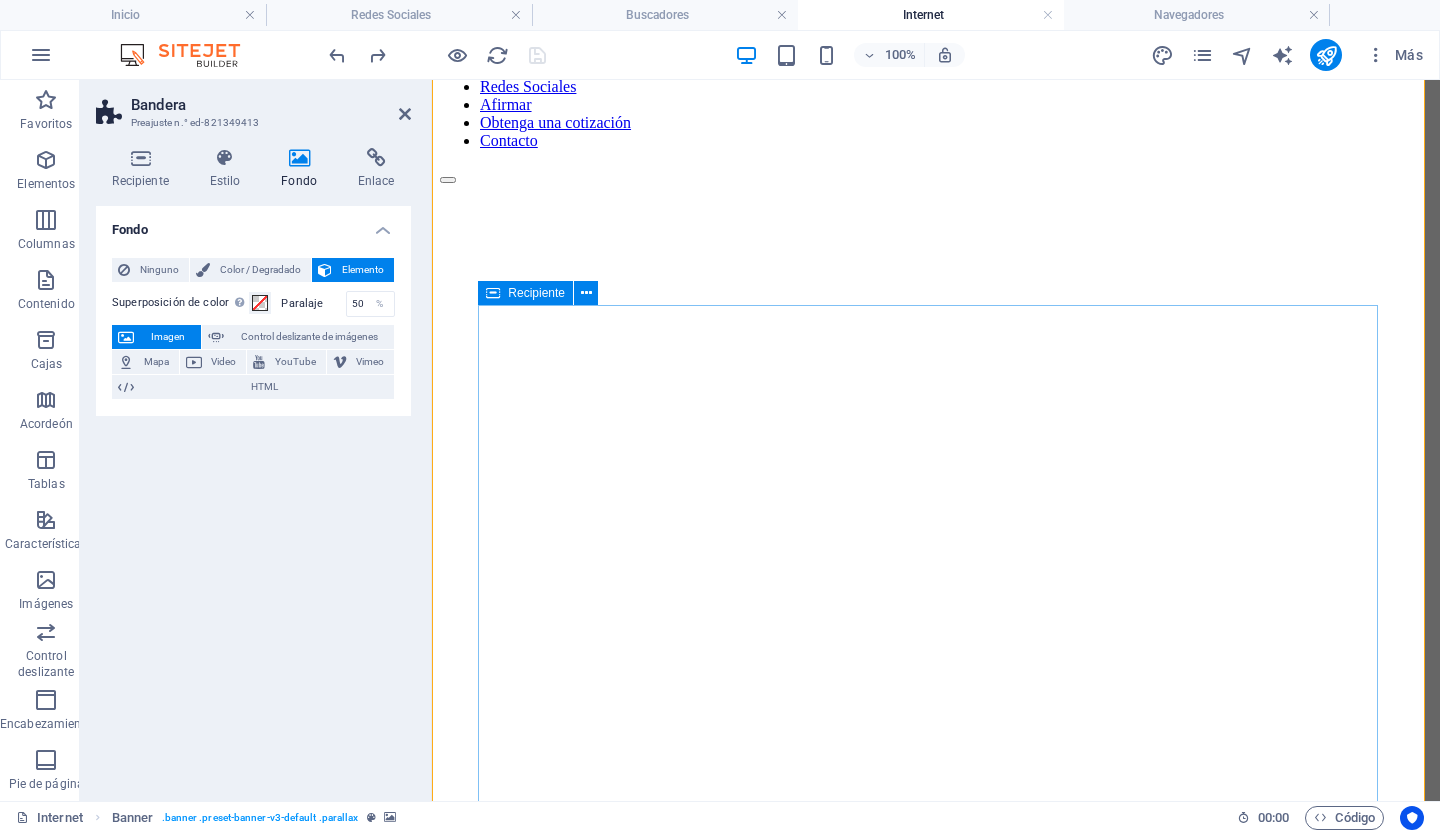 click on "Internet Internet es una red de redes que permite la interconexión descentralizada de computadoras a través de un conjunto de protocolos denominado TCP/IP. Tuvo sus orígenes en 1969, cuando una agencia del Departamento de Defensa de los Estados Unidos comenzó a buscar alternativas ante una eventual guerra atómica que pudiera incomunicar a las personas. Tres años más tarde se realizó la primera demostración pública del sistema ideado, gracias a que tres universidades de California y una de Utah lograron establecer una conexión conocida como  ARPANET  (Advanced Research Projects Agency Network). A diferencia de lo que suele pensarse, Internet y la World Wide Web no son sinónimos. La  WWW  es un sistema de información desarrollado en 1989 por Tim Berners Lee y Robert Cailliau. Este servicio permite el acceso a información que se encuentra enlazada mediante el protocolo  HTTP  (HyperText Transfer Protocol),     HTTPS  (HyperText Transfer Protocol Secure)." at bounding box center (936, 1413) 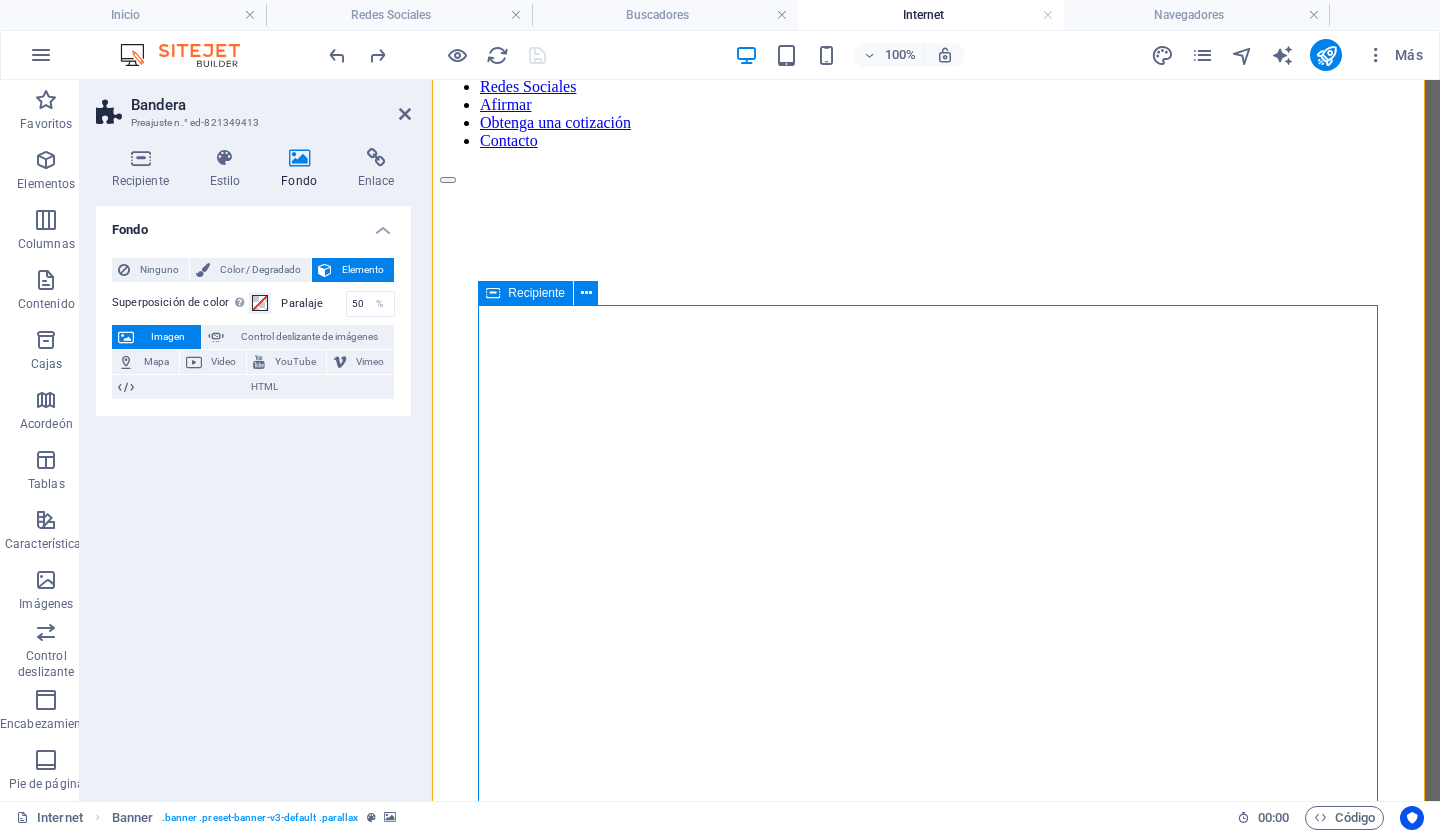 drag, startPoint x: 1626, startPoint y: 335, endPoint x: 1274, endPoint y: 335, distance: 352 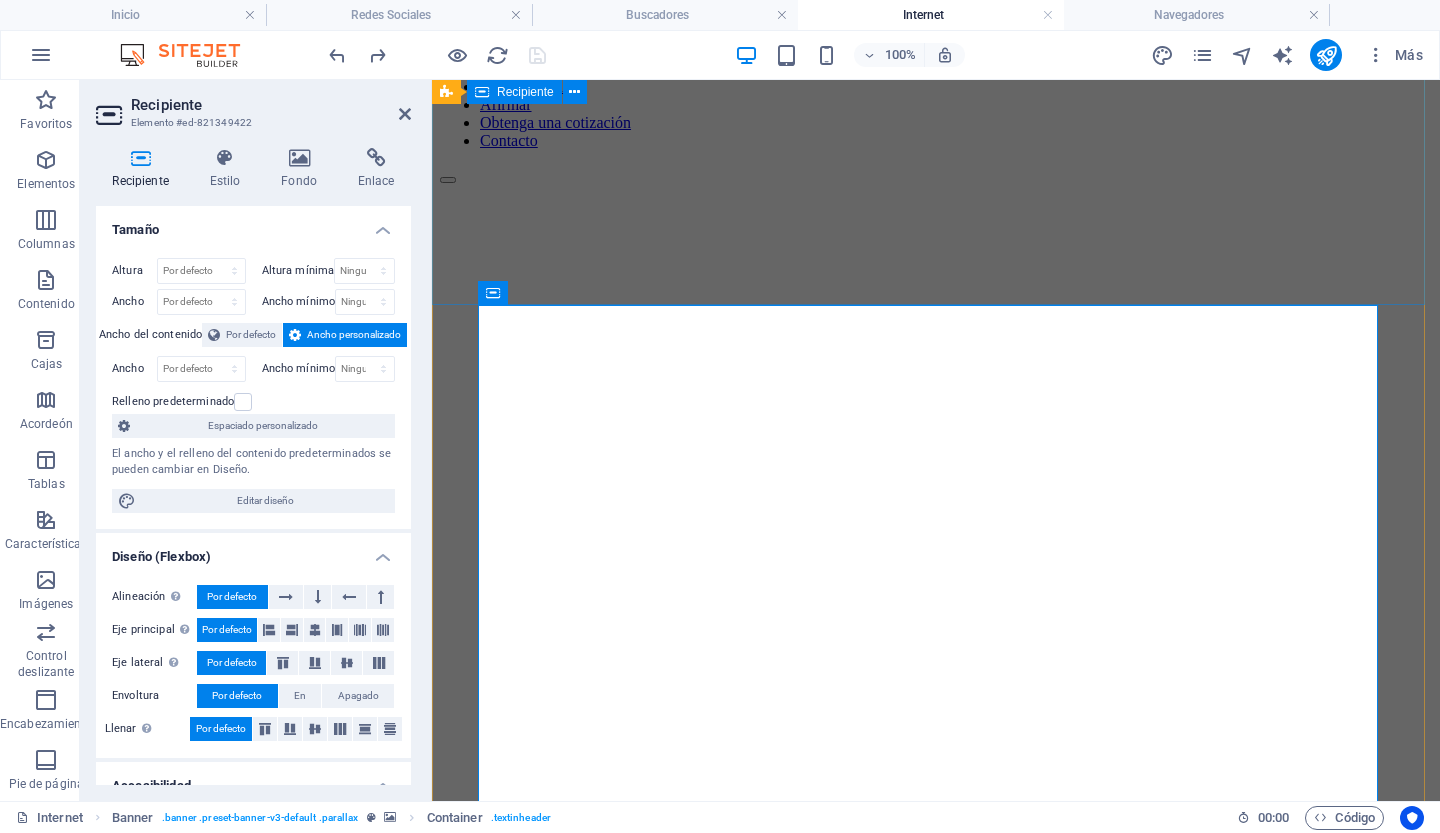 click on "Suelta el contenido aquí o  Añadir elementos  Pegar portapapeles" at bounding box center [936, 1038] 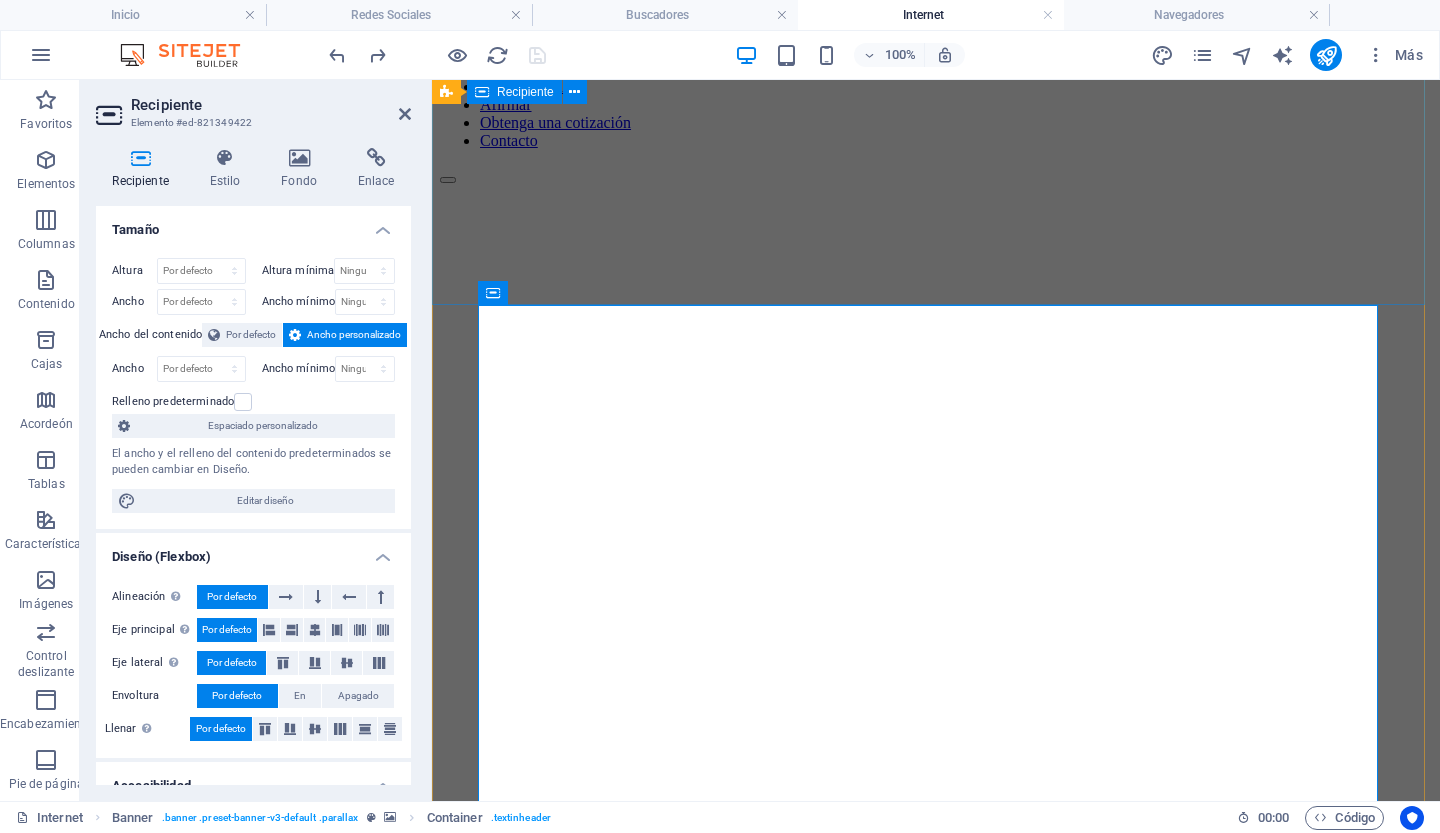 click on "Suelta el contenido aquí o  Añadir elementos  Pegar portapapeles" at bounding box center [936, 1038] 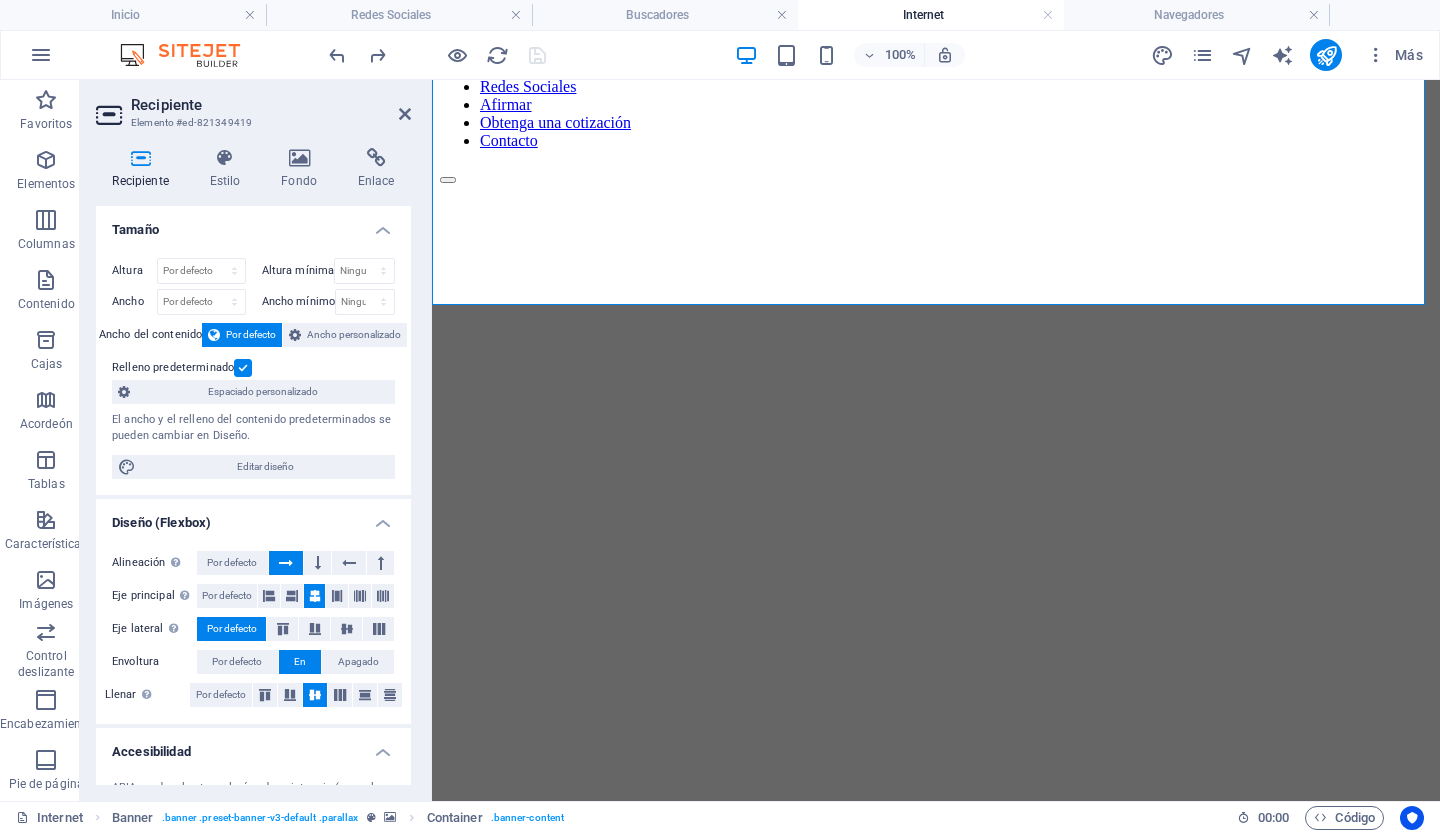 click at bounding box center (936, 222) 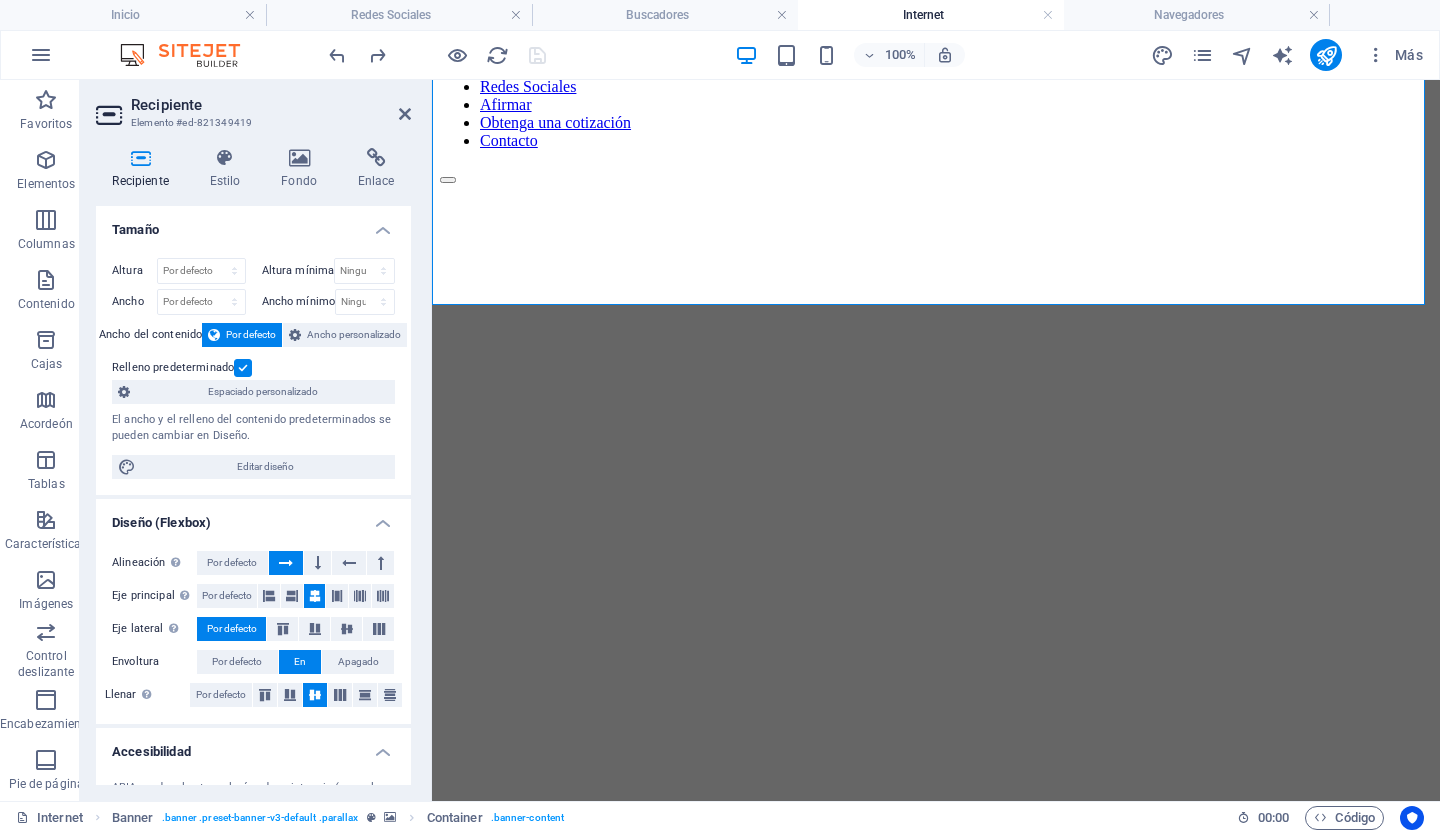 click at bounding box center [936, 222] 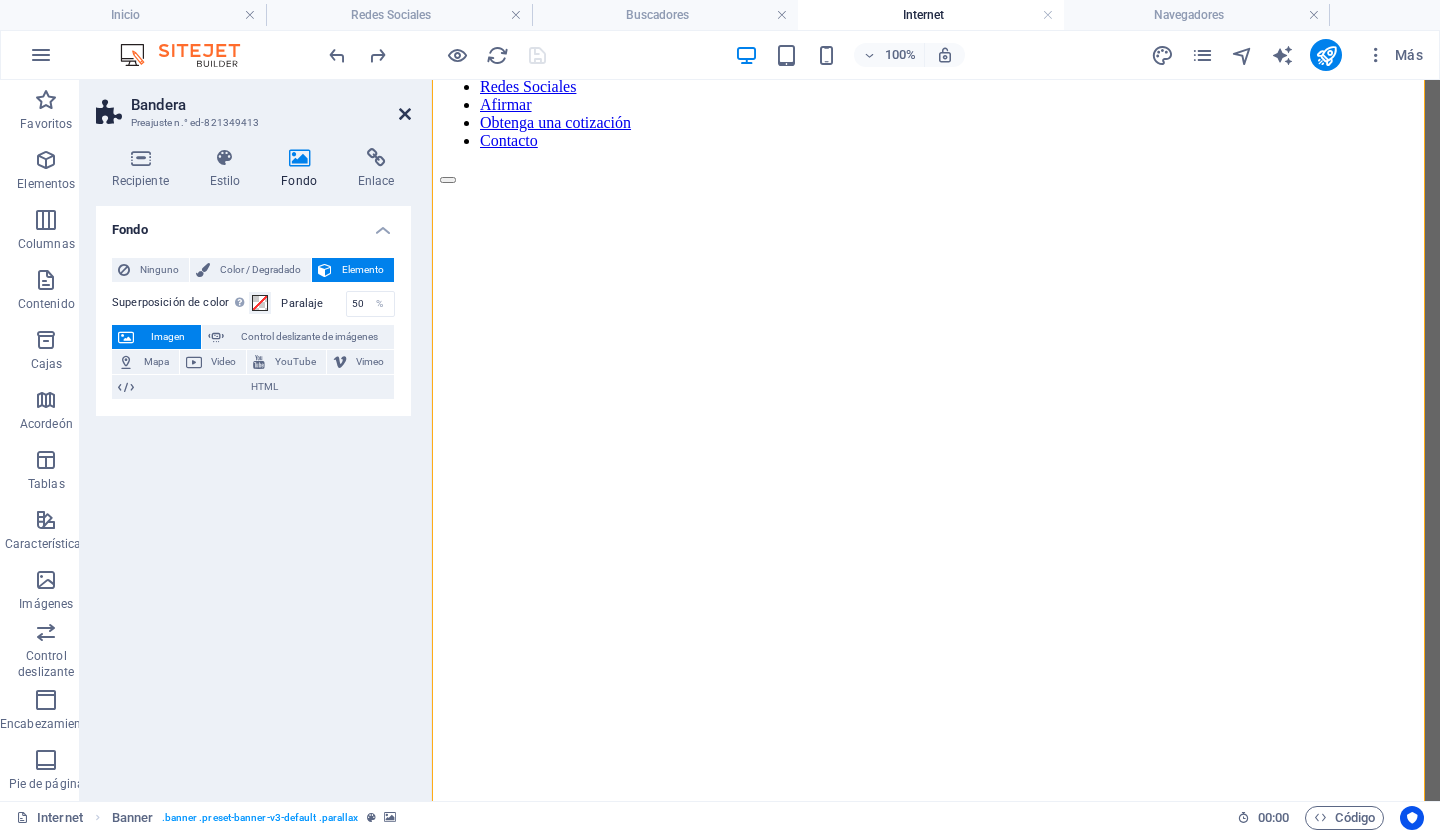click at bounding box center [405, 114] 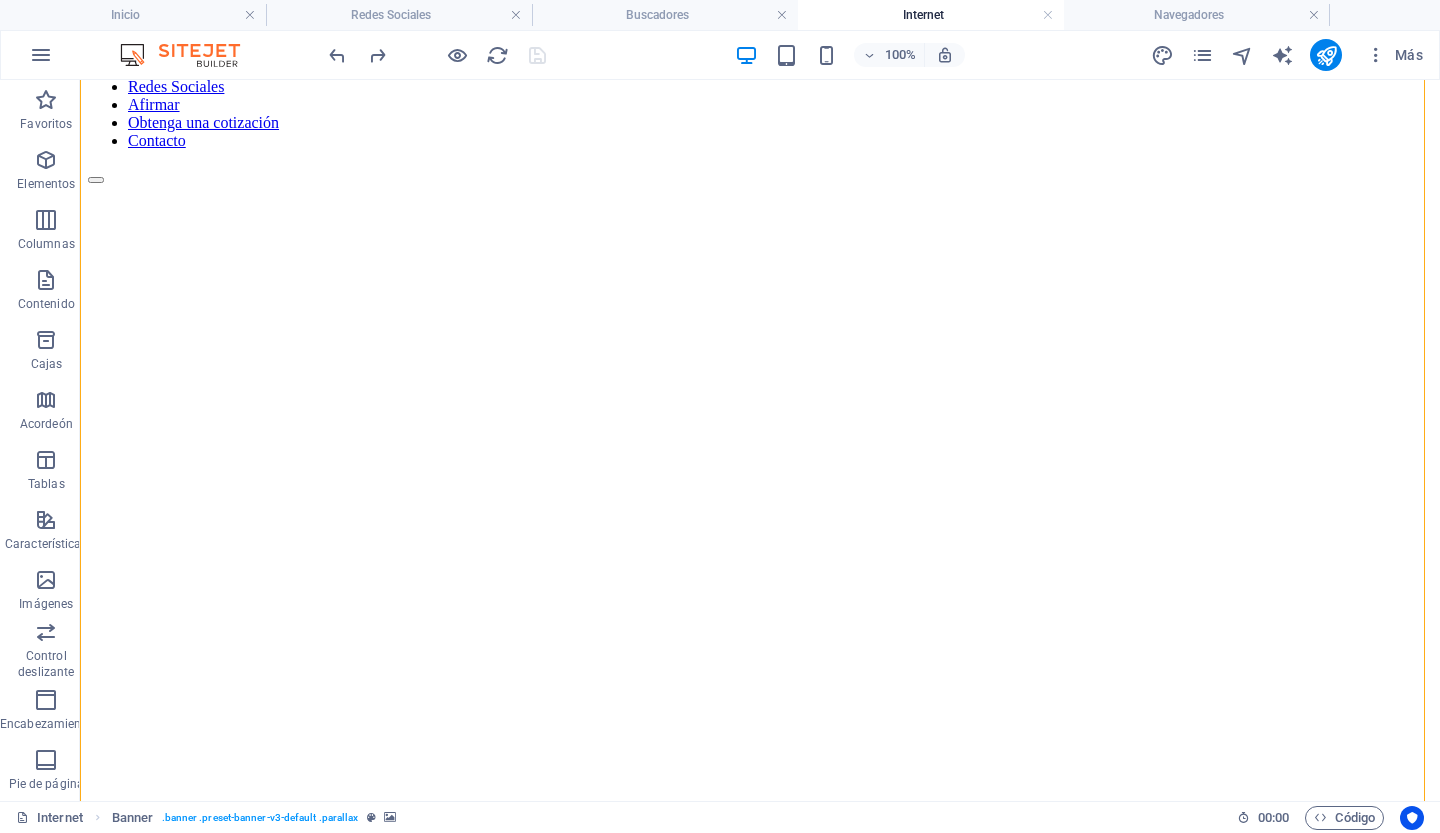 click at bounding box center [760, 222] 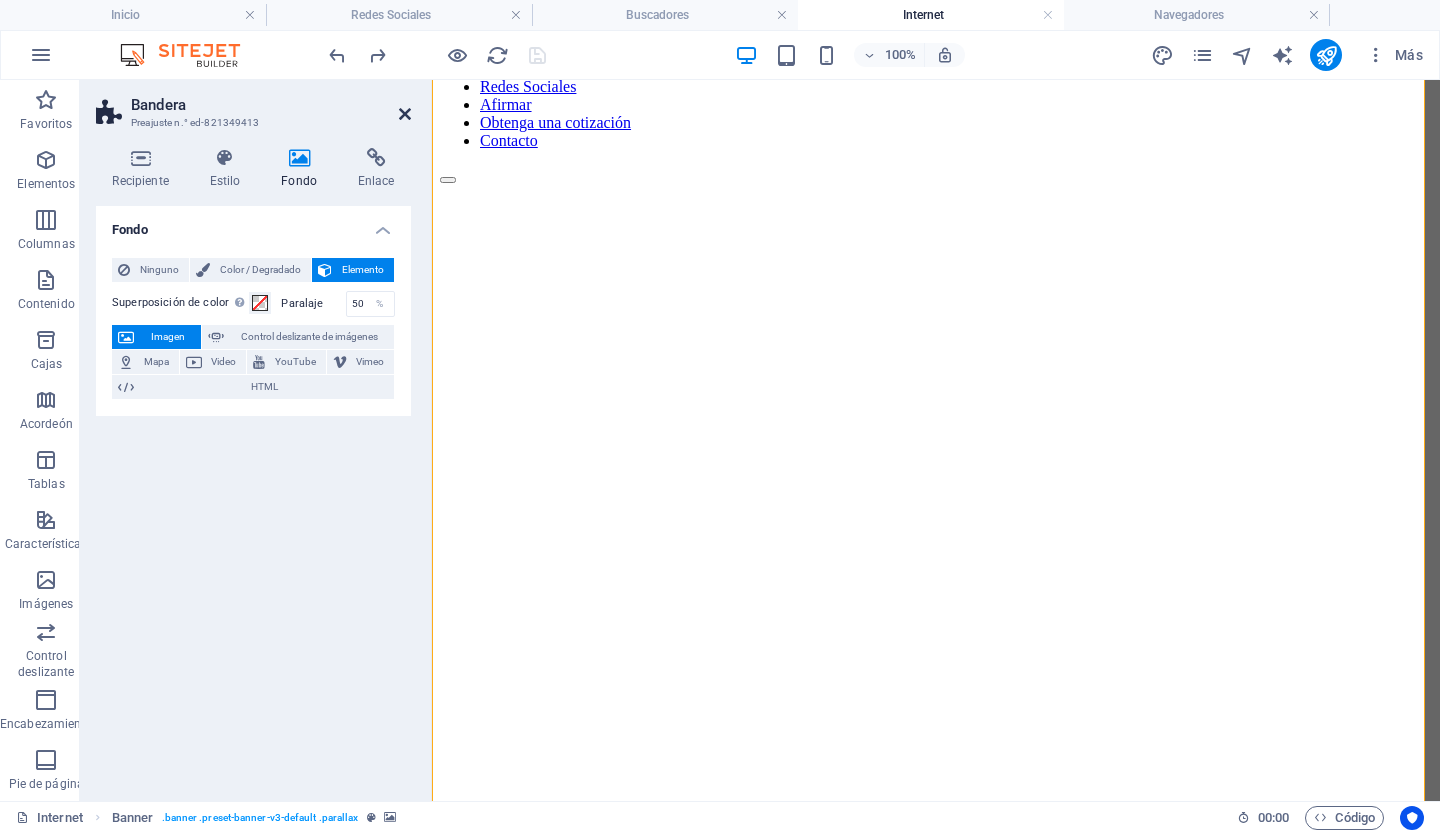 click at bounding box center [405, 114] 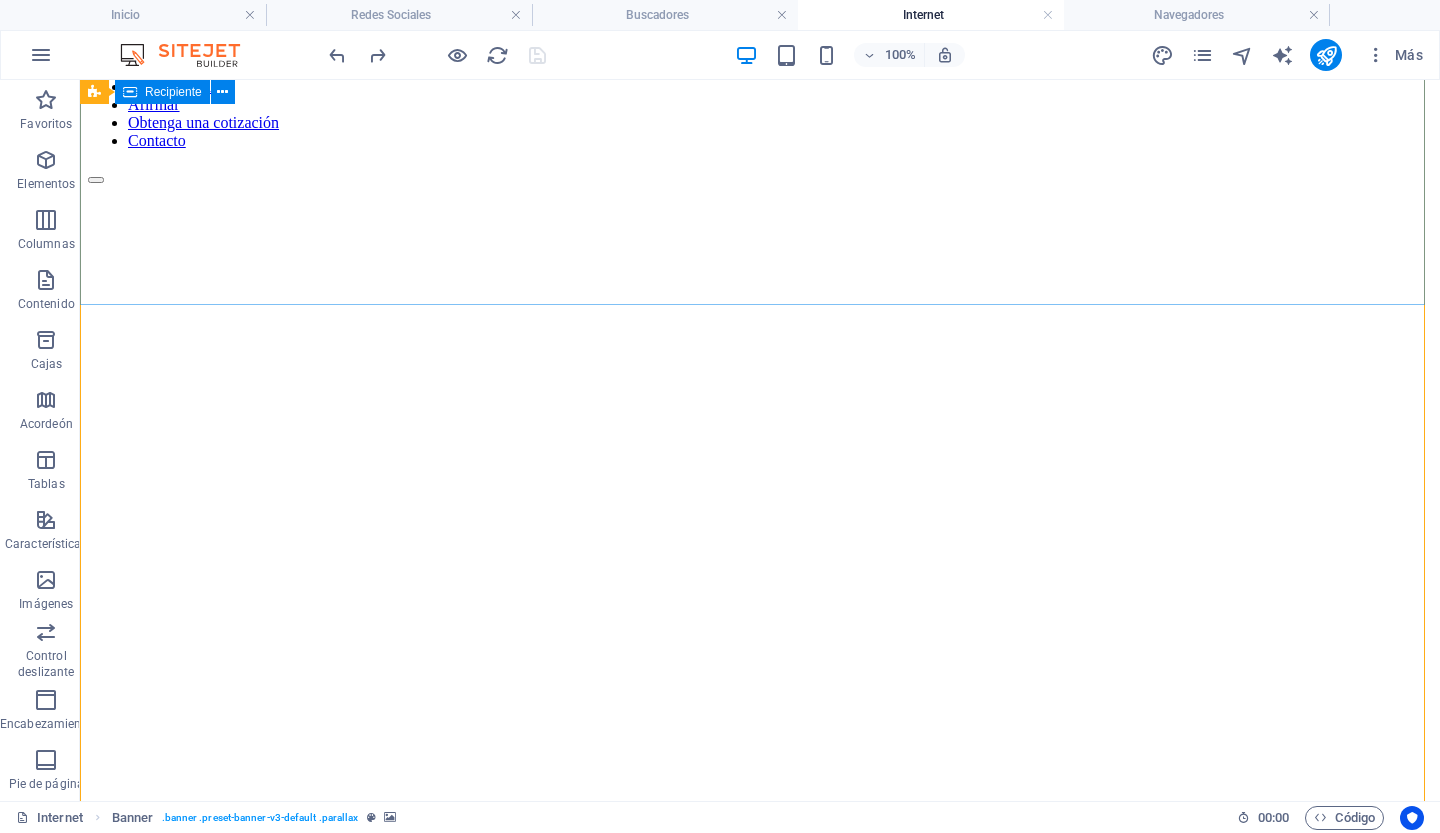 click on "Suelta el contenido aquí o  Añadir elementos  Pegar portapapeles" at bounding box center (760, 1038) 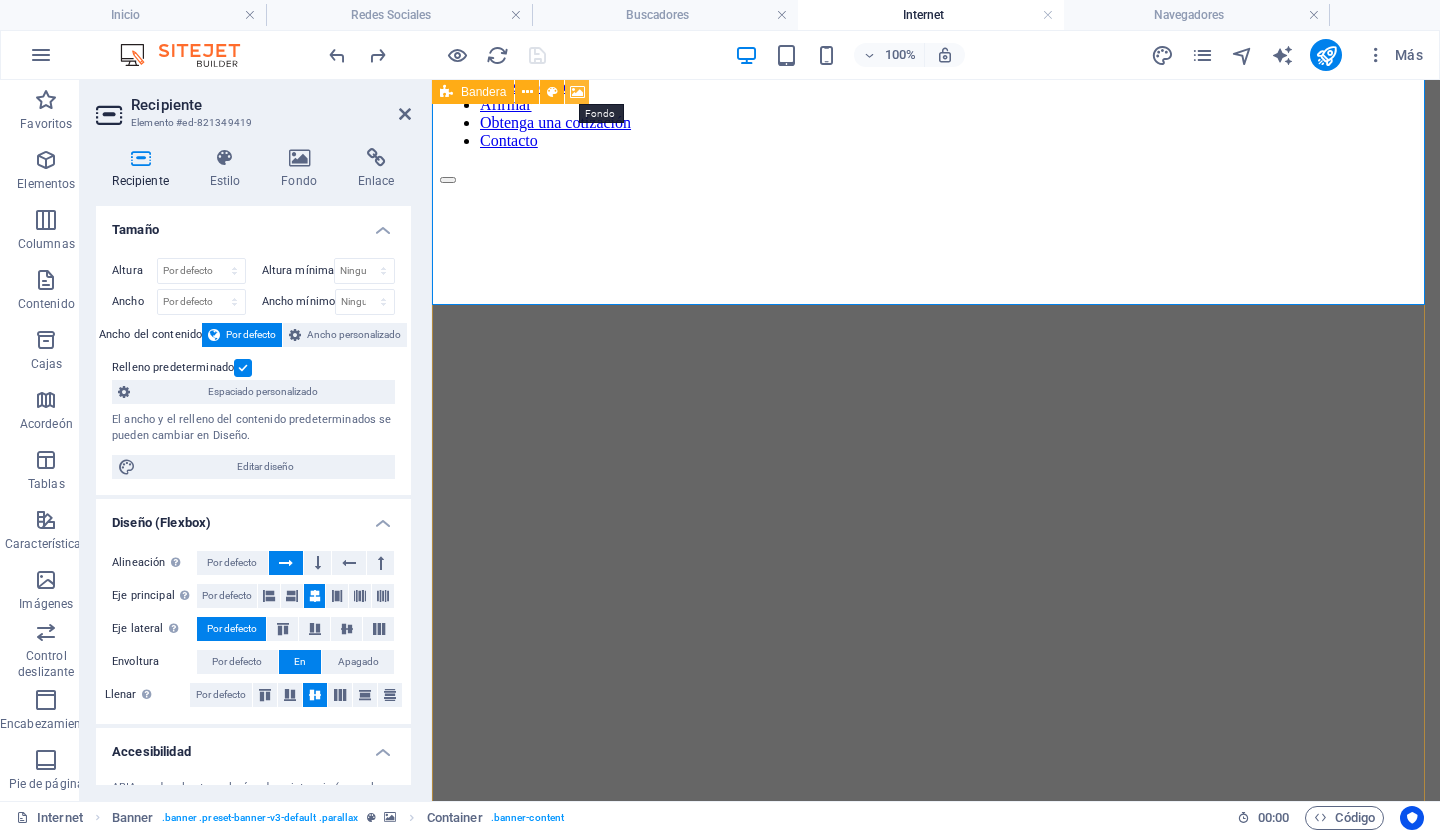 click at bounding box center (577, 92) 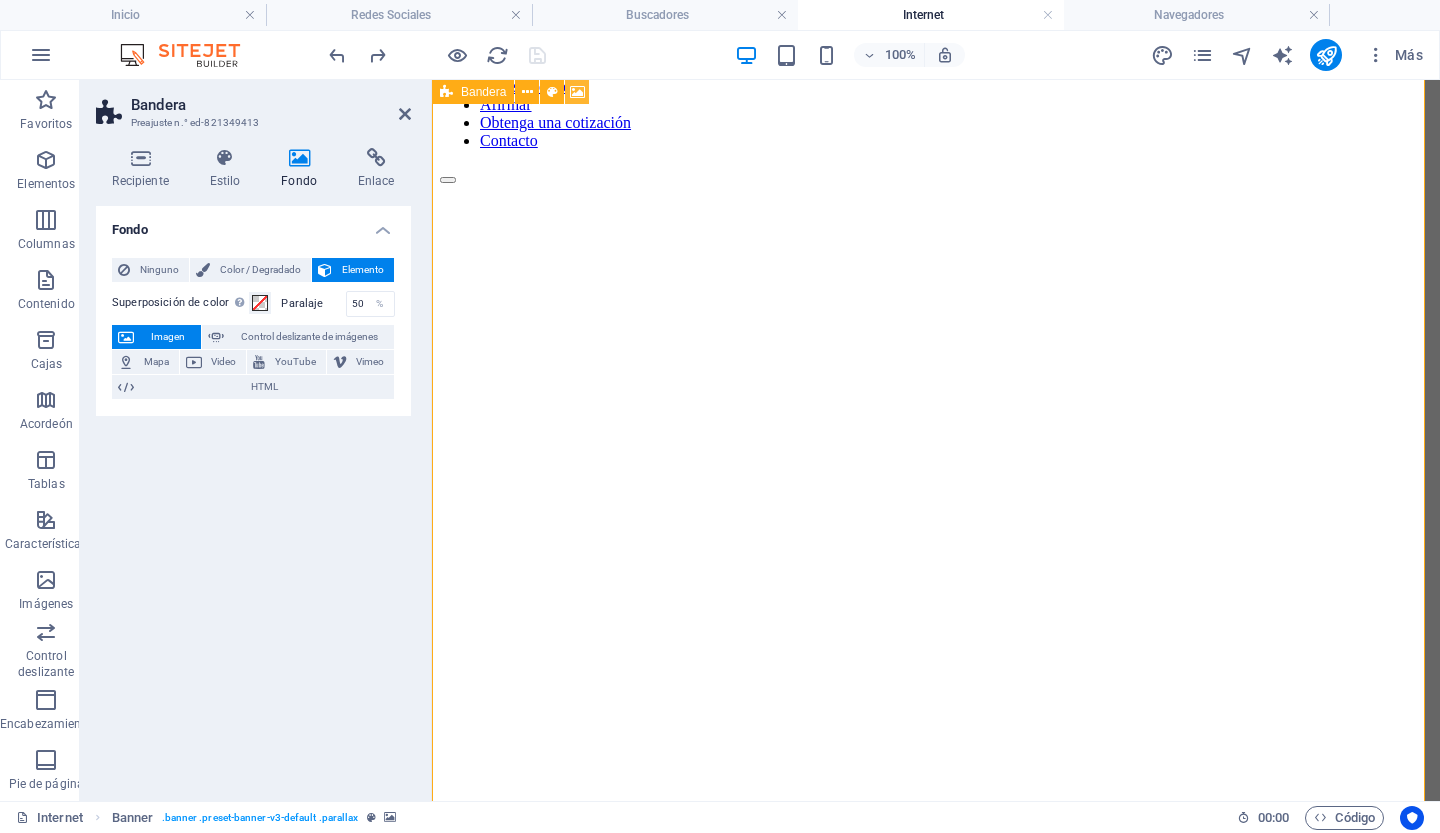 click at bounding box center [577, 92] 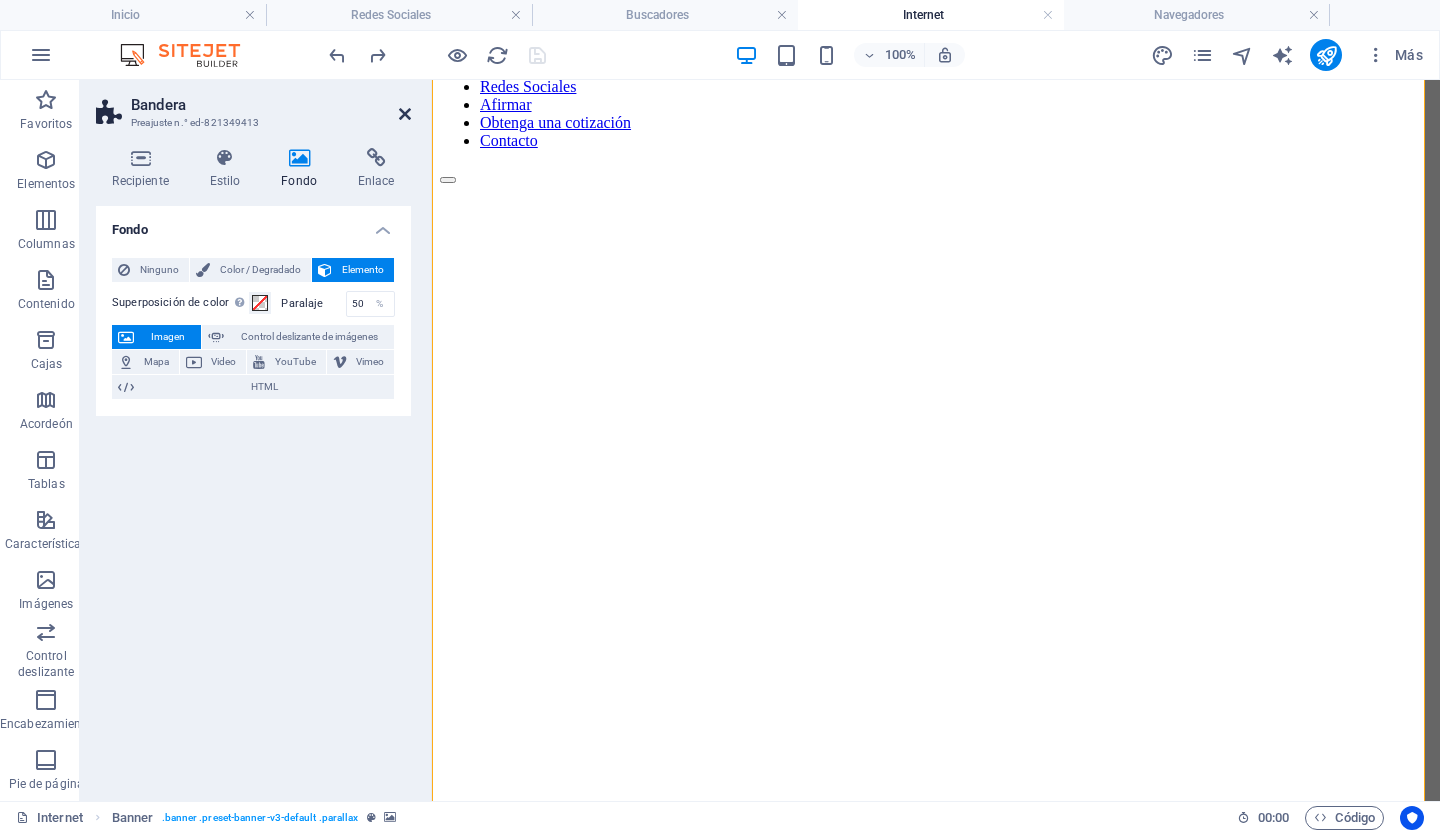 click at bounding box center [405, 114] 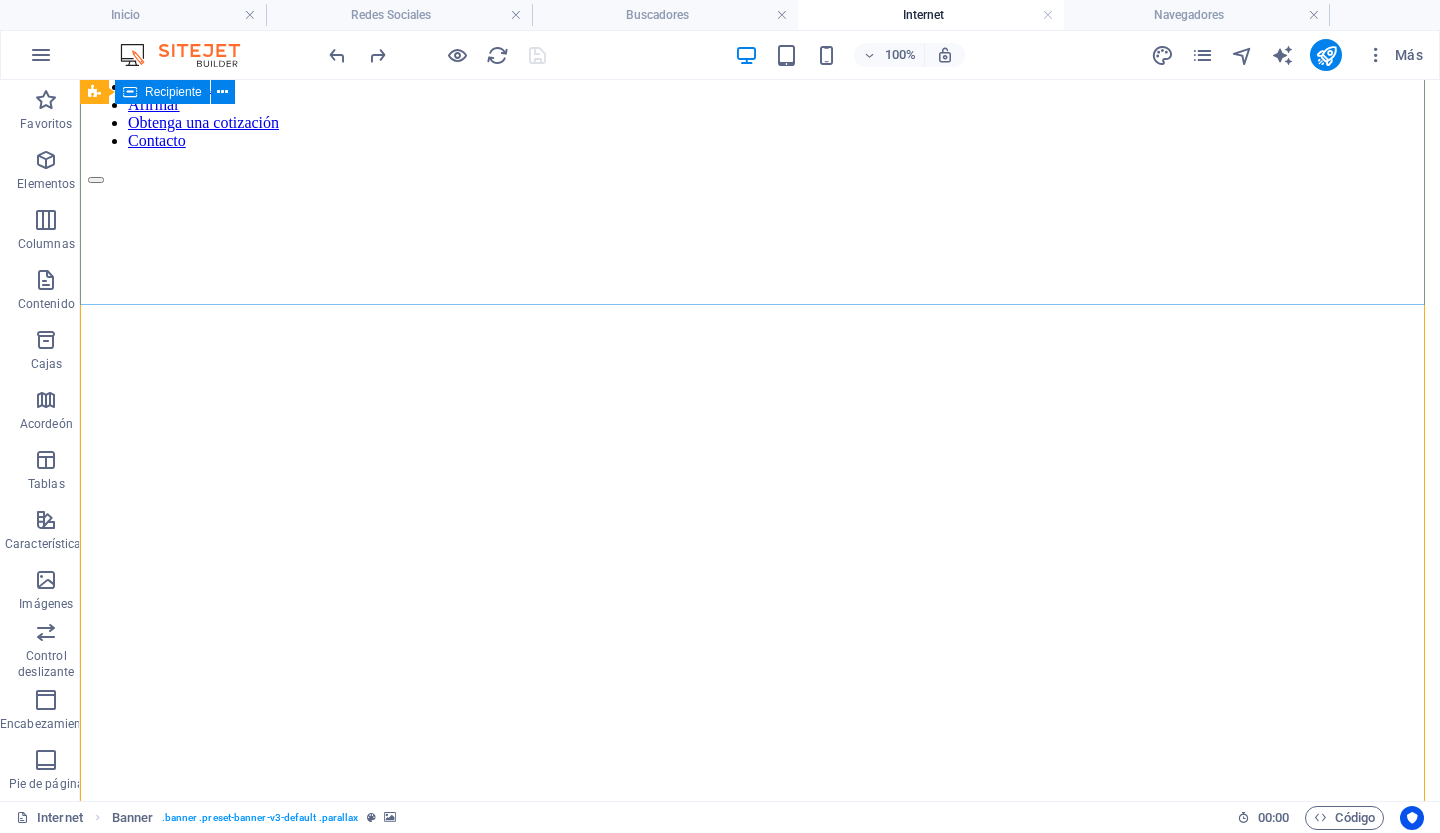 click on "Suelta el contenido aquí o  Añadir elementos  Pegar portapapeles" at bounding box center [760, 1038] 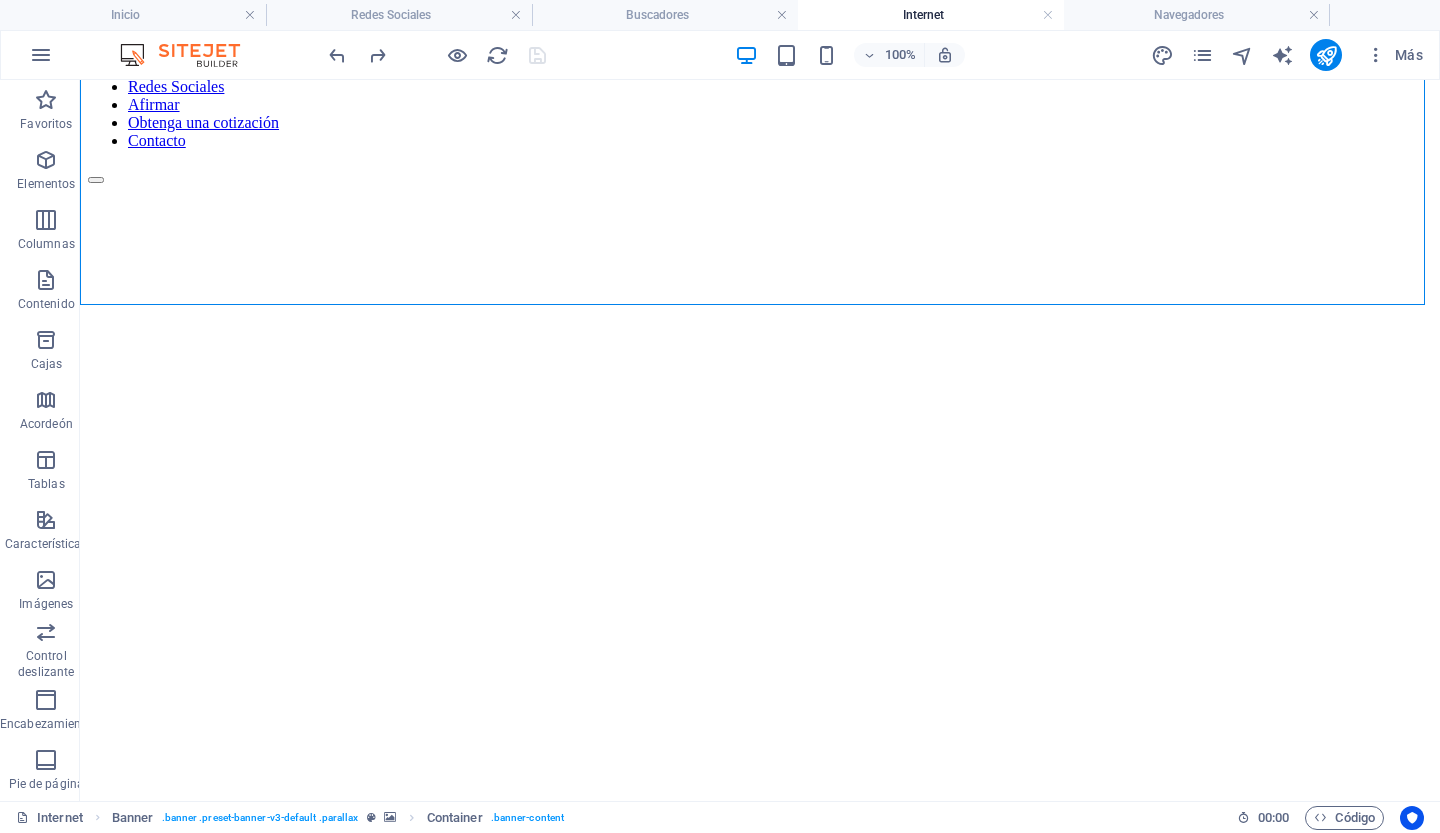 click at bounding box center [760, 222] 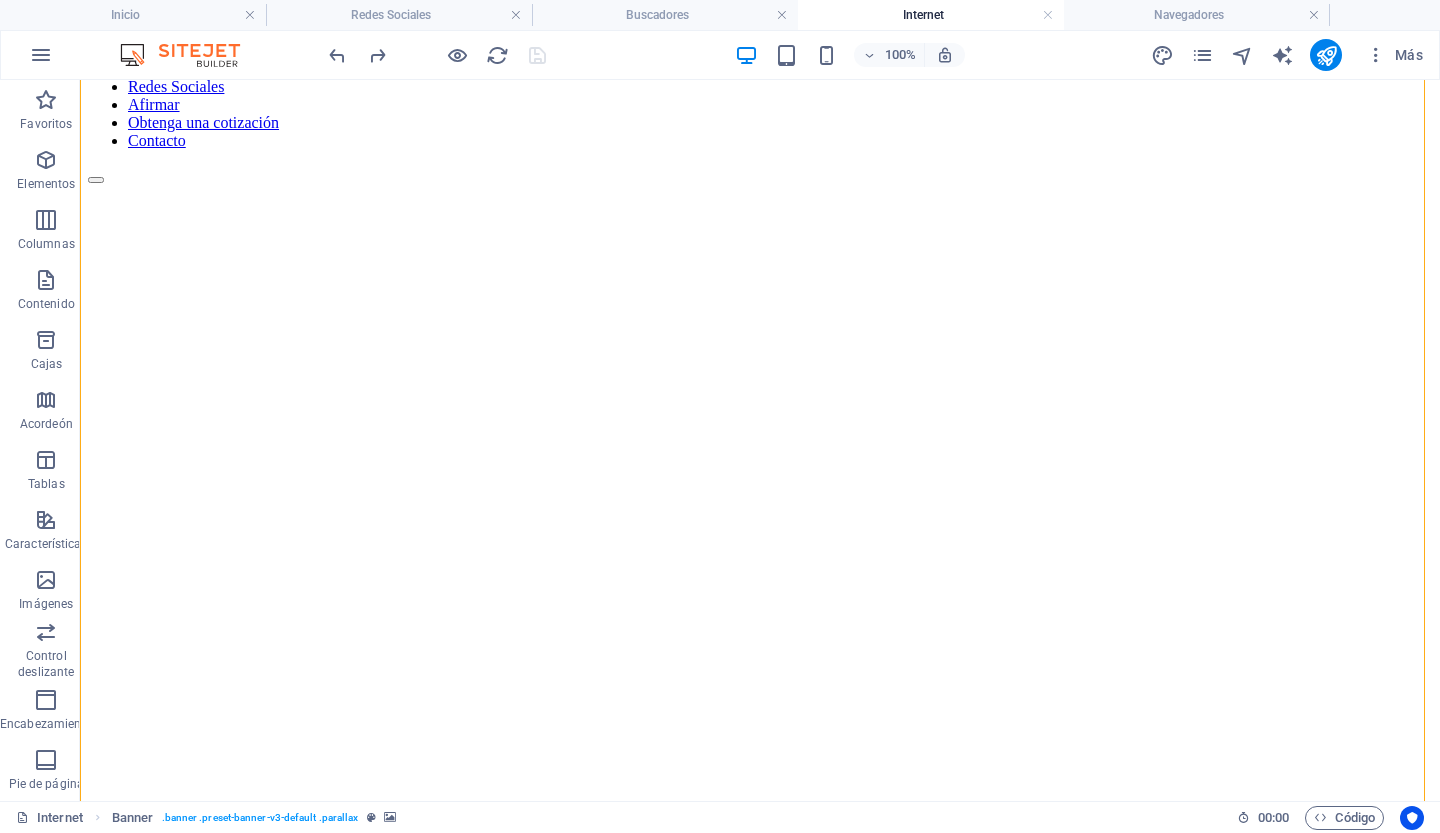 click at bounding box center [760, 222] 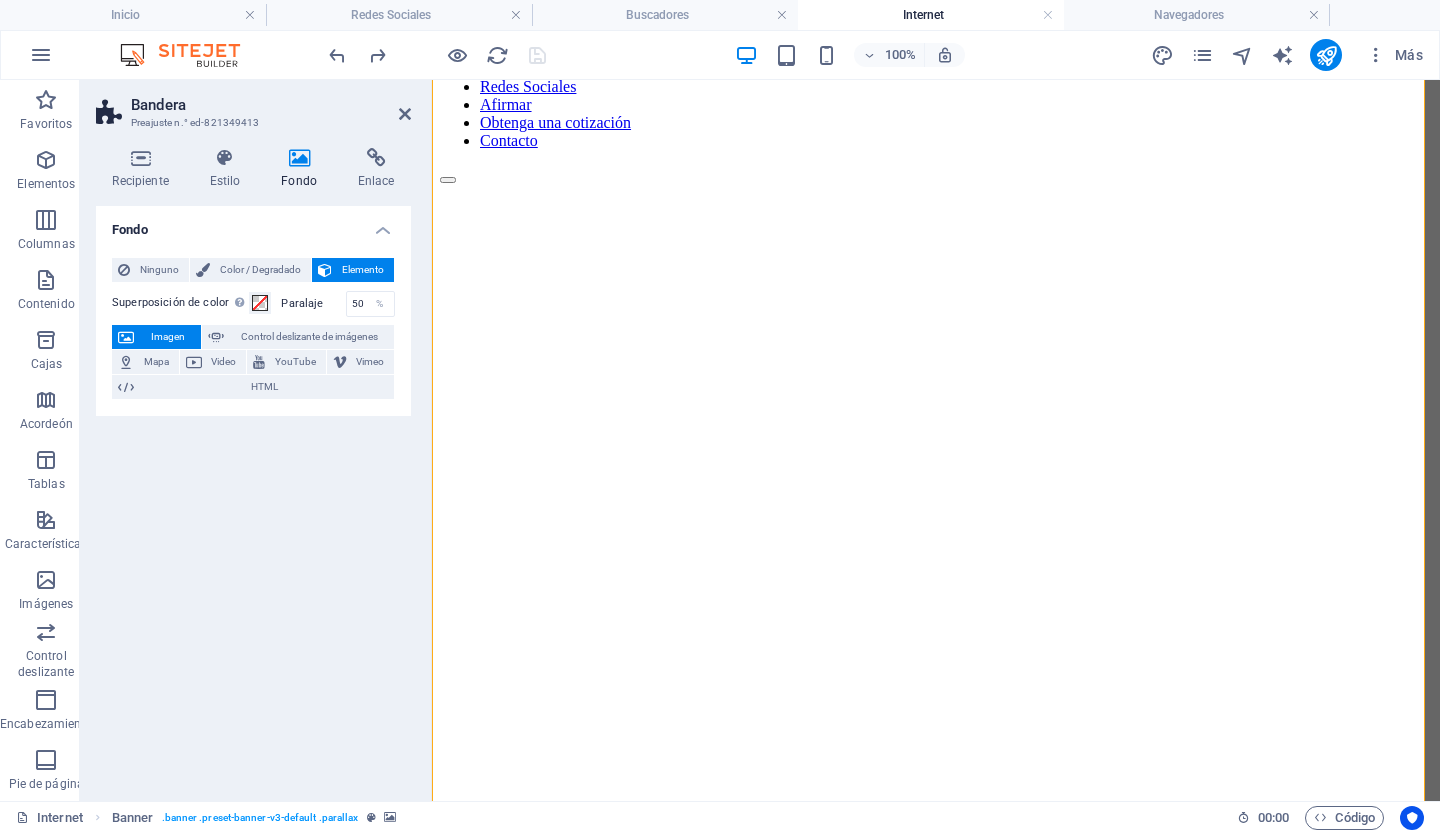 click at bounding box center [936, 222] 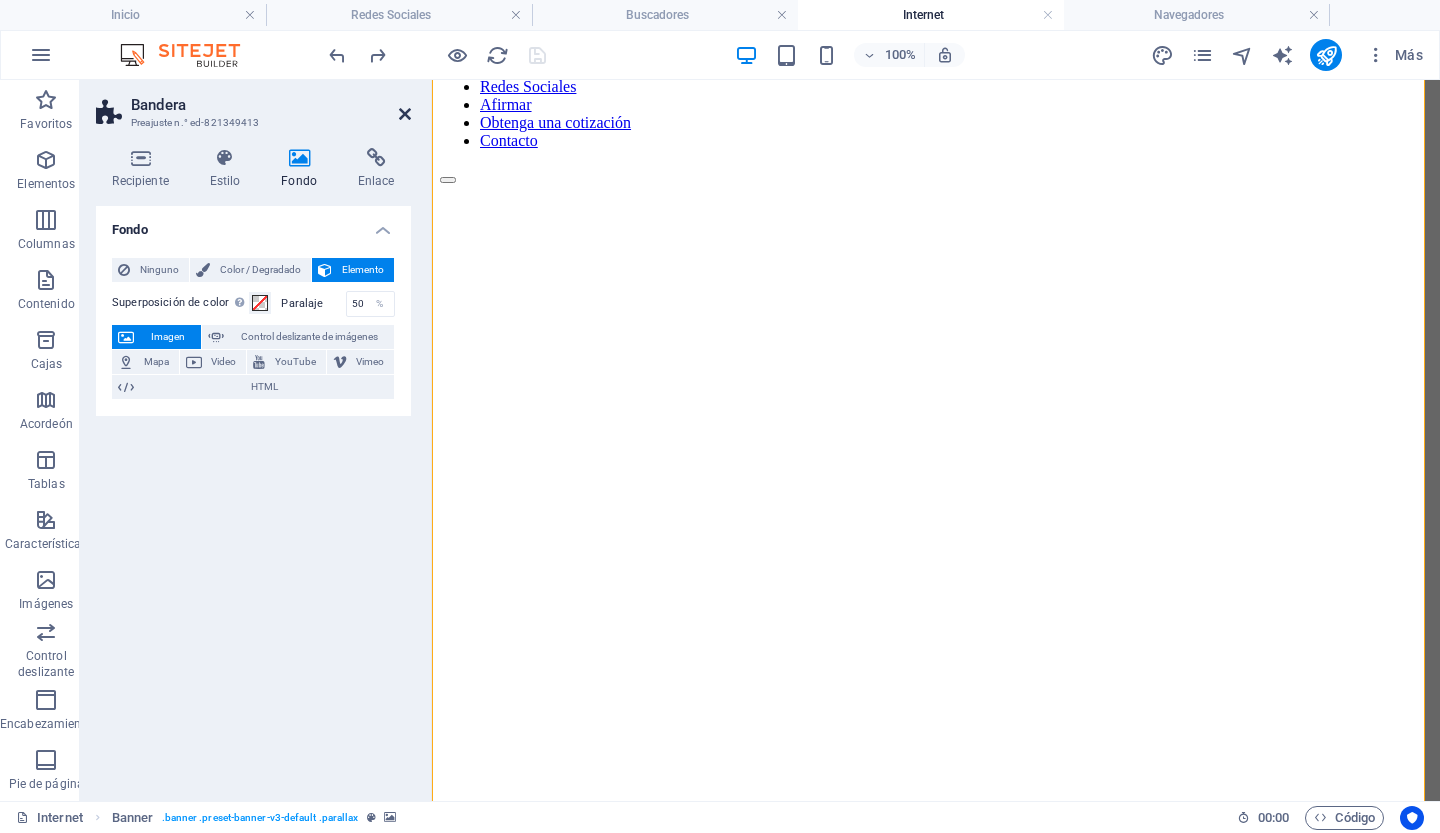 click at bounding box center (405, 114) 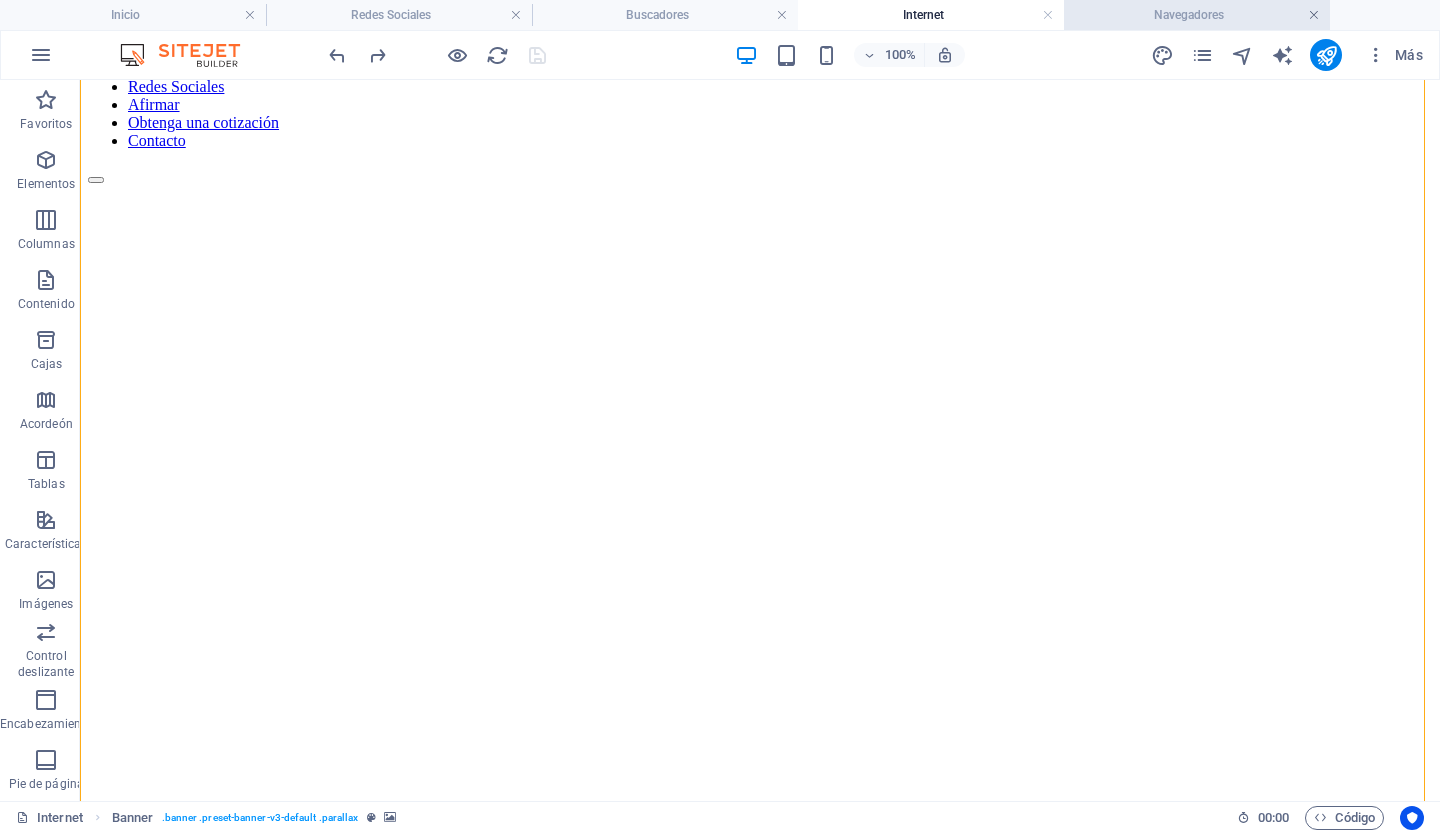 click at bounding box center (1314, 15) 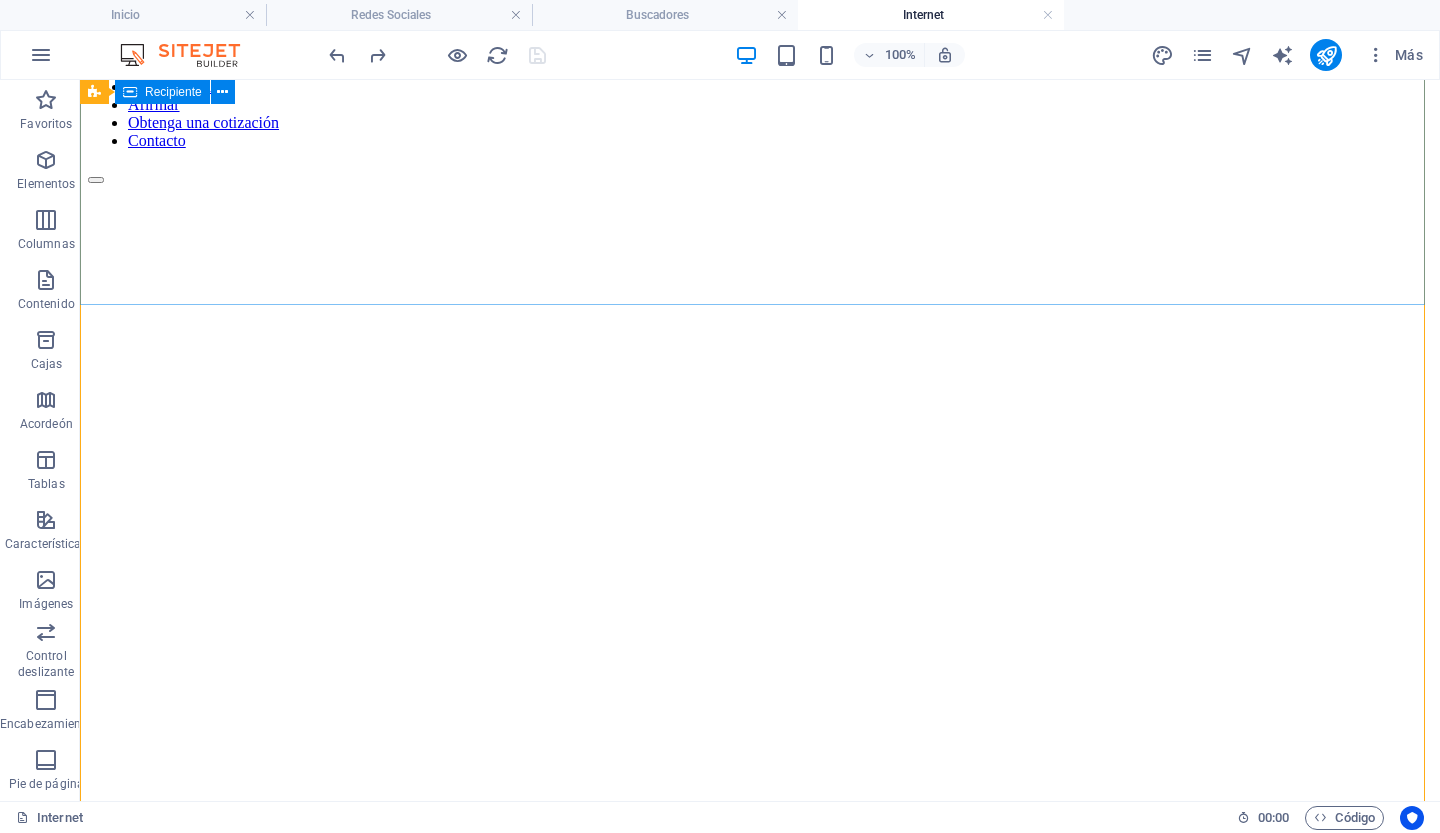 click on "Suelta el contenido aquí o  Añadir elementos  Pegar portapapeles" at bounding box center (760, 1038) 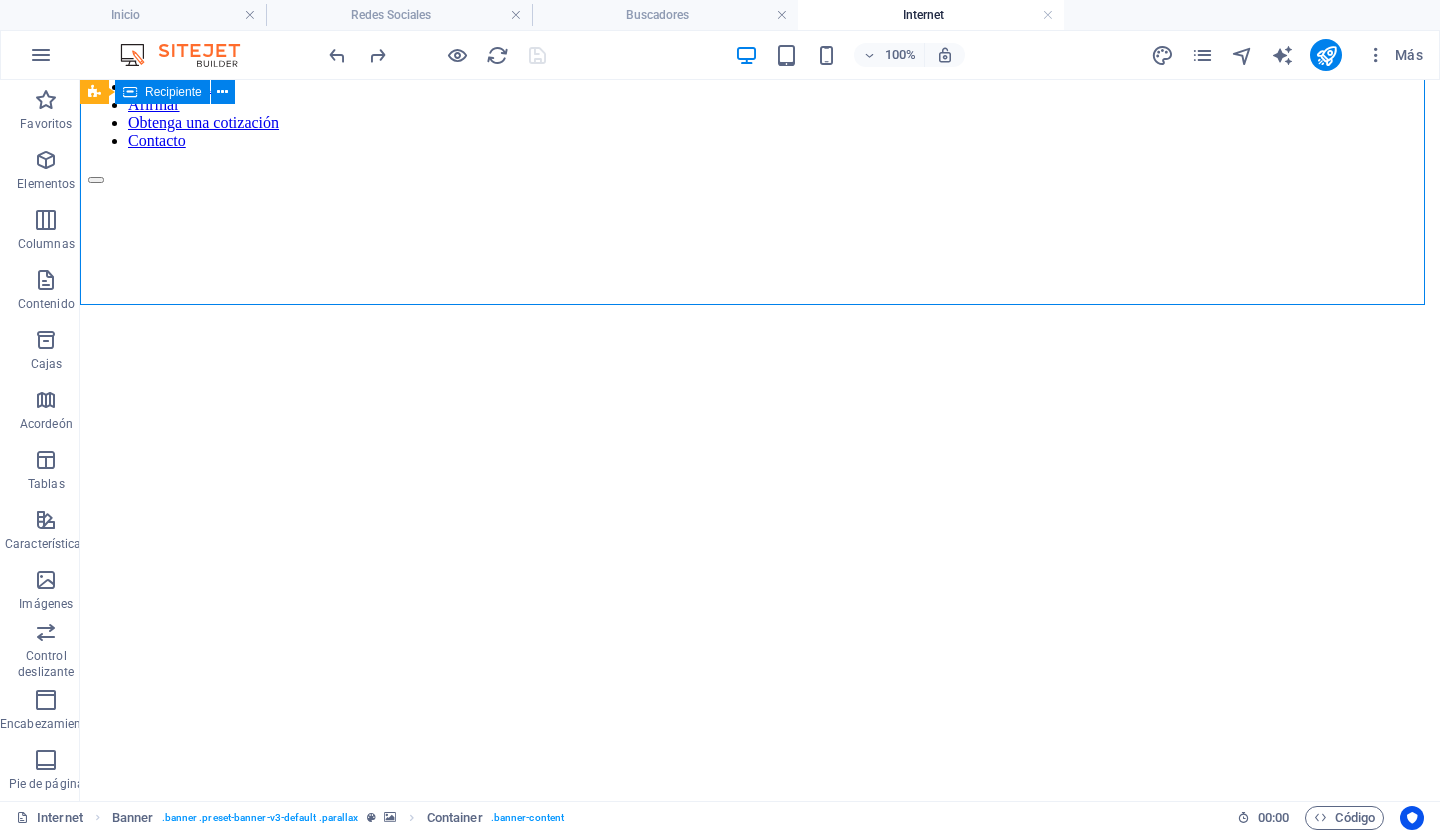 click on "Suelta el contenido aquí o  Añadir elementos  Pegar portapapeles" at bounding box center [760, 1038] 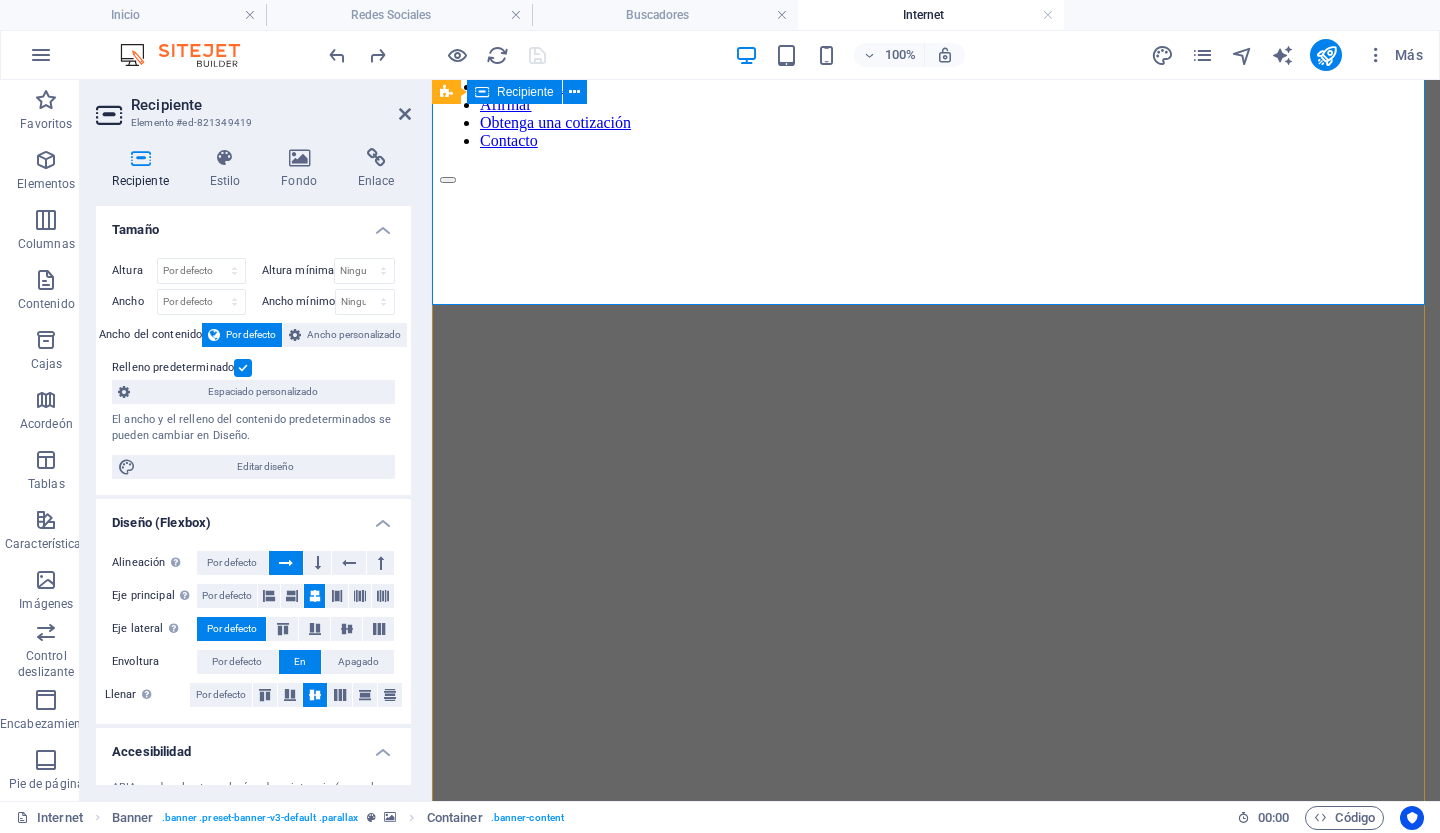click on "Suelta el contenido aquí o  Añadir elementos  Pegar portapapeles" at bounding box center (936, 1038) 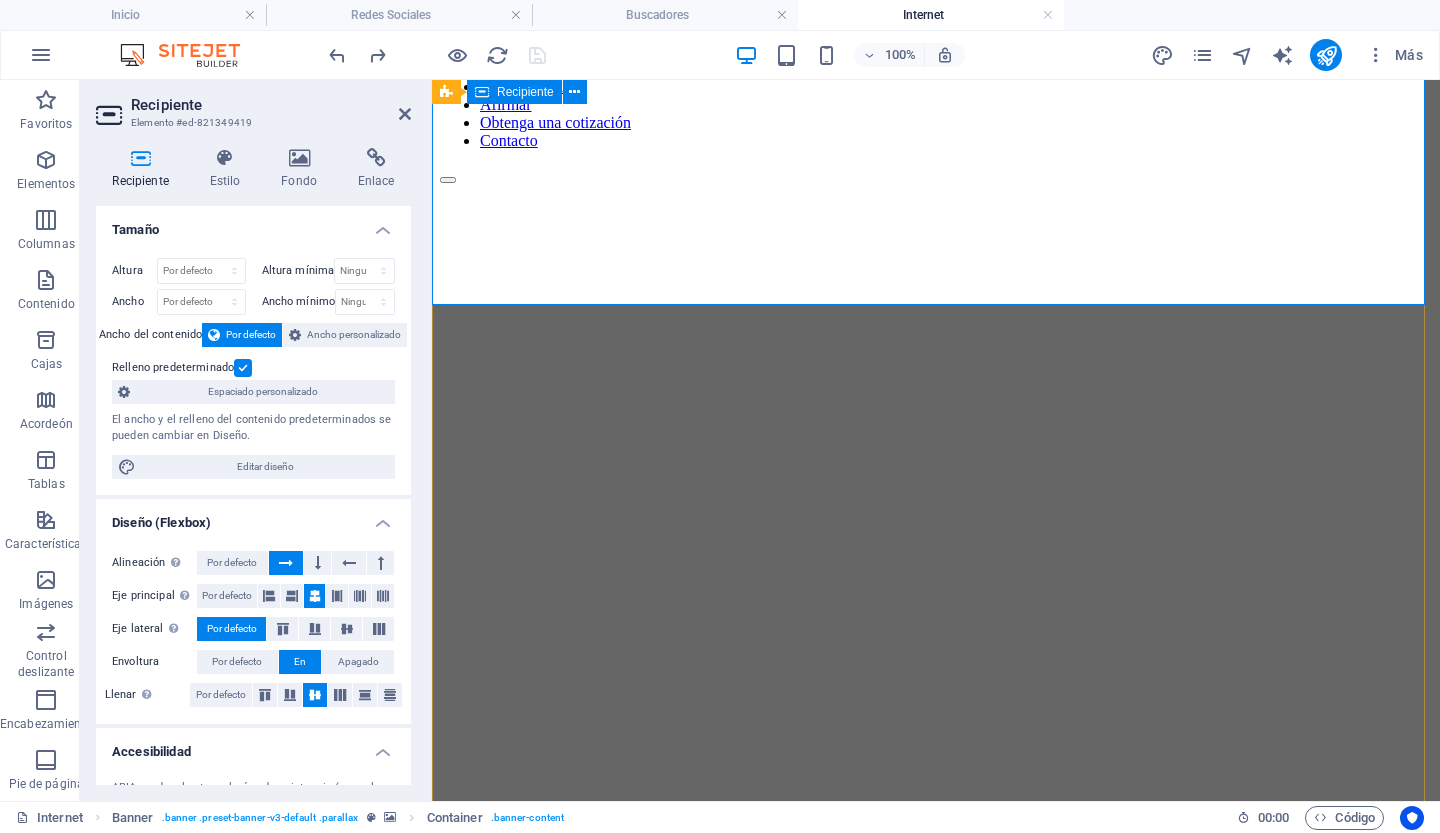 drag, startPoint x: 1691, startPoint y: 168, endPoint x: 1339, endPoint y: 168, distance: 352 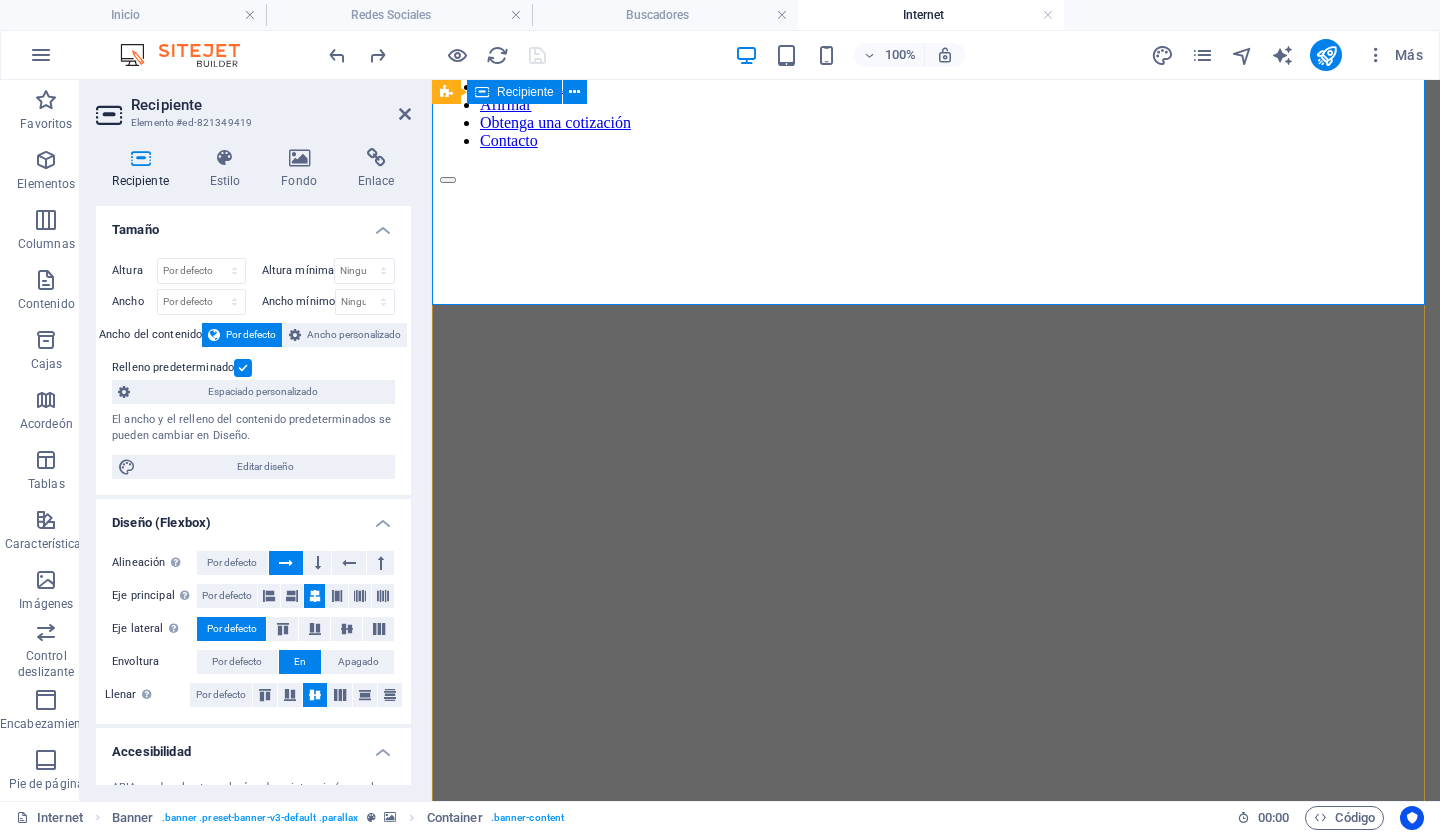 click on "Suelta el contenido aquí o  Añadir elementos  Pegar portapapeles" at bounding box center (936, 1038) 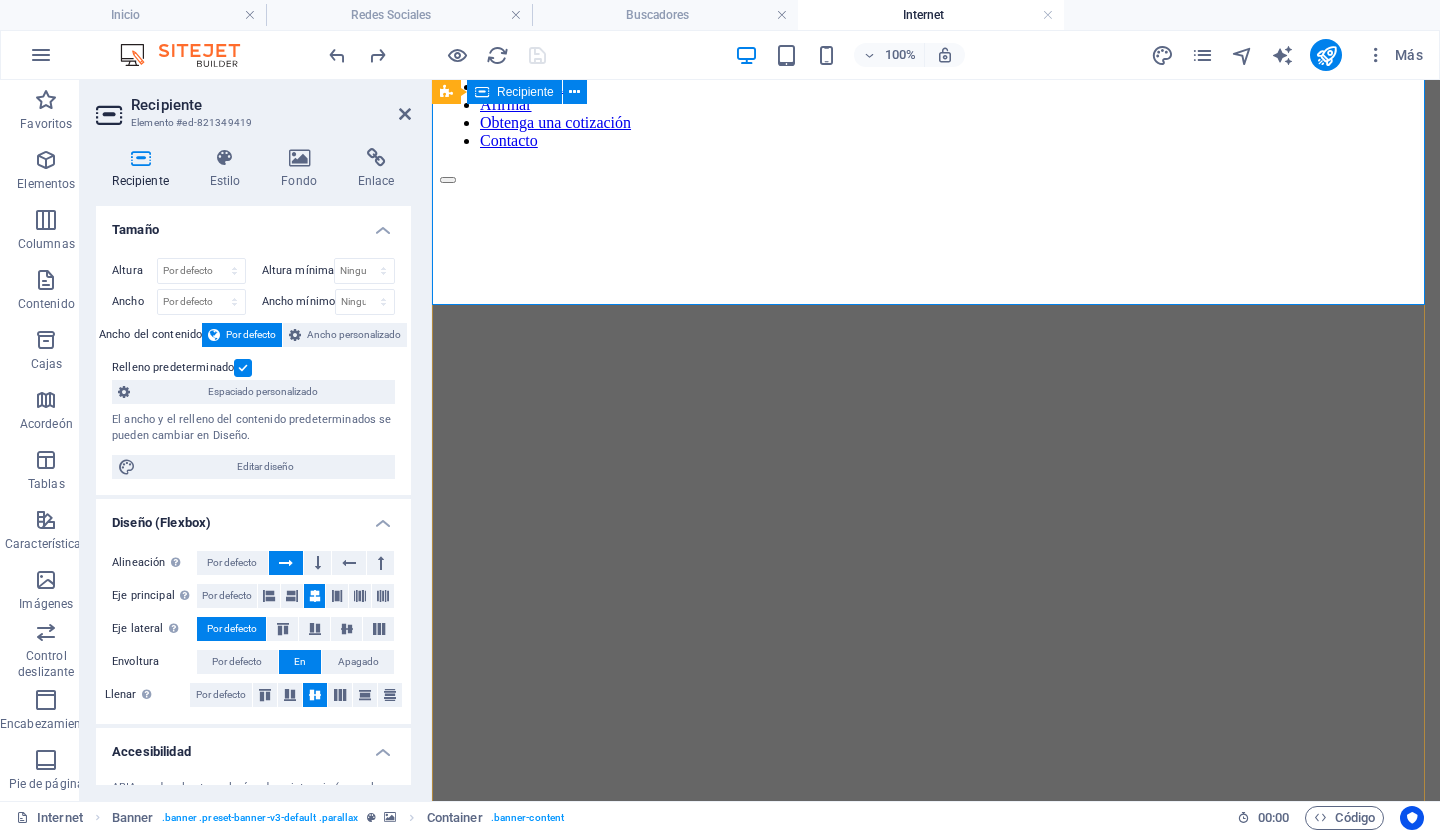 click on "Suelta el contenido aquí o  Añadir elementos  Pegar portapapeles" at bounding box center [936, 1038] 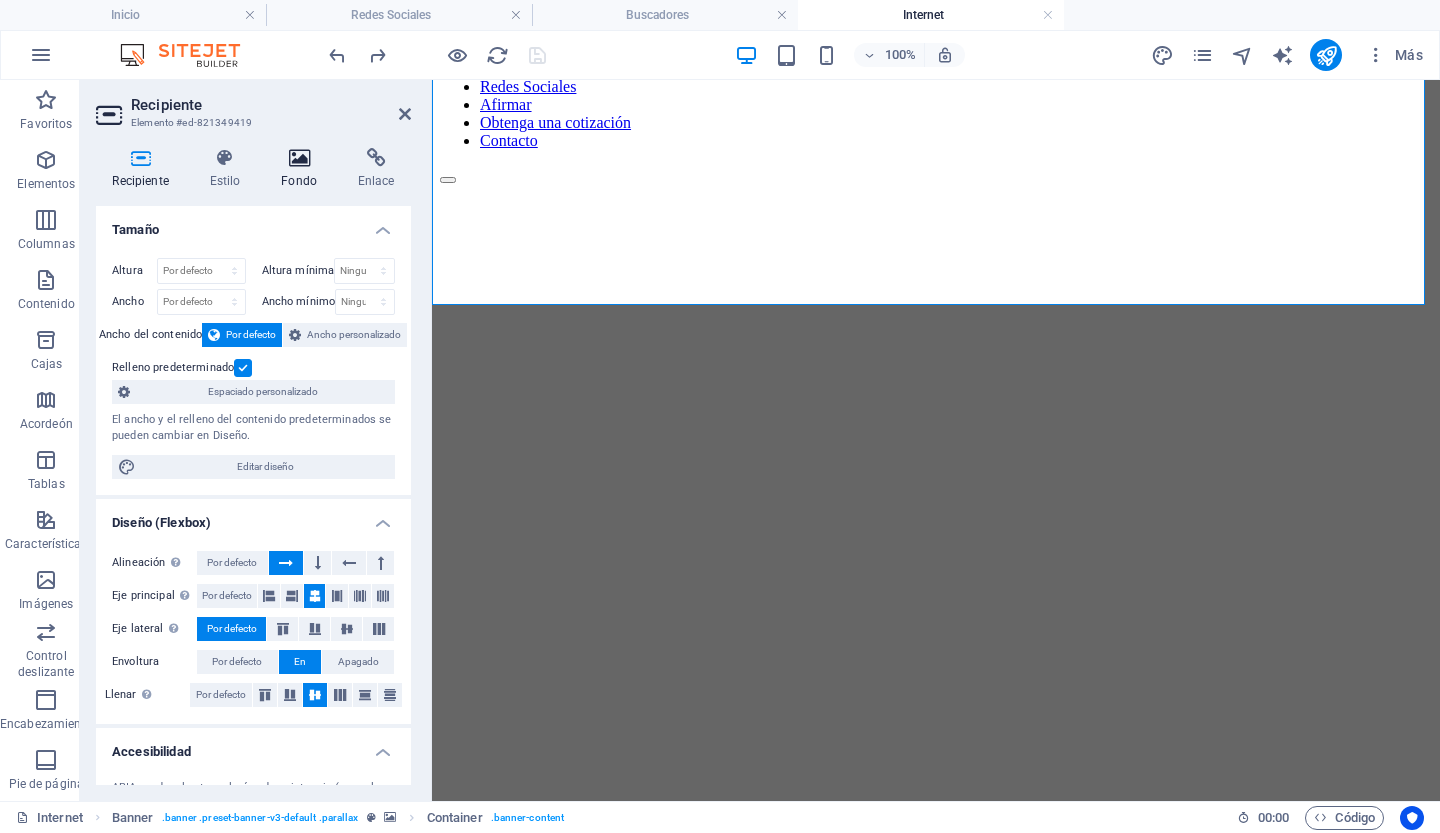click at bounding box center [299, 158] 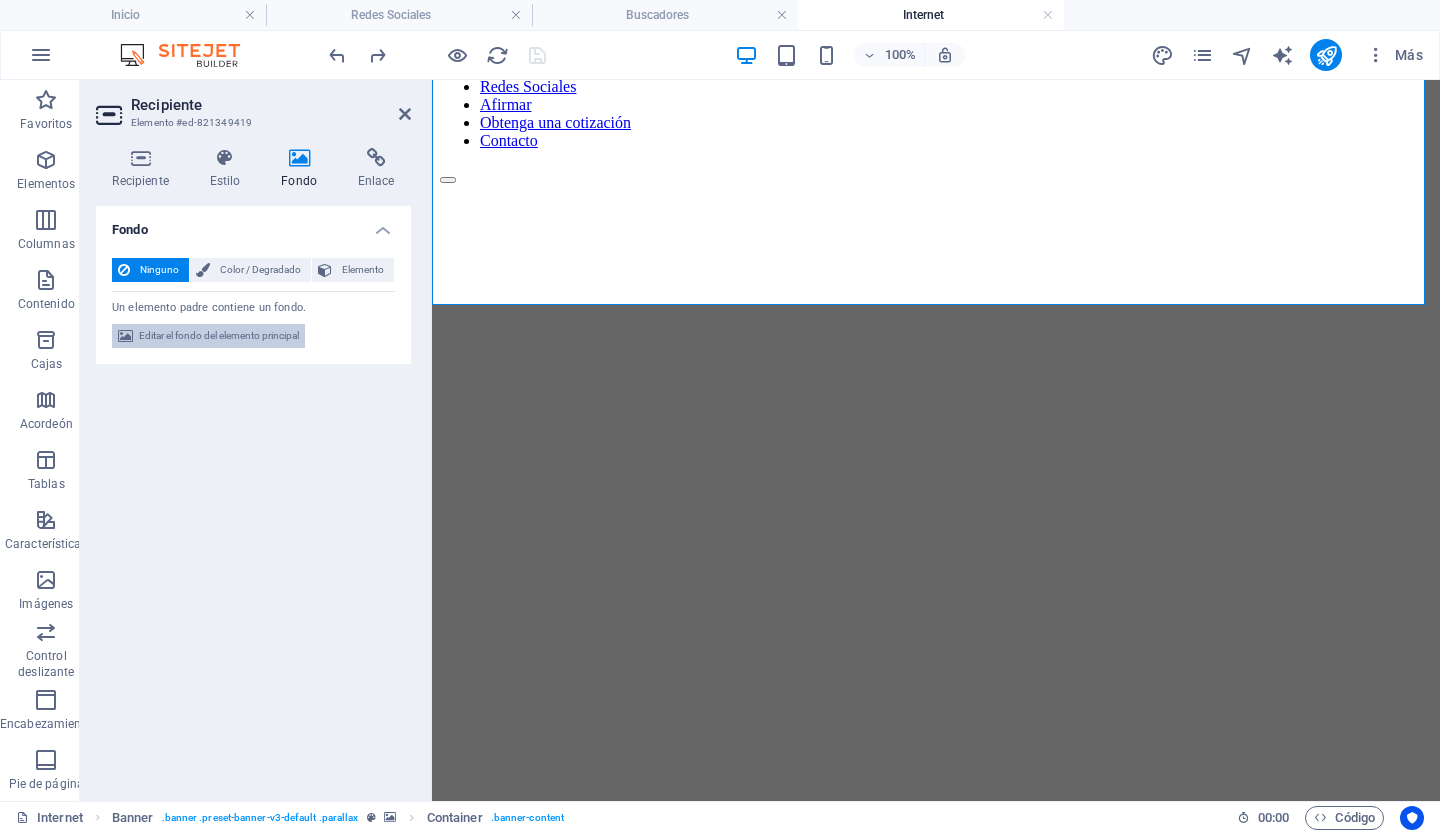click on "Editar el fondo del elemento principal" at bounding box center [219, 335] 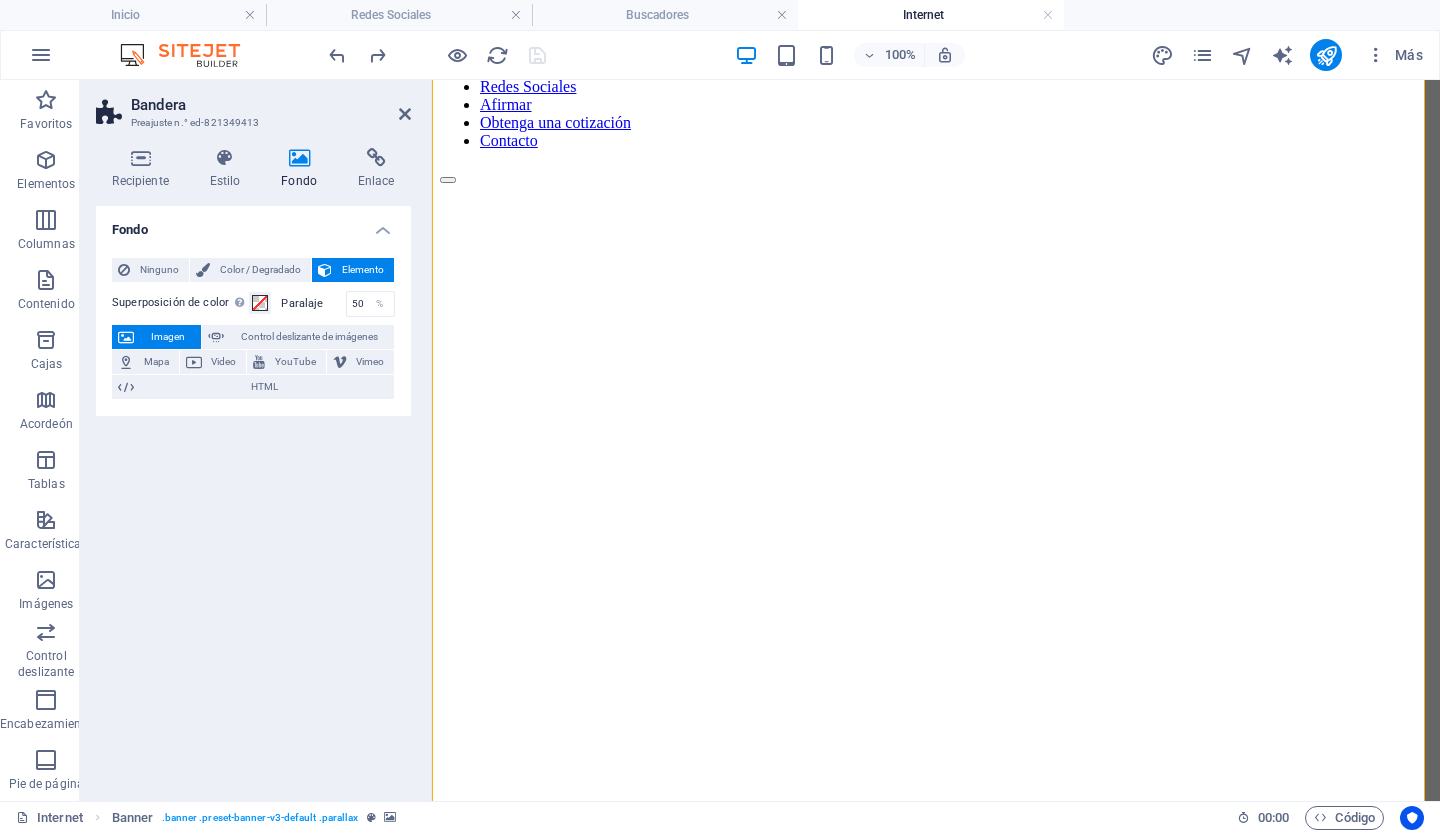 click on "Control deslizante de imágenes" at bounding box center (309, 336) 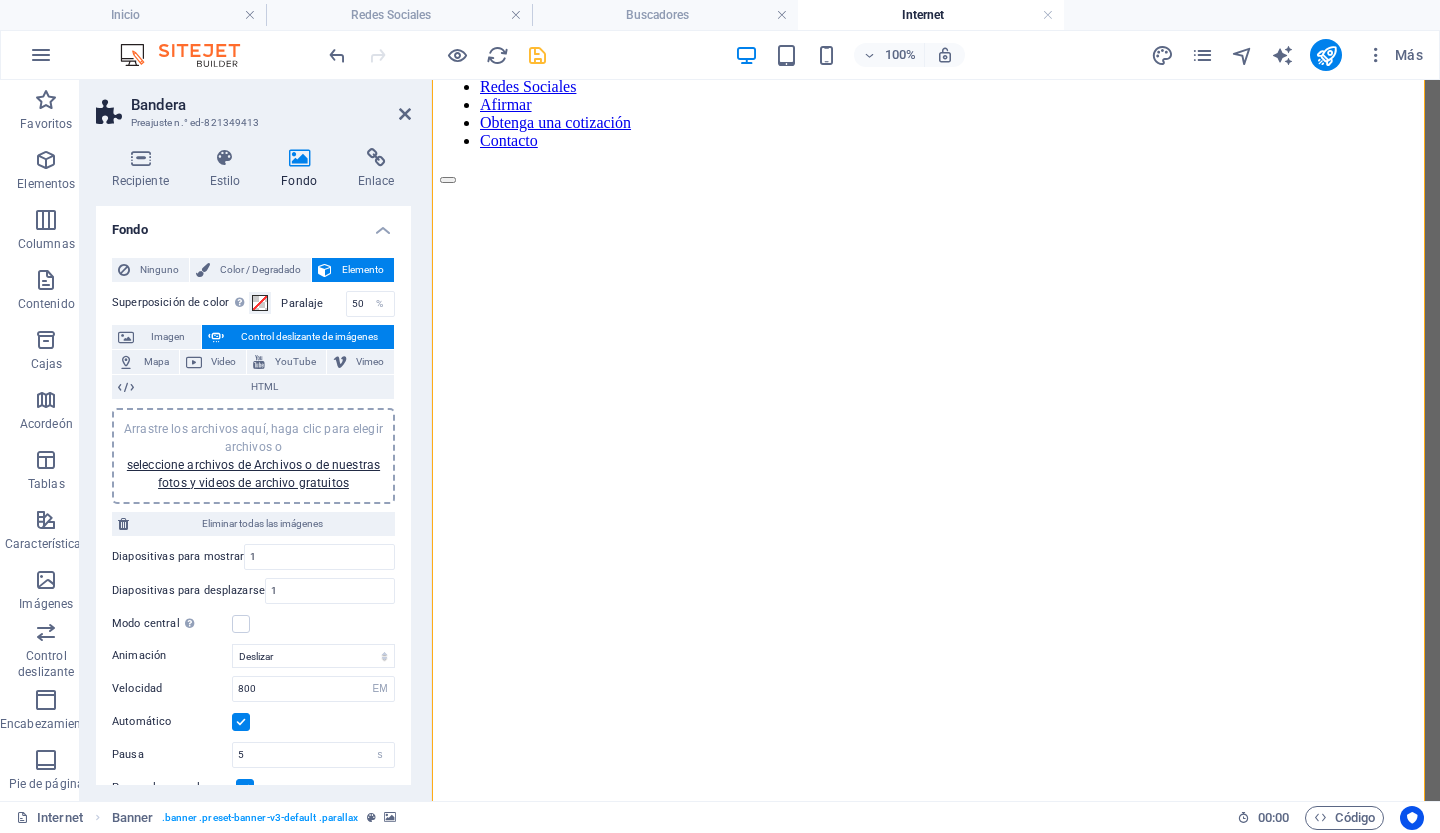 click on "Control deslizante de imágenes" at bounding box center (309, 336) 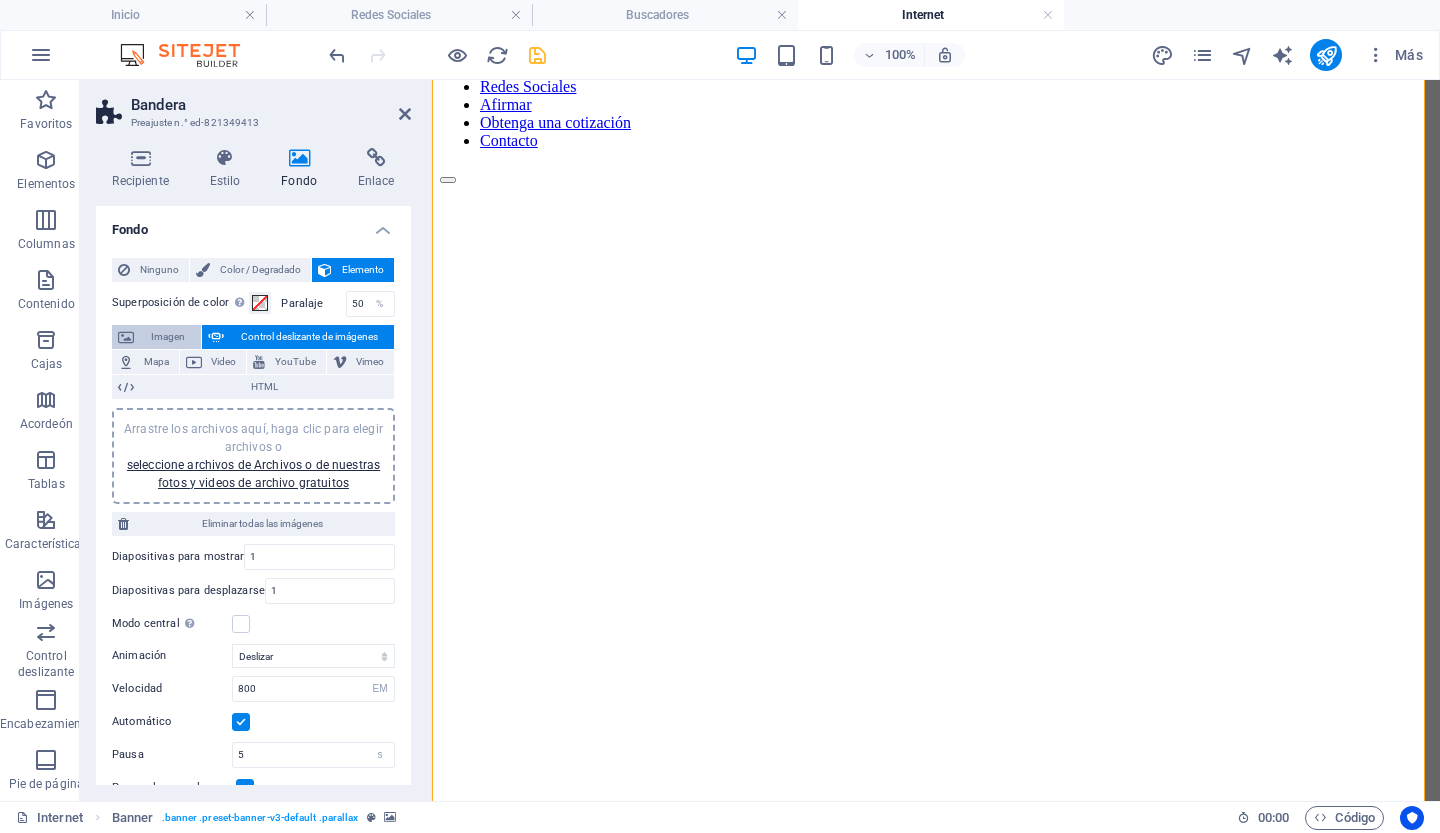 click on "Imagen" at bounding box center [168, 336] 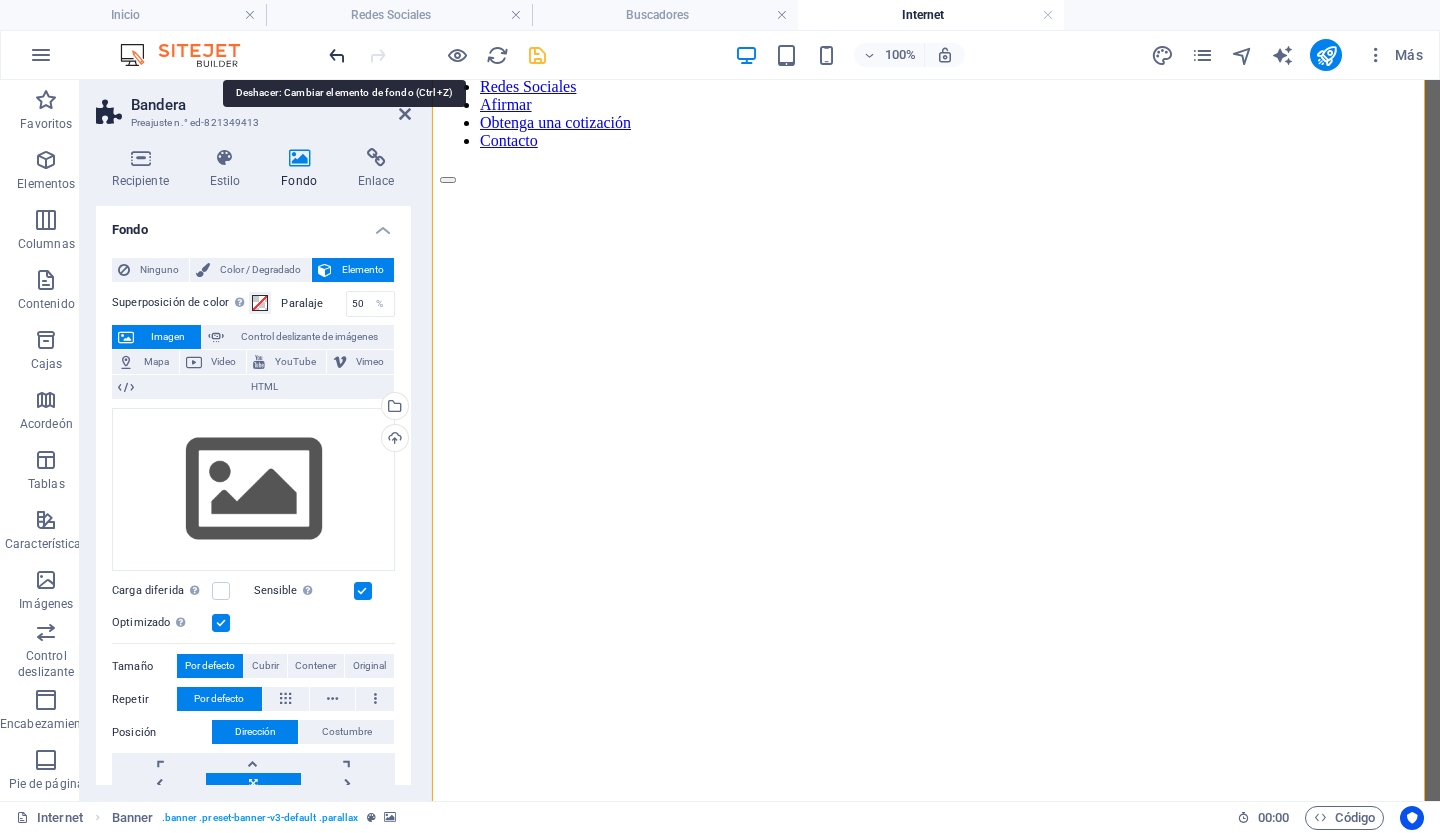 click at bounding box center [337, 55] 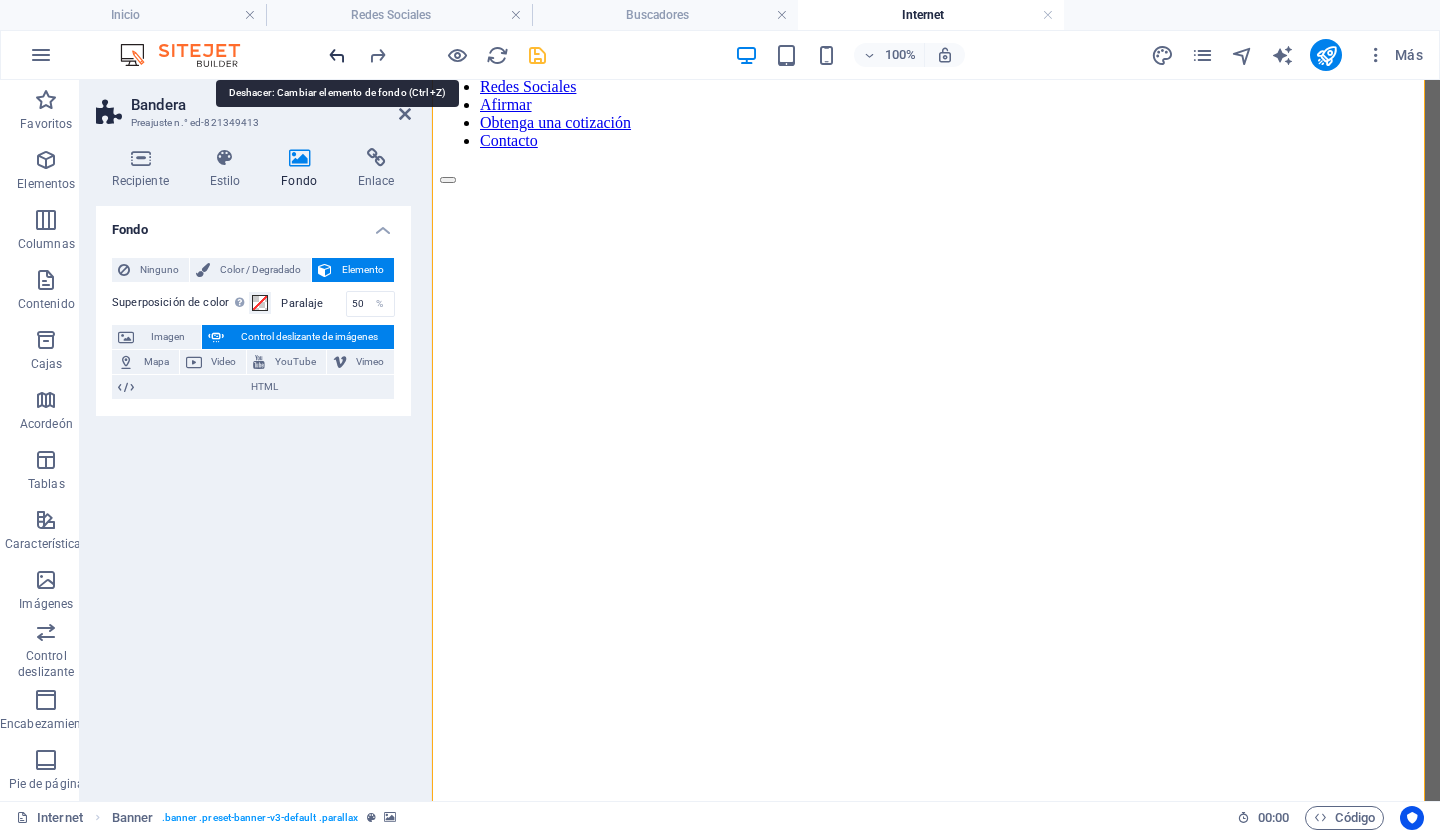 click at bounding box center (337, 55) 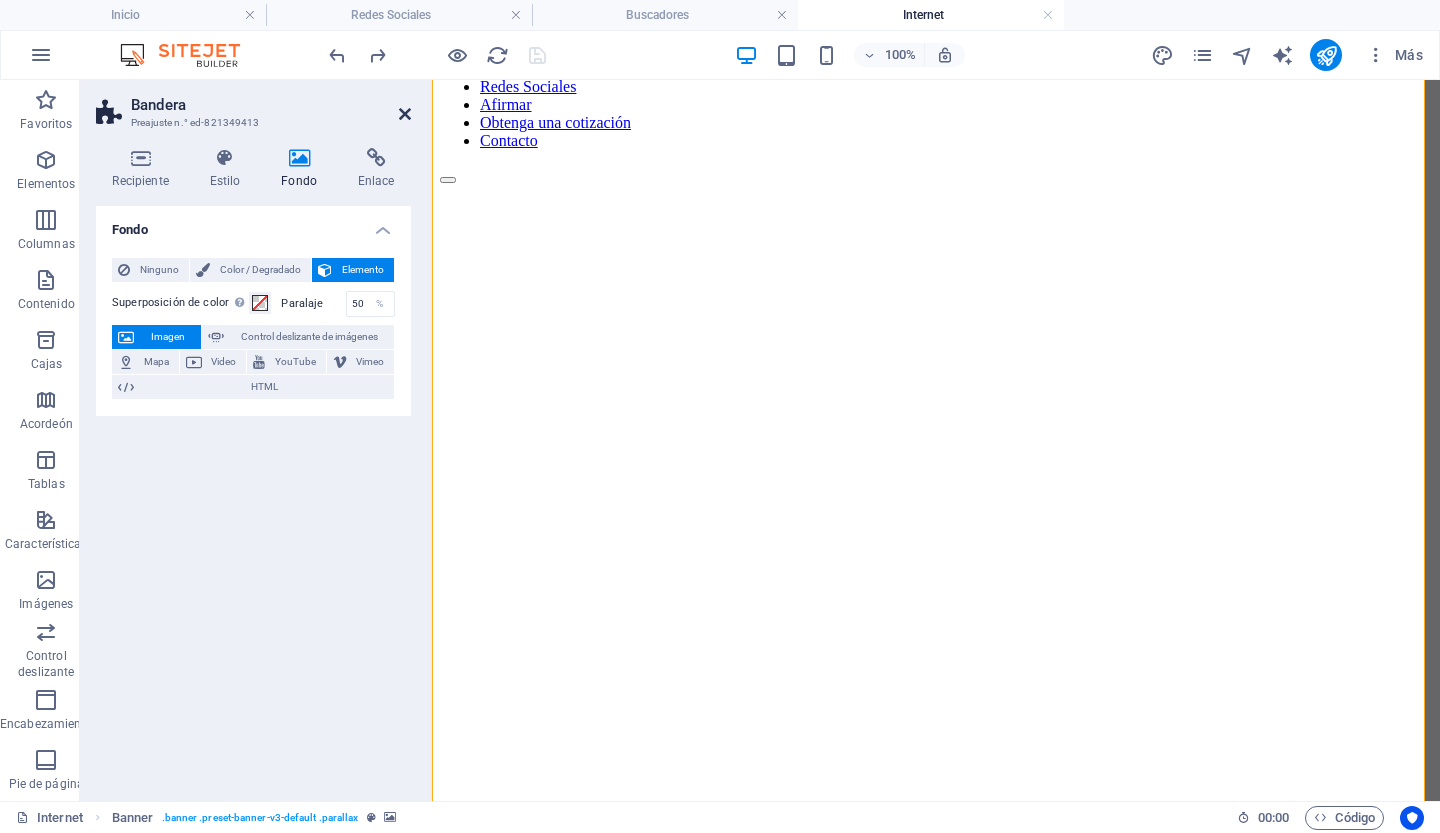 click at bounding box center [405, 114] 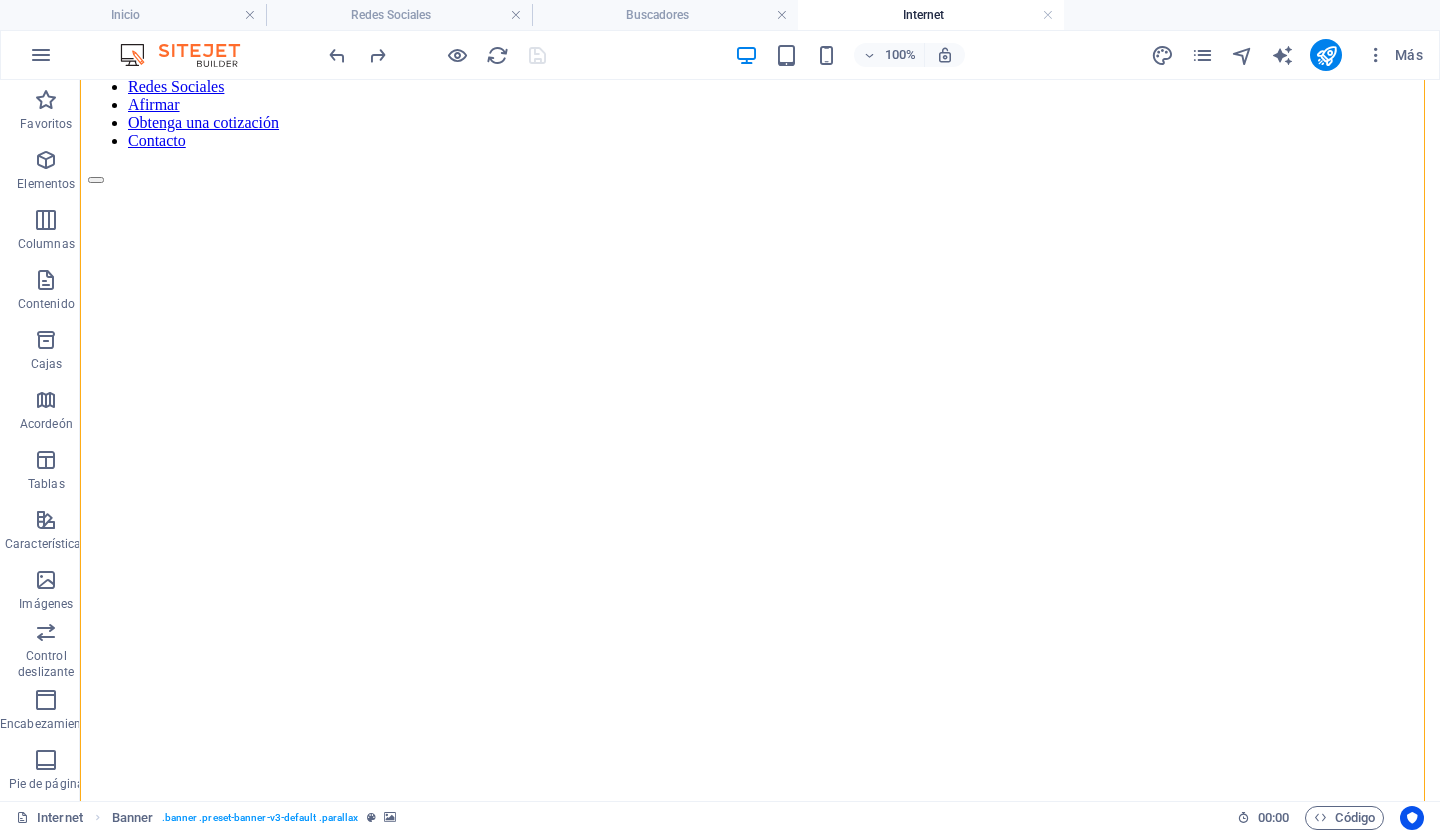 click at bounding box center [760, 222] 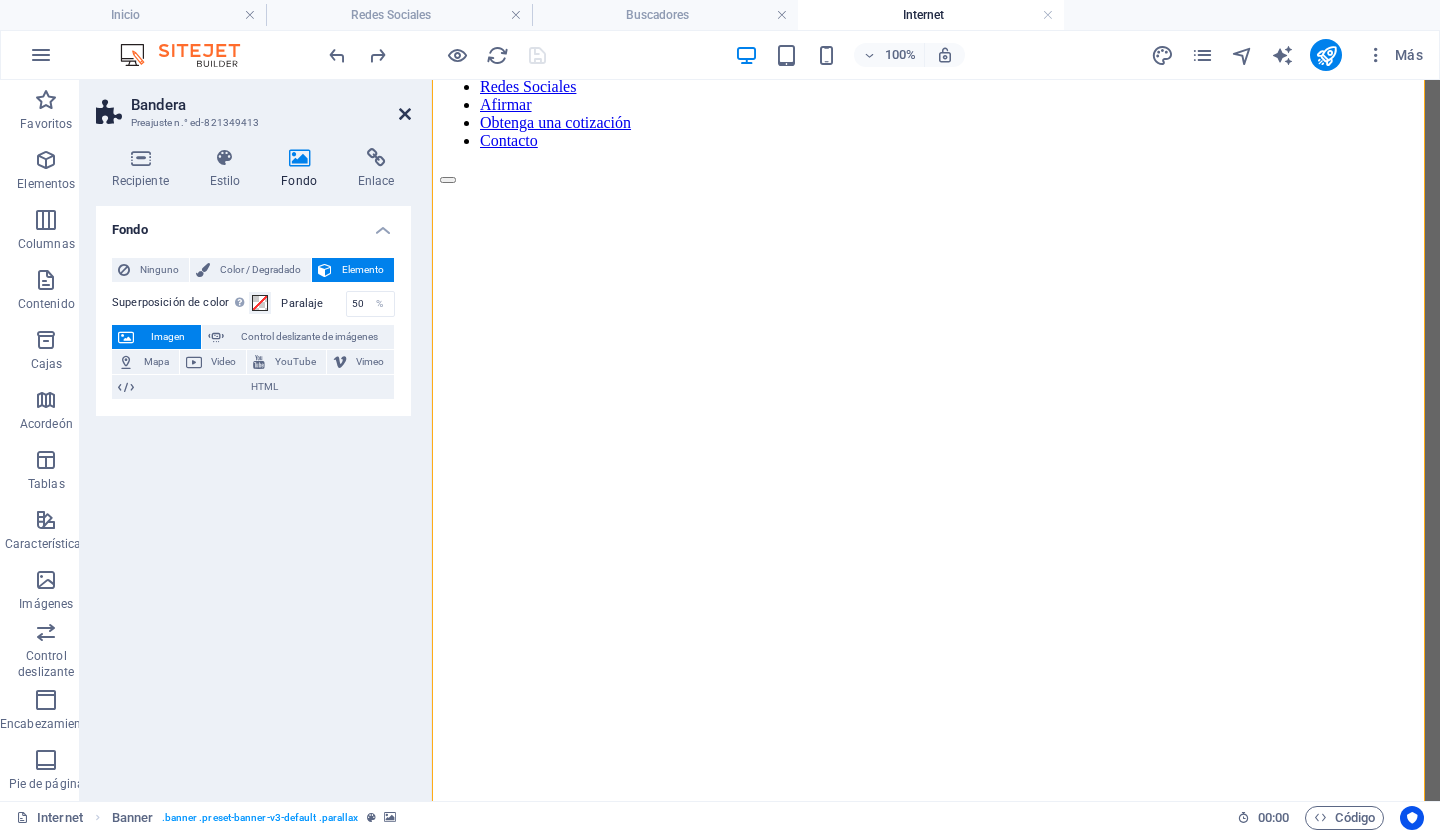 click at bounding box center (405, 114) 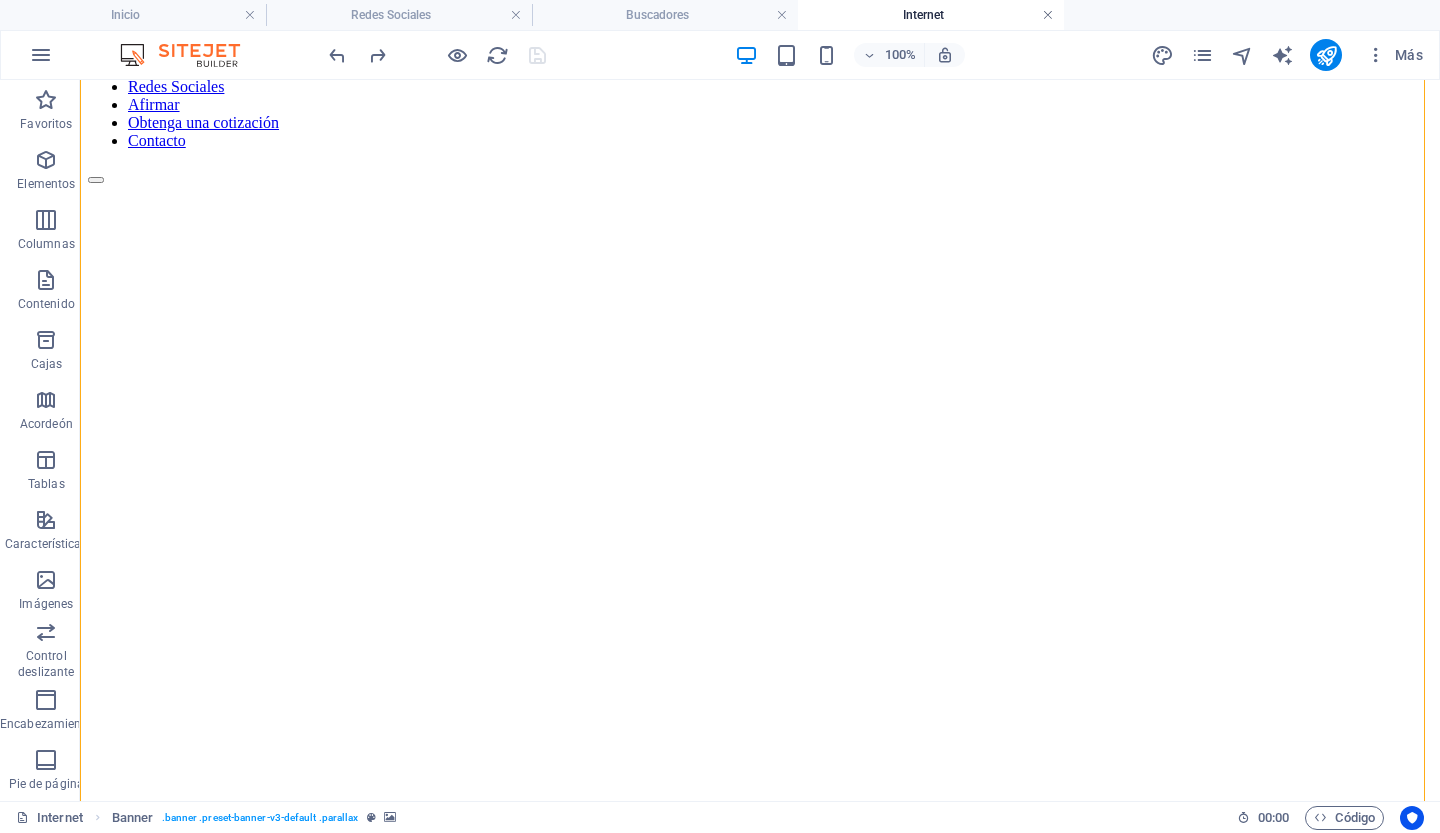 click at bounding box center [1048, 15] 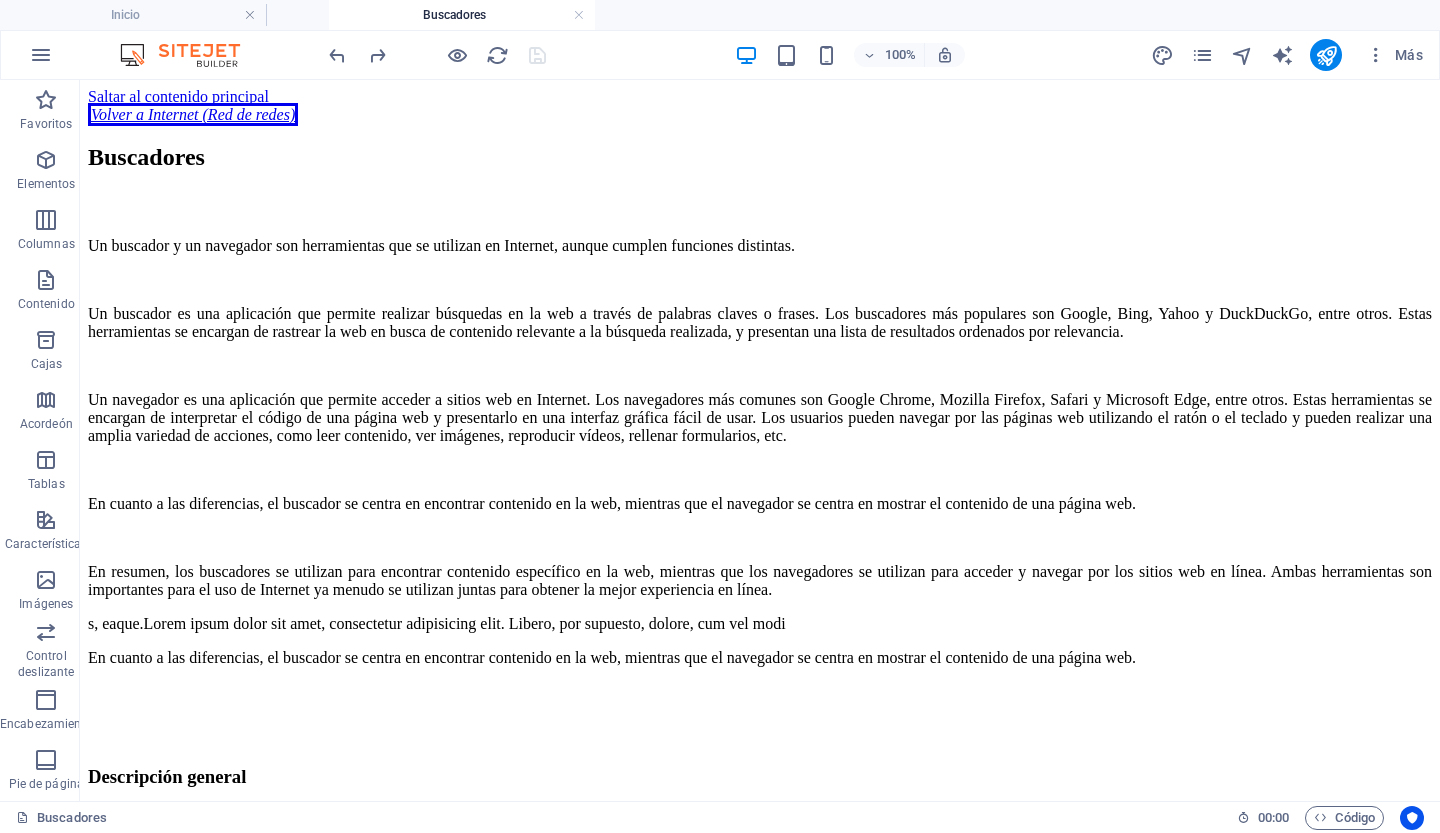 drag, startPoint x: 670, startPoint y: 15, endPoint x: 466, endPoint y: 11, distance: 204.03922 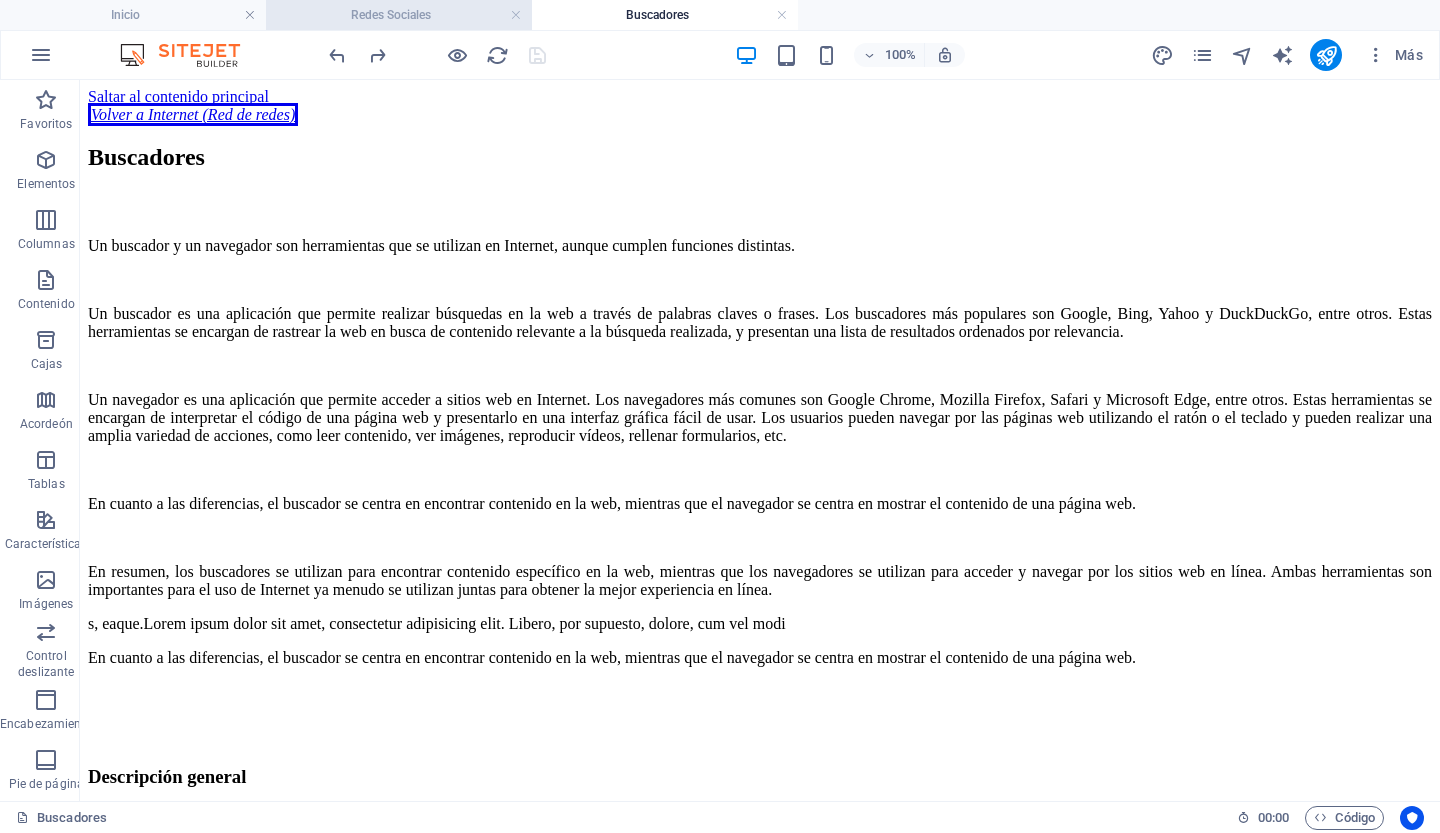 click on "Redes Sociales" at bounding box center (399, 15) 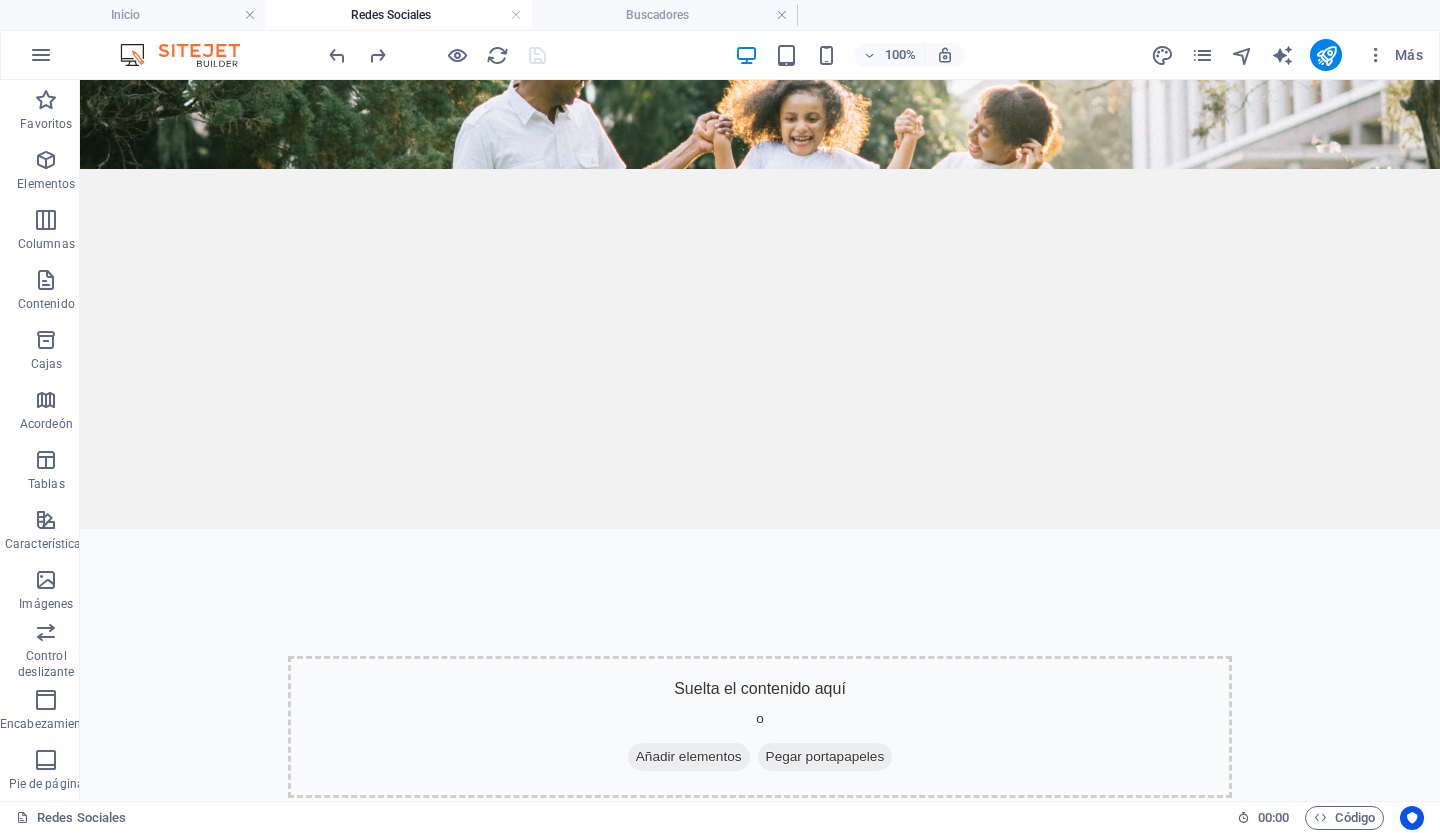 scroll, scrollTop: 0, scrollLeft: 0, axis: both 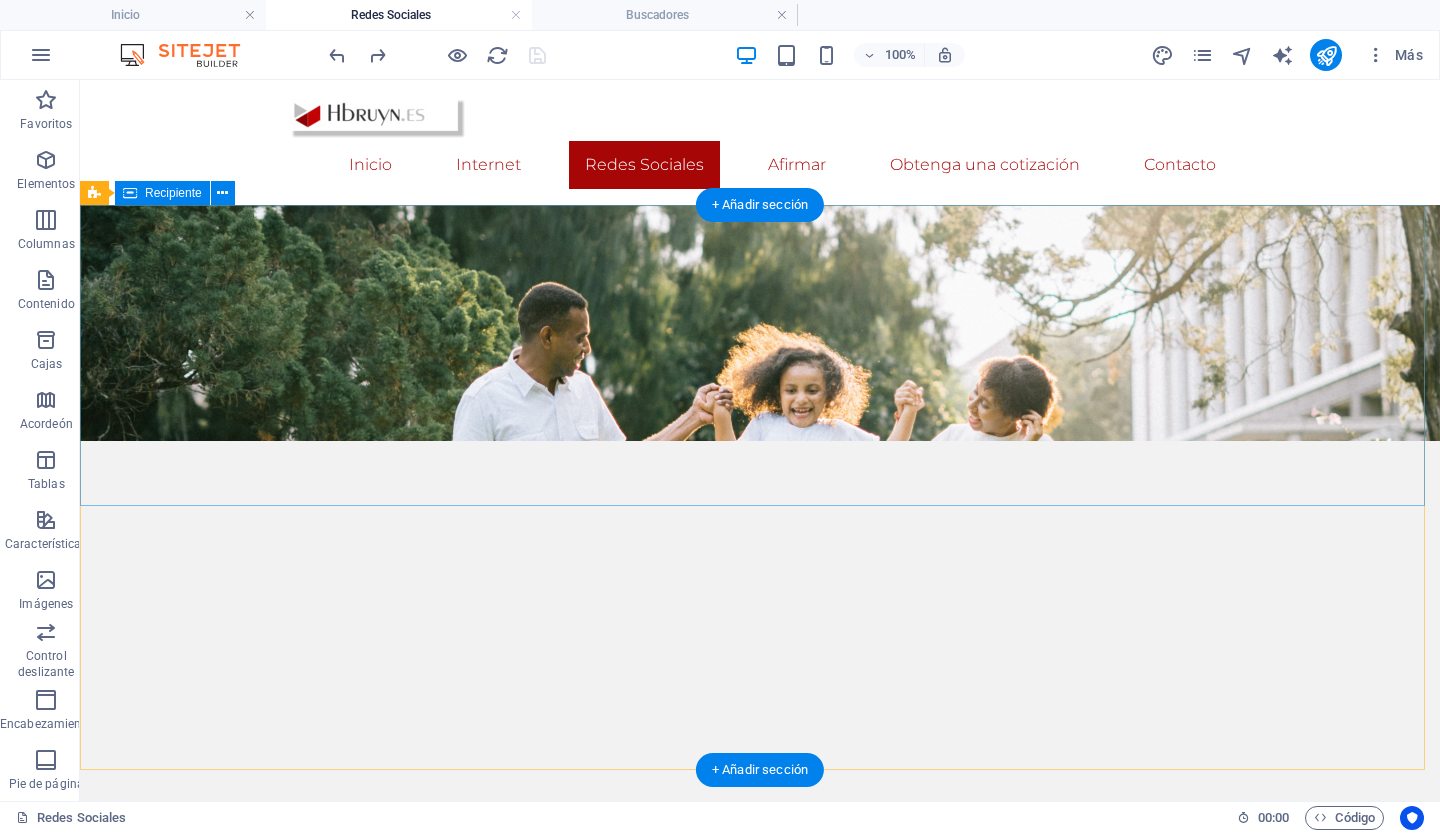 click on "Suelta el contenido aquí o  Añadir elementos  Pegar portapapeles" at bounding box center [760, 999] 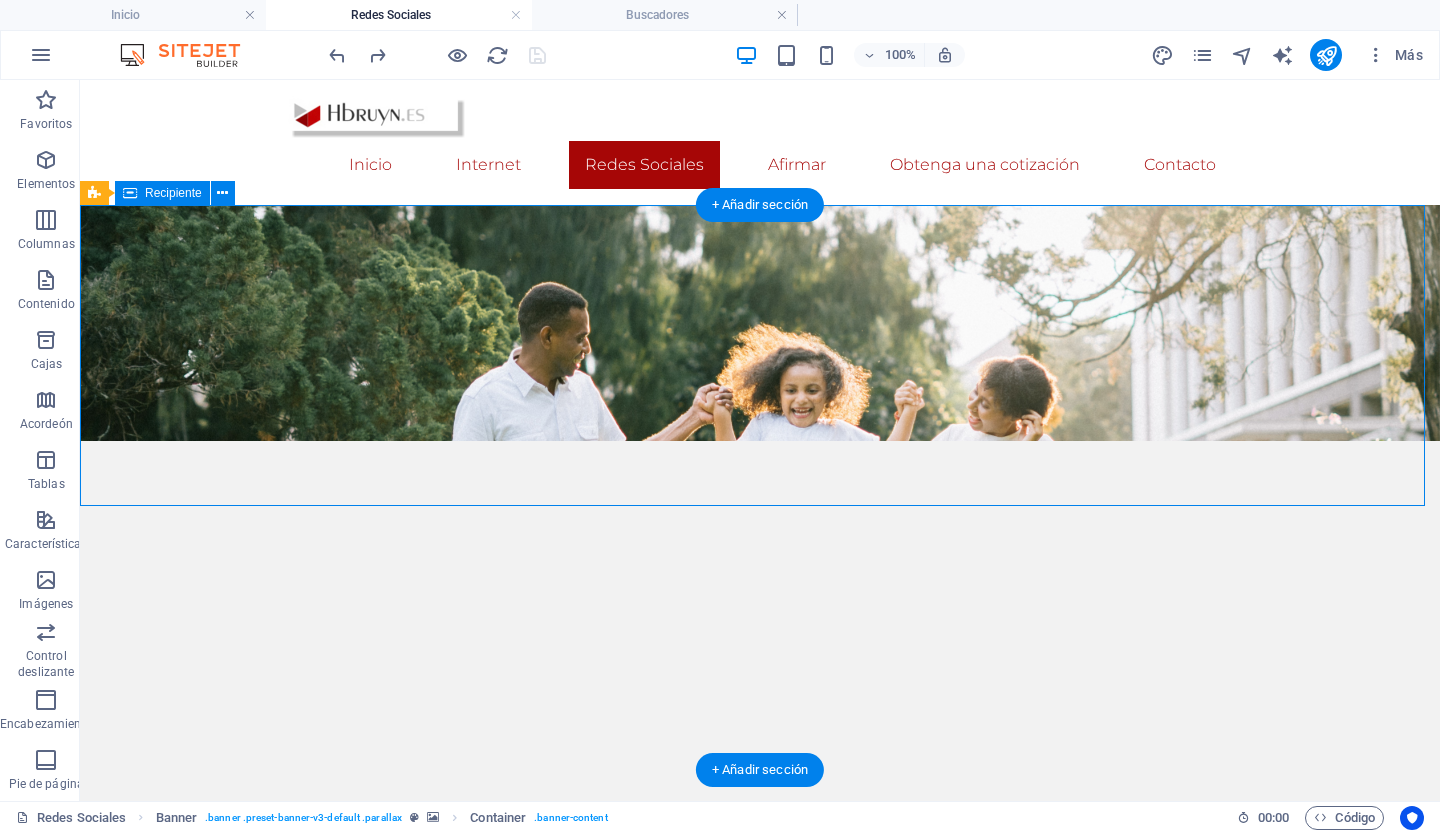 click on "Suelta el contenido aquí o  Añadir elementos  Pegar portapapeles" at bounding box center (760, 999) 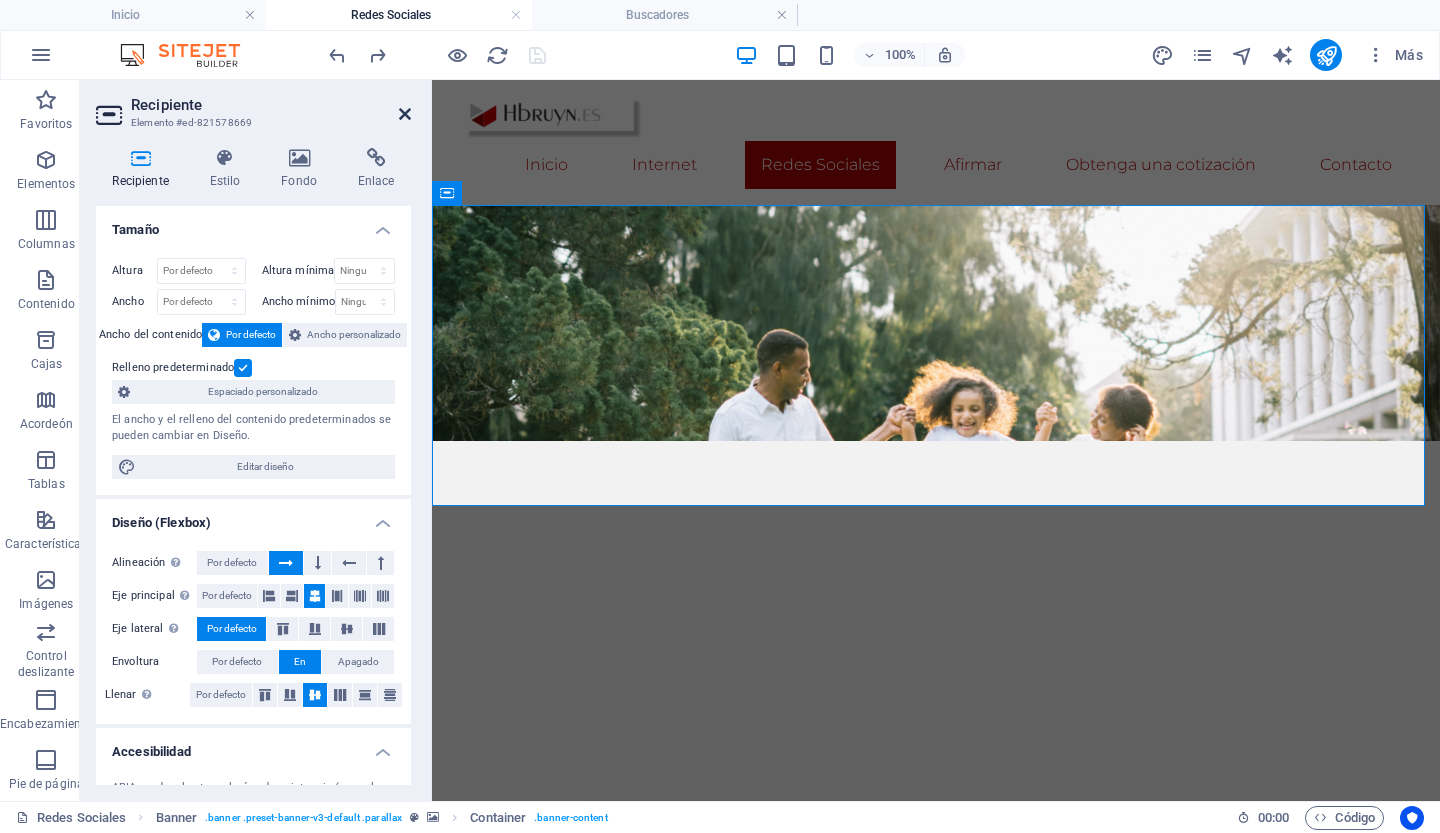 click at bounding box center [405, 114] 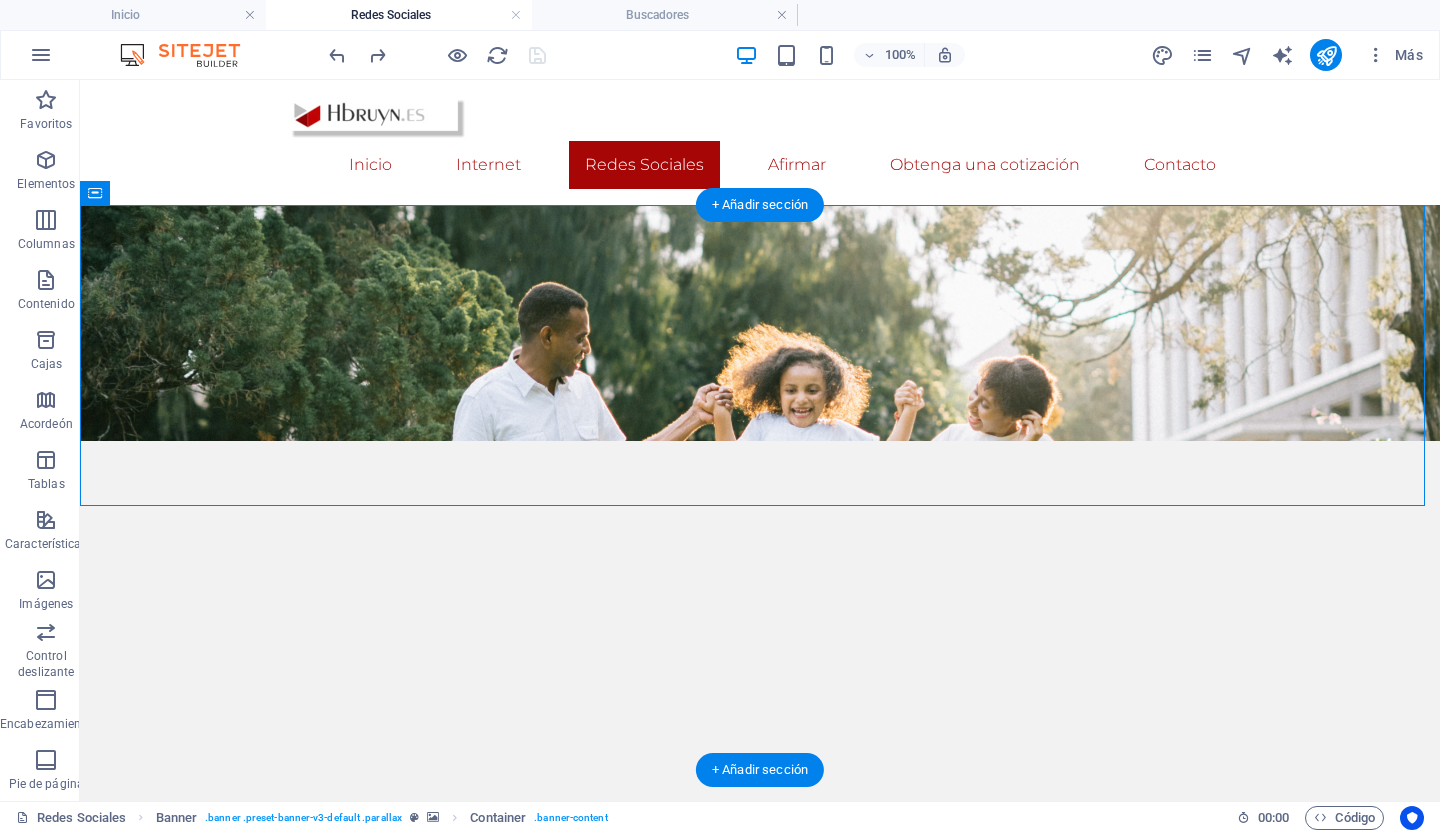 click at bounding box center (760, 464) 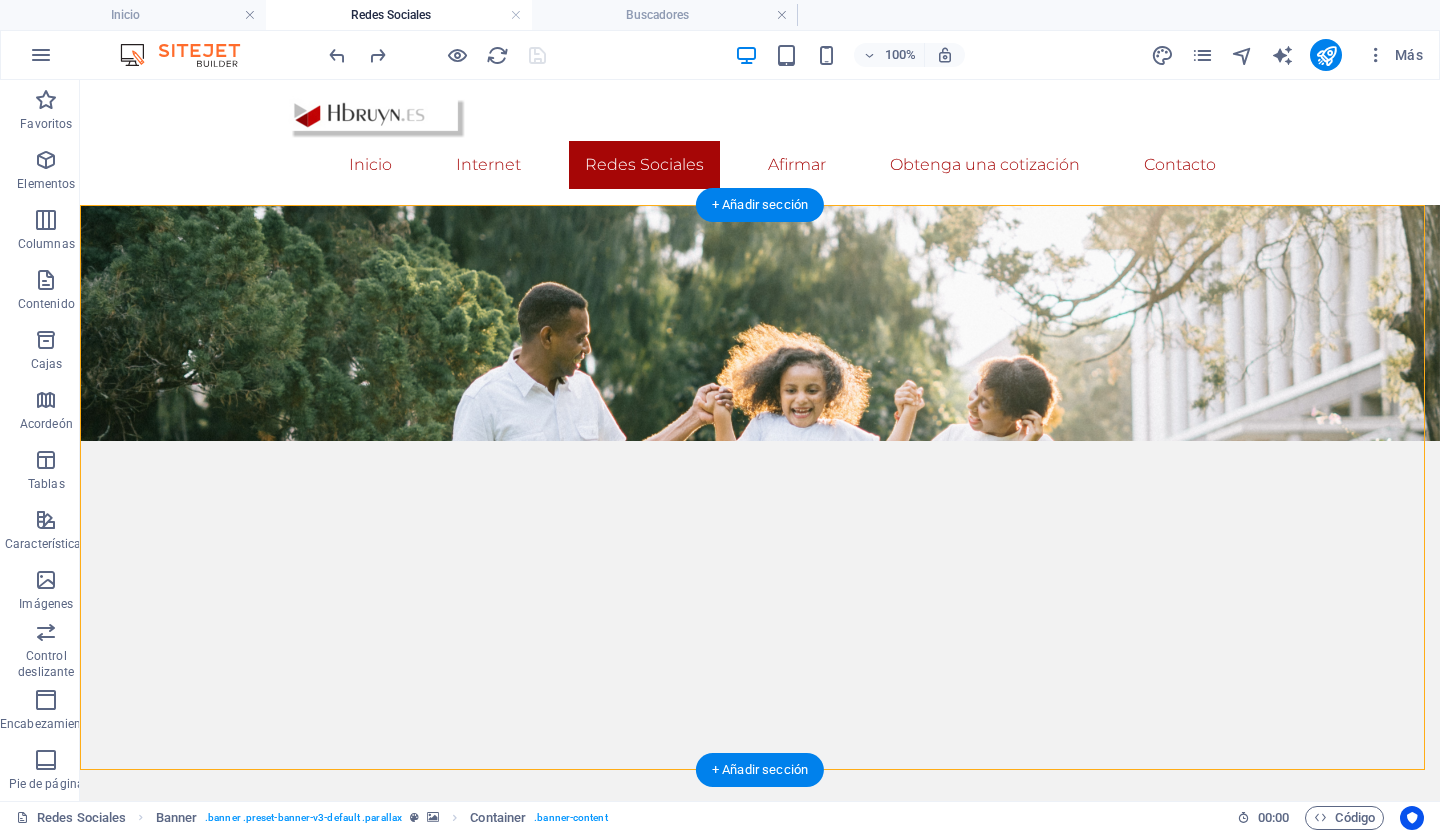 click at bounding box center (760, 464) 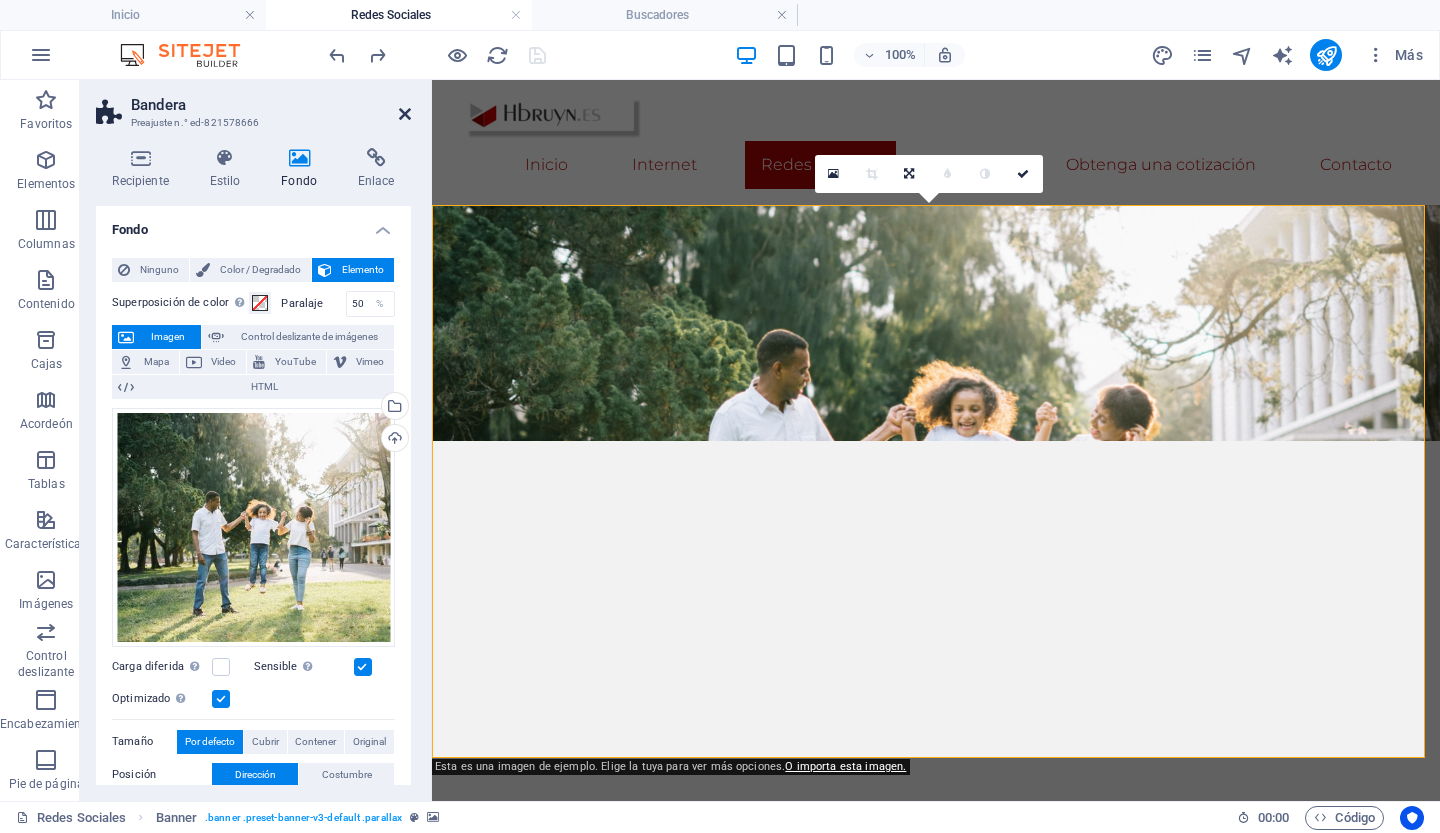 click at bounding box center [405, 114] 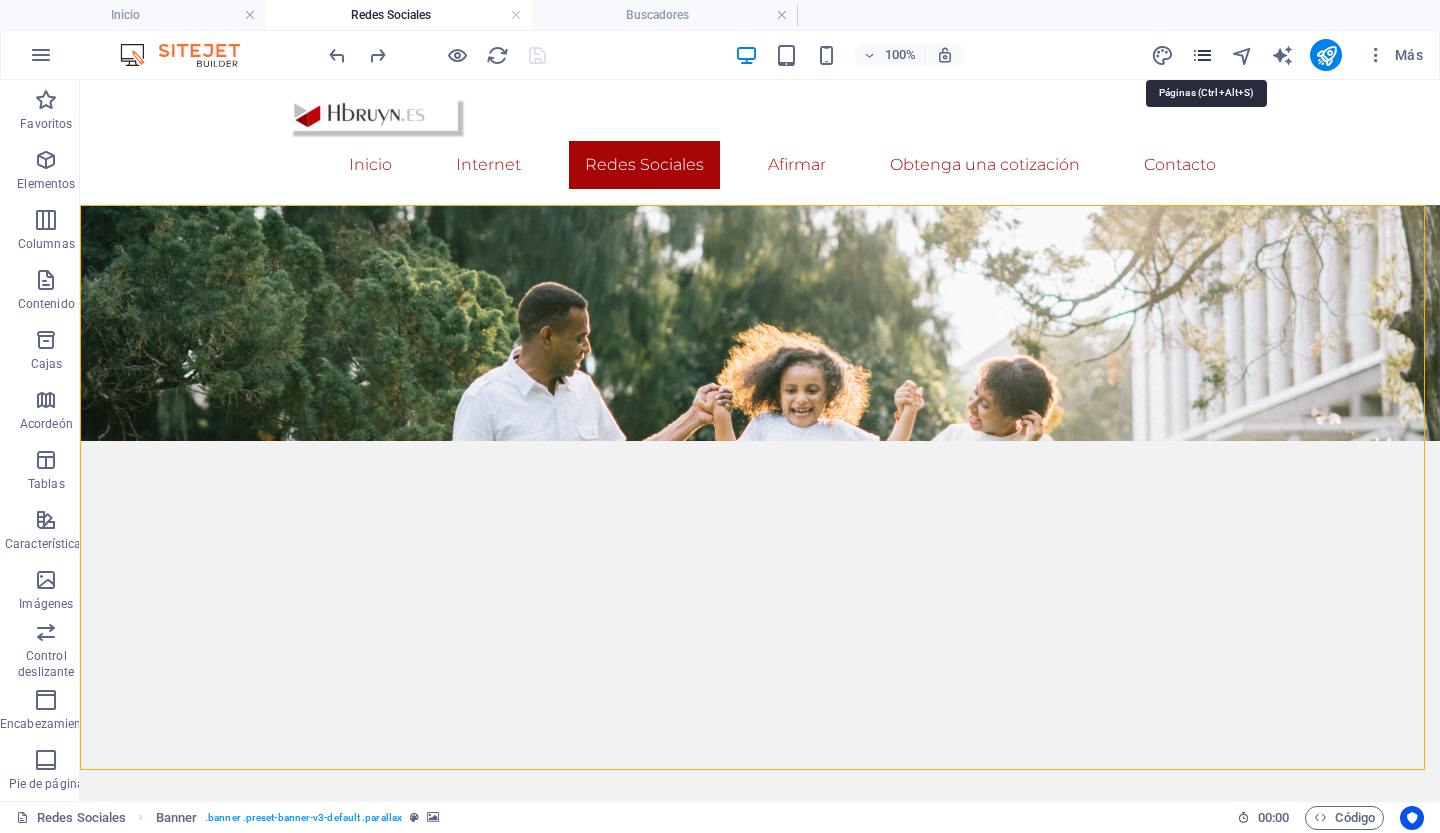 click at bounding box center (1202, 55) 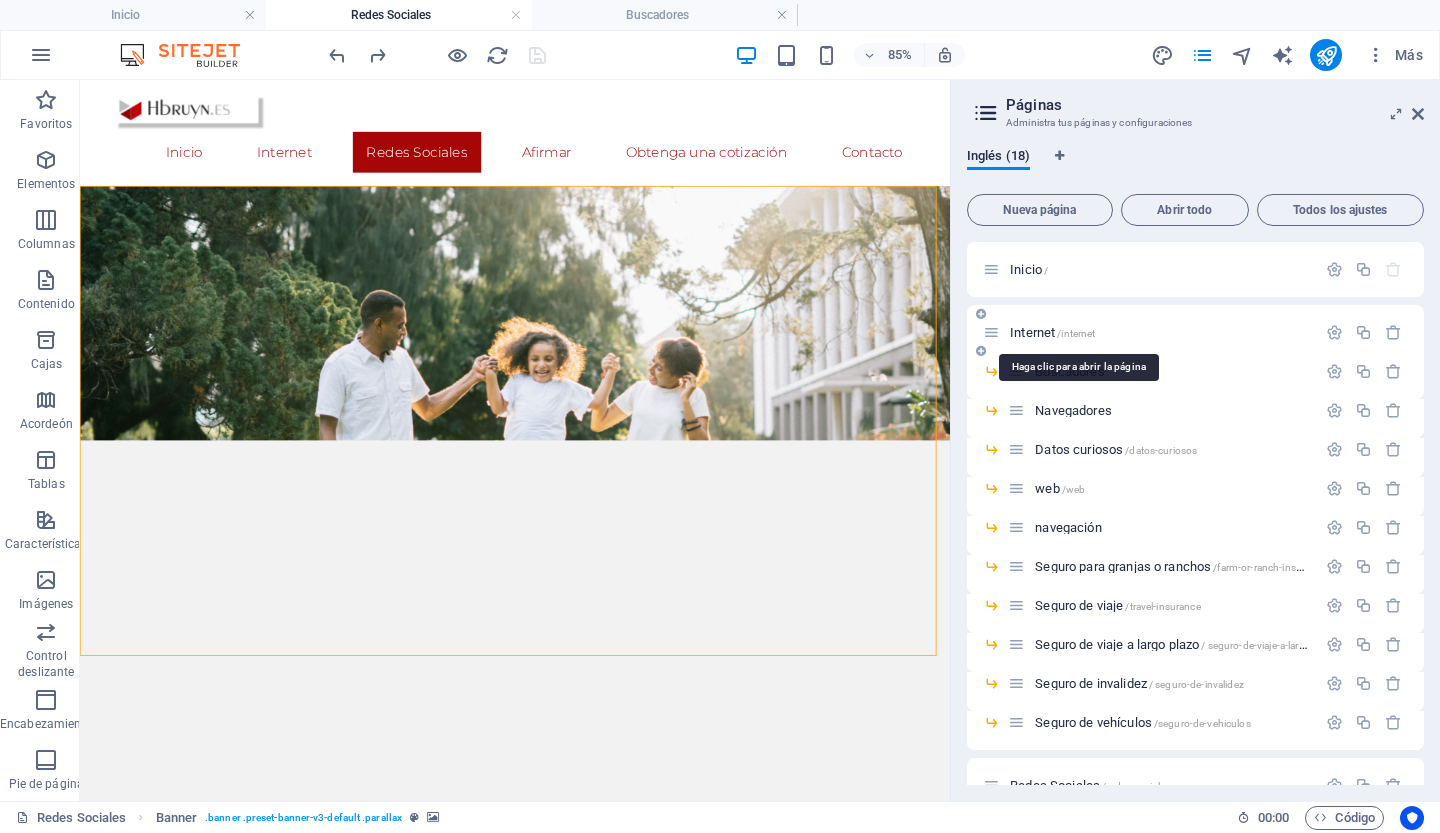 click on "Internet" at bounding box center [1032, 332] 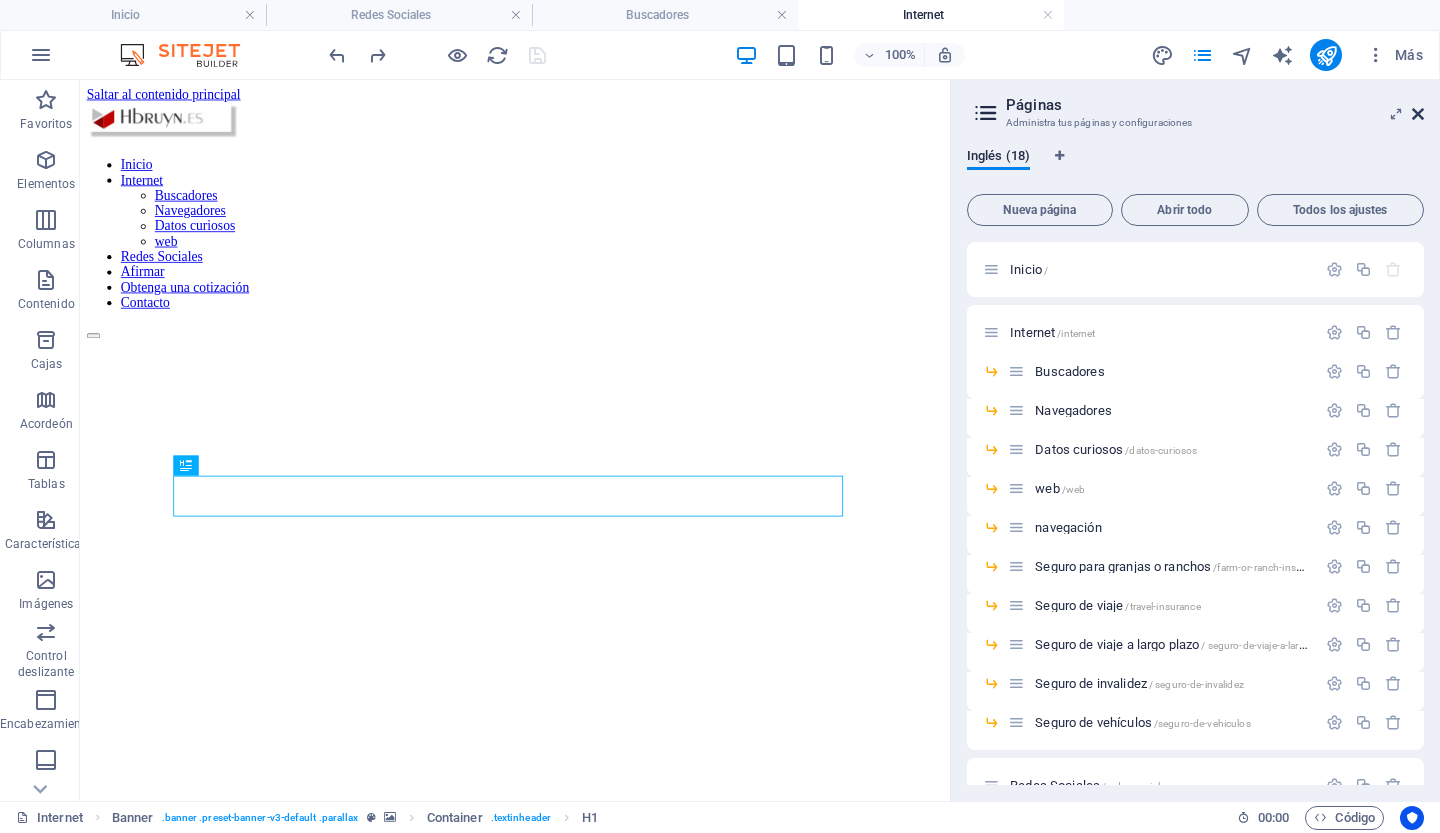 scroll, scrollTop: 0, scrollLeft: 0, axis: both 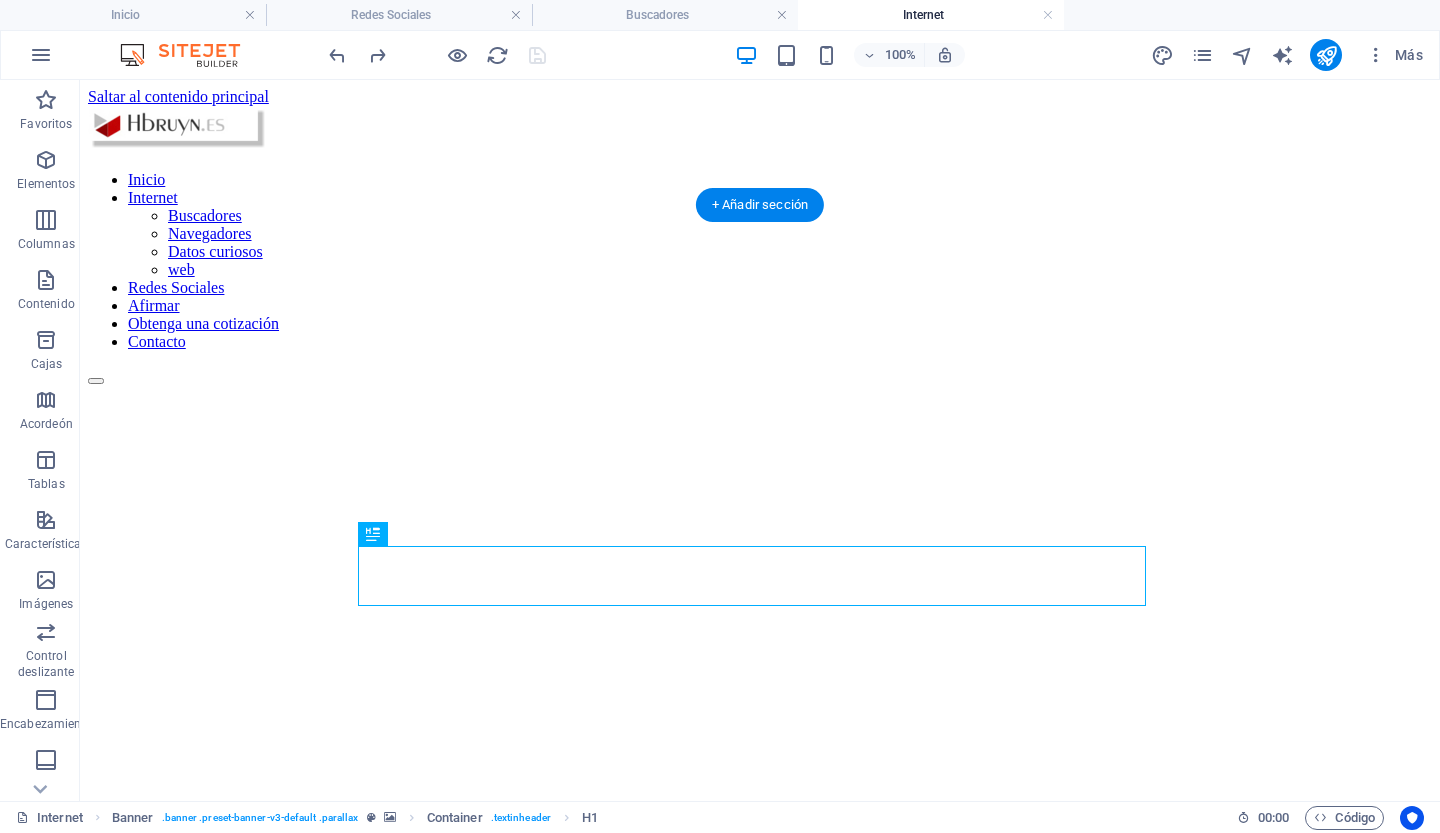 click at bounding box center (760, 323) 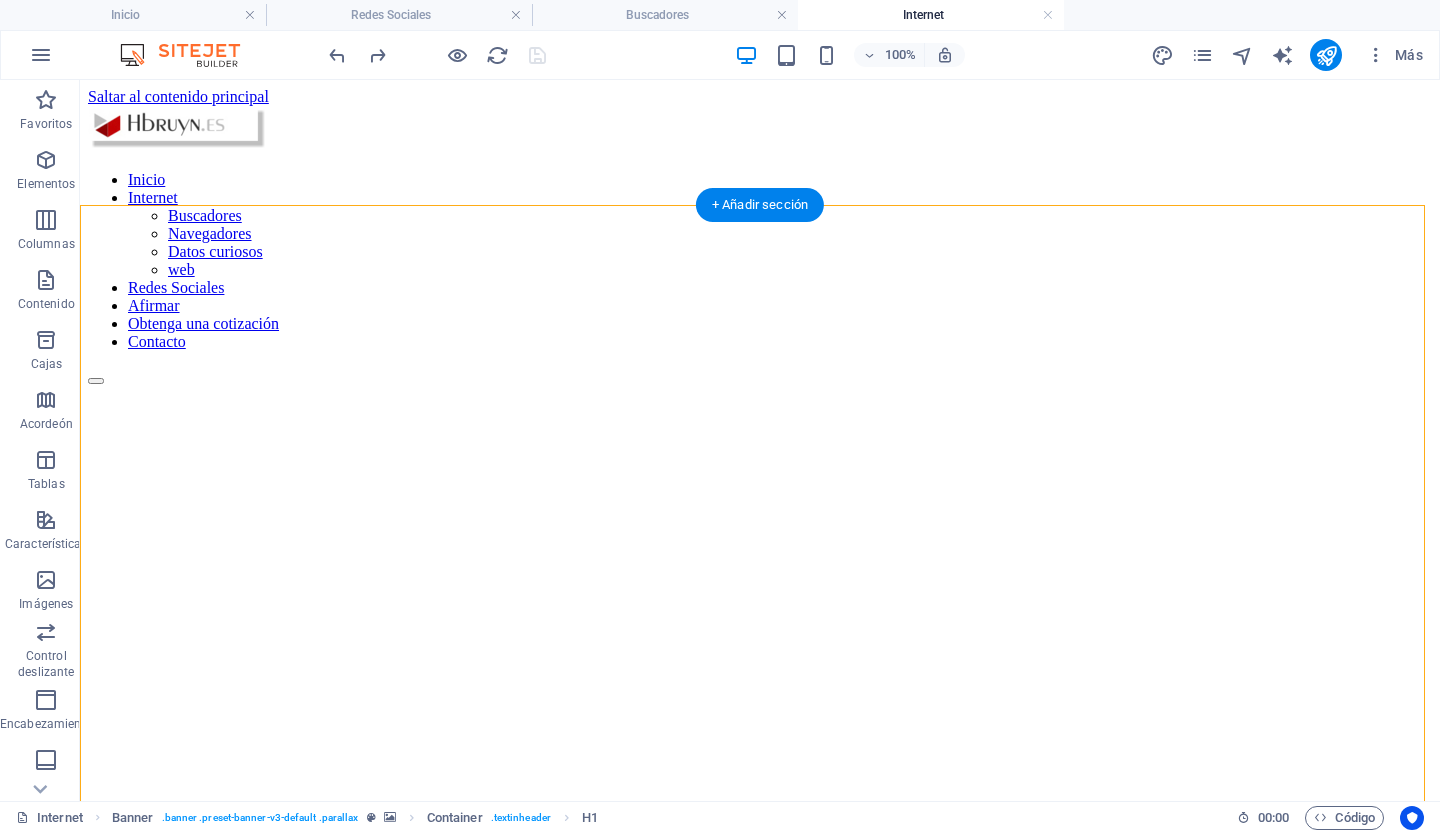 click at bounding box center (760, 323) 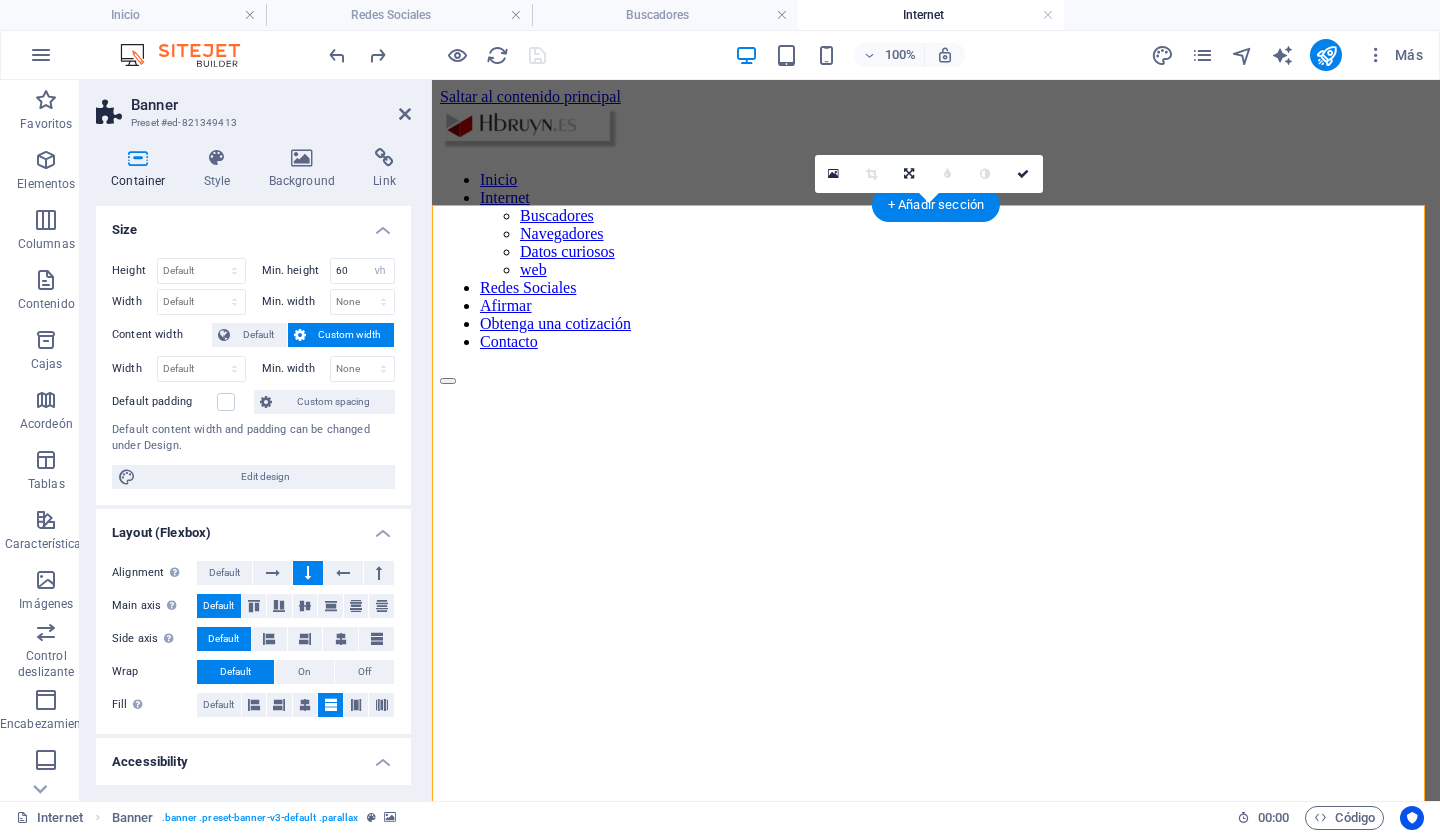 click at bounding box center [936, 323] 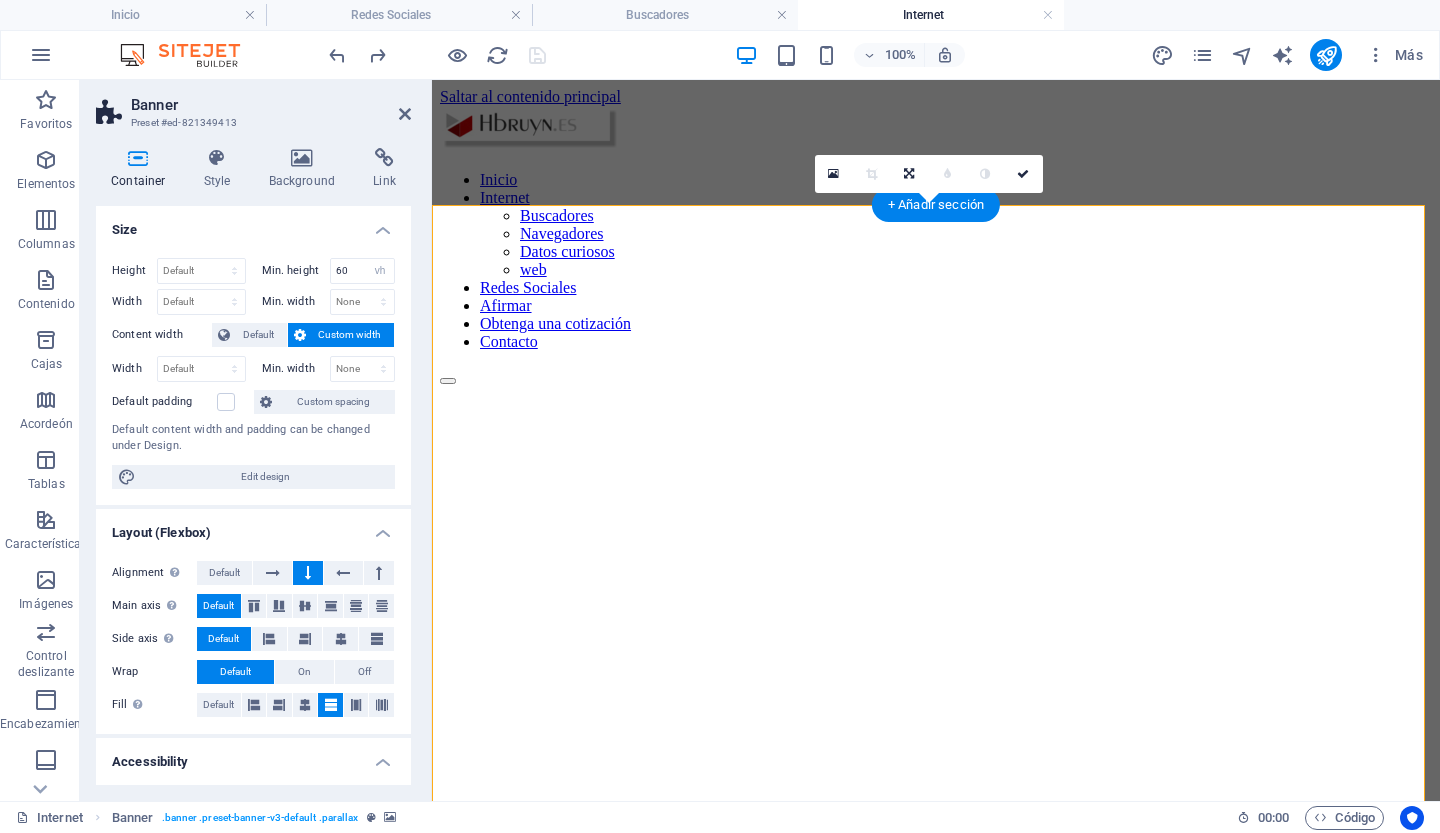 drag, startPoint x: 1740, startPoint y: 703, endPoint x: 1388, endPoint y: 703, distance: 352 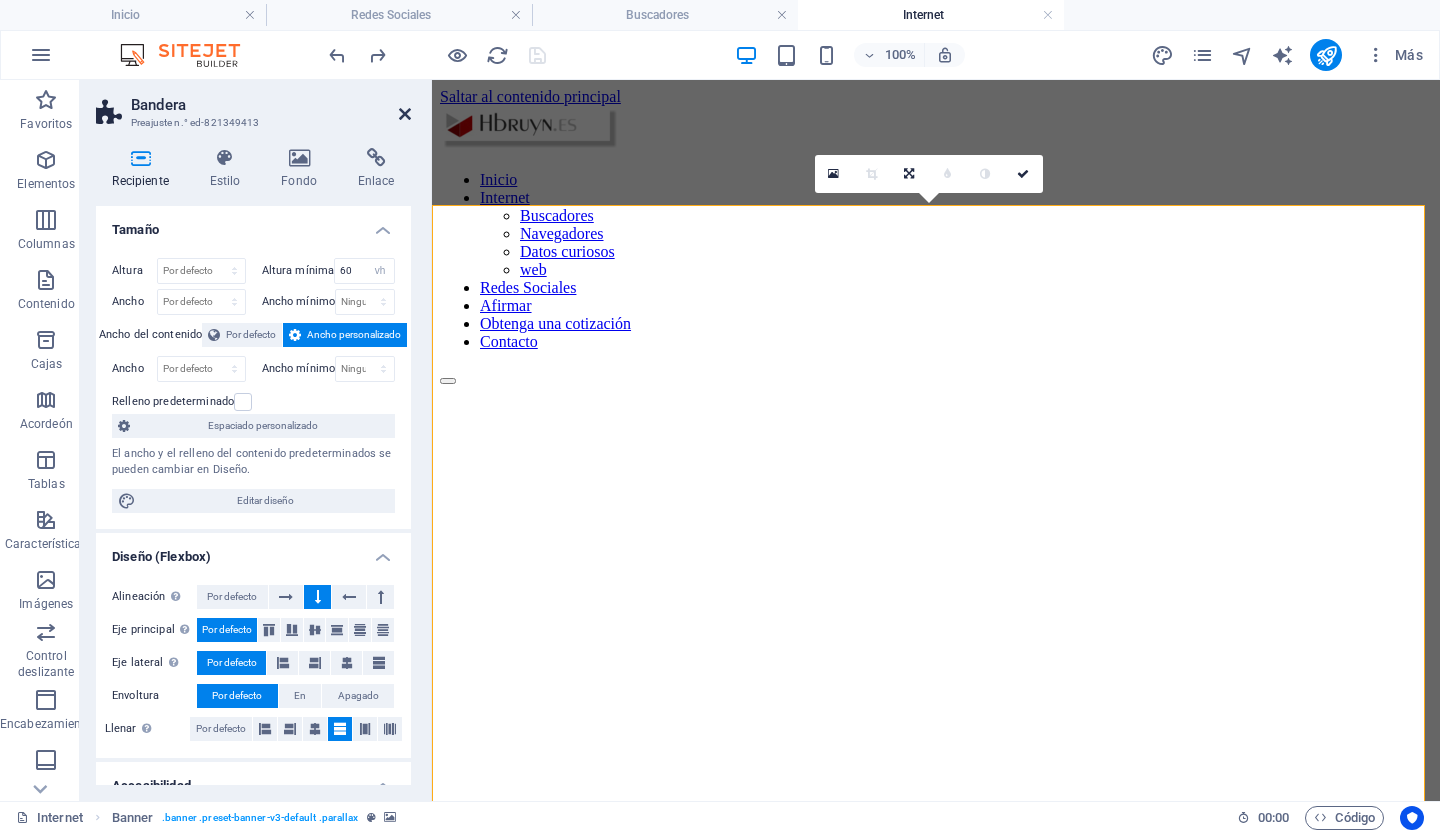click at bounding box center [405, 114] 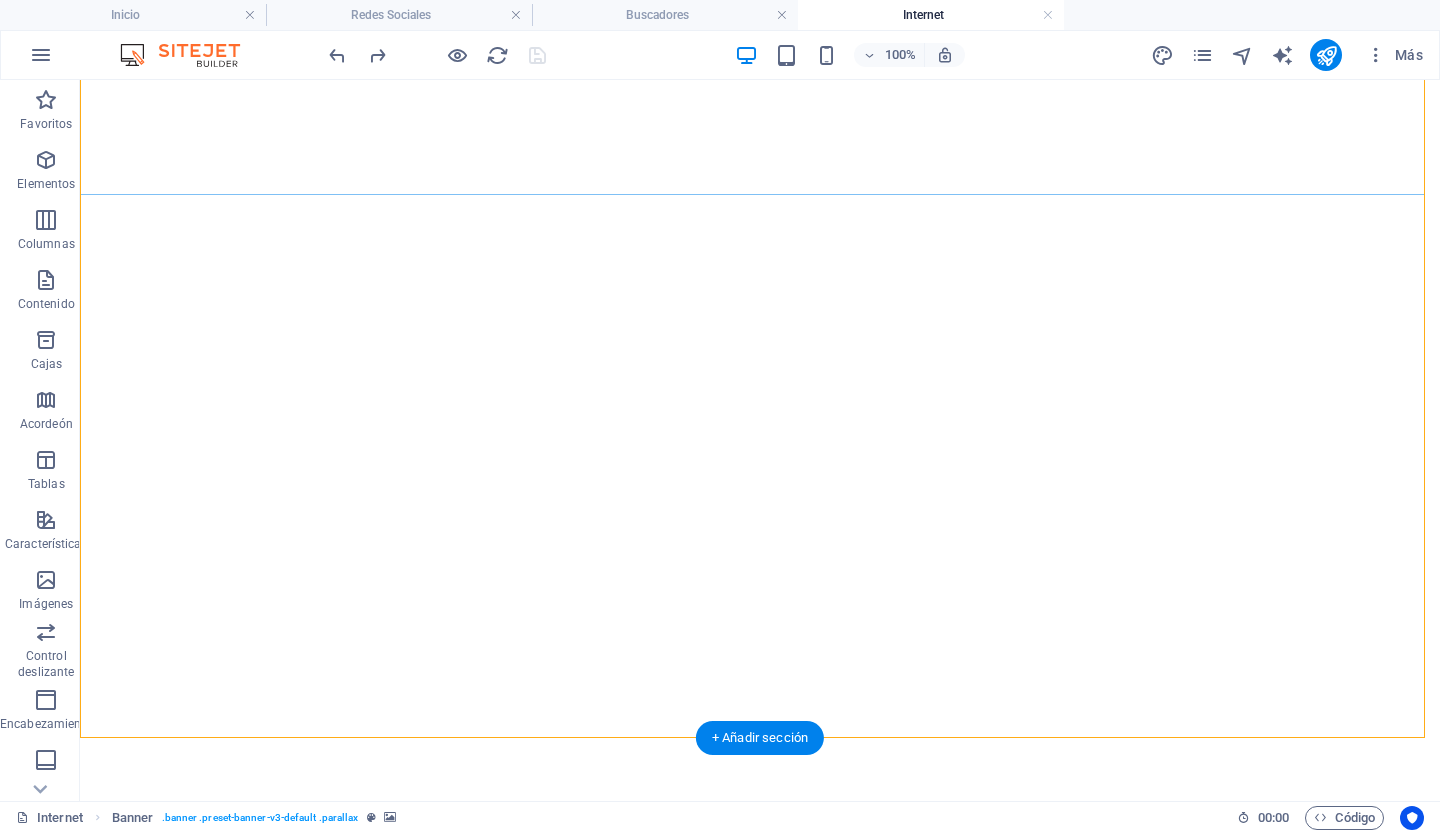 scroll, scrollTop: 311, scrollLeft: 0, axis: vertical 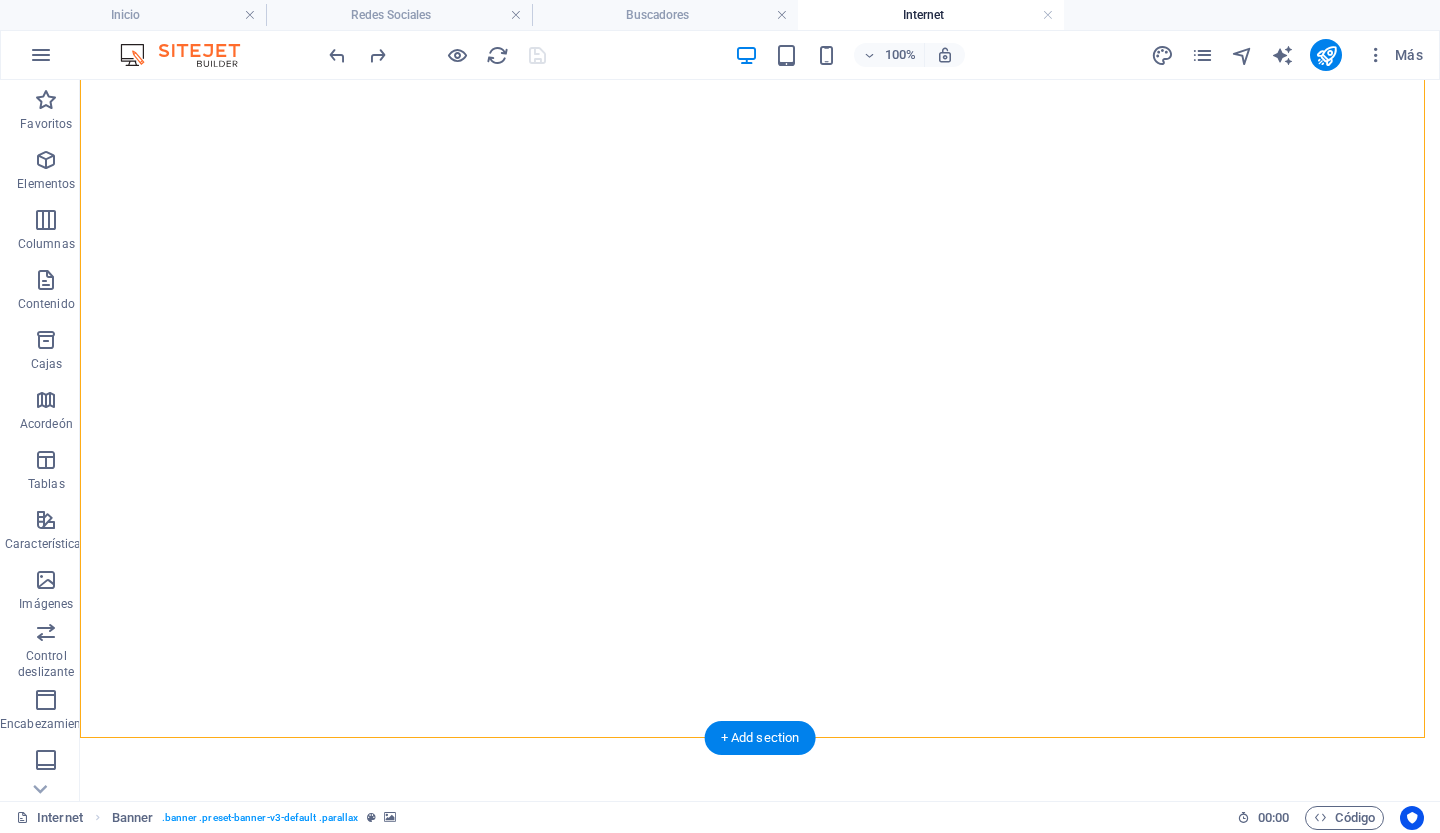click at bounding box center (760, 167) 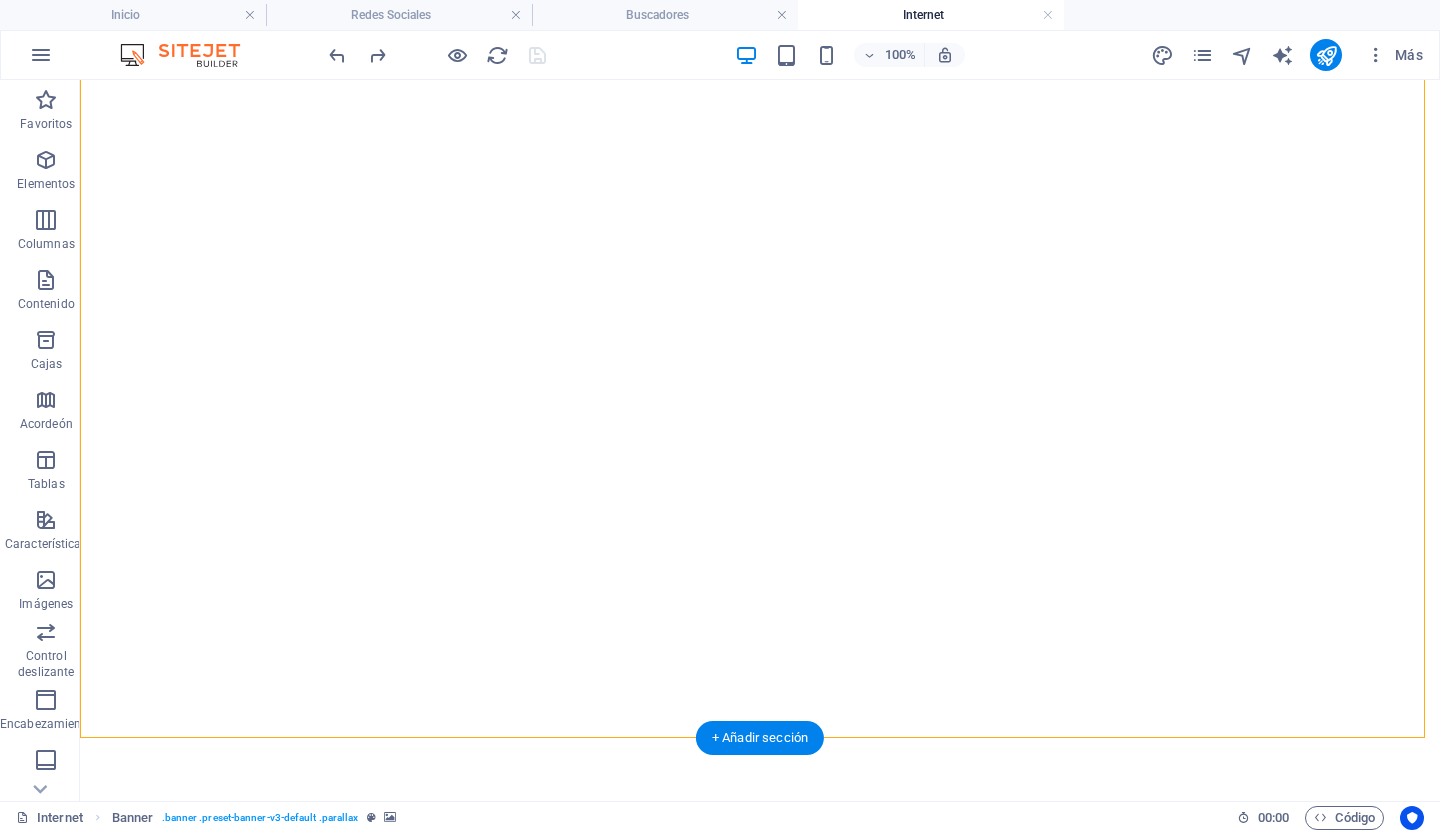 click at bounding box center [760, 167] 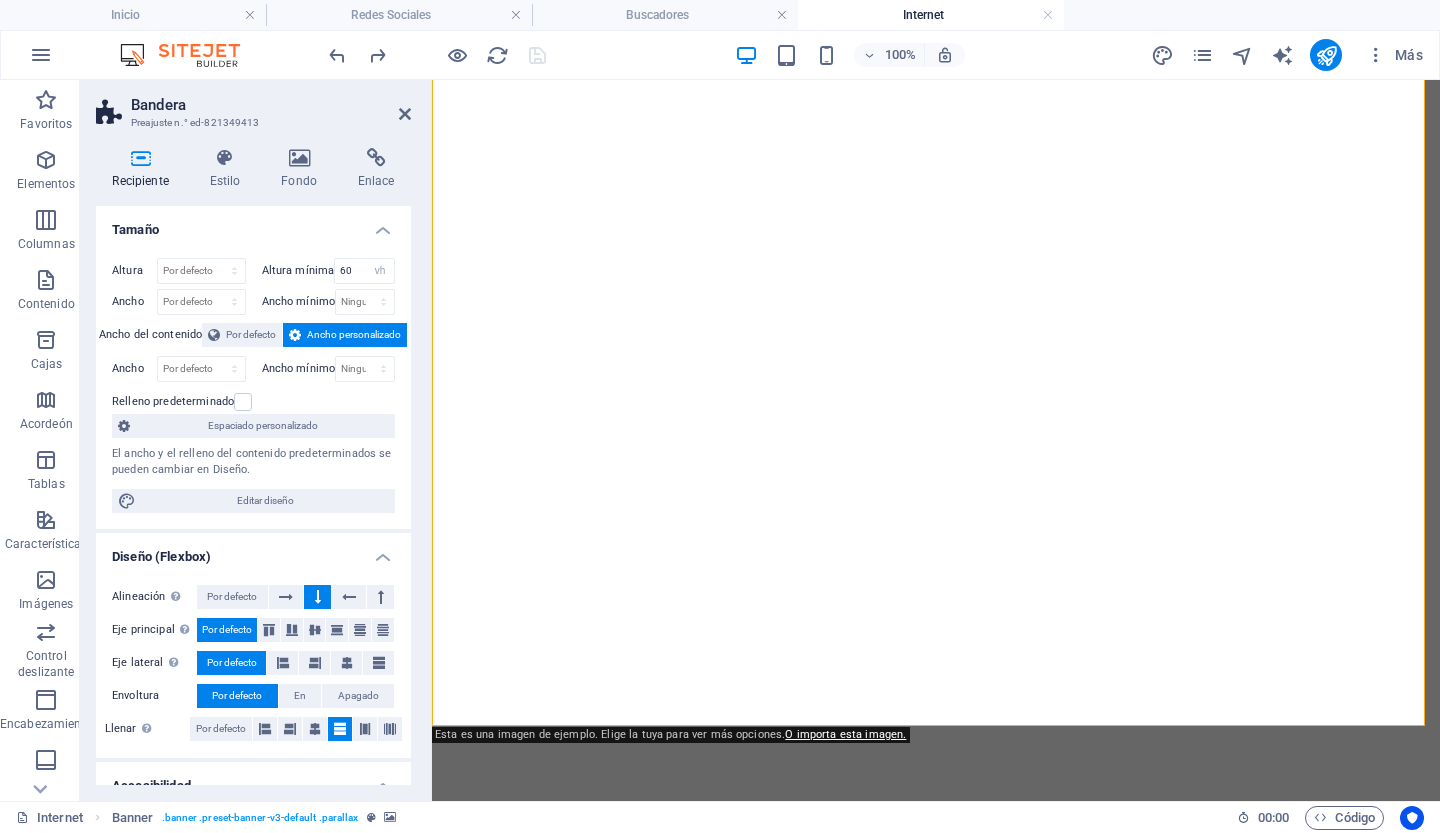 click at bounding box center (936, 167) 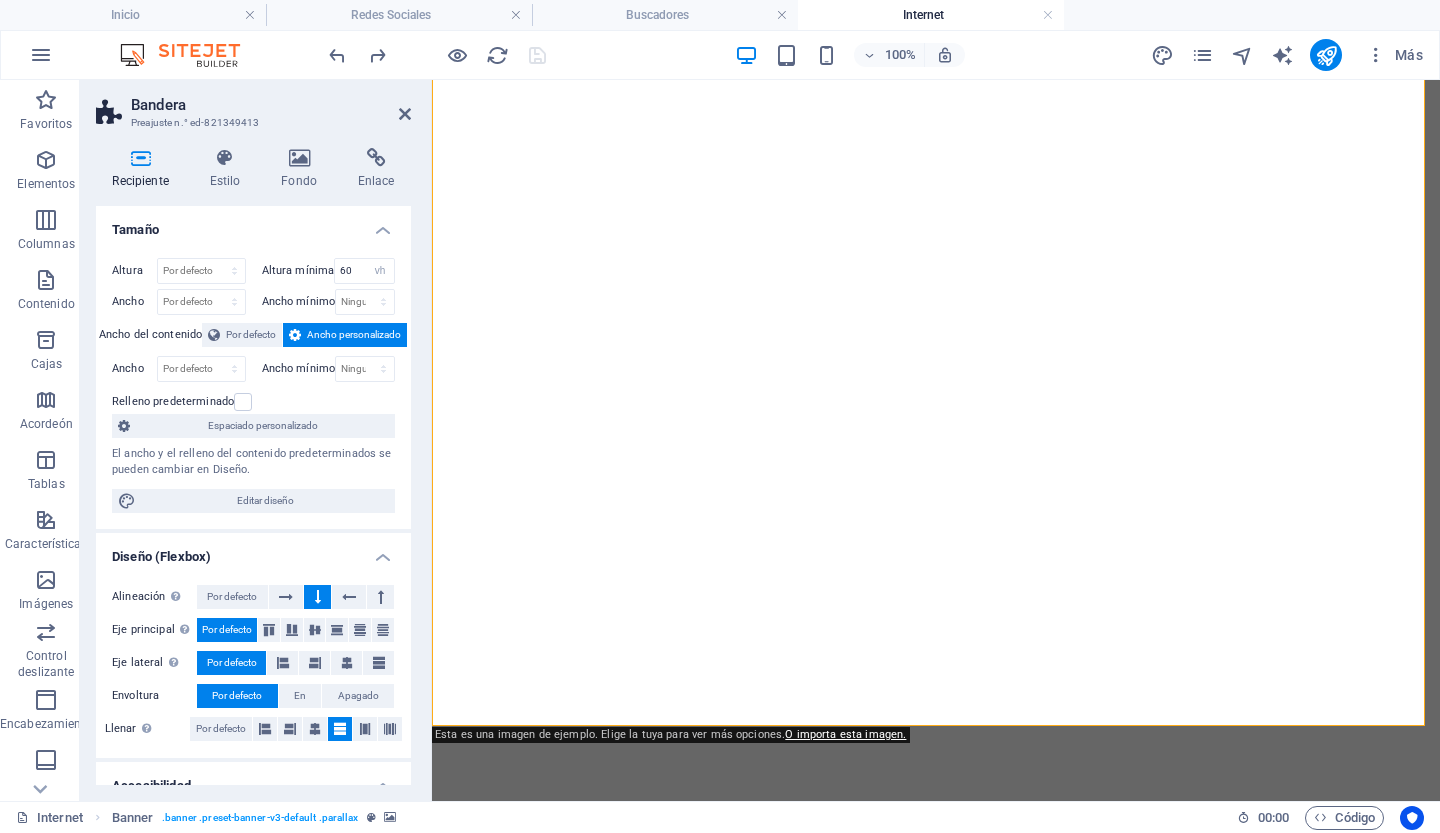 click at bounding box center [936, 167] 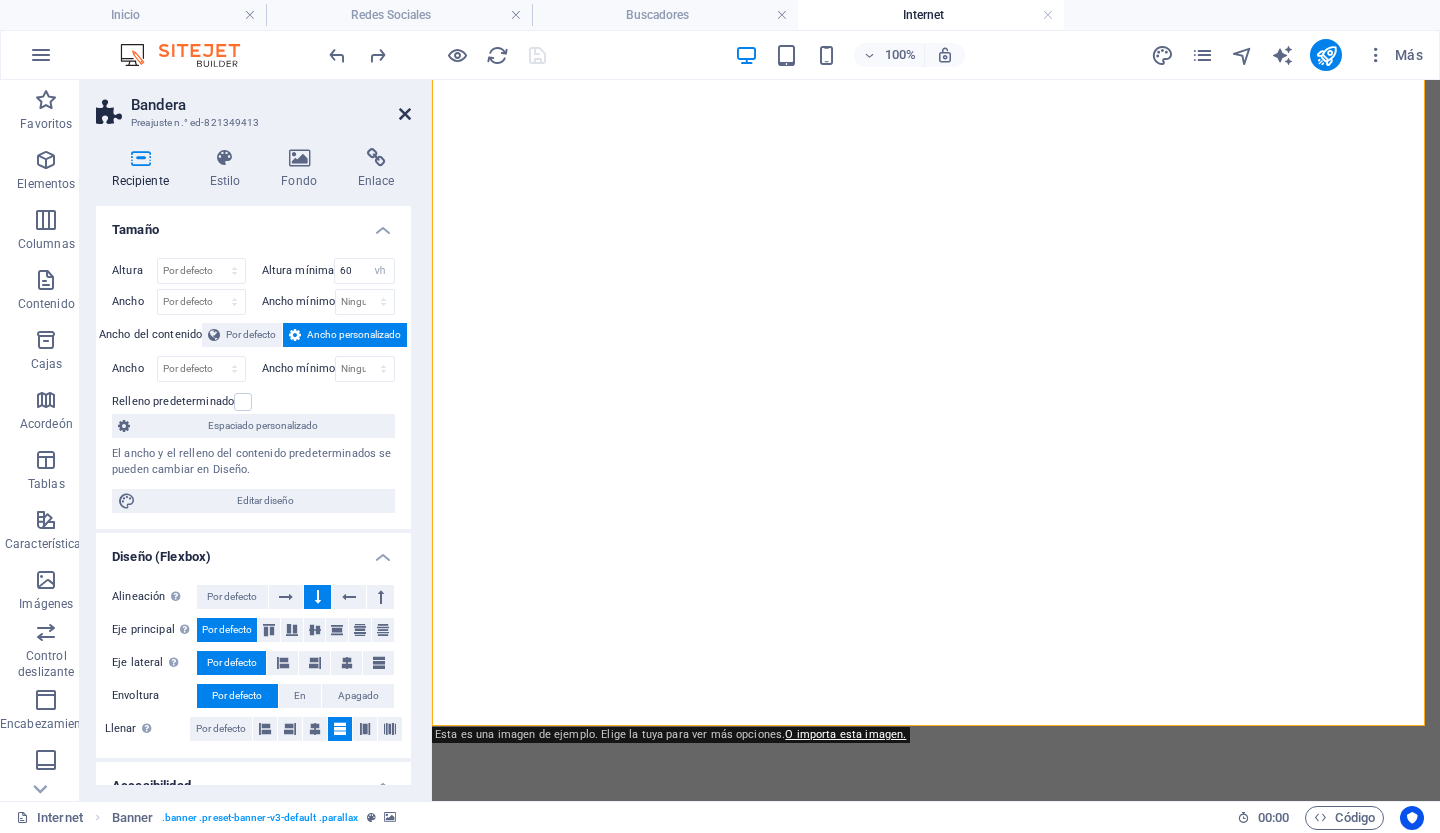 click at bounding box center (405, 114) 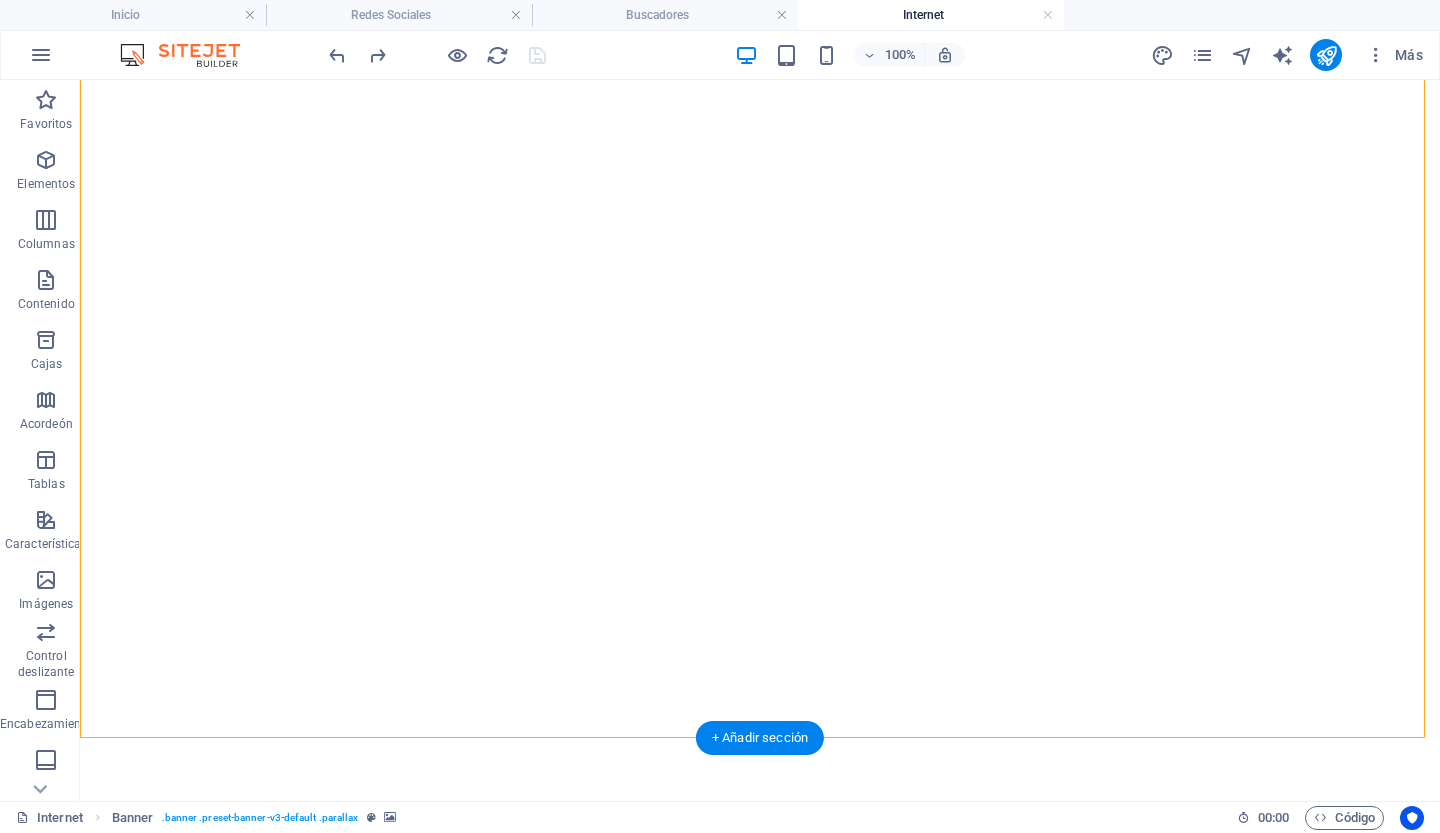 click at bounding box center (760, 167) 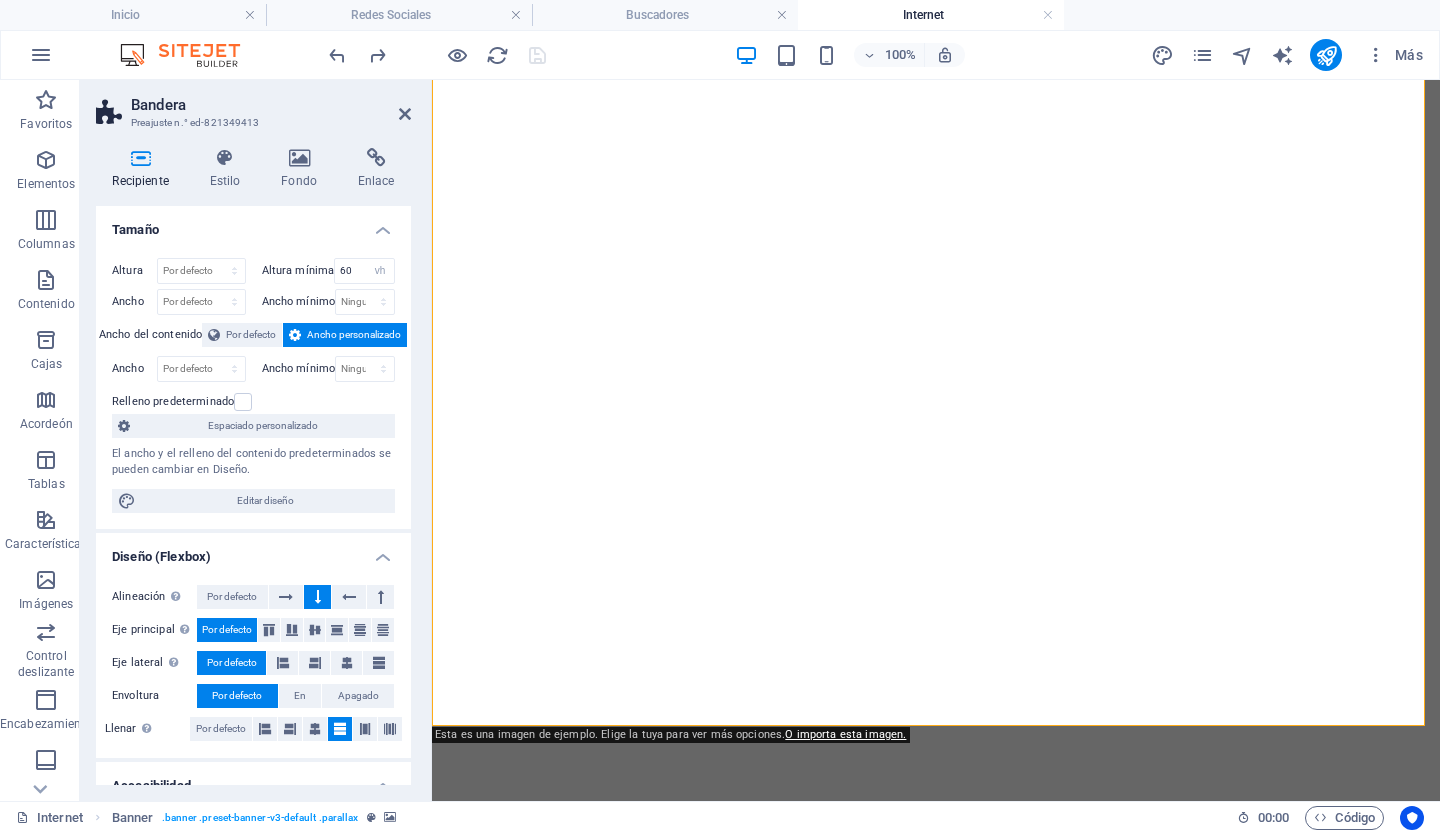 click at bounding box center (936, 167) 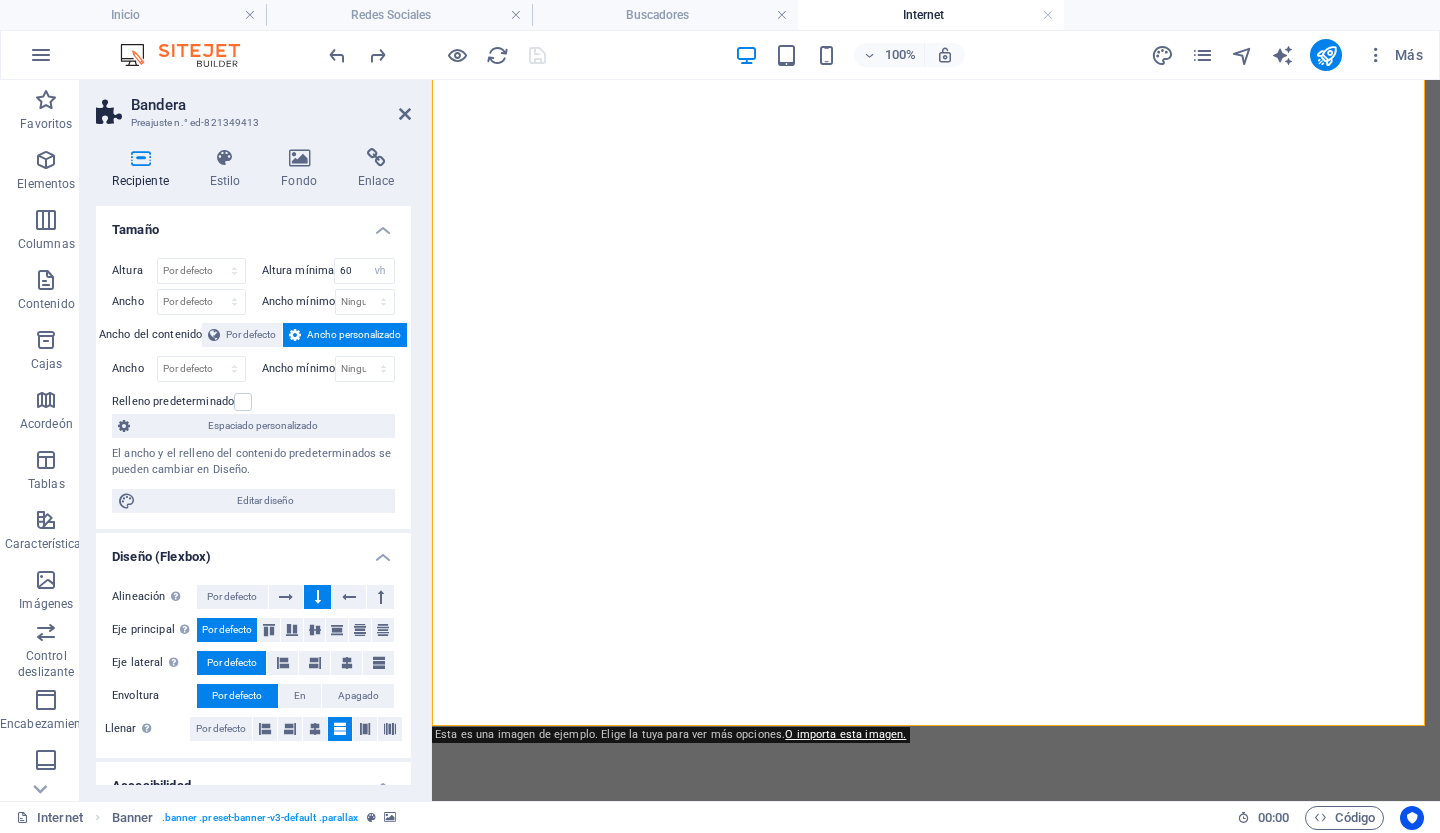 click at bounding box center [936, 167] 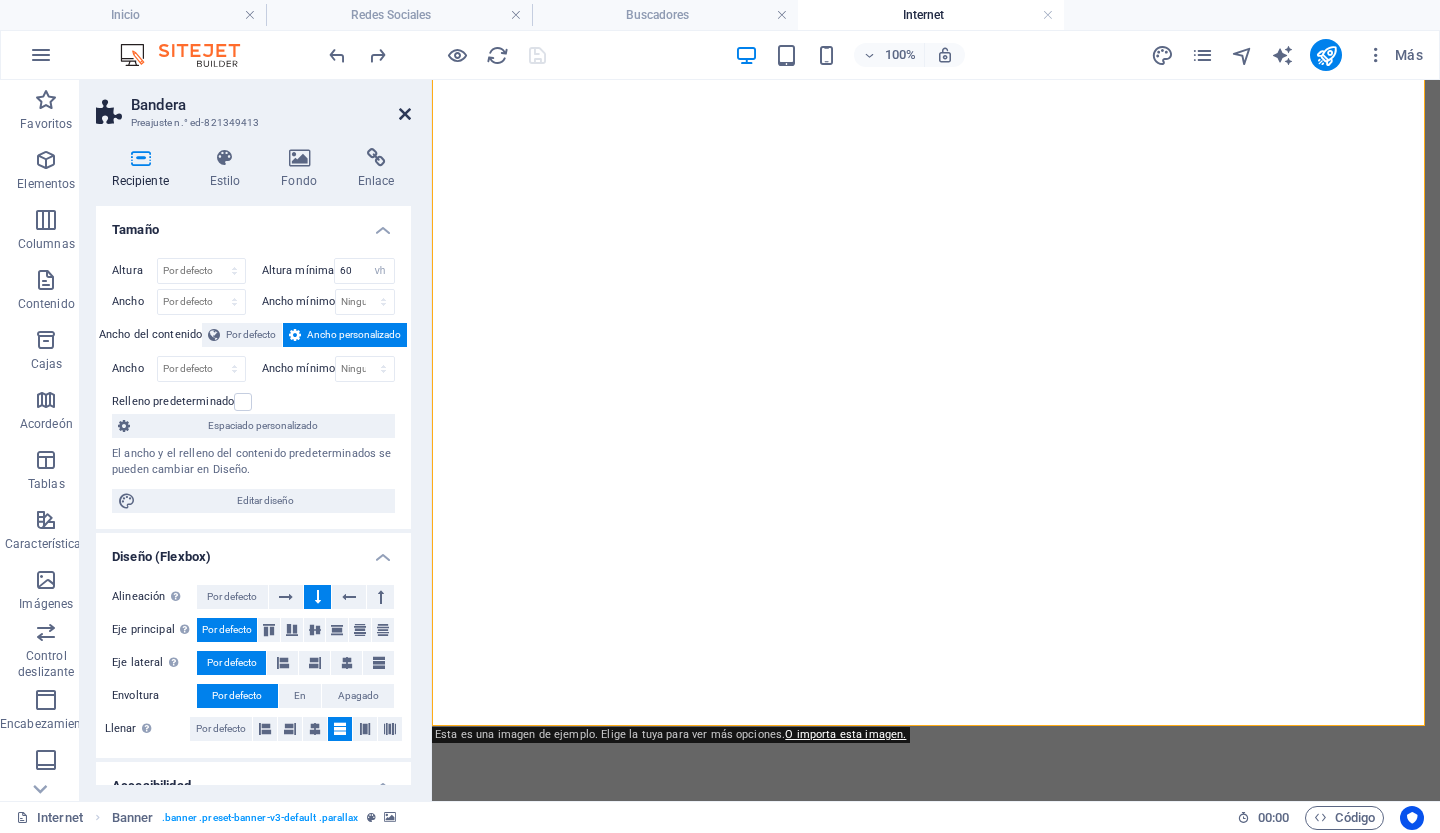 click at bounding box center (405, 114) 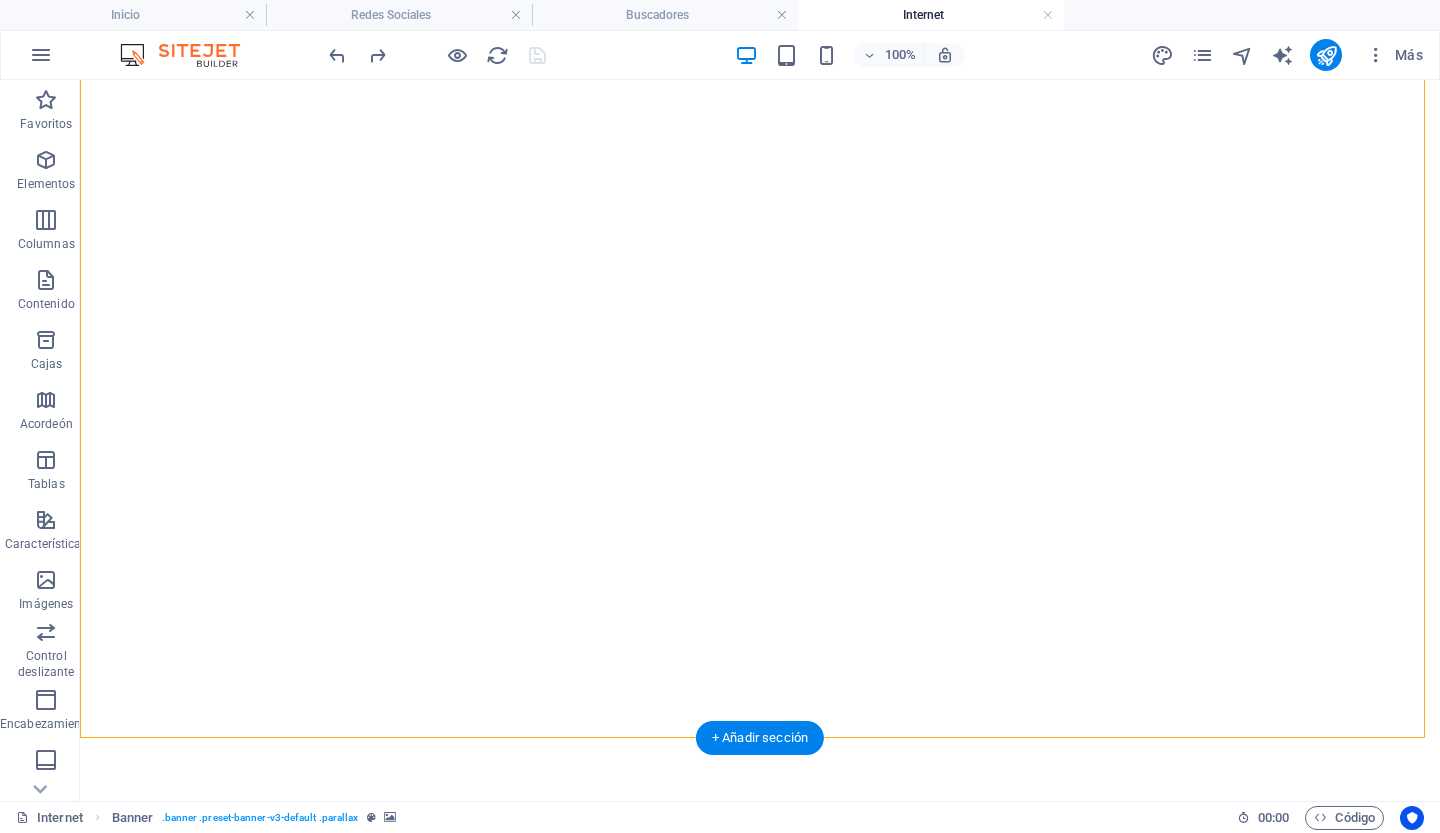 click at bounding box center (760, 167) 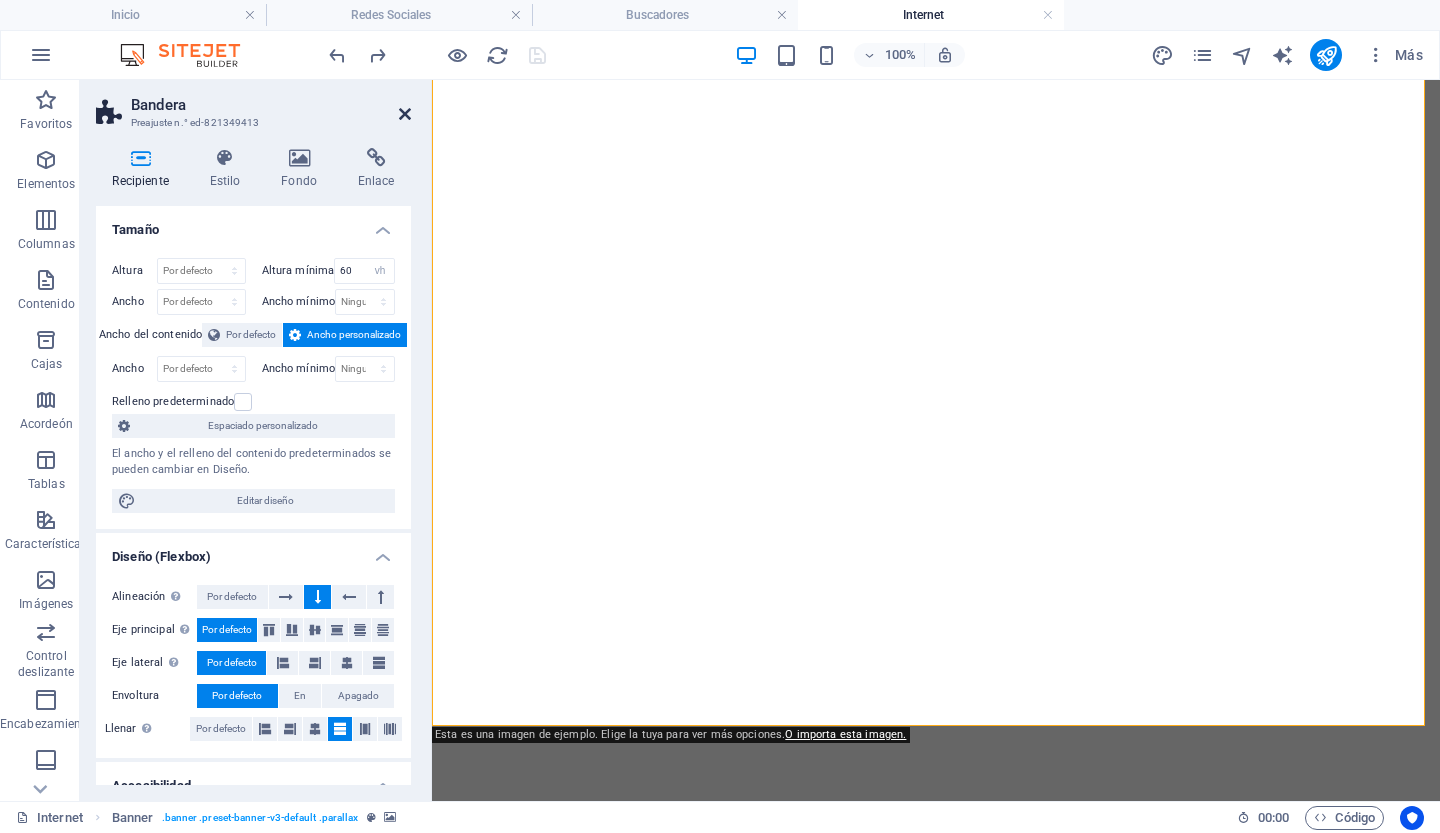 click at bounding box center [405, 114] 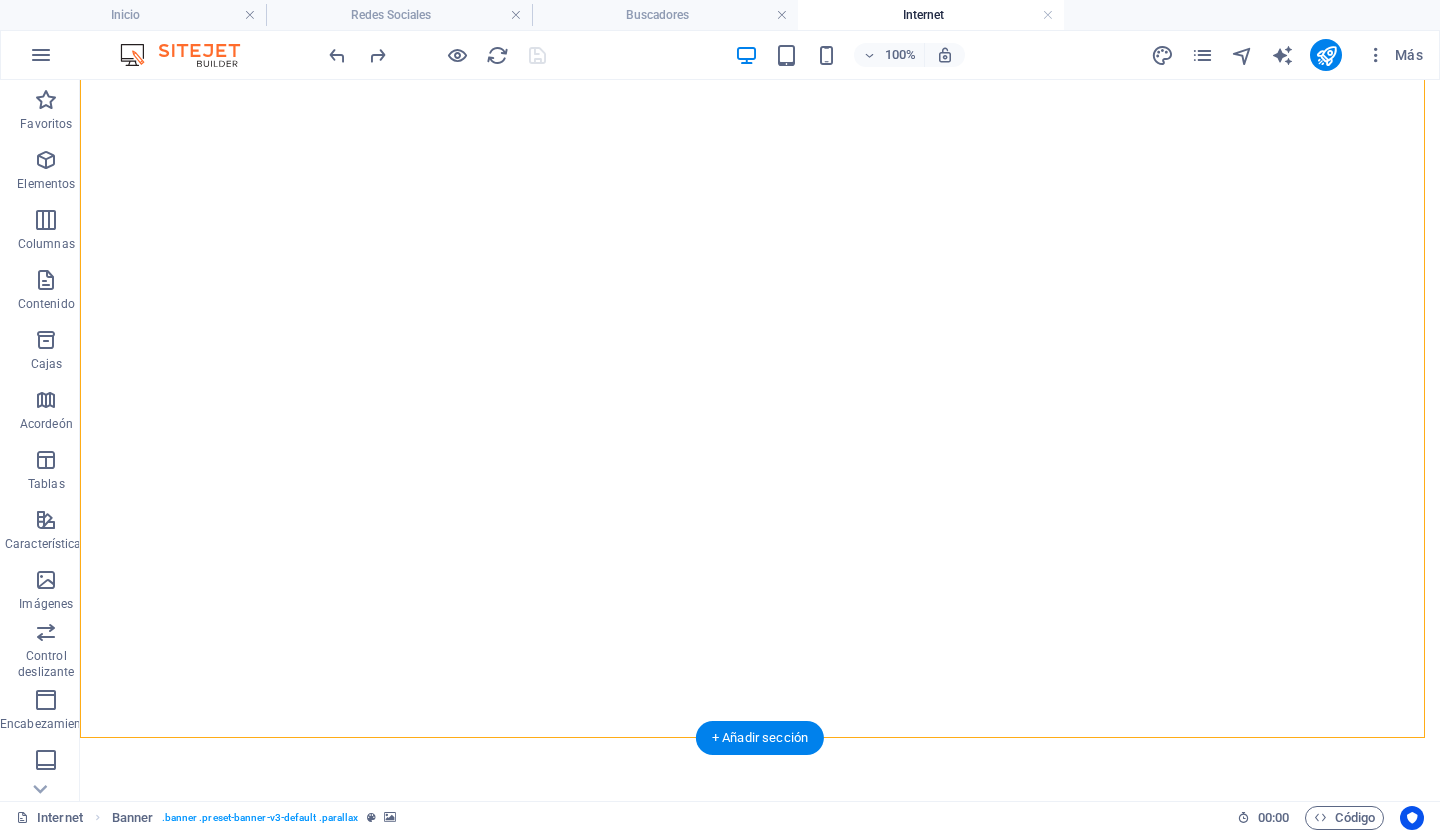 click at bounding box center (760, 167) 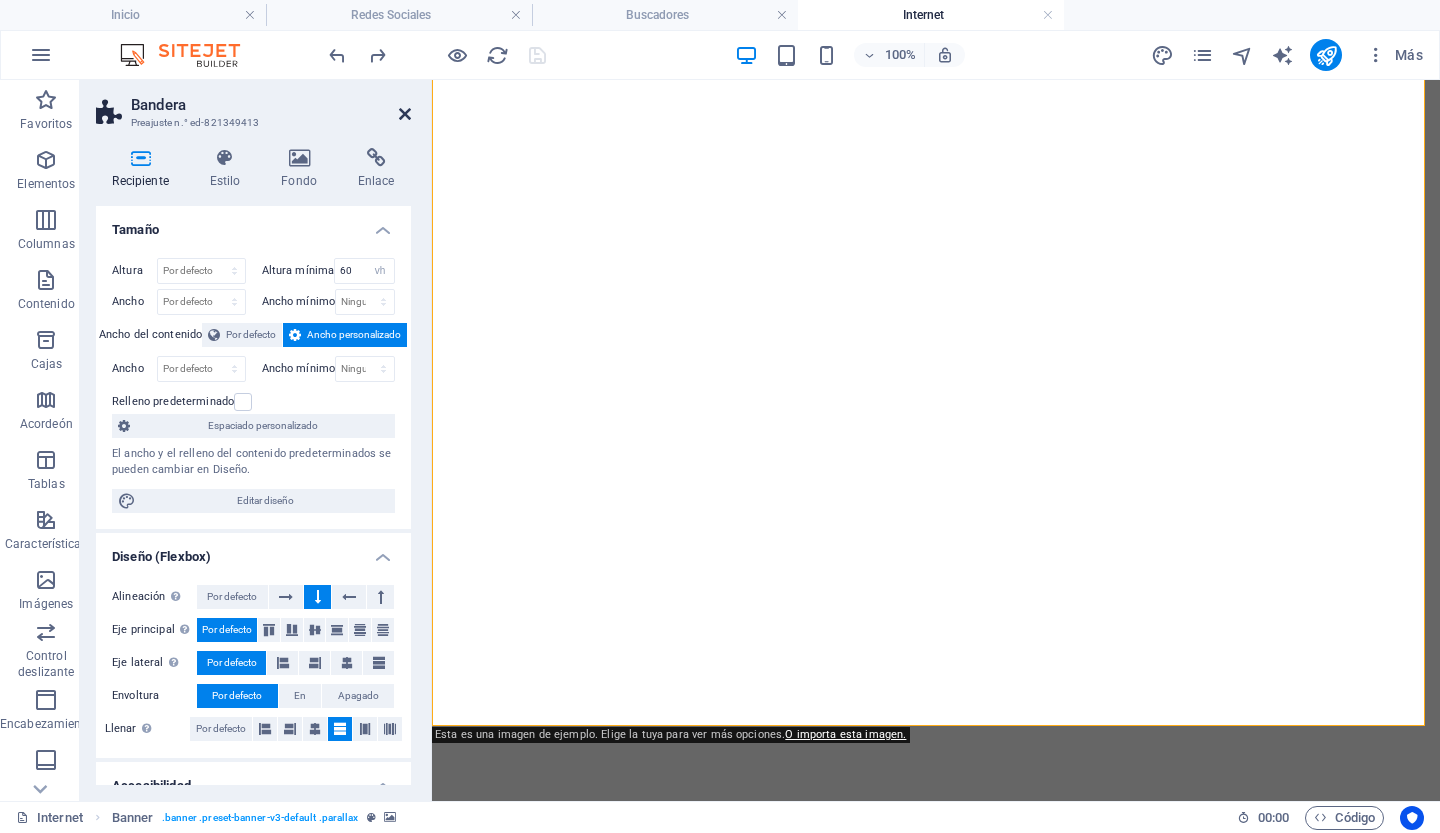 click at bounding box center (405, 114) 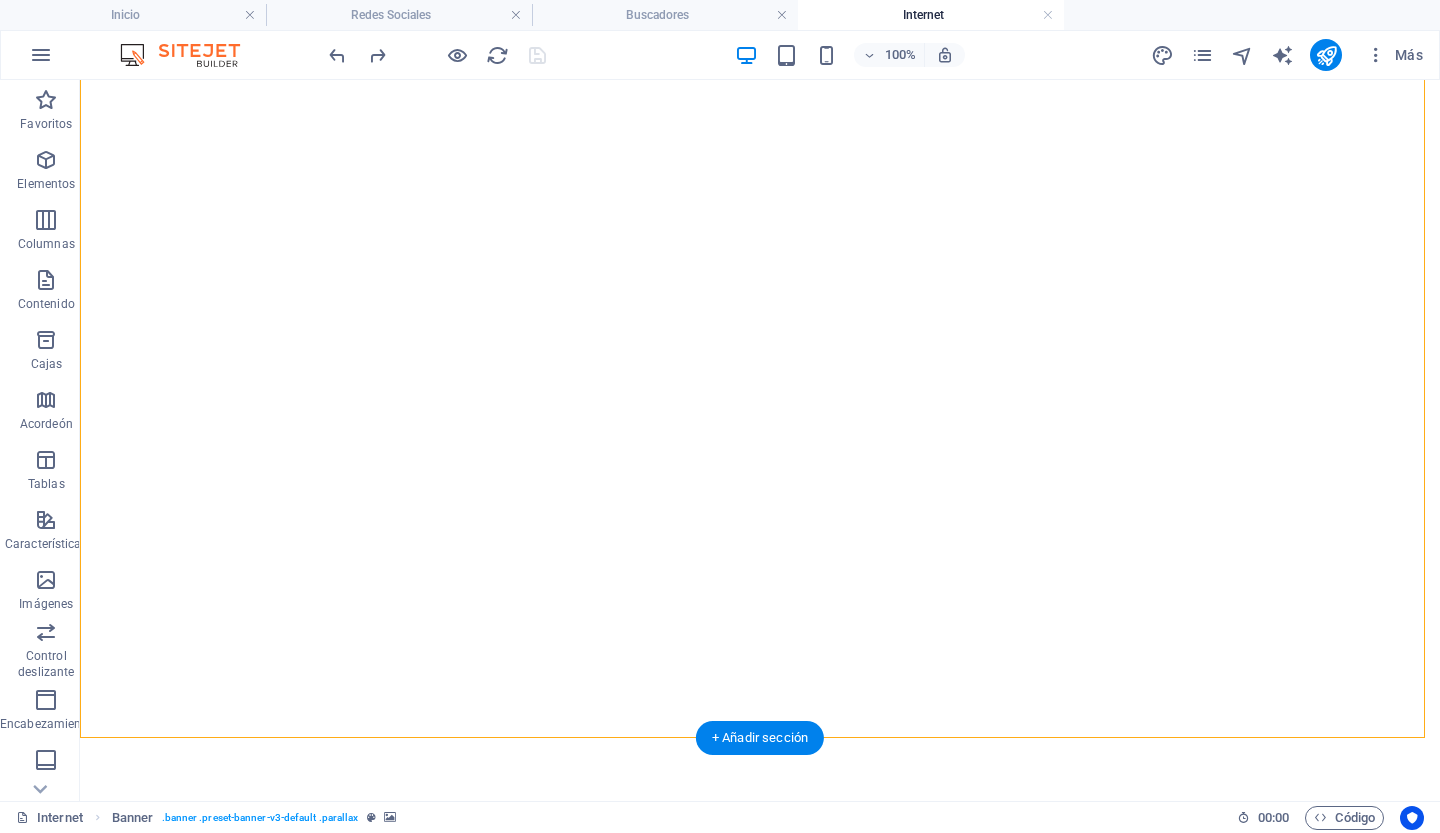 click at bounding box center [760, 167] 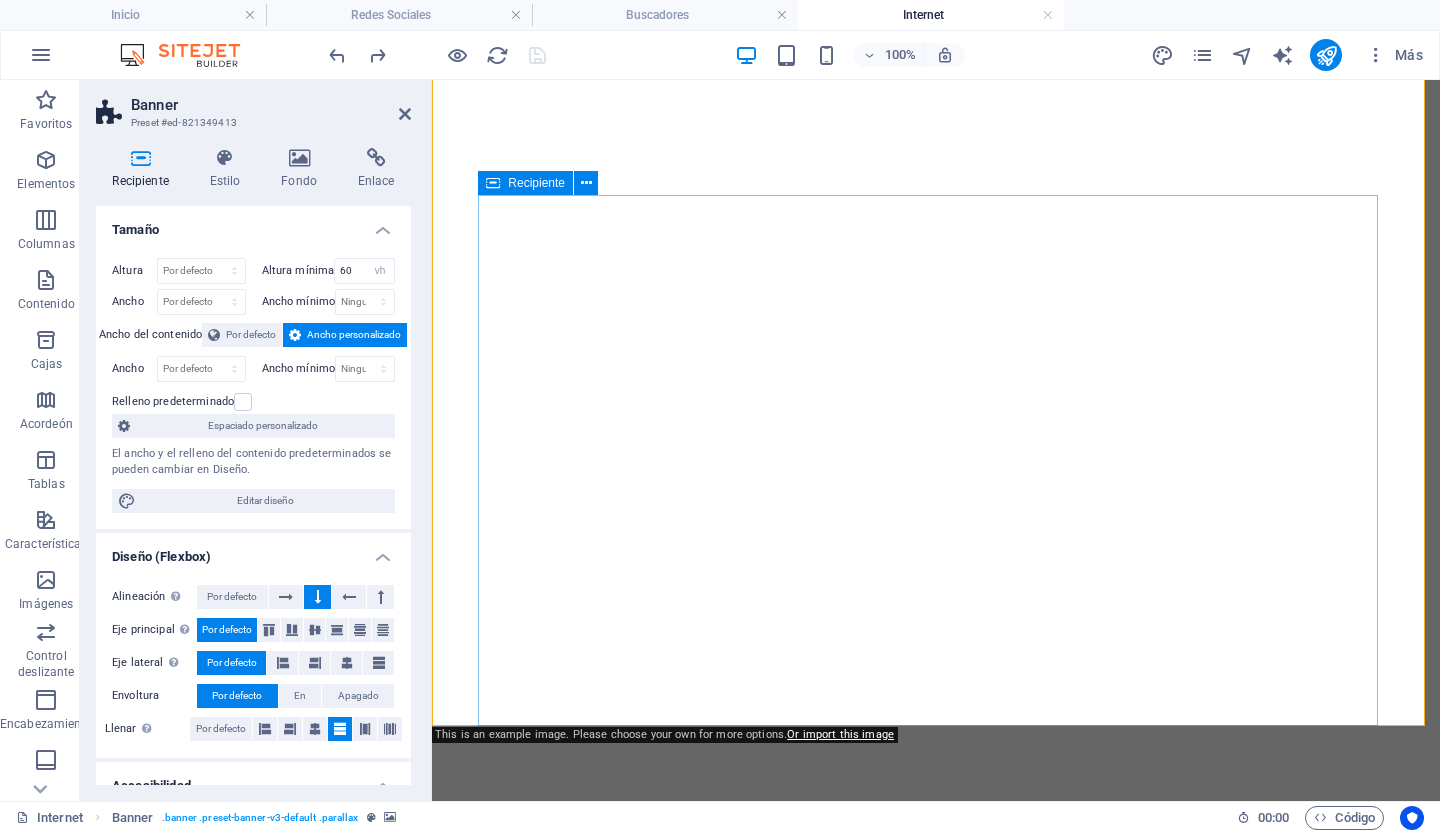 click on "Internet Internet es una red de redes que permite la interconexión descentralizada de computadoras a través de un conjunto de protocolos denominado TCP/IP. Tuvo sus orígenes en [YEAR], cuando una agencia del Departamento de Defensa de los Estados Unidos comenzó a buscar alternativas ante una eventual guerra atómica que pudiera incomunicar a las personas. Tres años más tarde se realizó la primera demostración pública del sistema ideado, gracias a que tres universidades de California y una de Utah lograron establecer una conexión conocida como  ARPANET  (Advanced Research Projects Agency Network). A diferencia de lo que suele pensarse, Internet y la World Wide Web no son sinónimos. La  WWW  es un sistema de información desarrollado en [YEAR] por Tim Berners Lee y Robert Cailliau. Este servicio permite el acceso a información que se encuentra enlazada mediante el protocolo  HTTP  (HyperText Transfer Protocol),  HTTPS  (HyperText Transfer Protocol Secure)." at bounding box center (936, 1303) 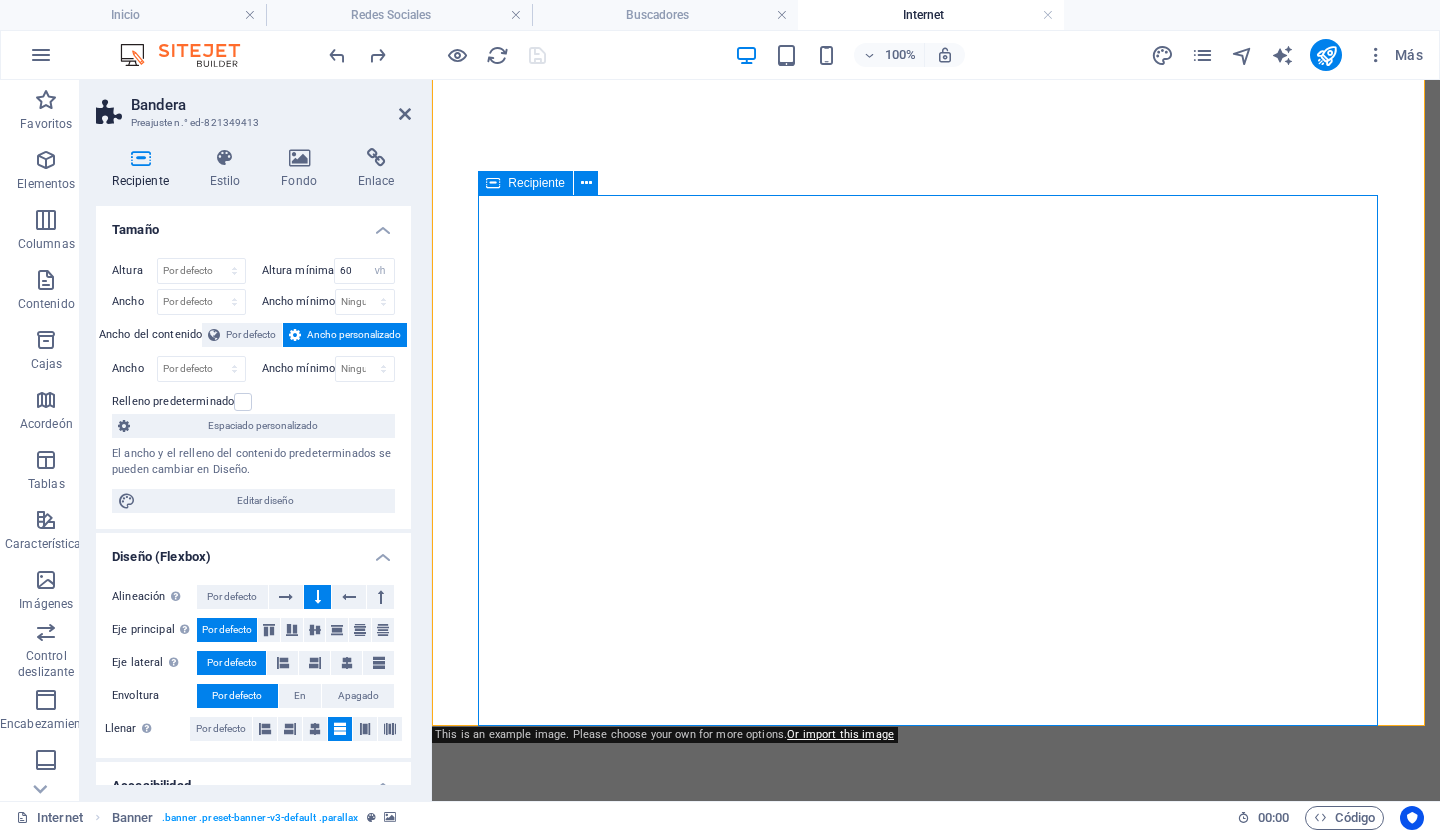 drag, startPoint x: 1688, startPoint y: 459, endPoint x: 1336, endPoint y: 459, distance: 352 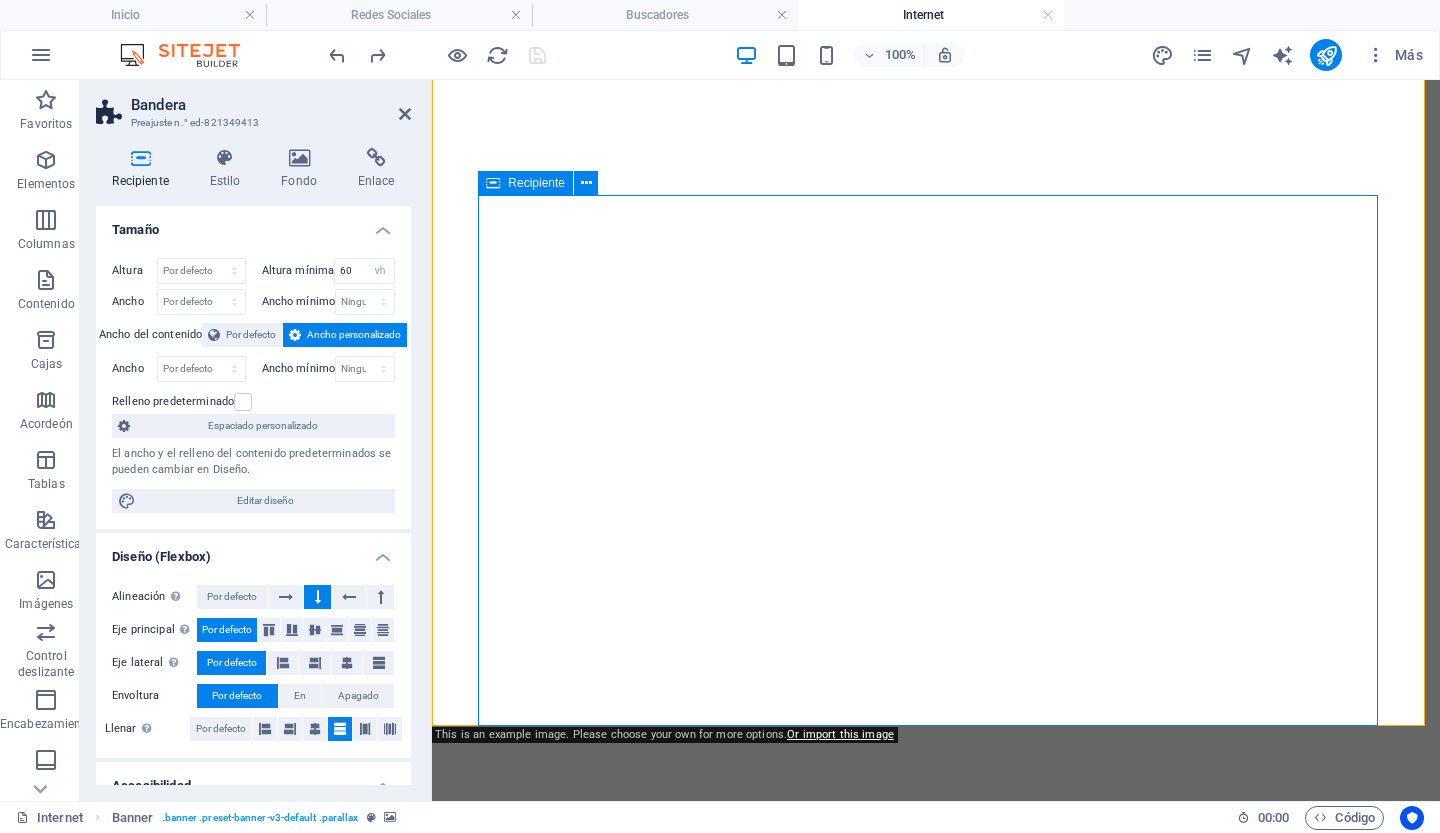click on "Internet Internet es una red de redes que permite la interconexión descentralizada de computadoras a través de un conjunto de protocolos denominado TCP/IP. Tuvo sus orígenes en [YEAR], cuando una agencia del Departamento de Defensa de los Estados Unidos comenzó a buscar alternativas ante una eventual guerra atómica que pudiera incomunicar a las personas. Tres años más tarde se realizó la primera demostración pública del sistema ideado, gracias a que tres universidades de California y una de Utah lograron establecer una conexión conocida como  ARPANET  (Advanced Research Projects Agency Network). A diferencia de lo que suele pensarse, Internet y la World Wide Web no son sinónimos. La  WWW  es un sistema de información desarrollado en [YEAR] por Tim Berners Lee y Robert Cailliau. Este servicio permite el acceso a información que se encuentra enlazada mediante el protocolo  HTTP  (HyperText Transfer Protocol),  HTTPS  (HyperText Transfer Protocol Secure)." at bounding box center (936, 1303) 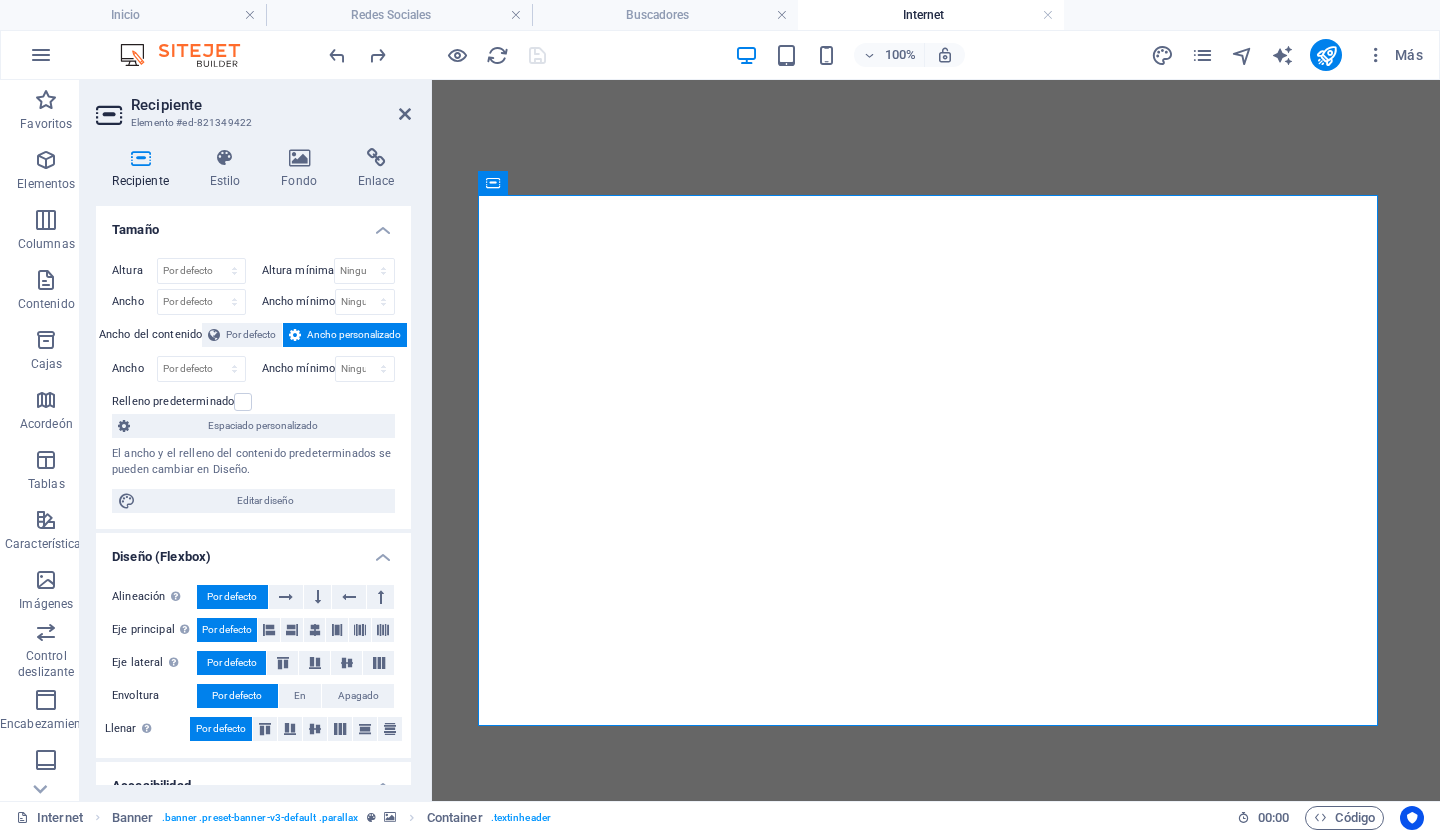 click at bounding box center [936, 167] 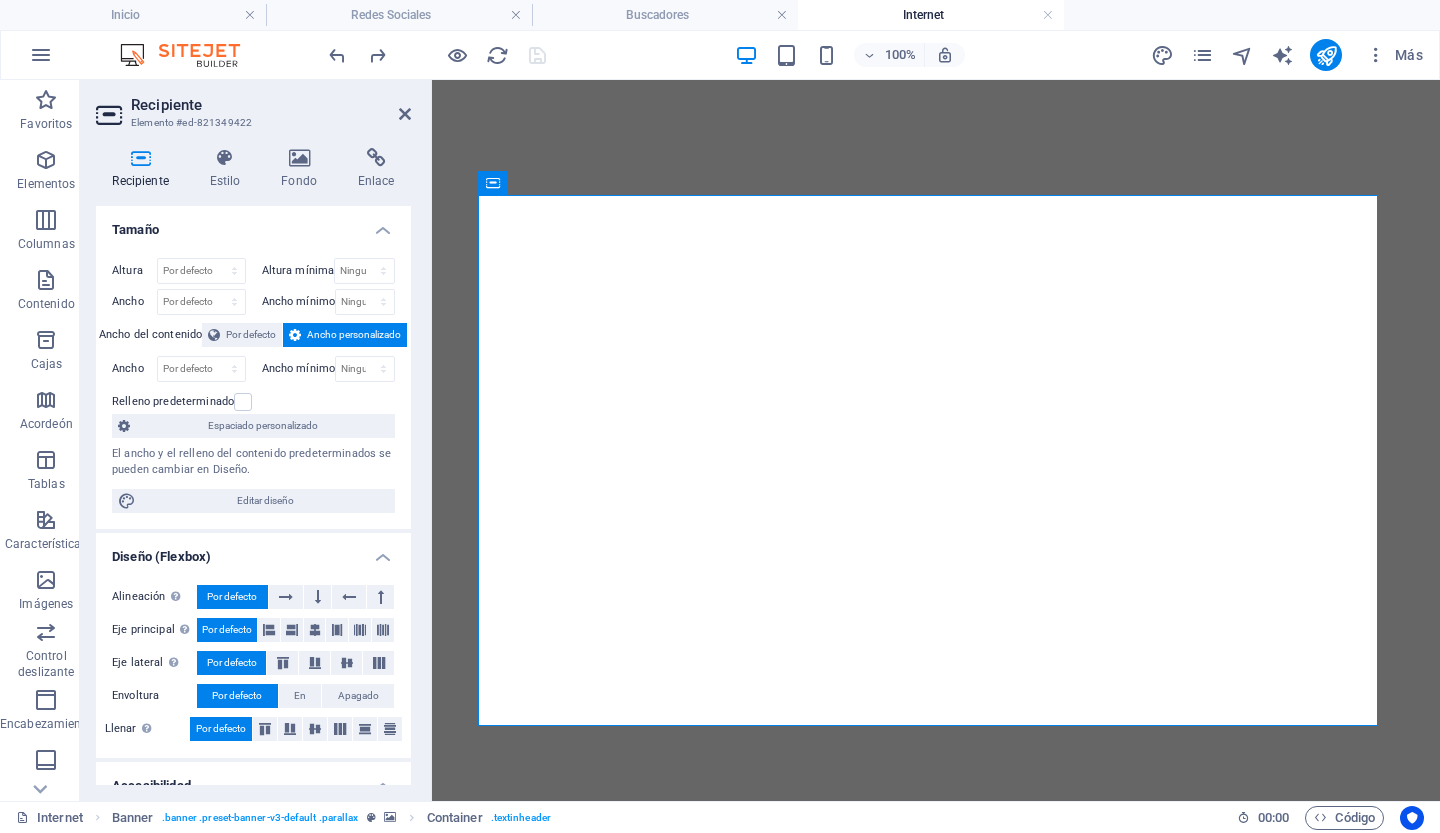 click at bounding box center (936, 167) 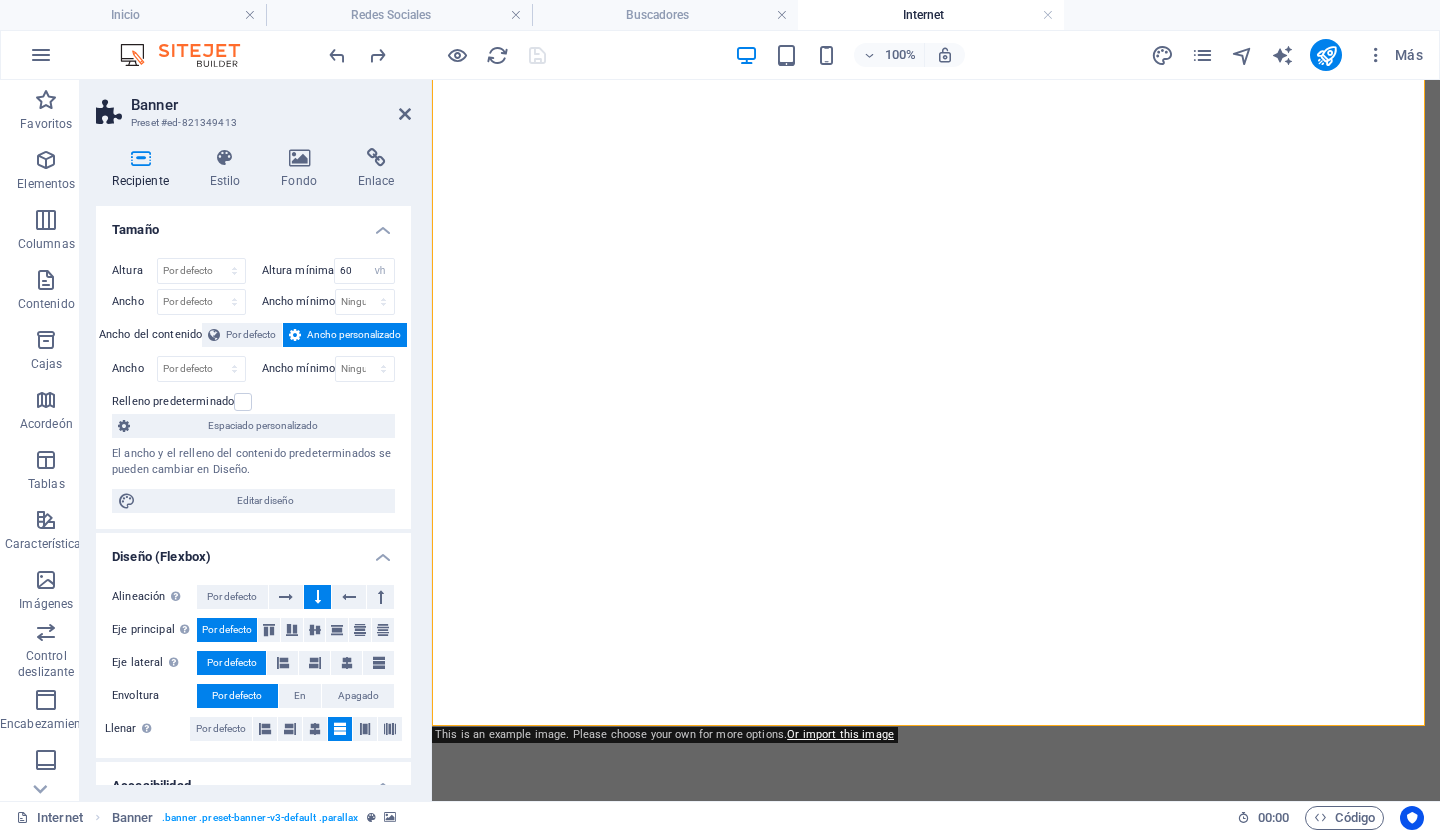 click at bounding box center (936, 167) 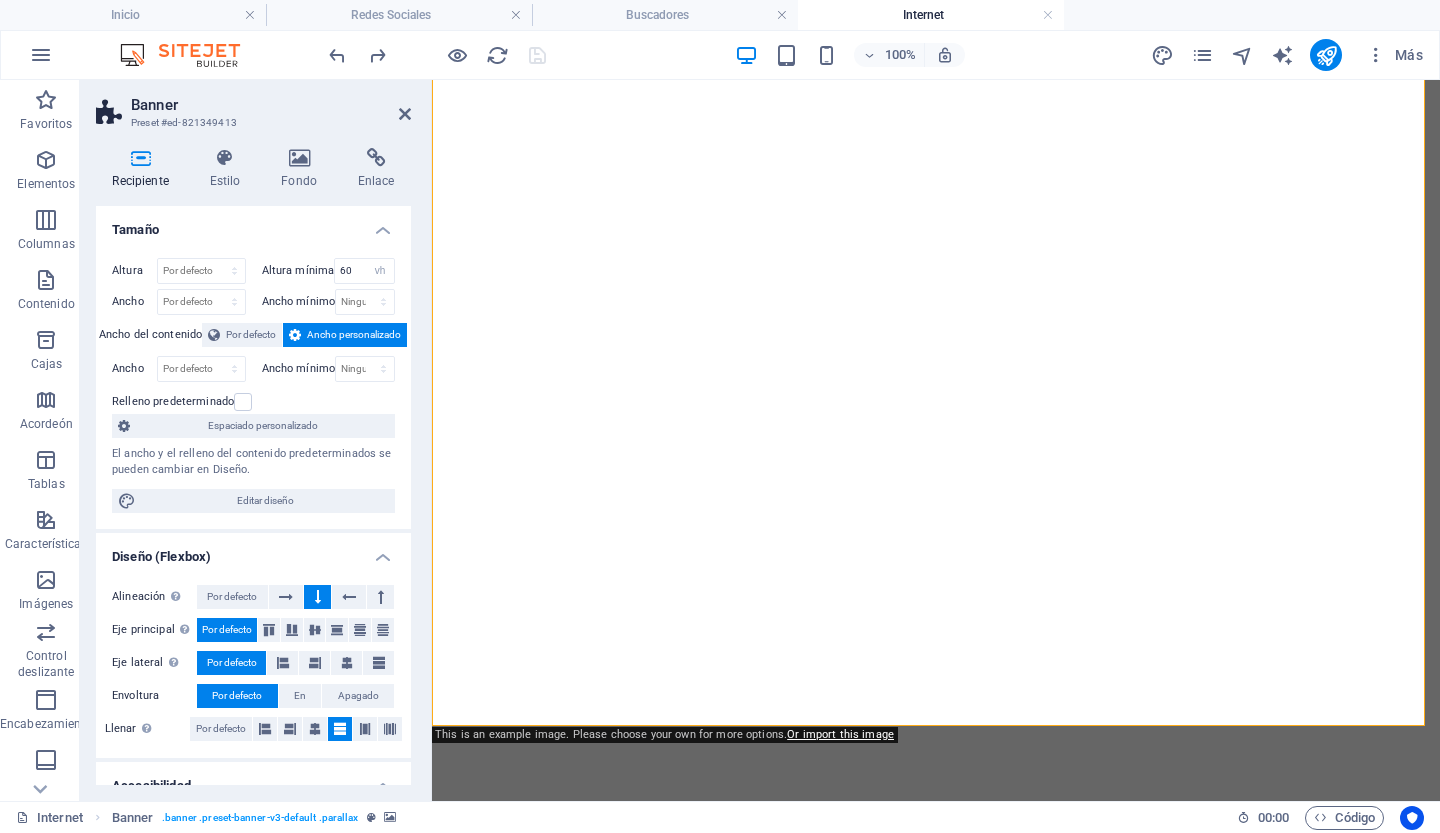 click at bounding box center [936, 167] 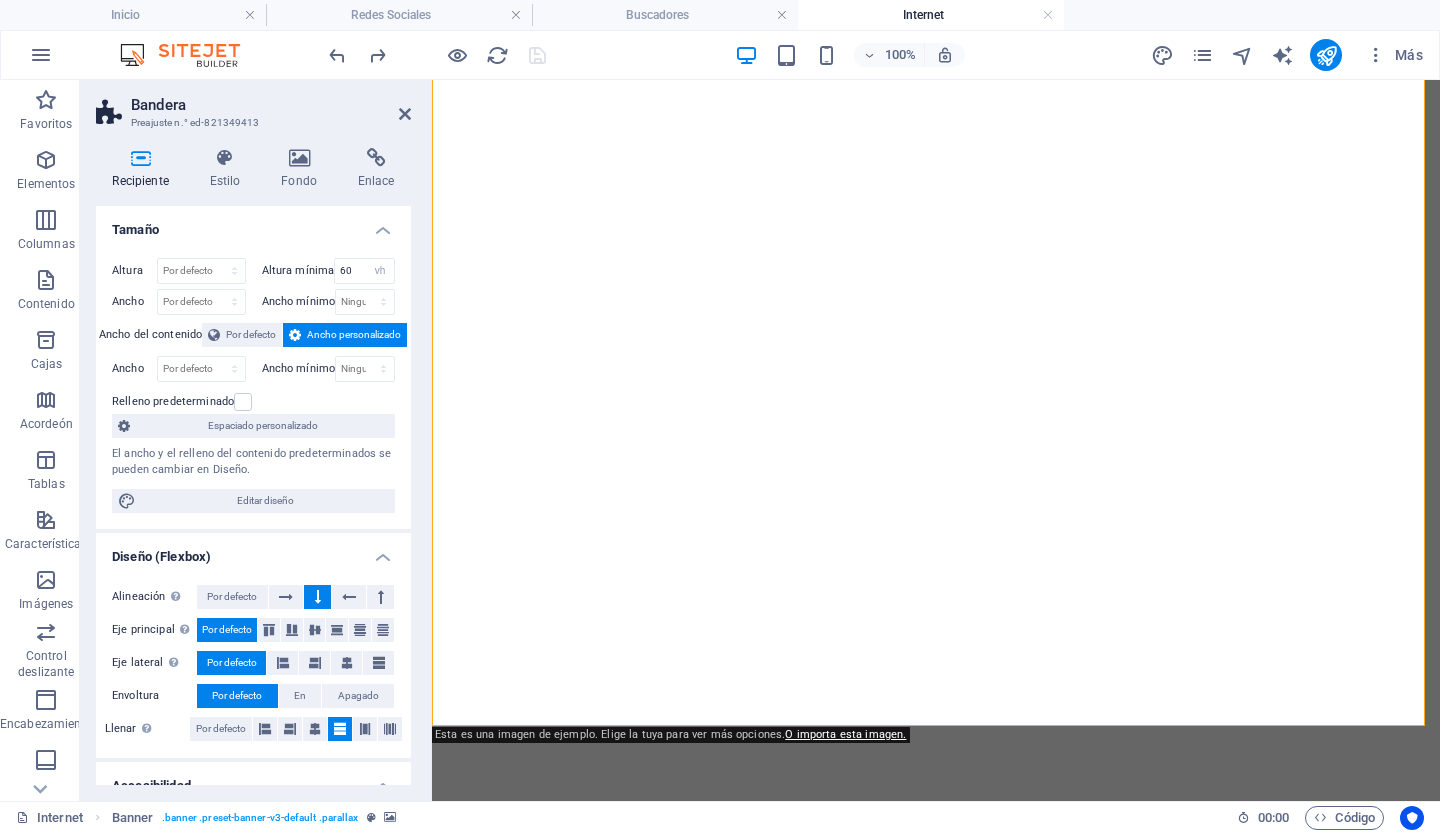 click at bounding box center [936, 167] 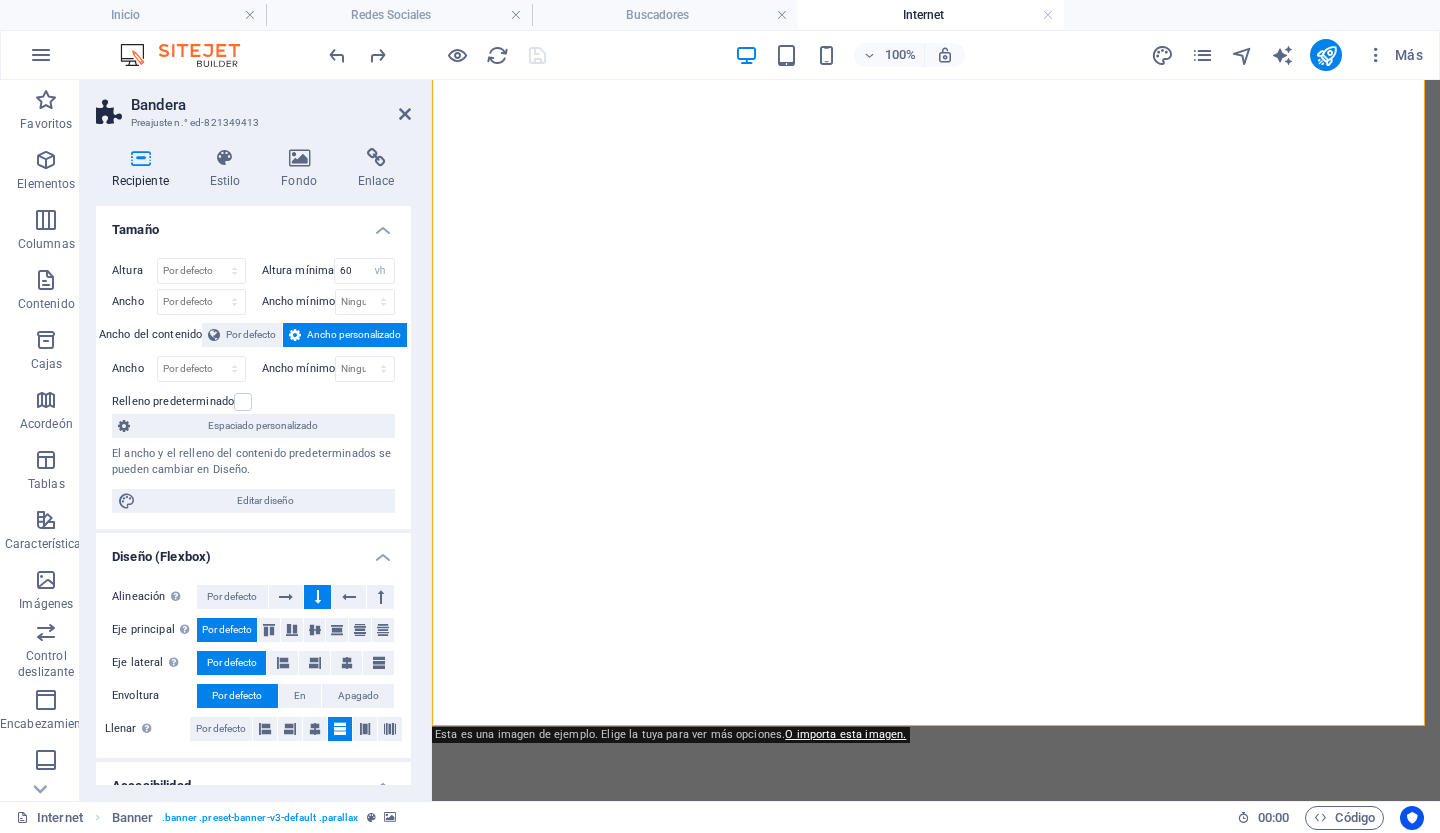 click at bounding box center [936, 167] 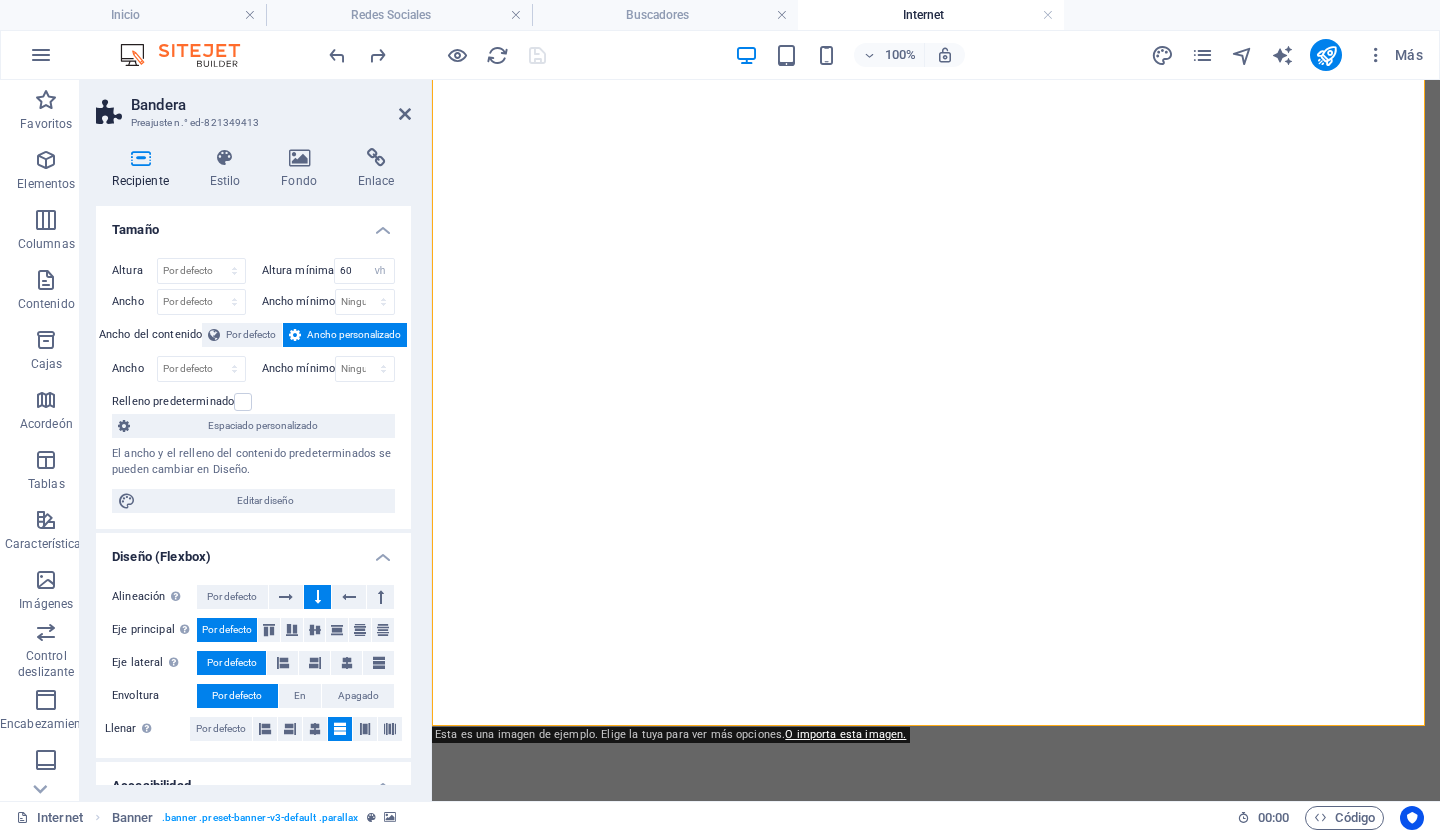 click at bounding box center [936, 167] 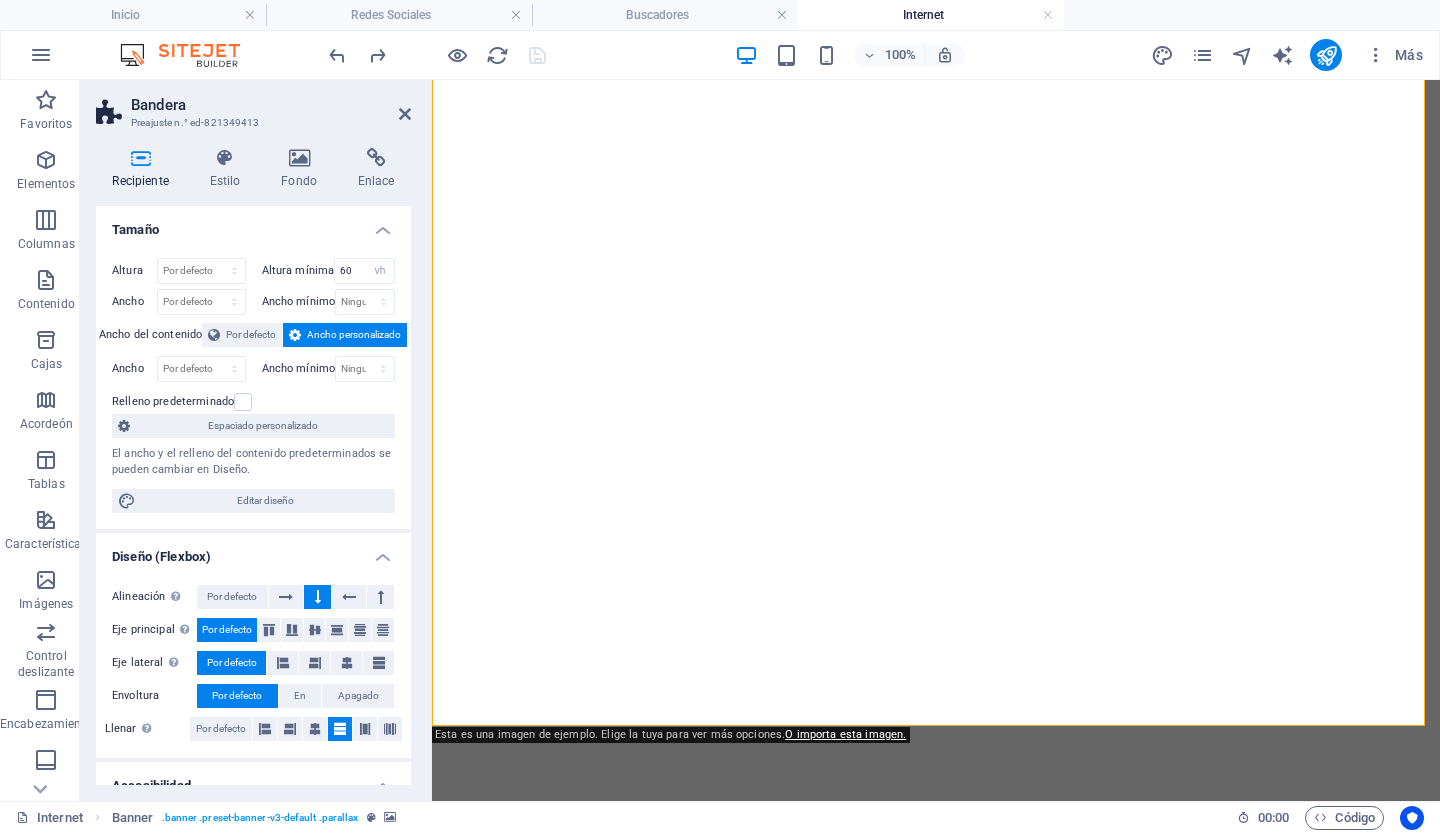 click at bounding box center [936, 167] 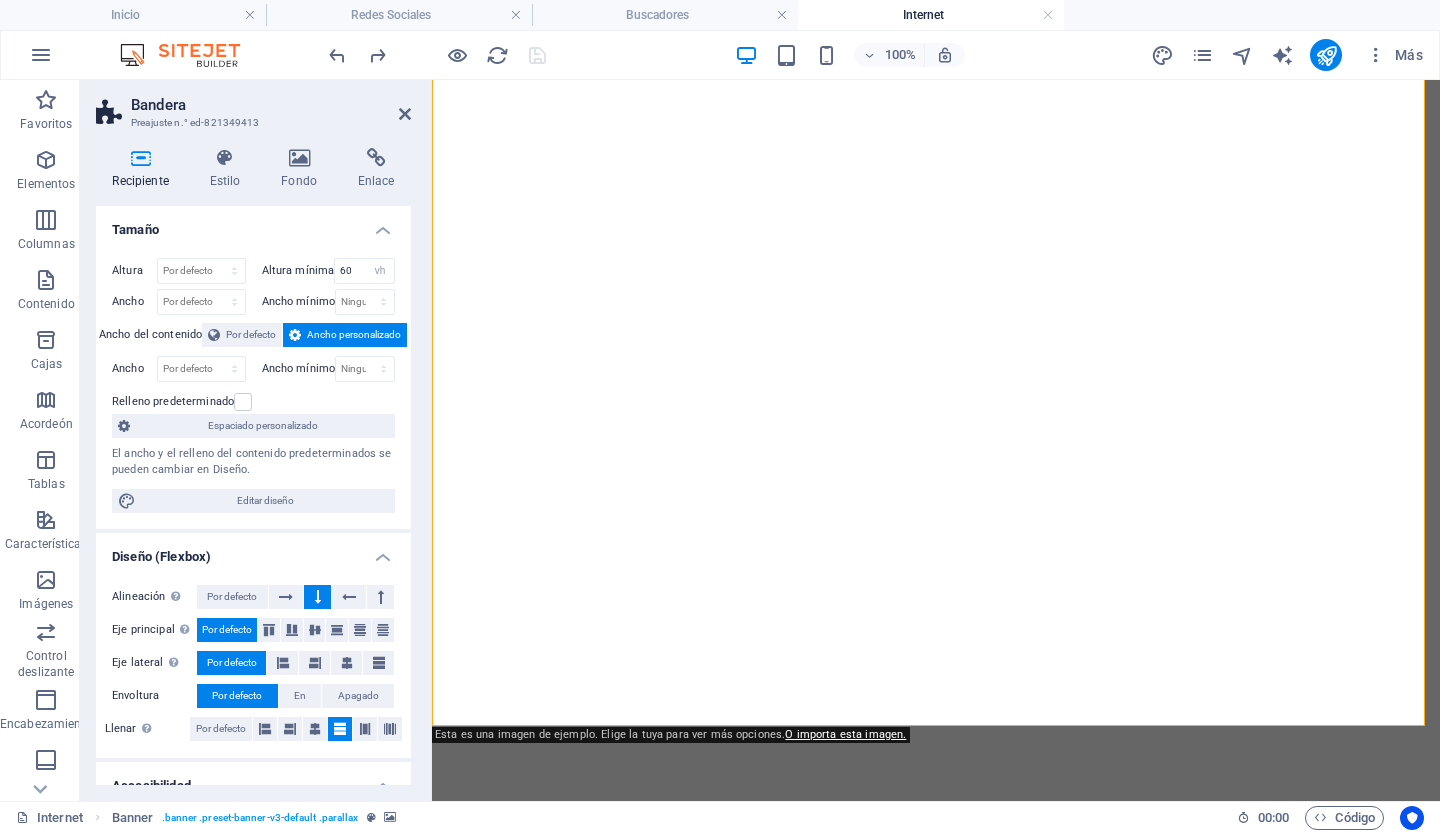 click at bounding box center (936, 167) 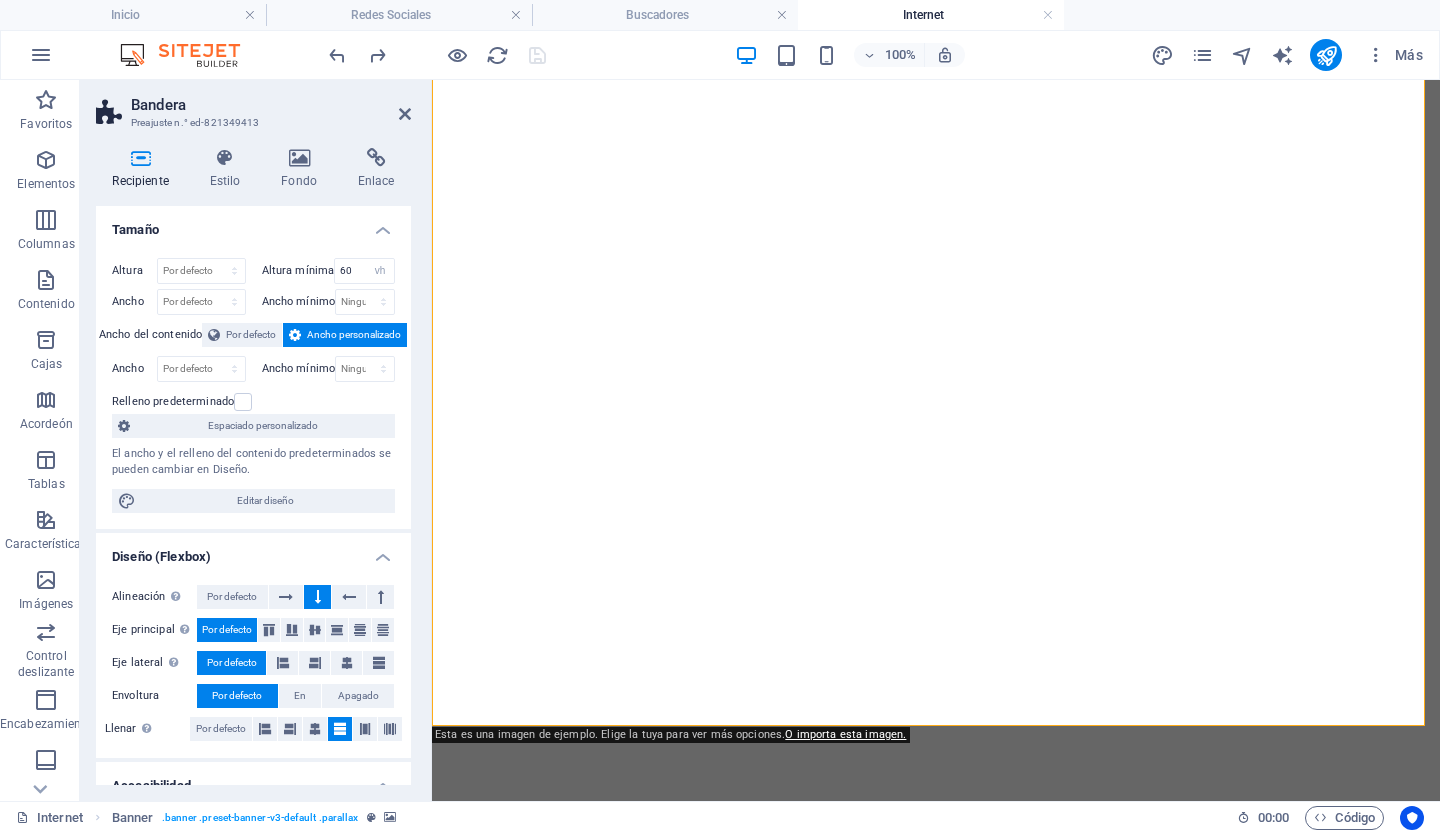 click at bounding box center (936, 167) 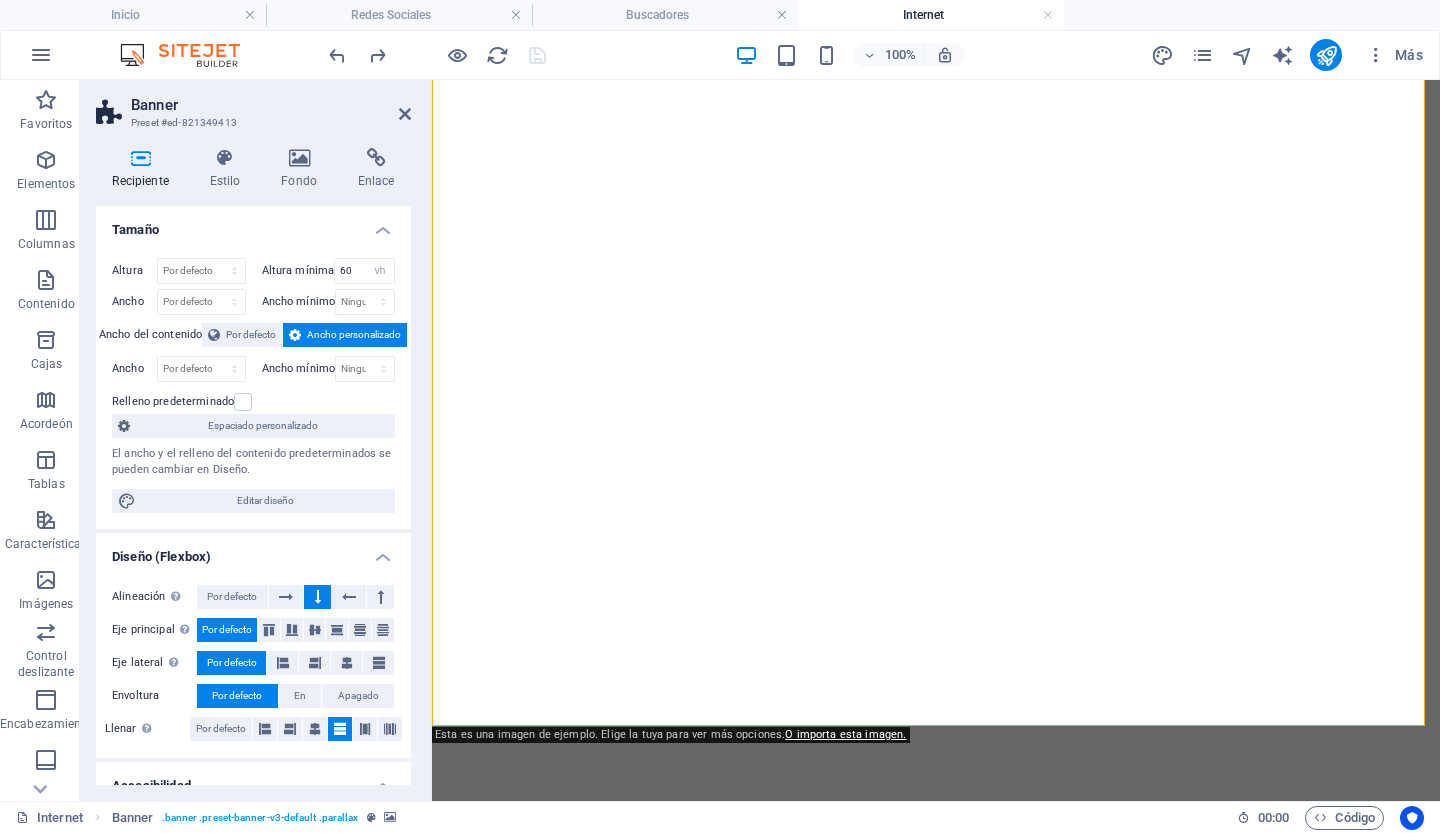 click at bounding box center (936, 167) 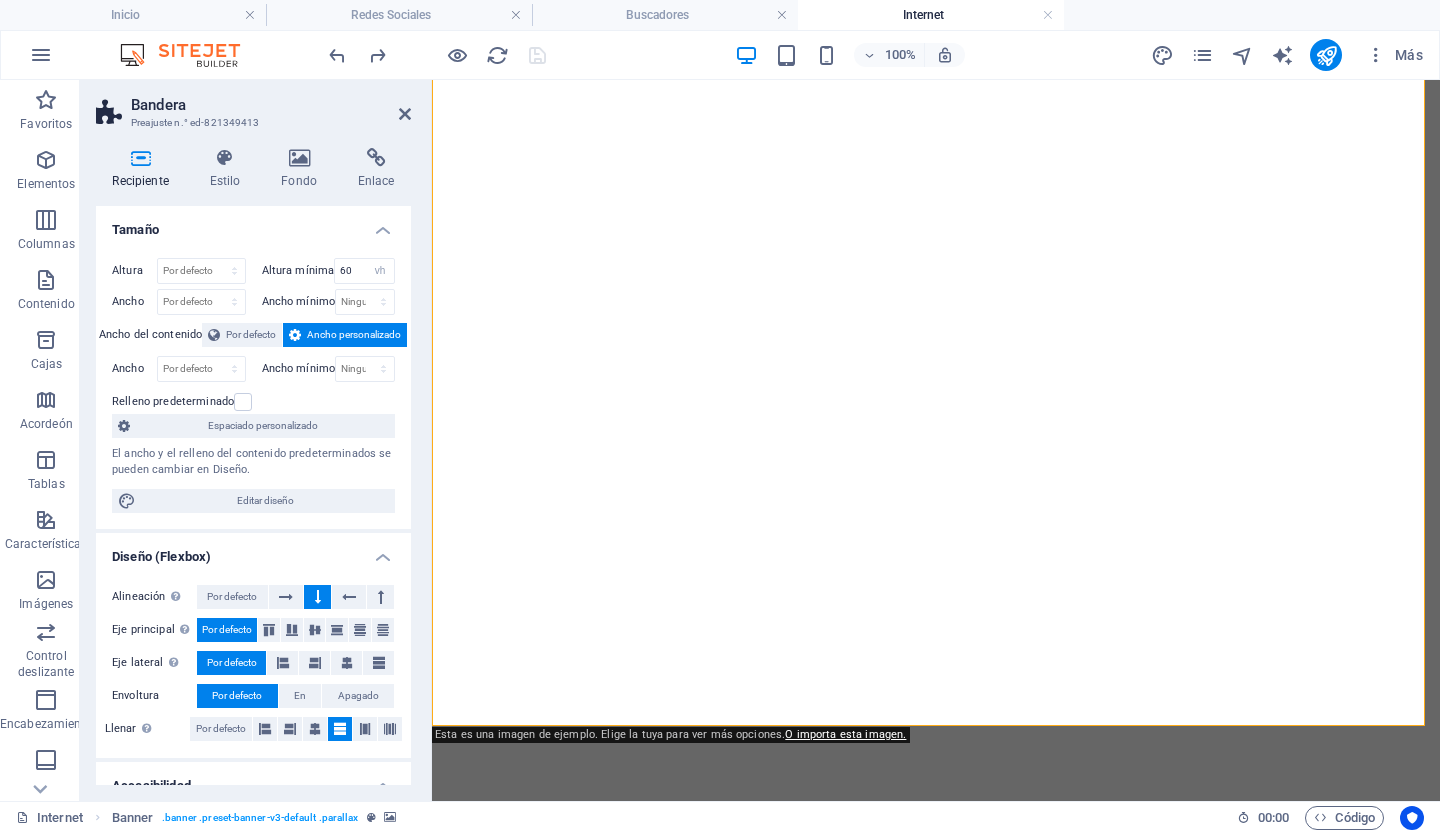 click at bounding box center (936, 167) 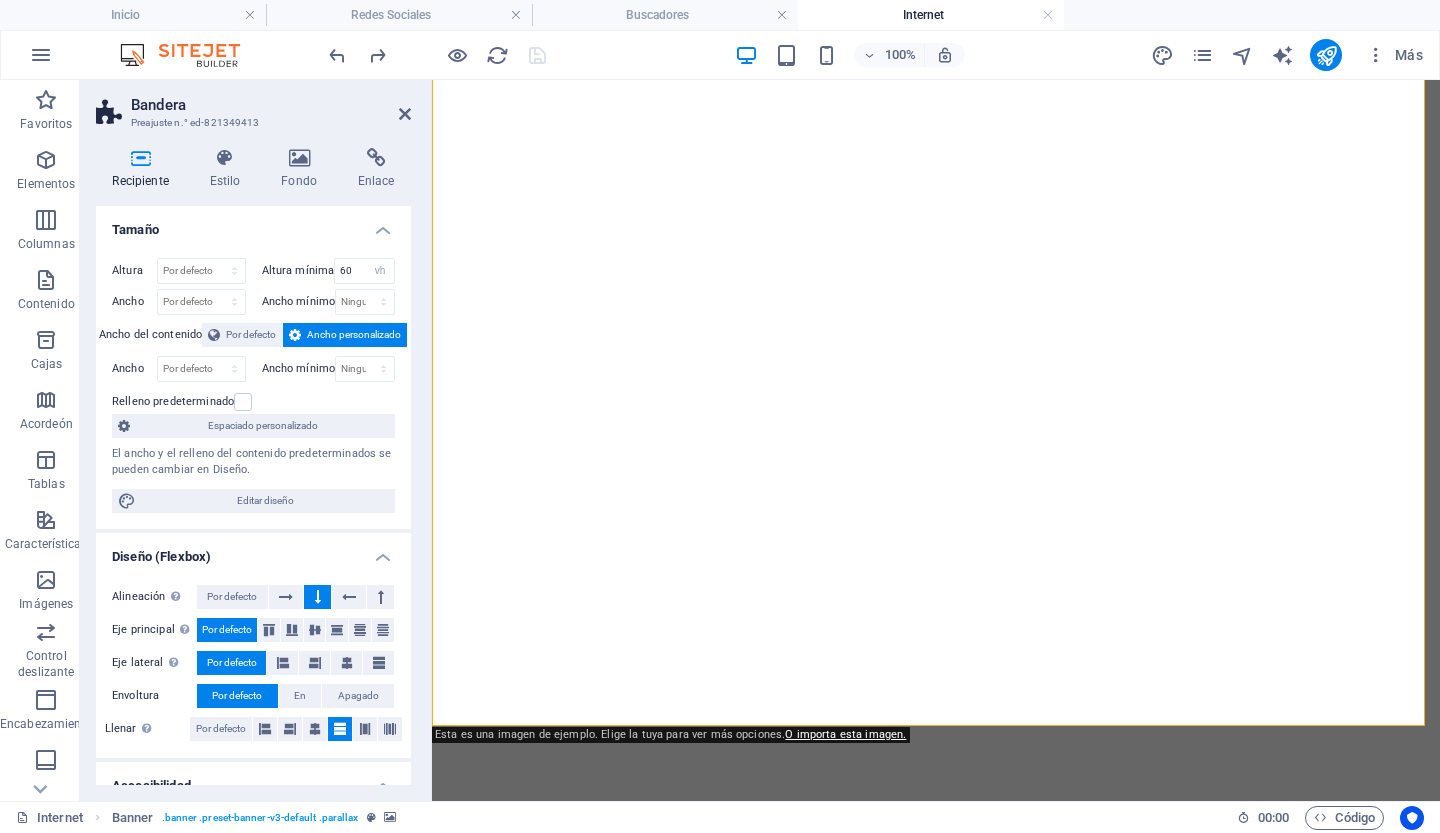click at bounding box center (936, 167) 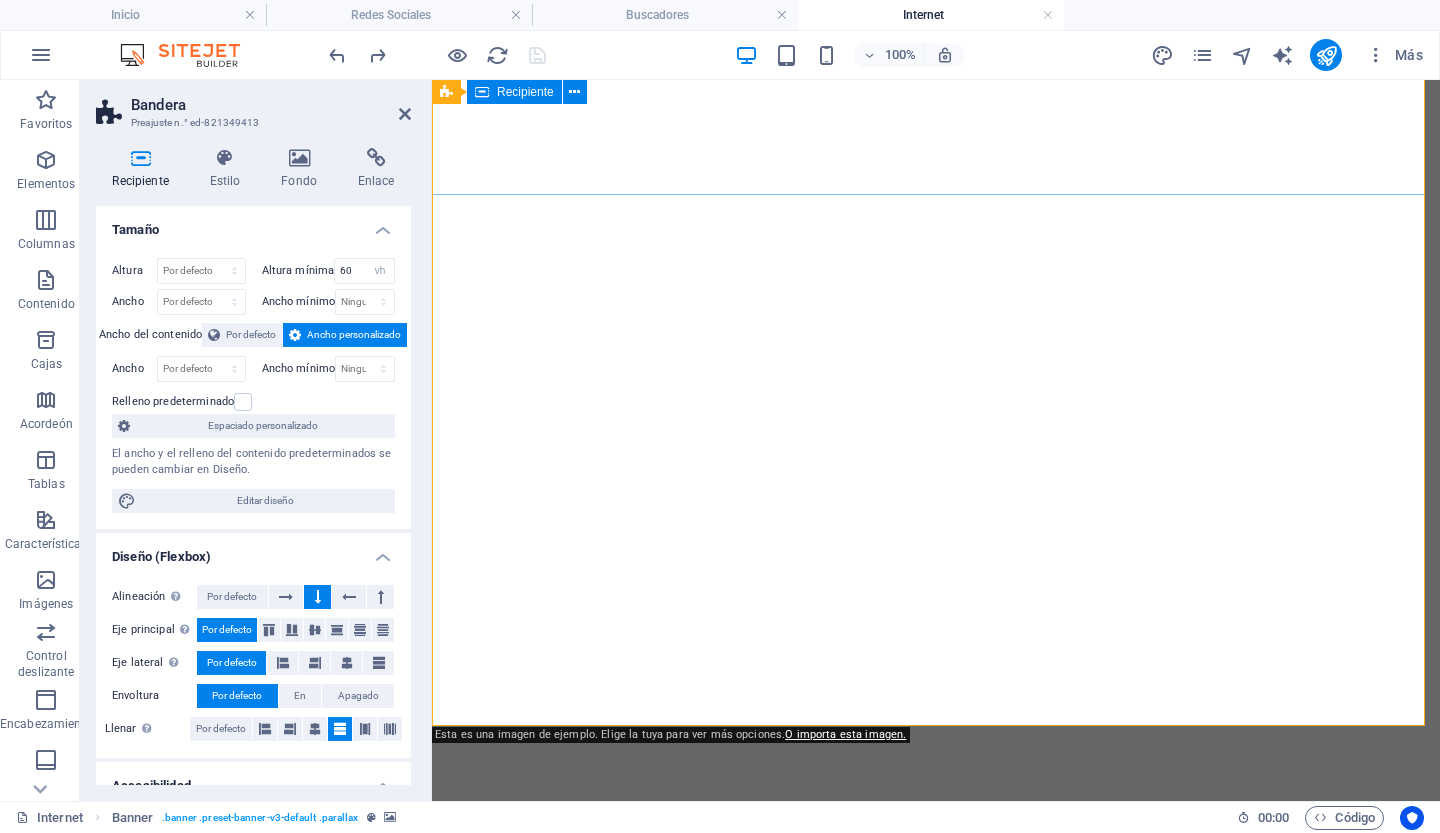 click on "Suelta el contenido aquí o  Añadir elementos  Pegar portapapeles" at bounding box center (936, 928) 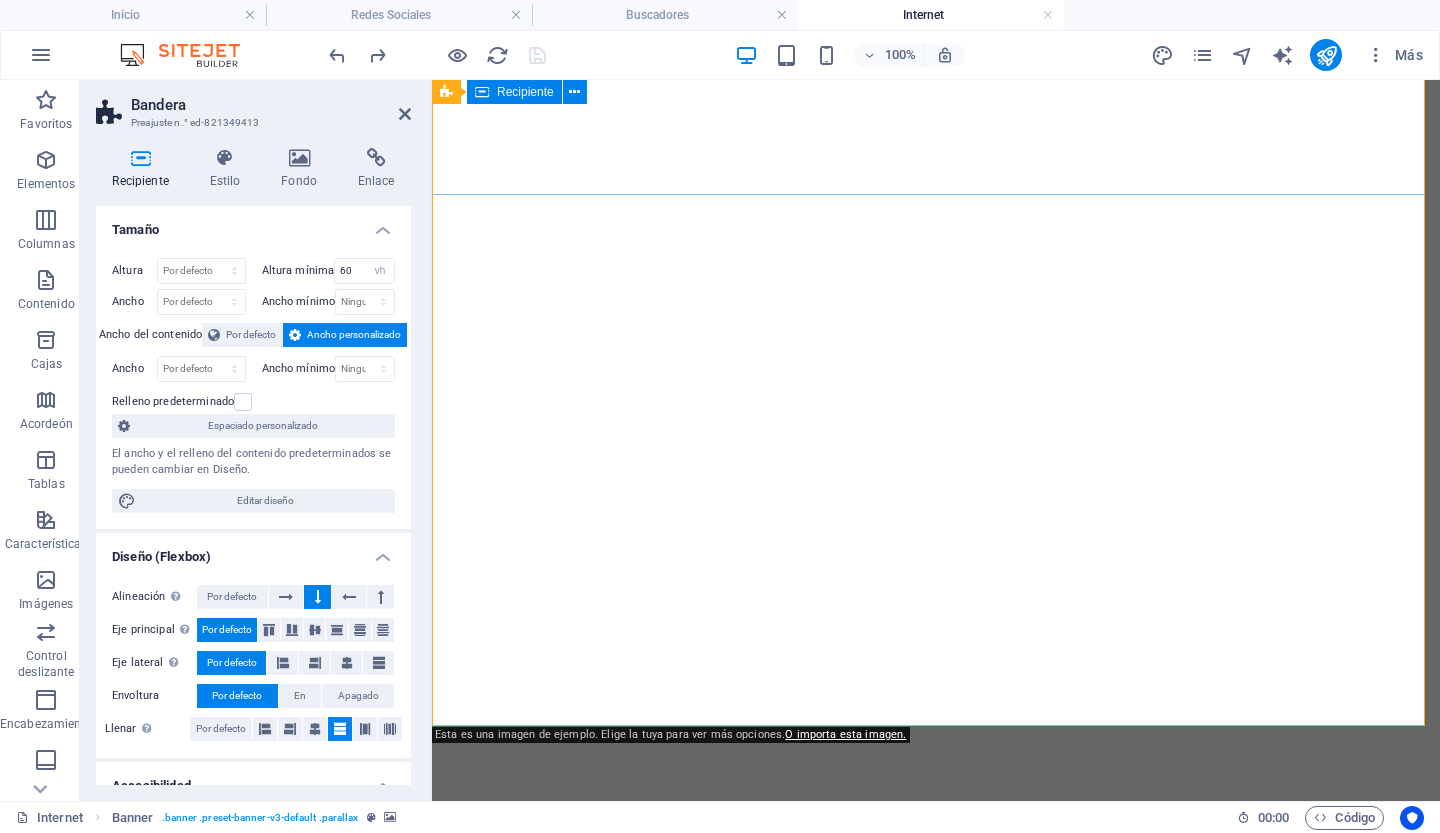 click on "Suelta el contenido aquí o  Añadir elementos  Pegar portapapeles" at bounding box center (936, 928) 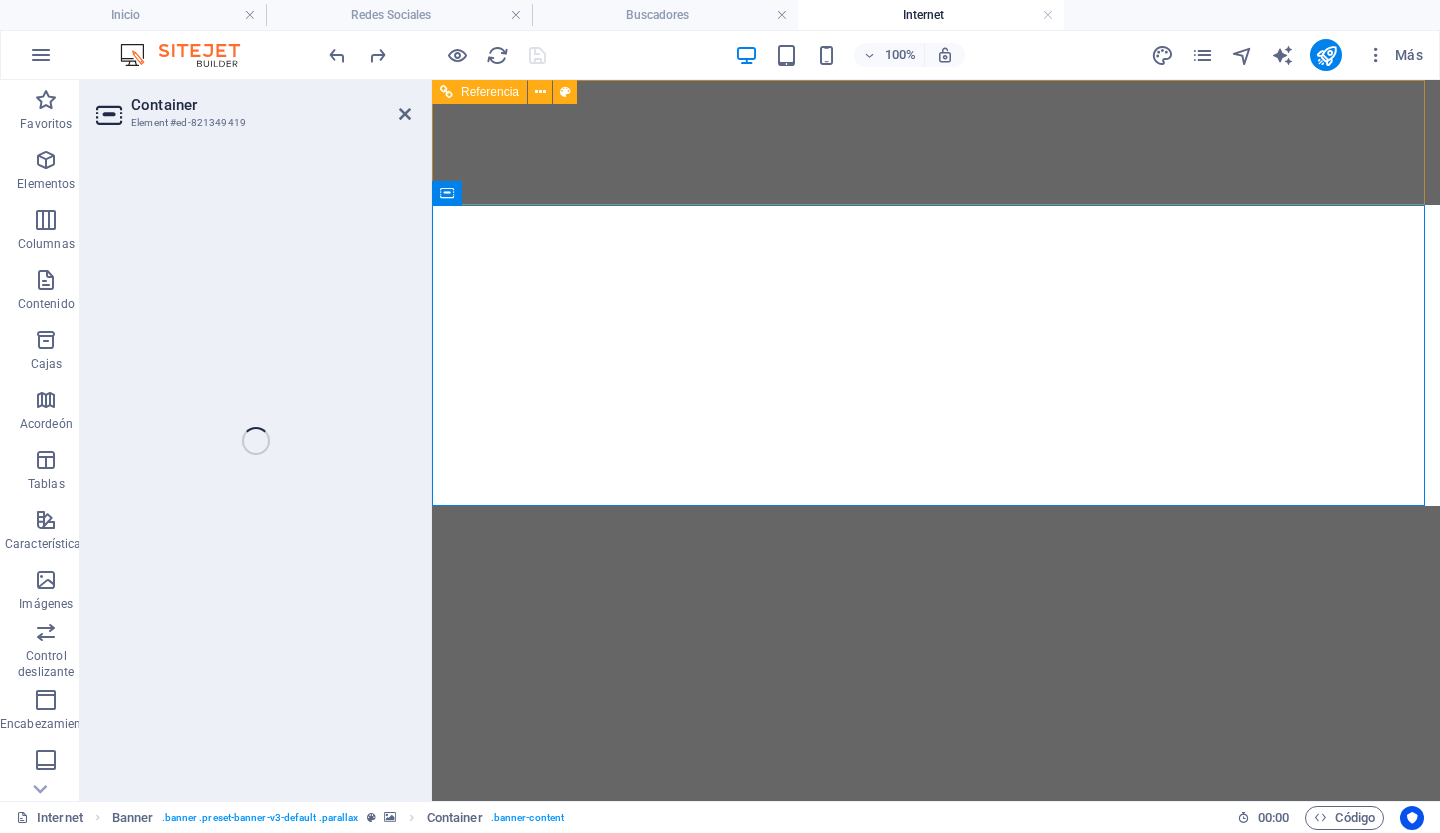 scroll, scrollTop: 0, scrollLeft: 0, axis: both 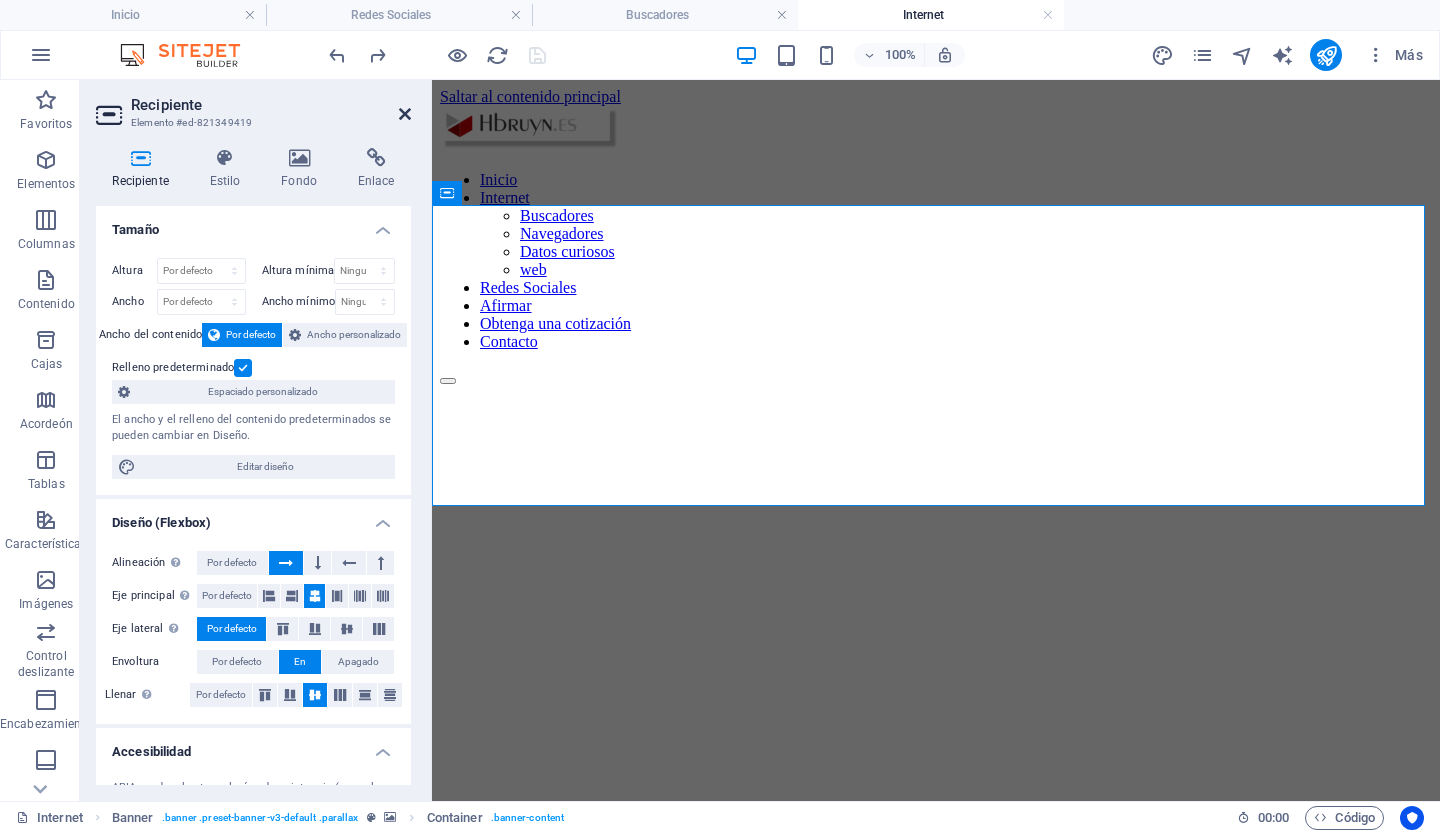 click at bounding box center [405, 114] 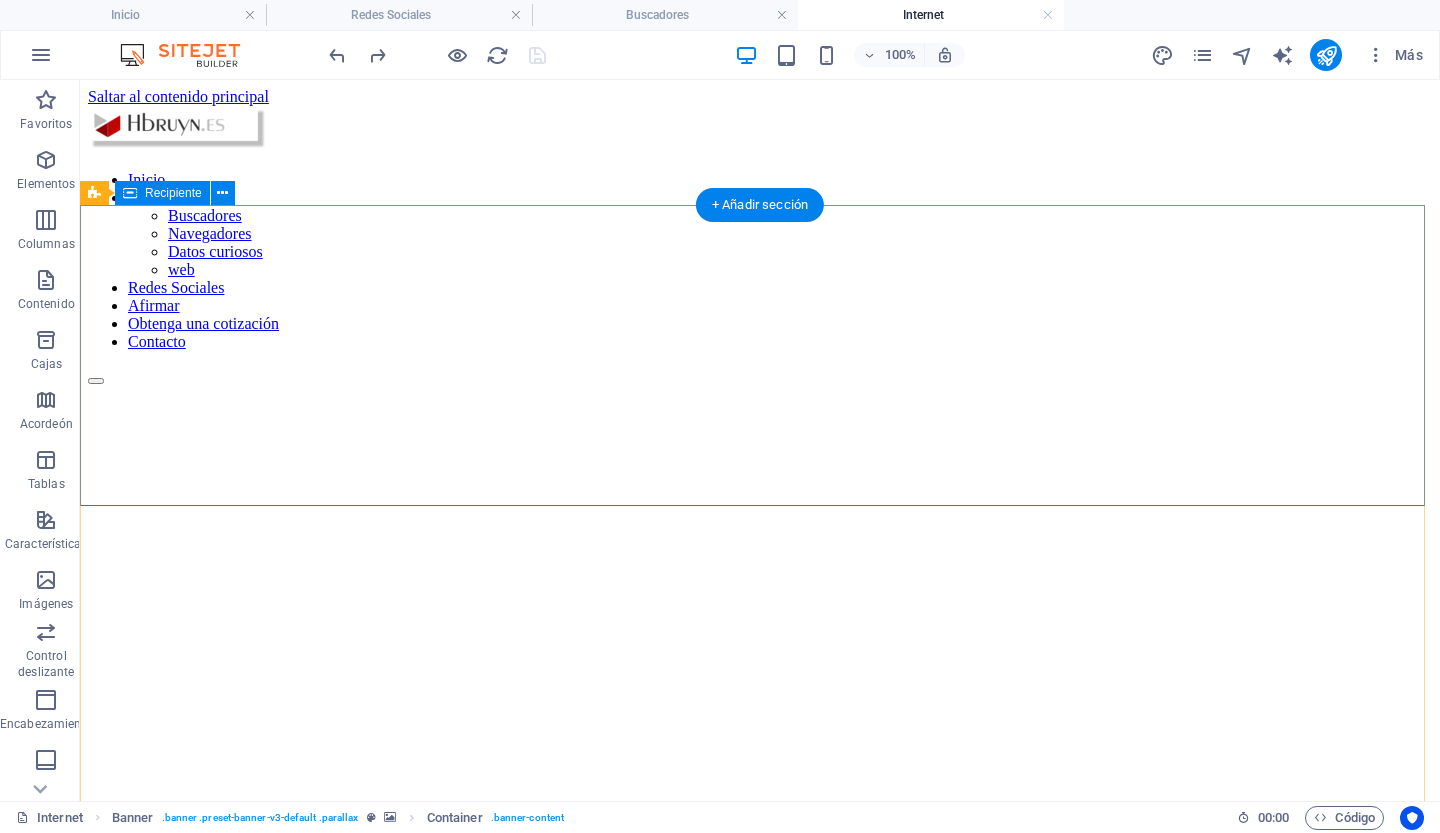 click on "Suelta el contenido aquí o  Añadir elementos  Pegar portapapeles" at bounding box center (760, 1233) 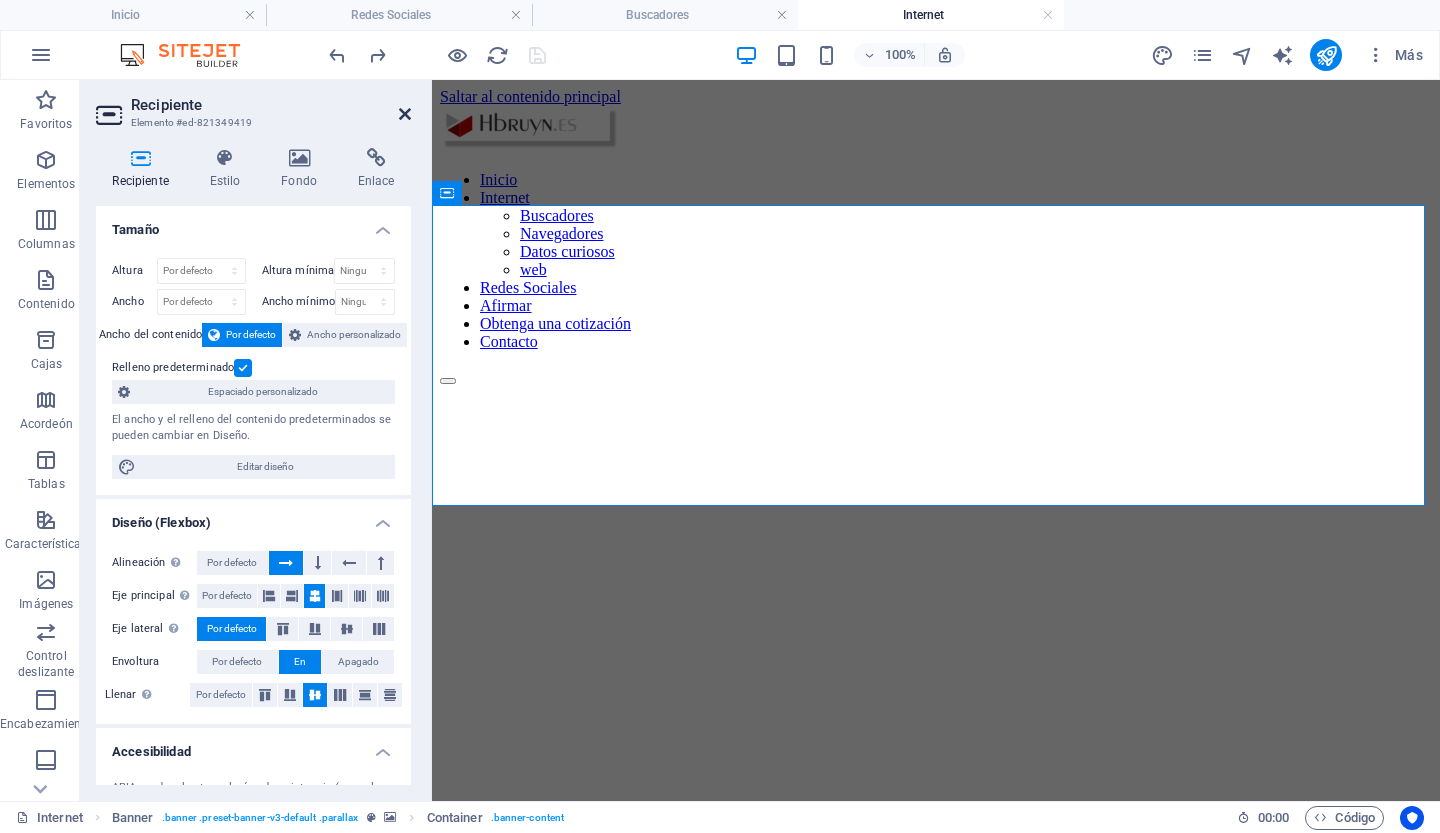 click at bounding box center [405, 114] 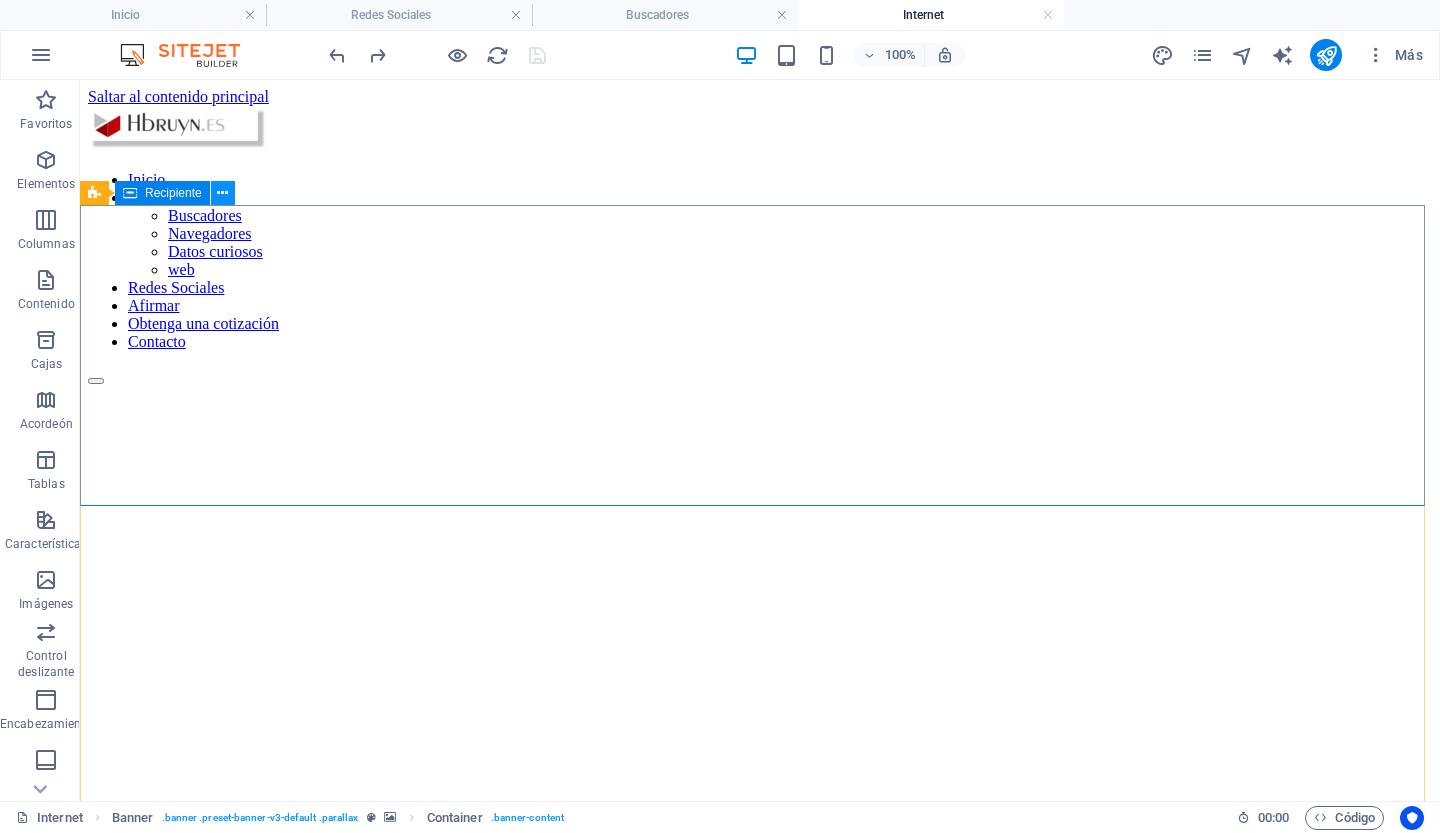 click at bounding box center [222, 193] 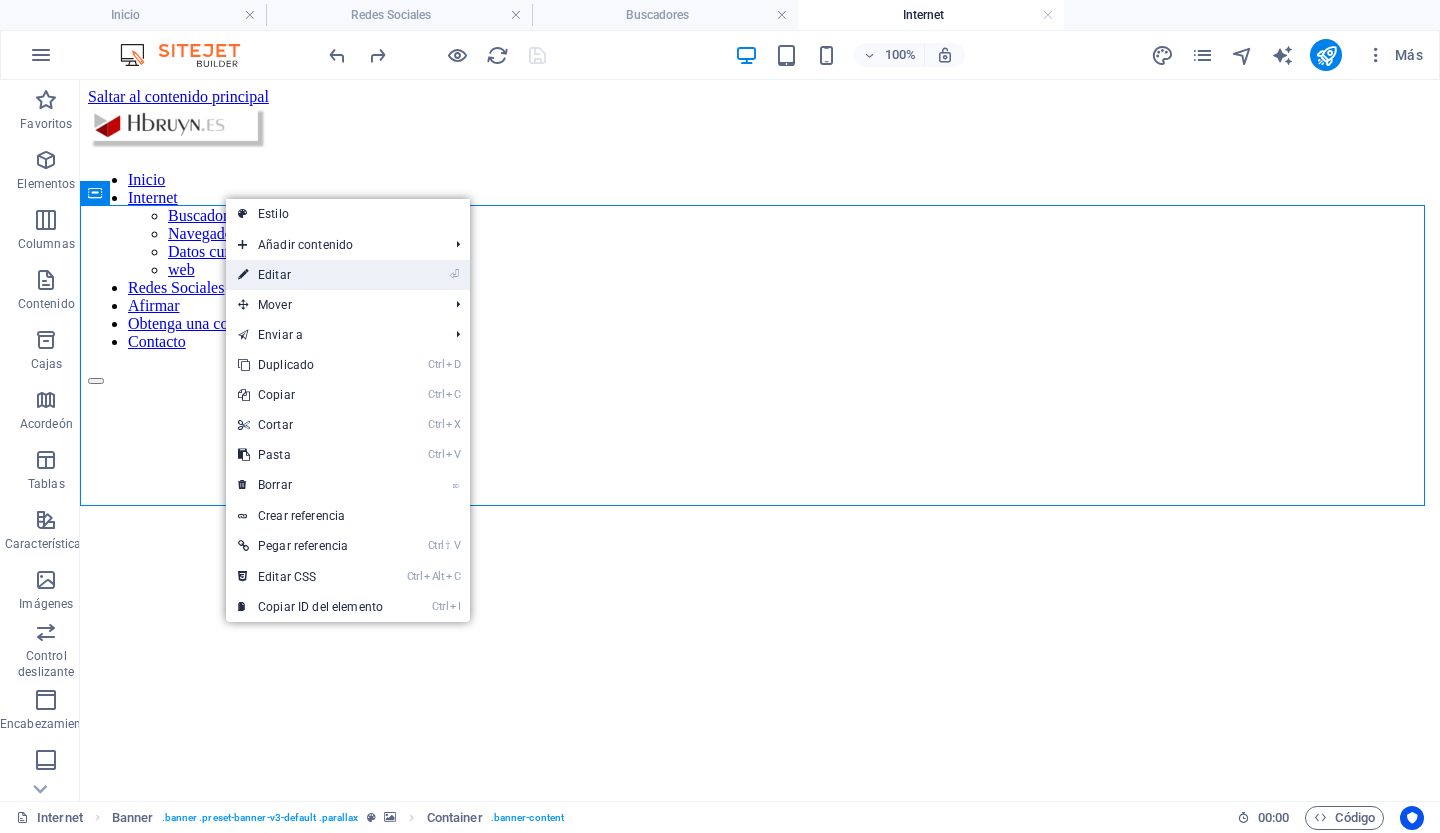 click on "Editar" at bounding box center (274, 275) 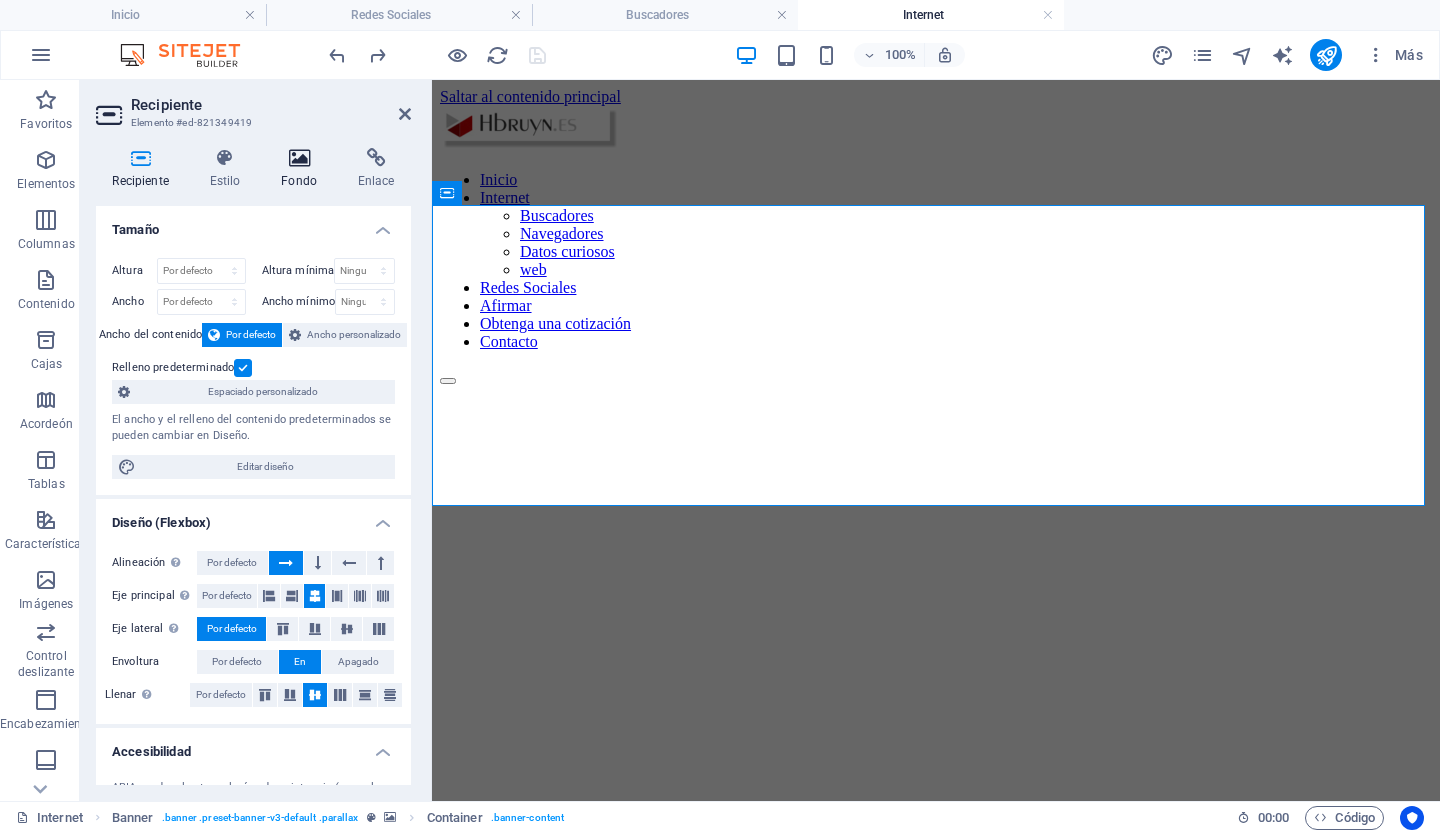 click at bounding box center [299, 158] 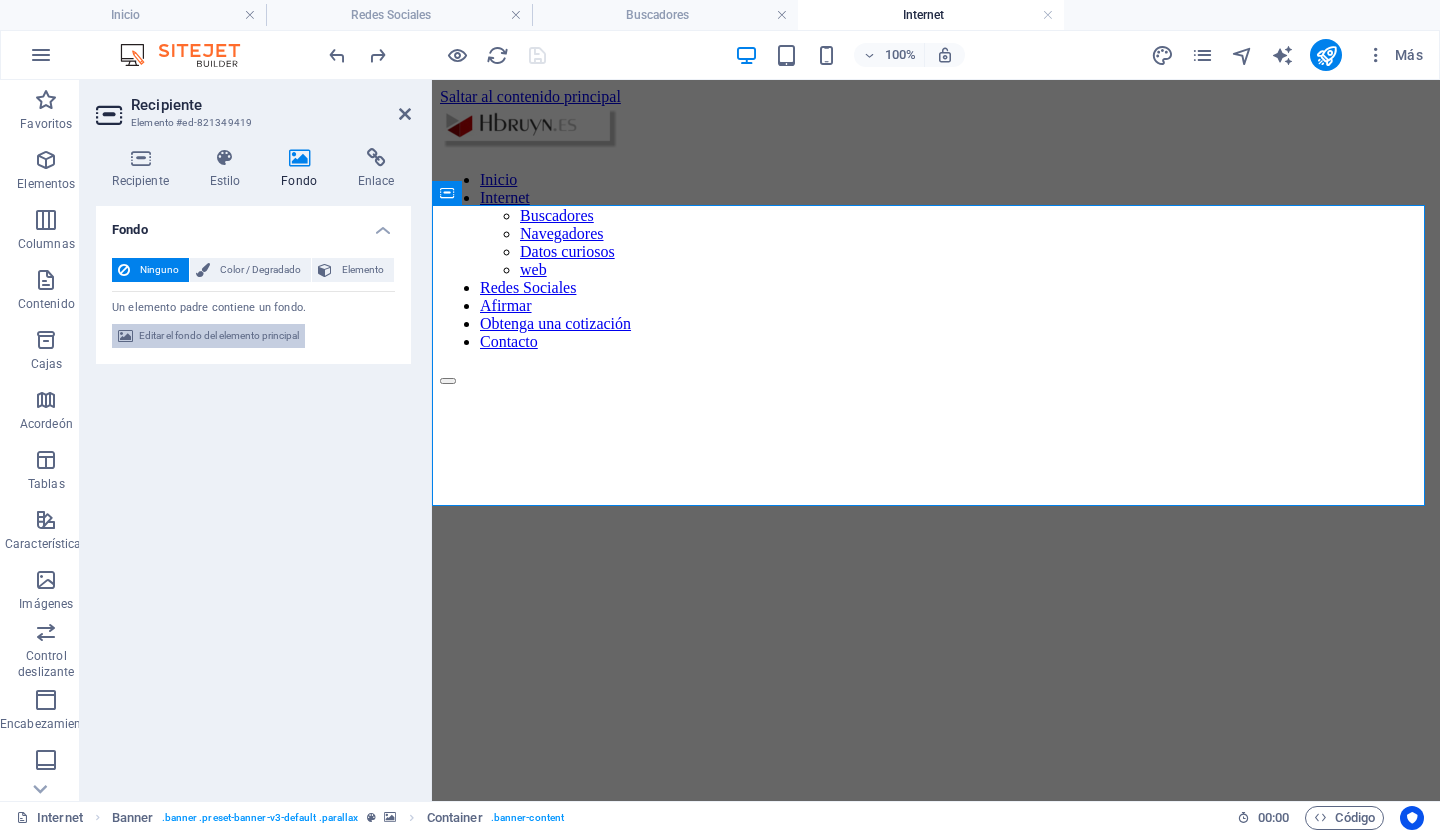 click on "Editar el fondo del elemento principal" at bounding box center [219, 335] 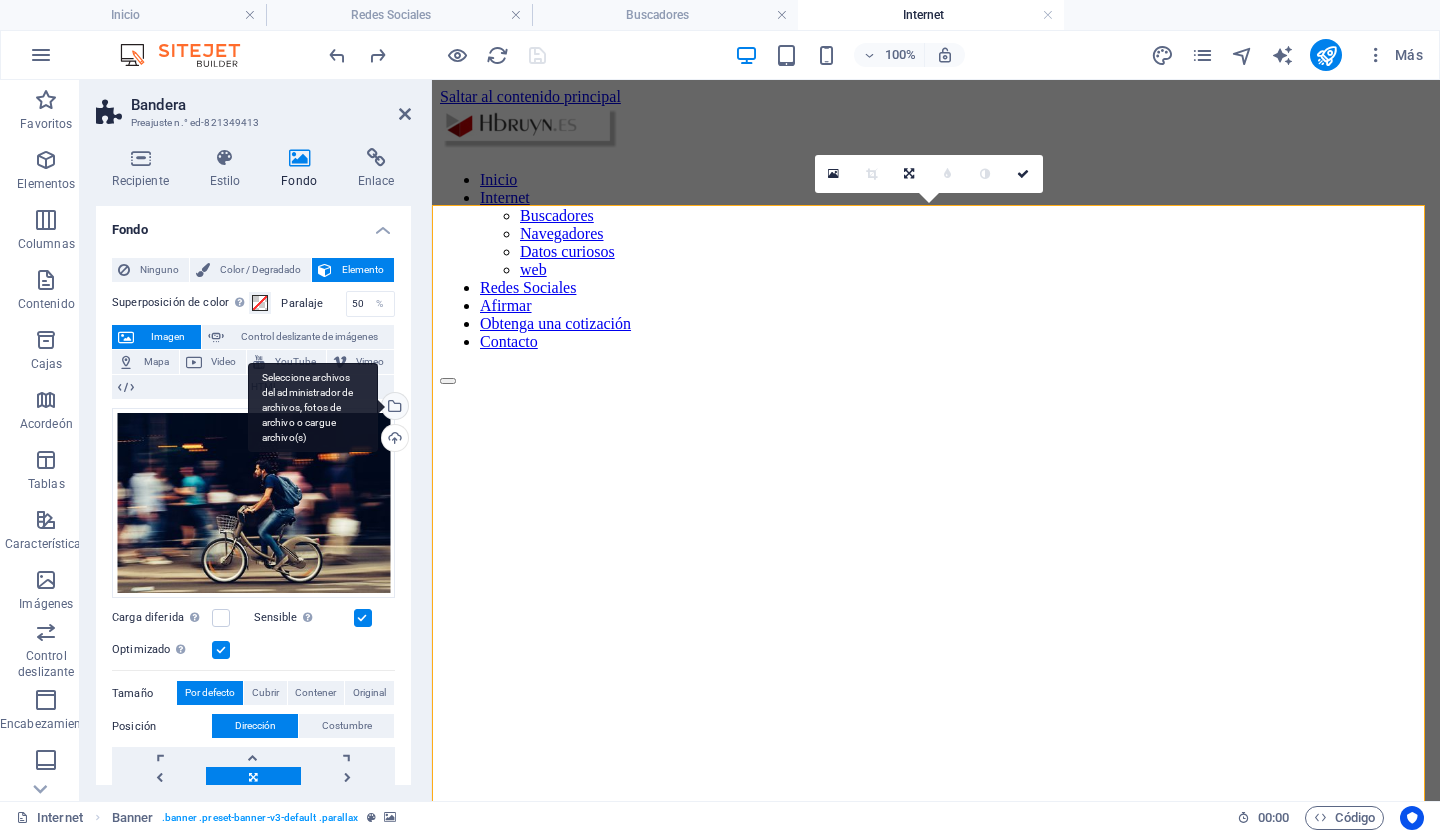 click on "Seleccione archivos del administrador de archivos, fotos de archivo o cargue archivo(s)" at bounding box center [393, 408] 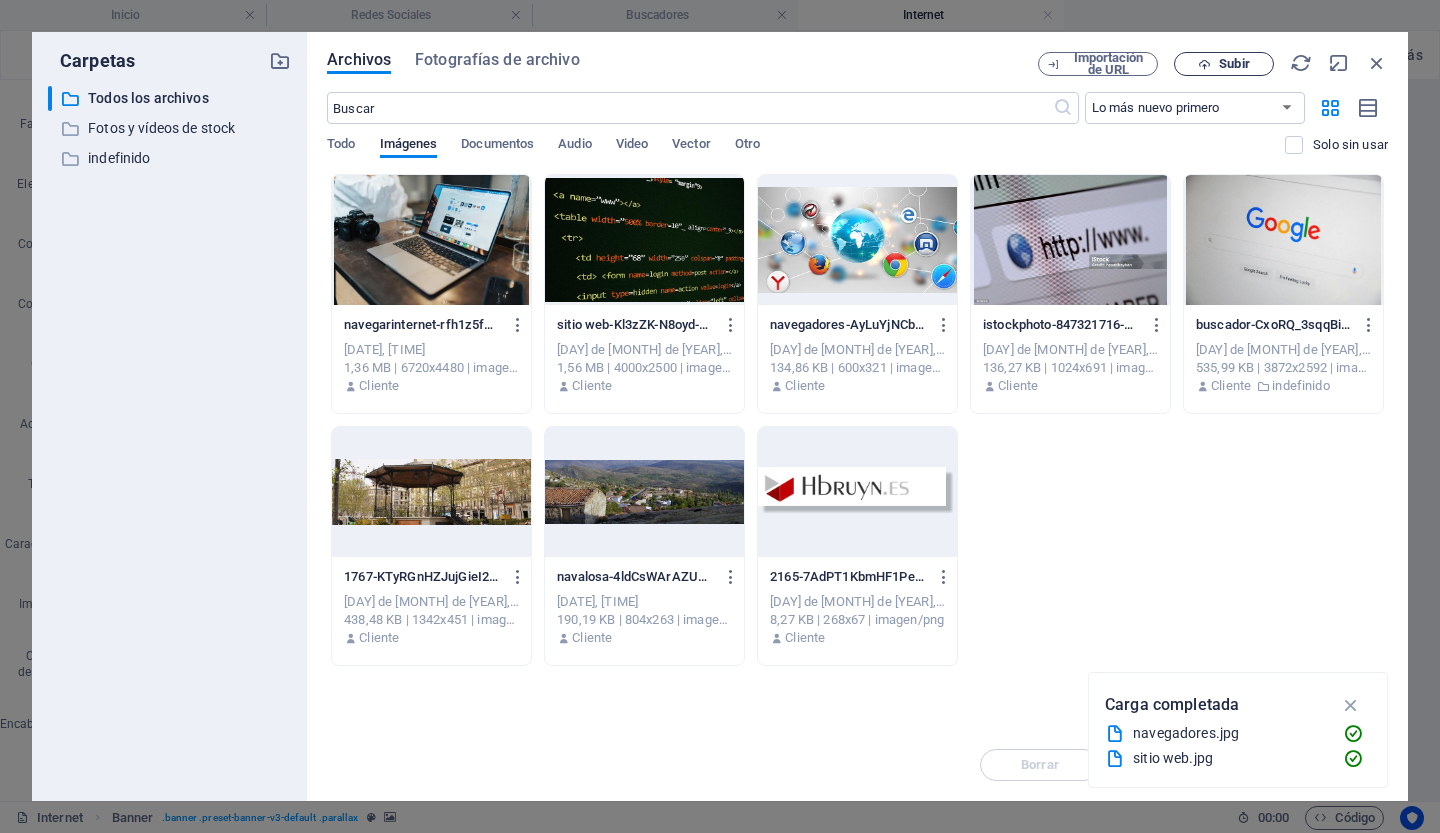 click on "Subir" at bounding box center [1234, 63] 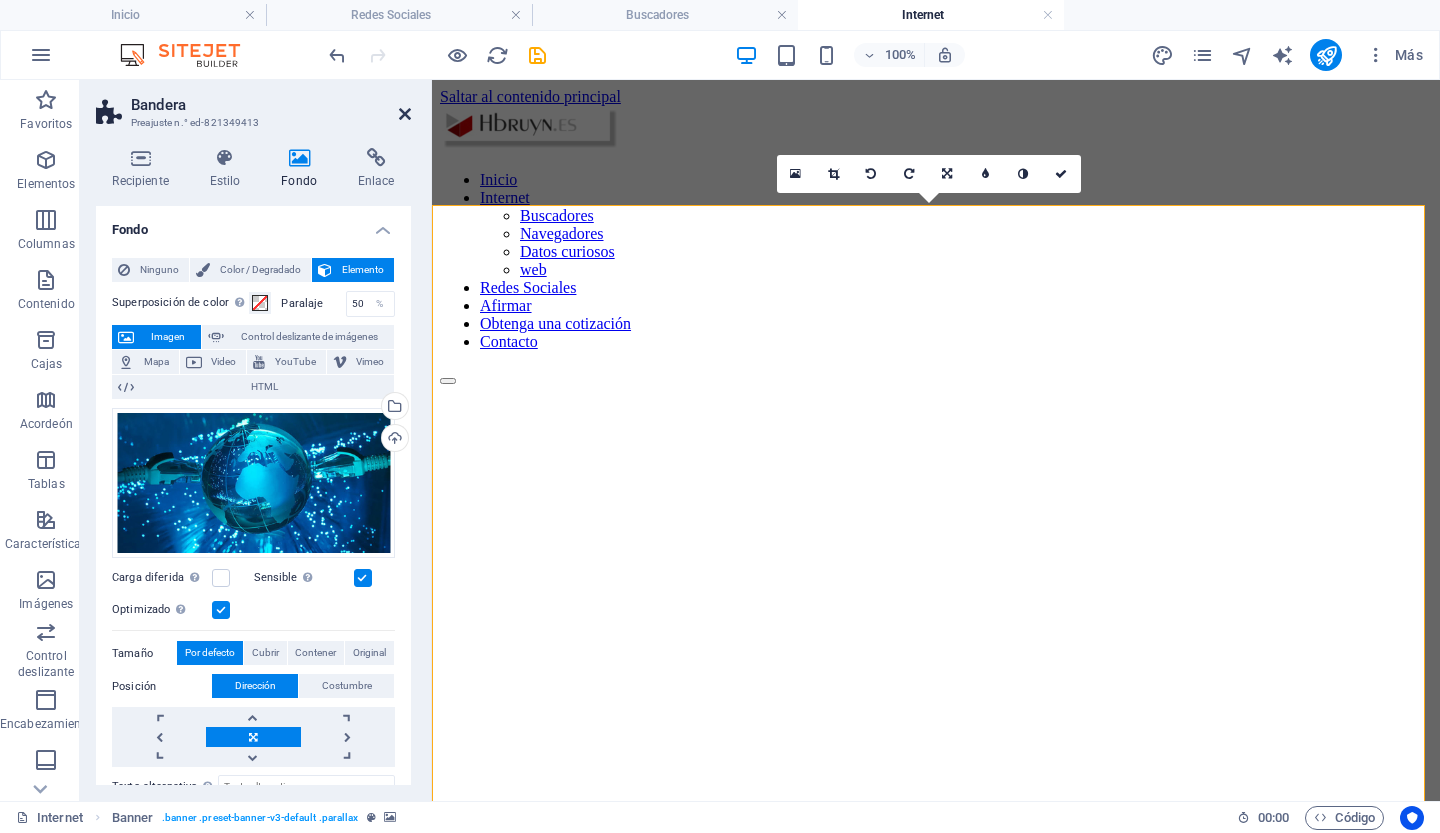 click at bounding box center [405, 114] 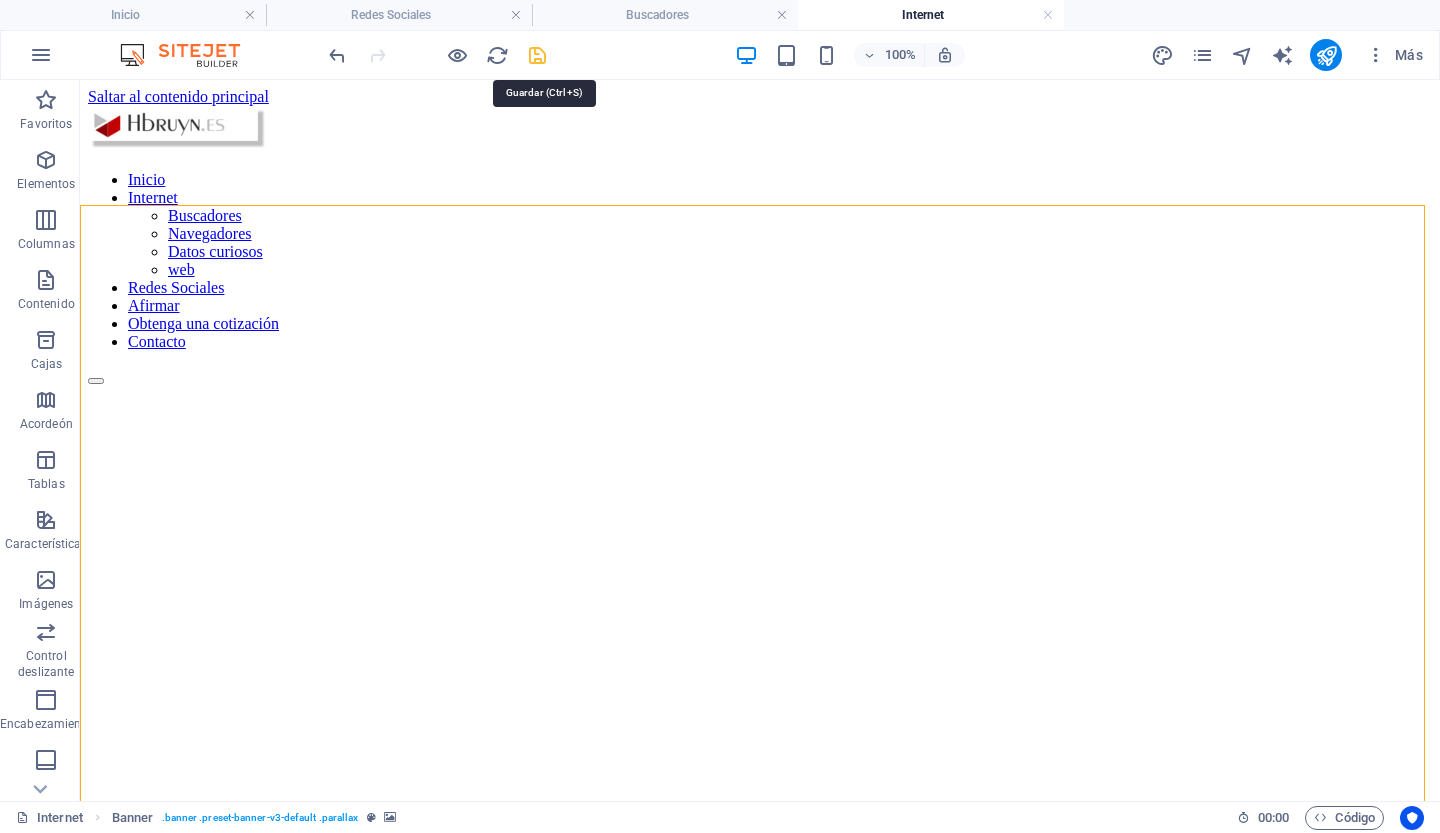 click at bounding box center [537, 55] 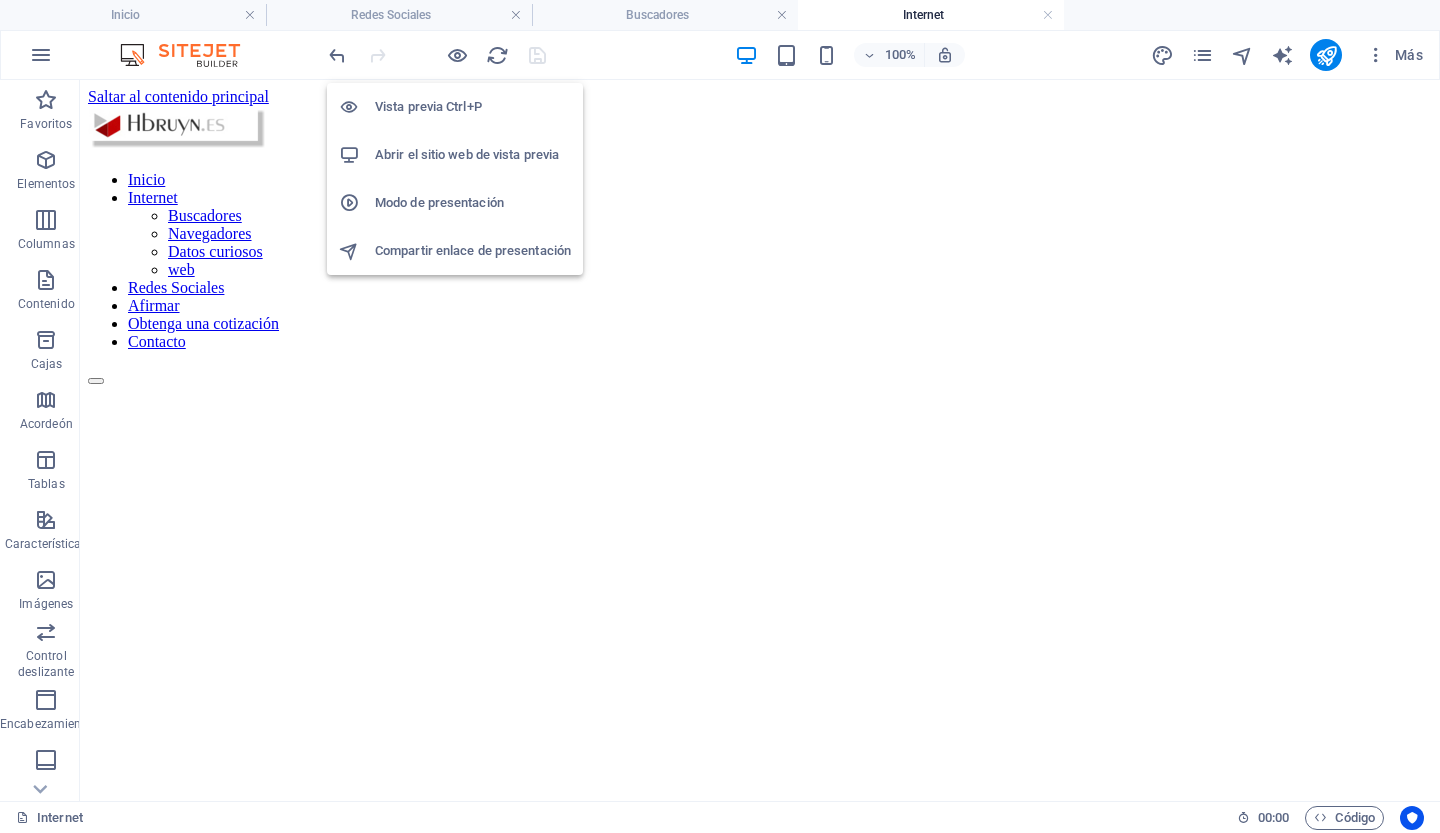 click on "Abrir el sitio web de vista previa" at bounding box center (467, 154) 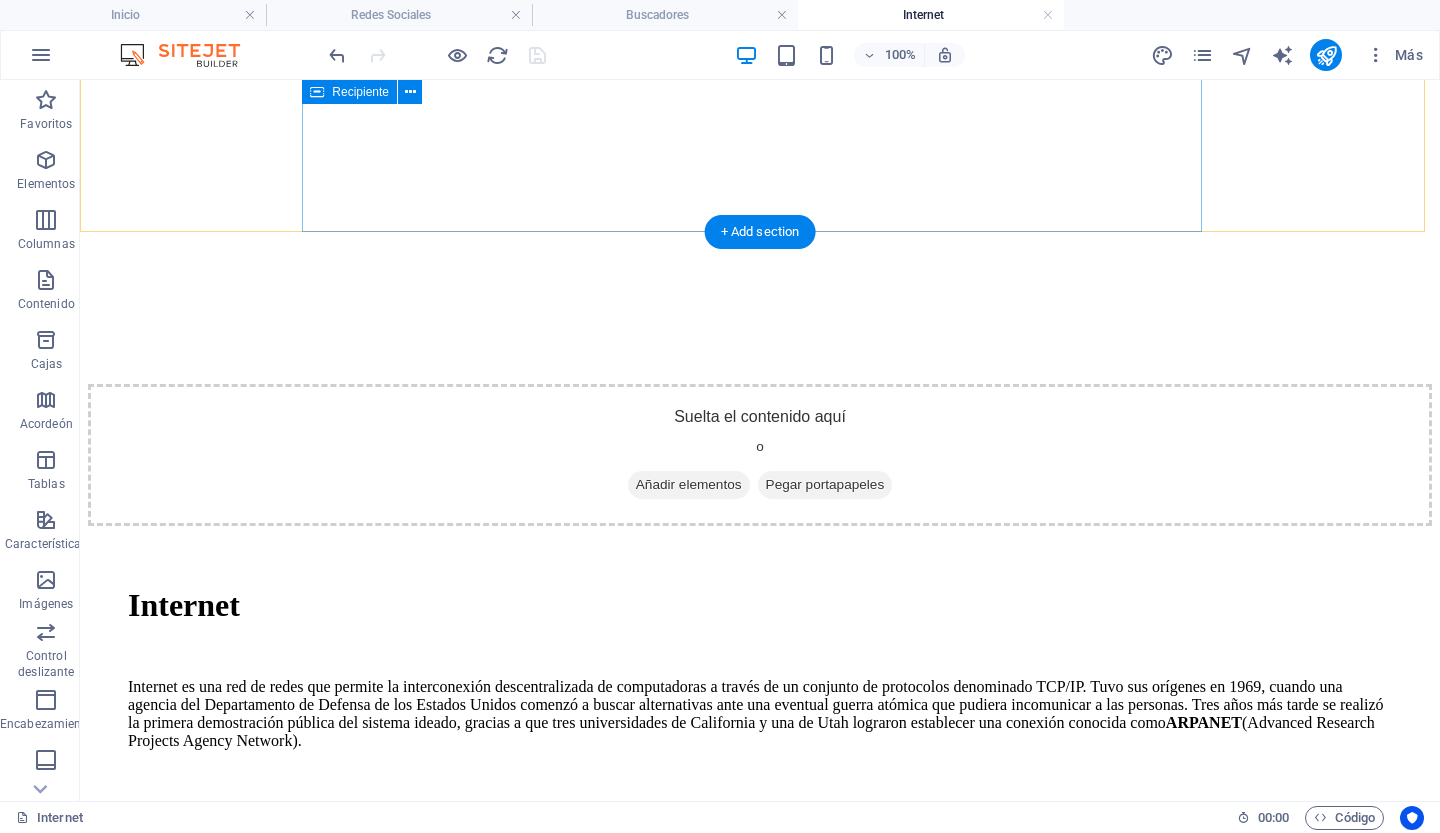 scroll, scrollTop: 816, scrollLeft: 0, axis: vertical 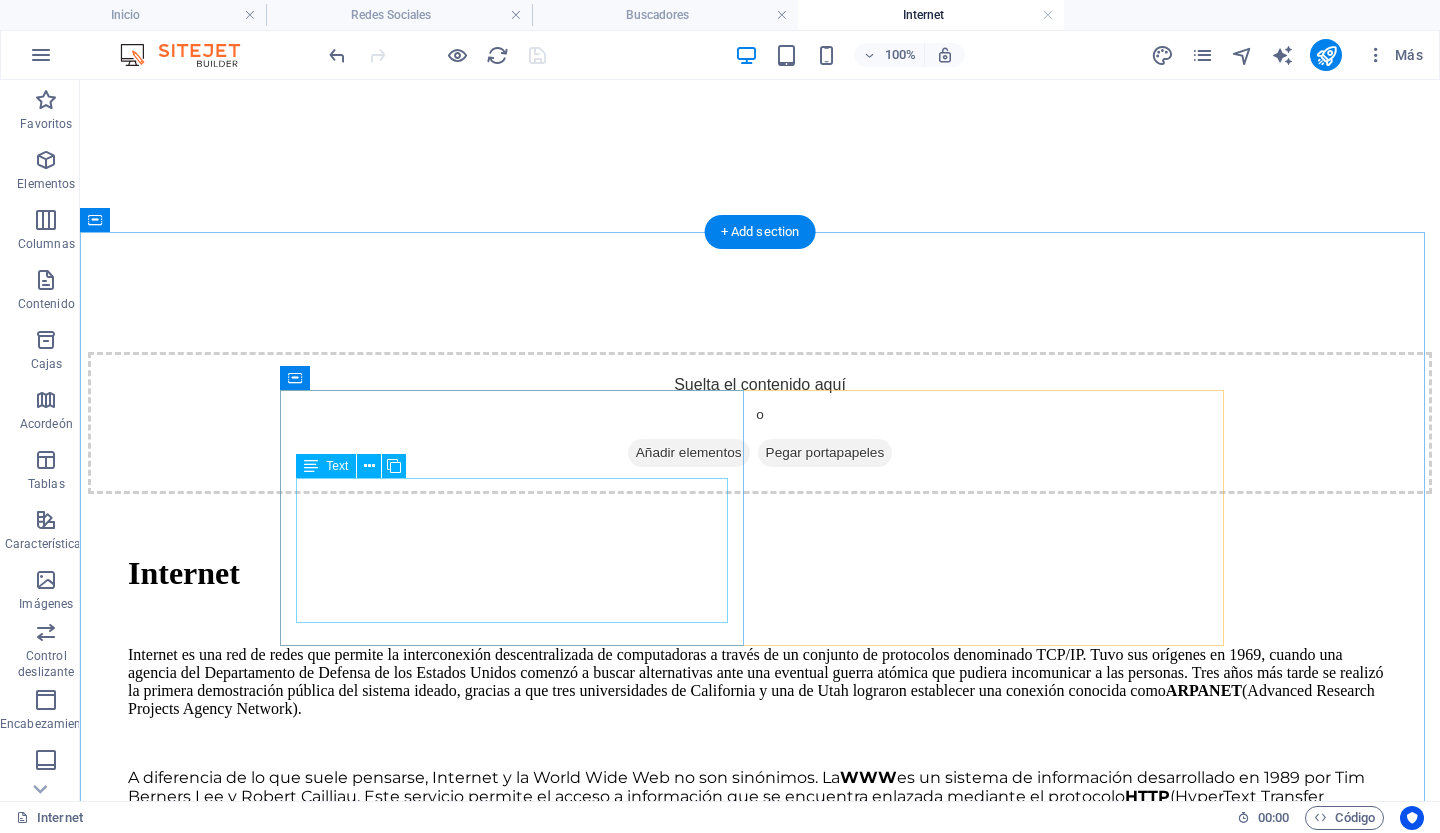 click on "Lorem ipsum dolor sit amet, consetetur sadipscing elitr, sed diam nonumy eirmod tempor invidunt ut labore et dolore magna aliquyam erat, sed diam voluptua. At vero eos et accusam et justo duo ¡Más sobre Buscadores!" at bounding box center (760, 1266) 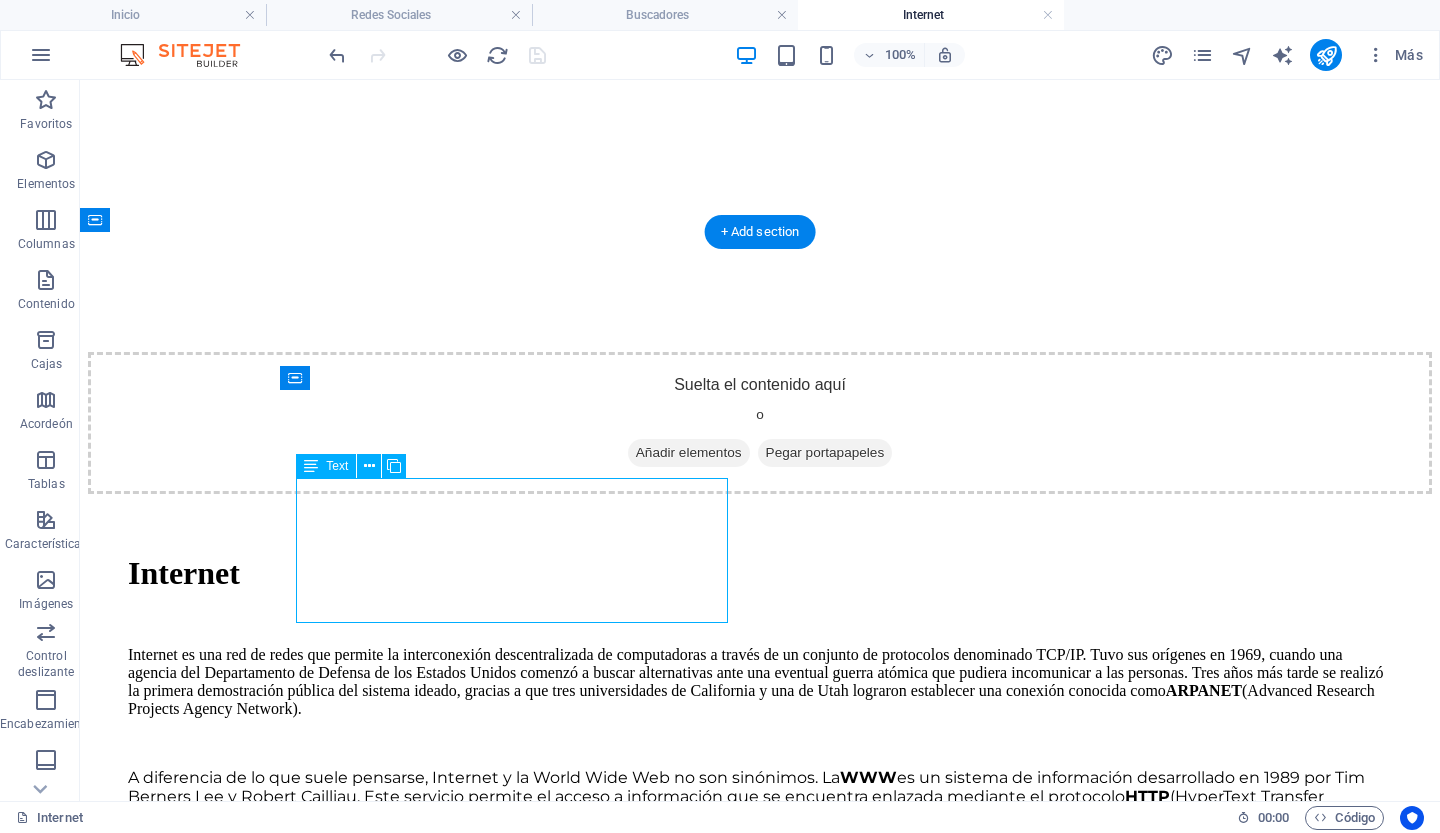 click on "Lorem ipsum dolor sit amet, consetetur sadipscing elitr, sed diam nonumy eirmod tempor invidunt ut labore et dolore magna aliquyam erat, sed diam voluptua. At vero eos et accusam et justo duo ¡Más sobre Buscadores!" at bounding box center [760, 1266] 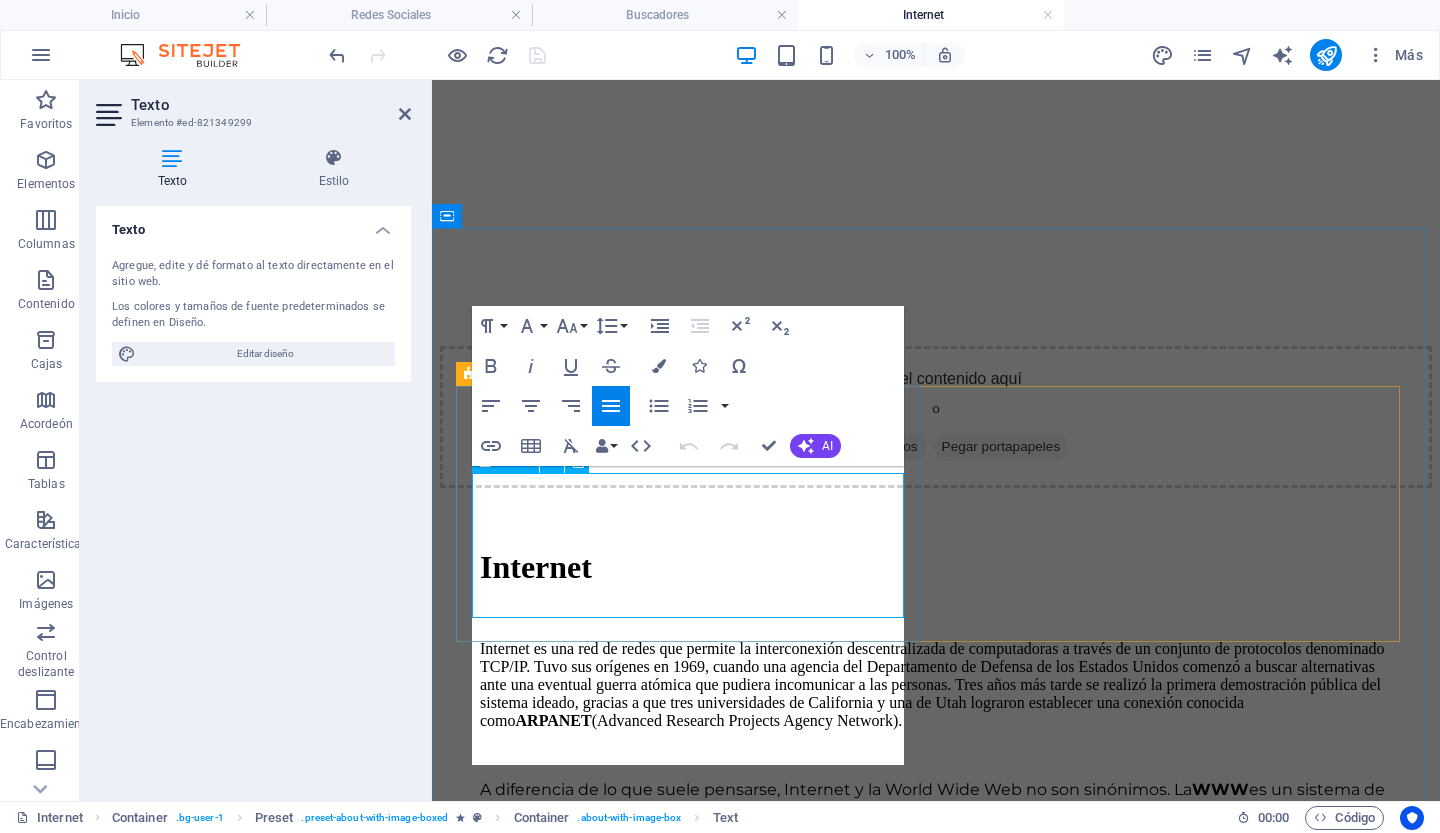 scroll, scrollTop: 809, scrollLeft: 0, axis: vertical 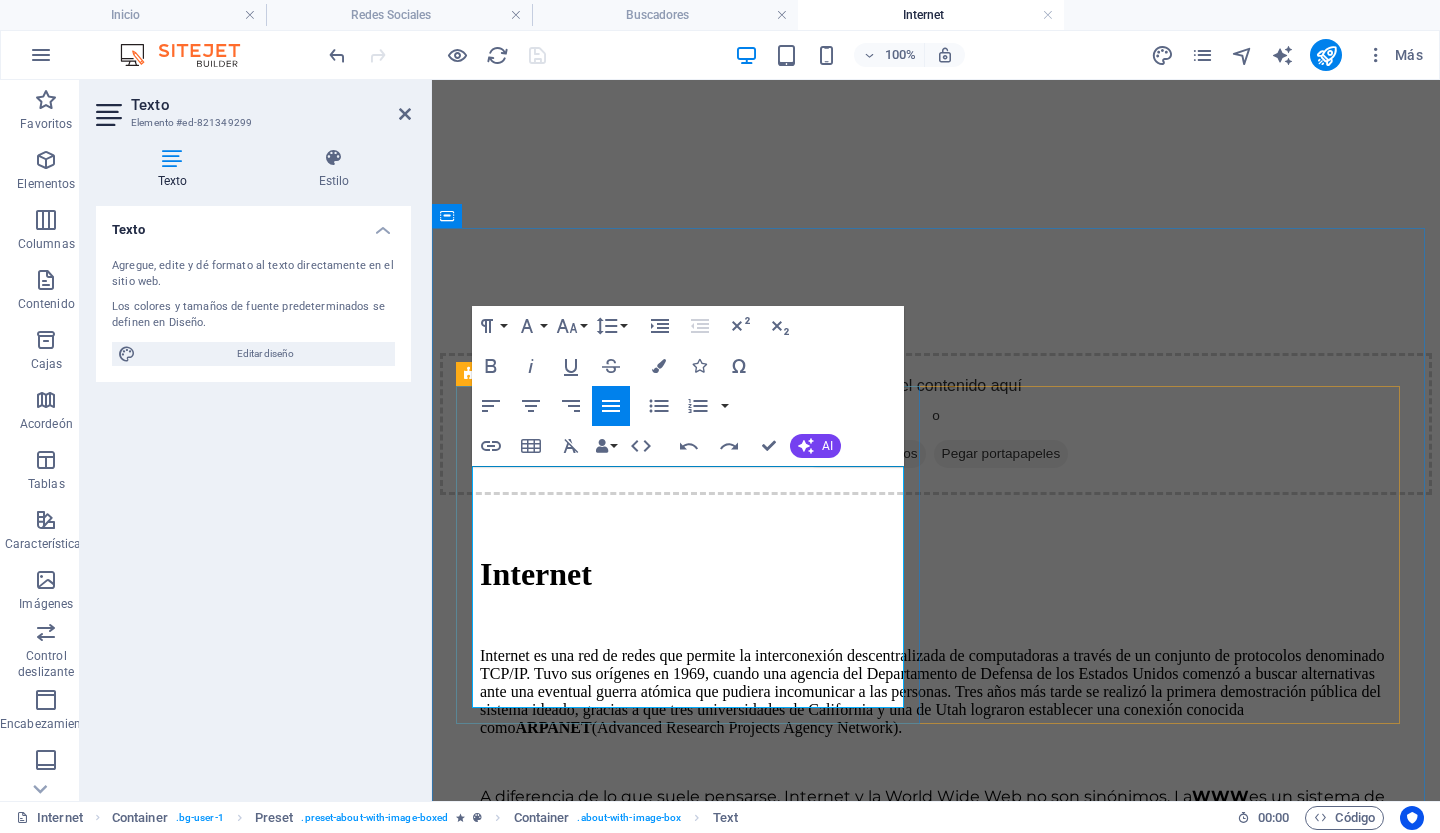 click on "Un buscador es una aplicación que permite realizar búsquedas en la web a través de palabras claves o frases. Los buscadores más populares son Google, Bing, Yahoo y DuckDuckGo, entre otros. Estas herramientas se encargan de rastrear la web en busca de contenido relevante a la búsqueda realizada, y presentan una lista de resultados ordenados por relevancia." at bounding box center [936, 1325] 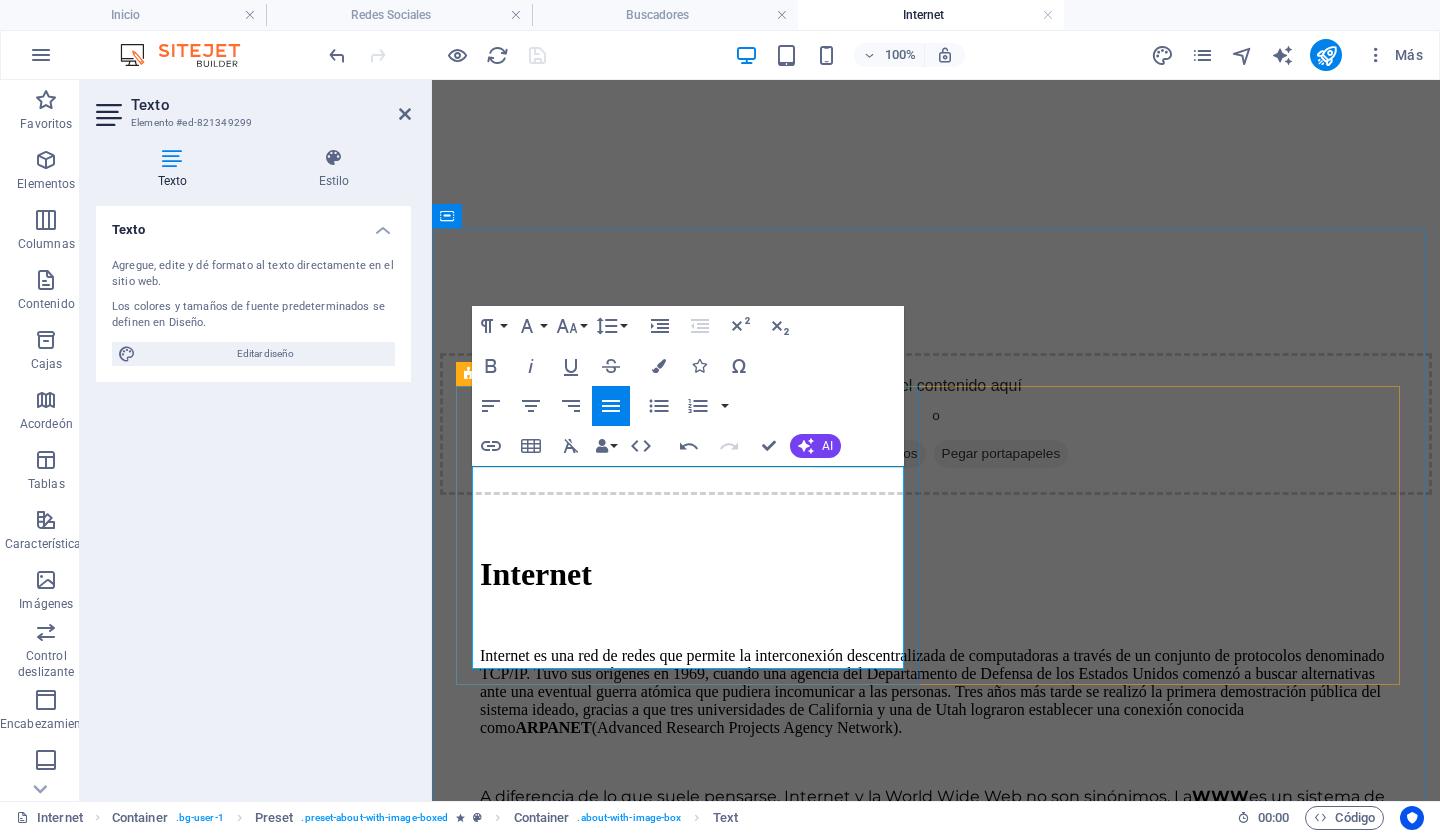 type 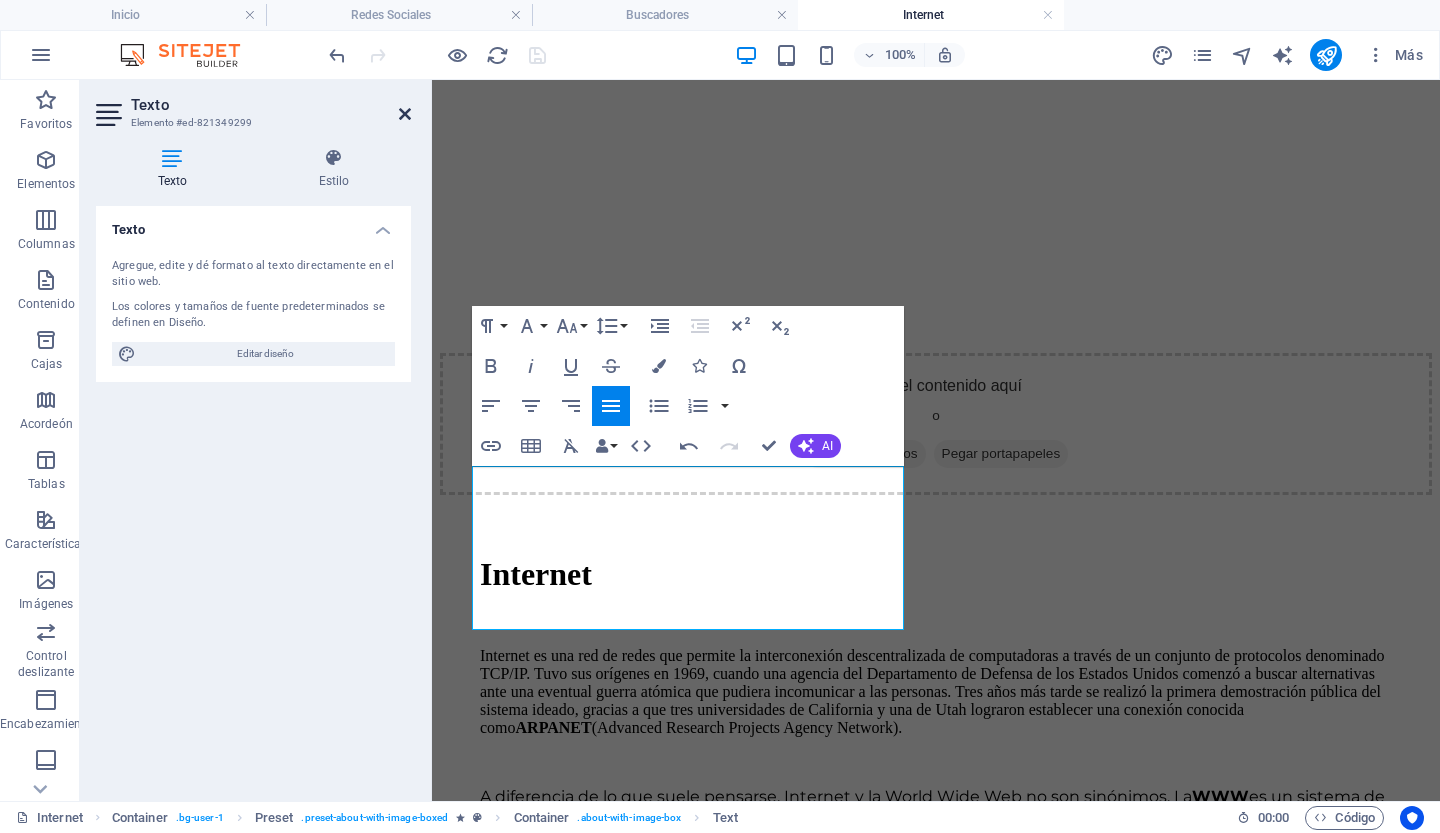 click at bounding box center [405, 114] 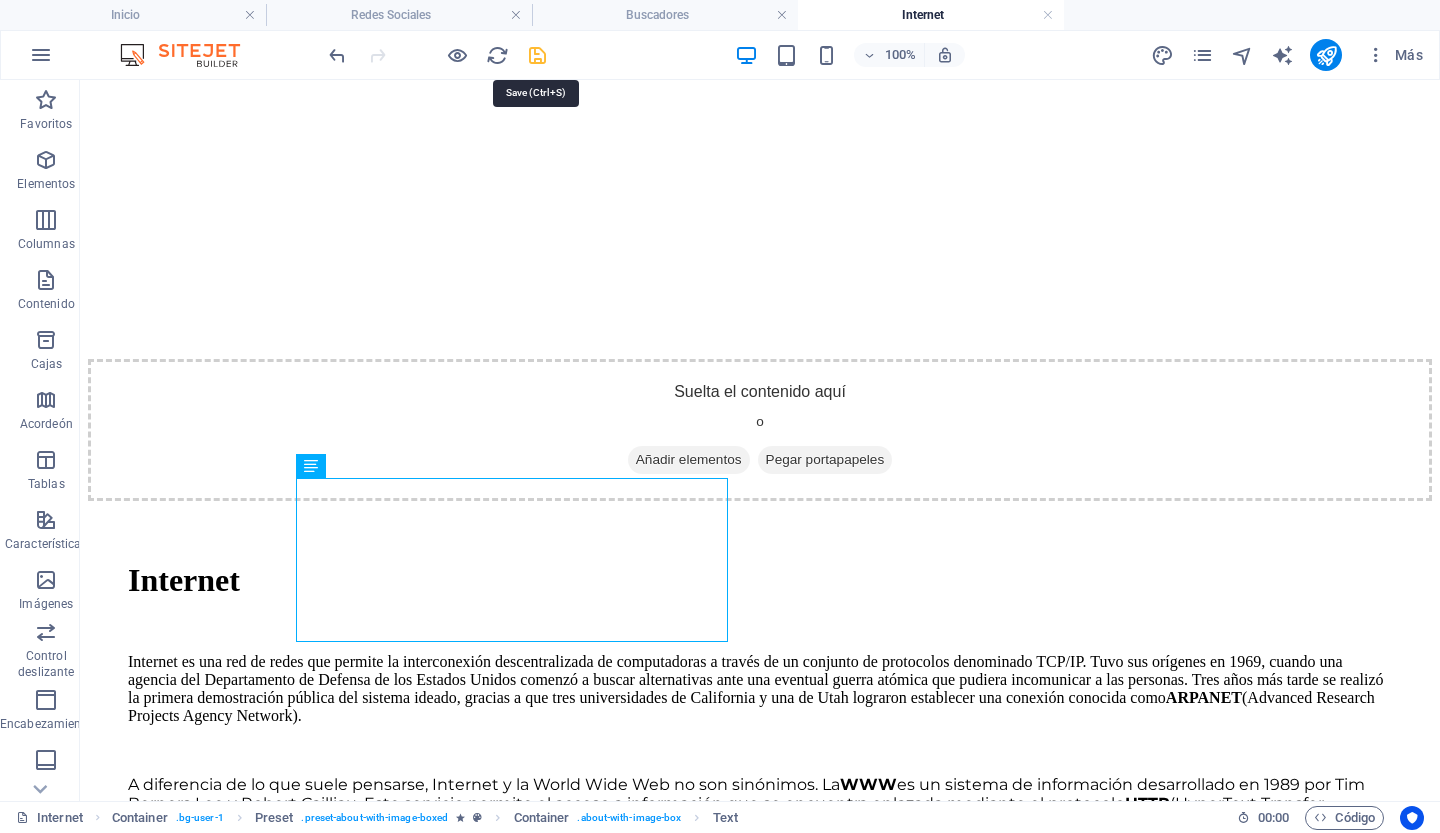 click at bounding box center (537, 55) 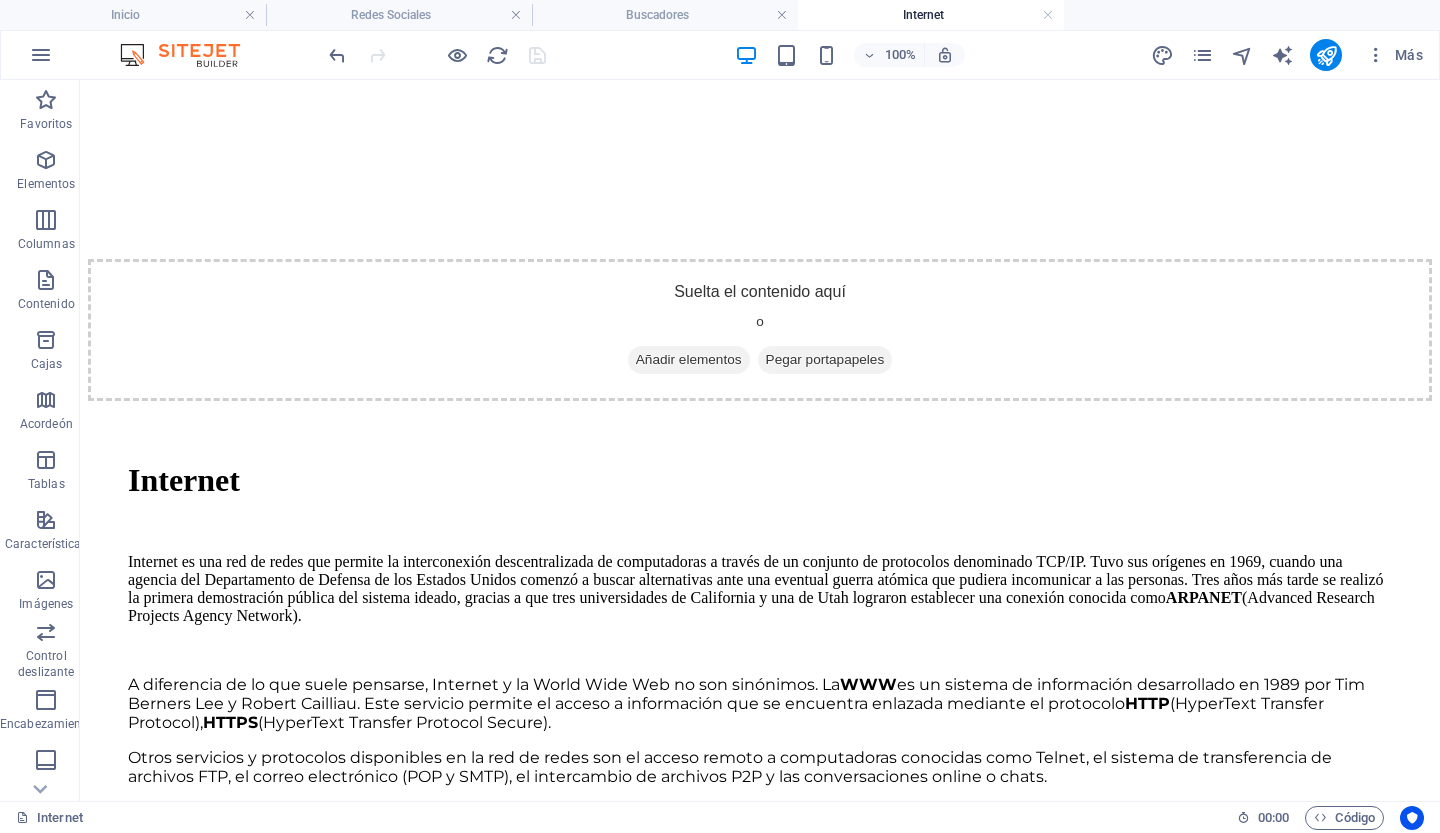 scroll, scrollTop: 970, scrollLeft: 0, axis: vertical 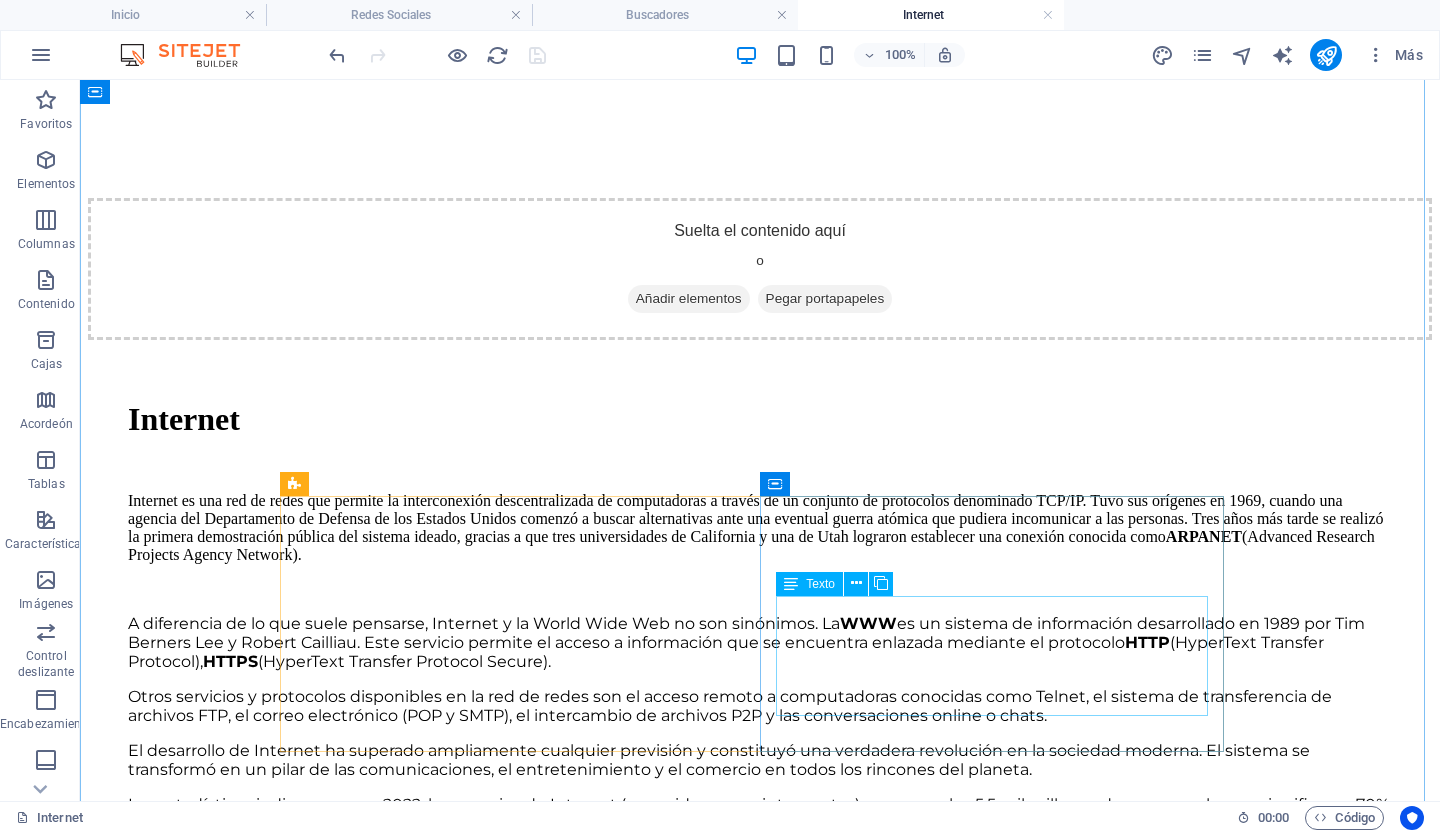 click on "Lorem ipsum dolor sit amet, consetetur sadipscing elitr, sed diam nonumy eirmod tempor invidunt ut labore et ¡Más sobre Navegadores!" at bounding box center [760, 1830] 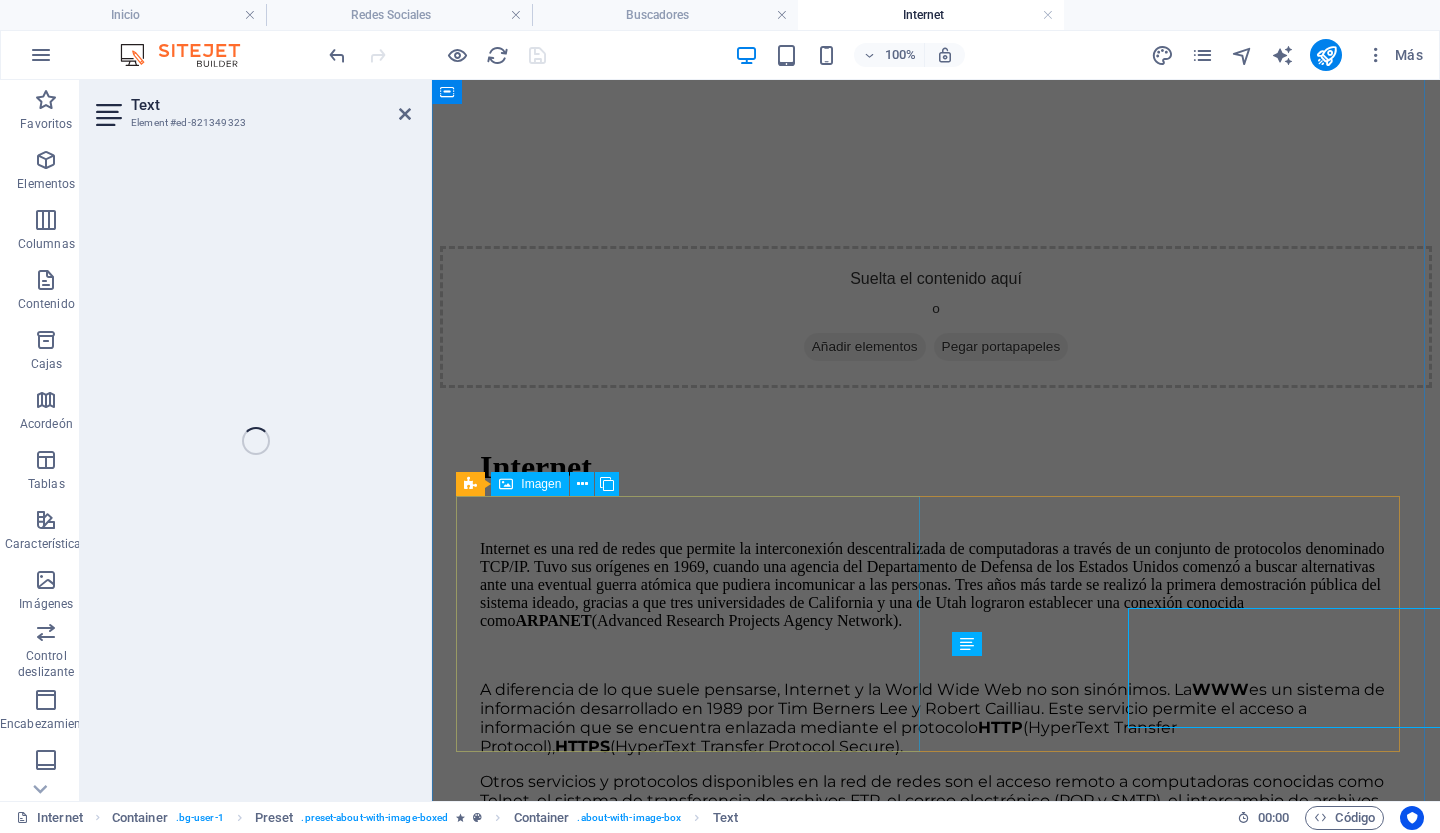 scroll, scrollTop: 958, scrollLeft: 0, axis: vertical 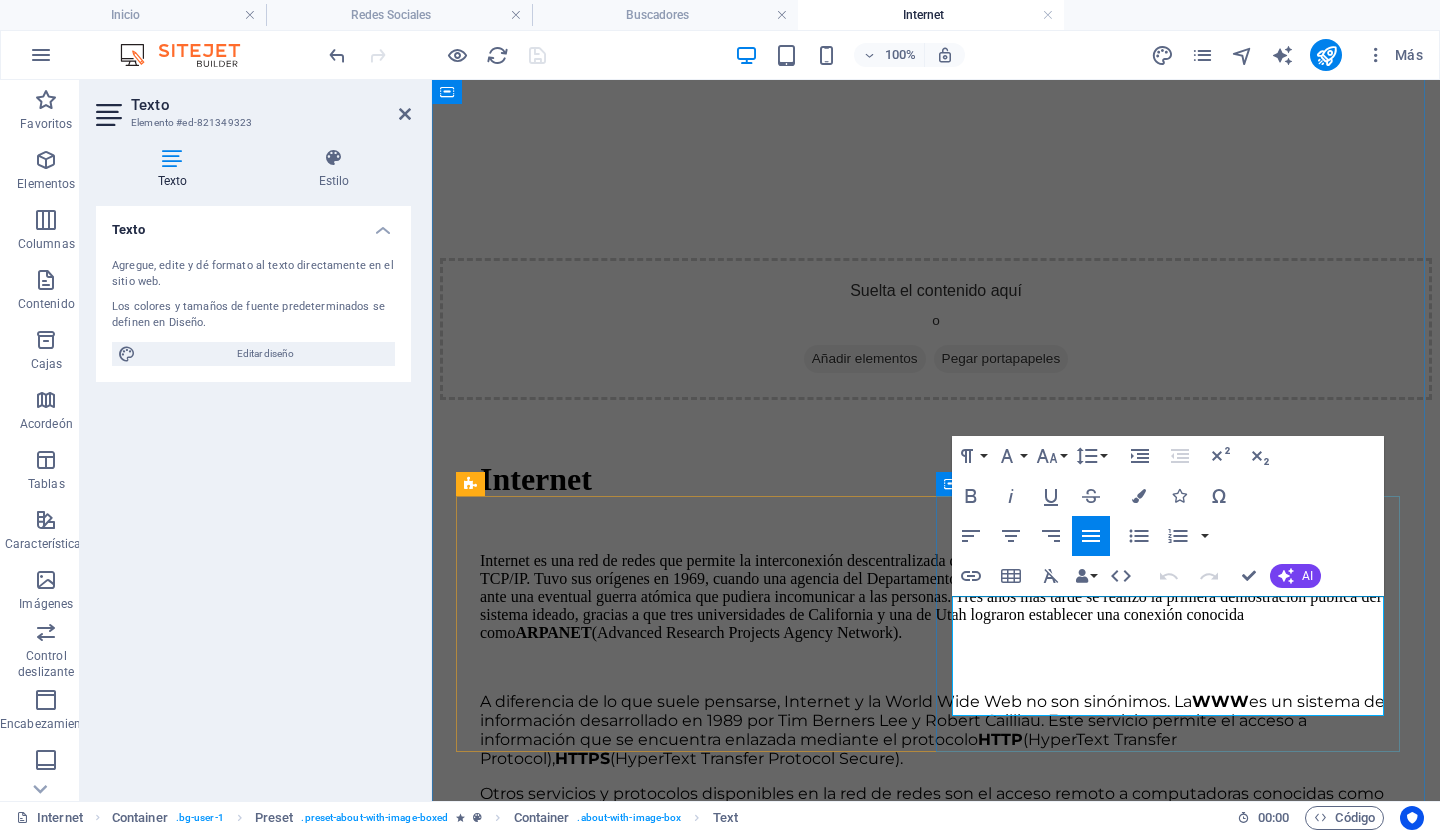 click on "Lorem ipsum dolor sit amet, consetetur sadipscing elitr, sed diam nonumy eirmod tempor invidunt ut labore et" at bounding box center [793, 1805] 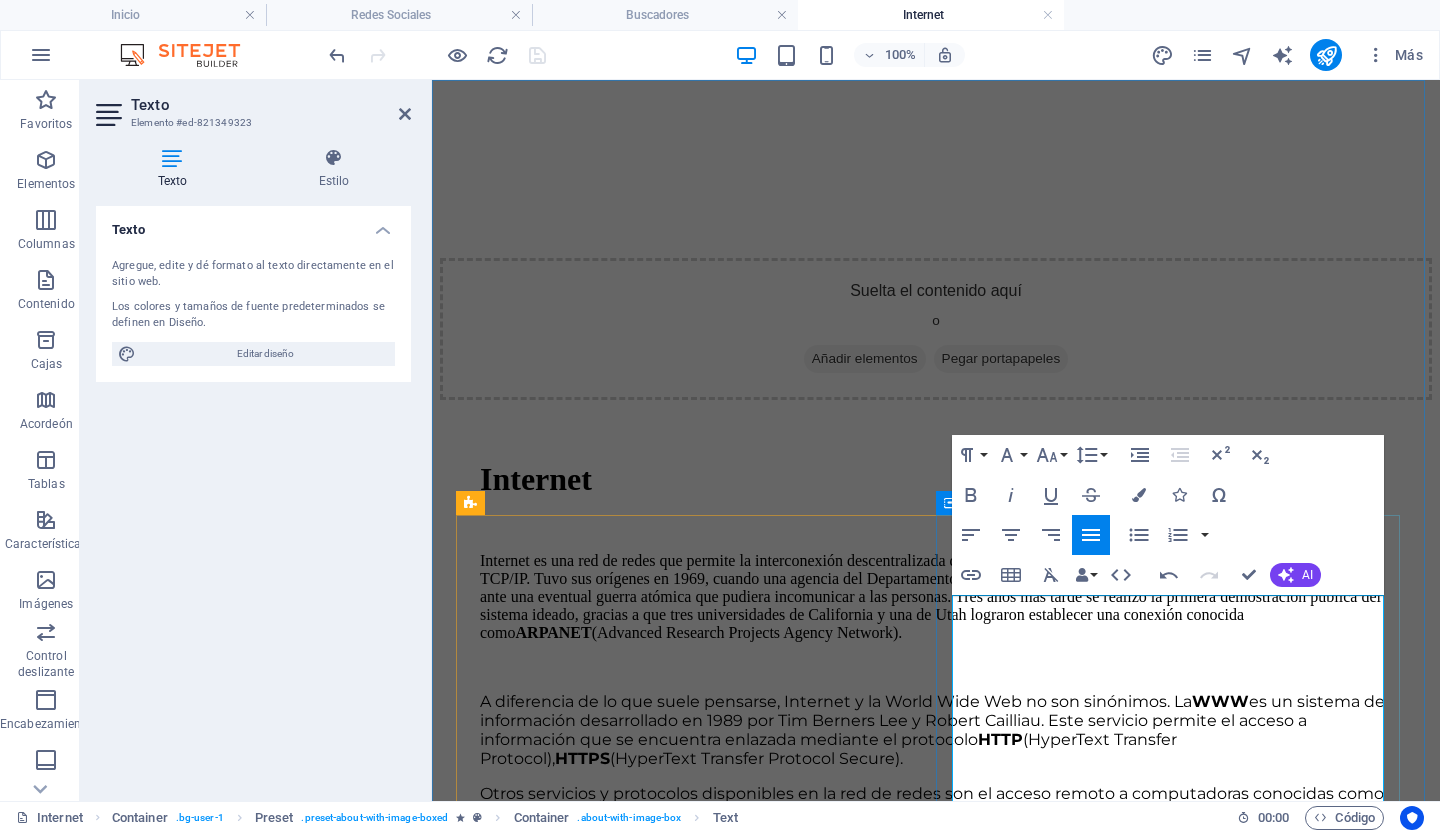 scroll, scrollTop: 956, scrollLeft: 0, axis: vertical 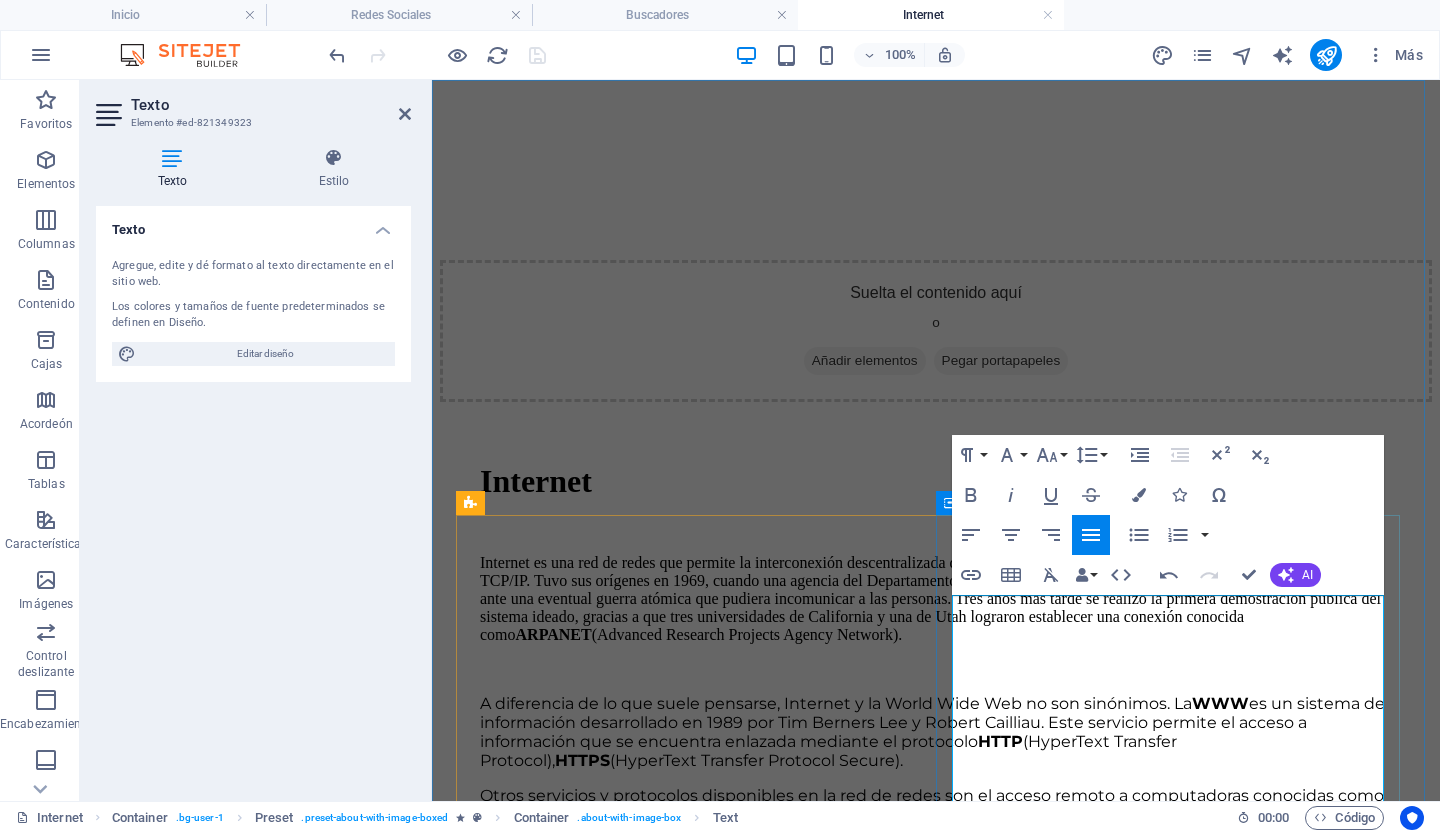 click on "Yo" at bounding box center [936, 1808] 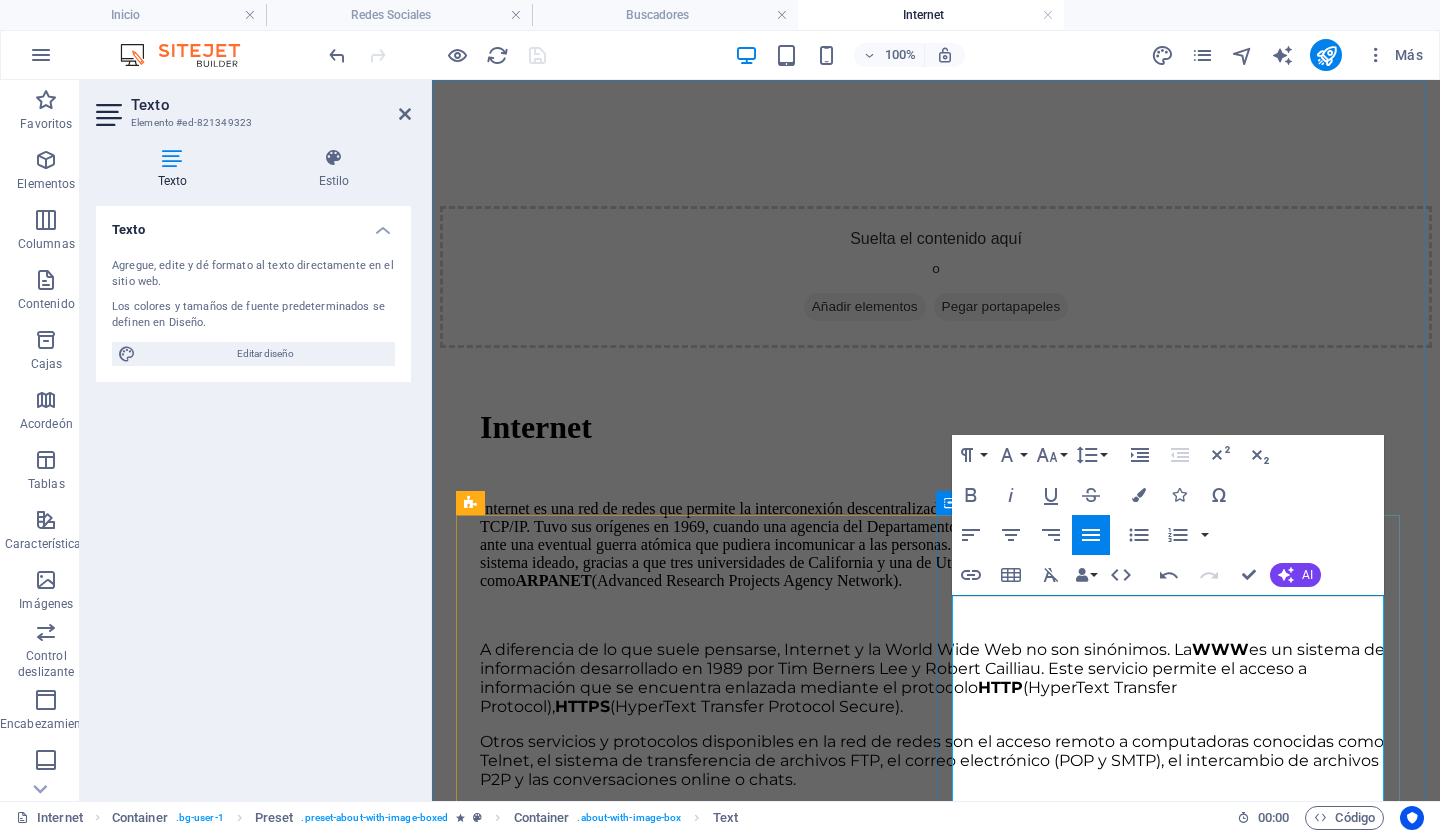 click on "Un navegador es una aplicación que permite acceder a sitios web en Internet. Los navegadores más comunes son Google Chrome, Mozilla Firefox, Safari y Microsoft Edge, entre otros. Estas herramientas se encargan de interpretar el código de una página web y presentarlo en una interfaz gráfica fácil de usar. Los usuarios pueden navegar por las páginas web utilizando el ratón o el teclado y pueden realizar una amplia variedad de acciones, como leer contenido, ver imágenes, reproducir vídeos, rellenar formularios, etc." at bounding box center (936, 1780) 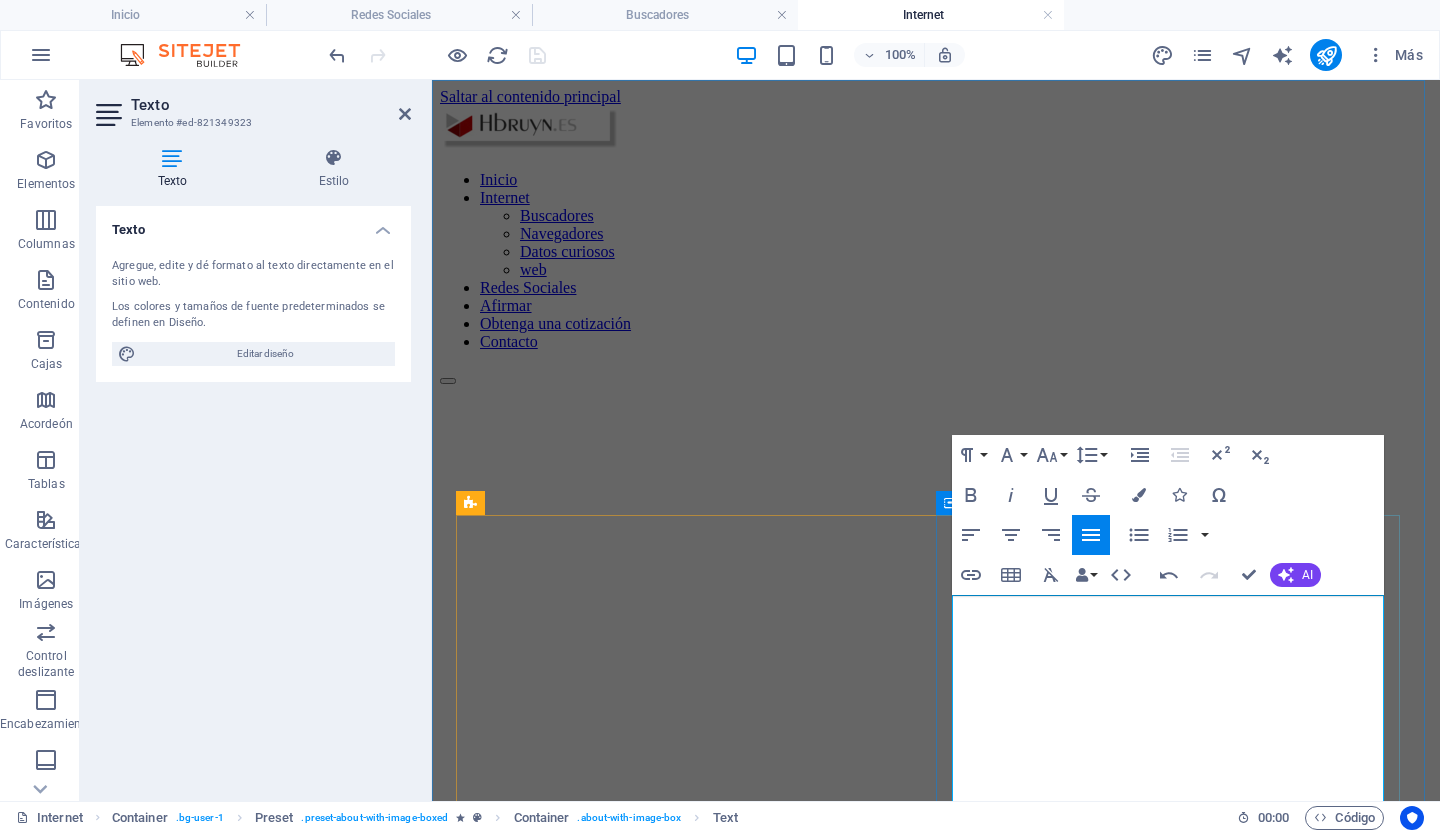 scroll, scrollTop: 956, scrollLeft: 0, axis: vertical 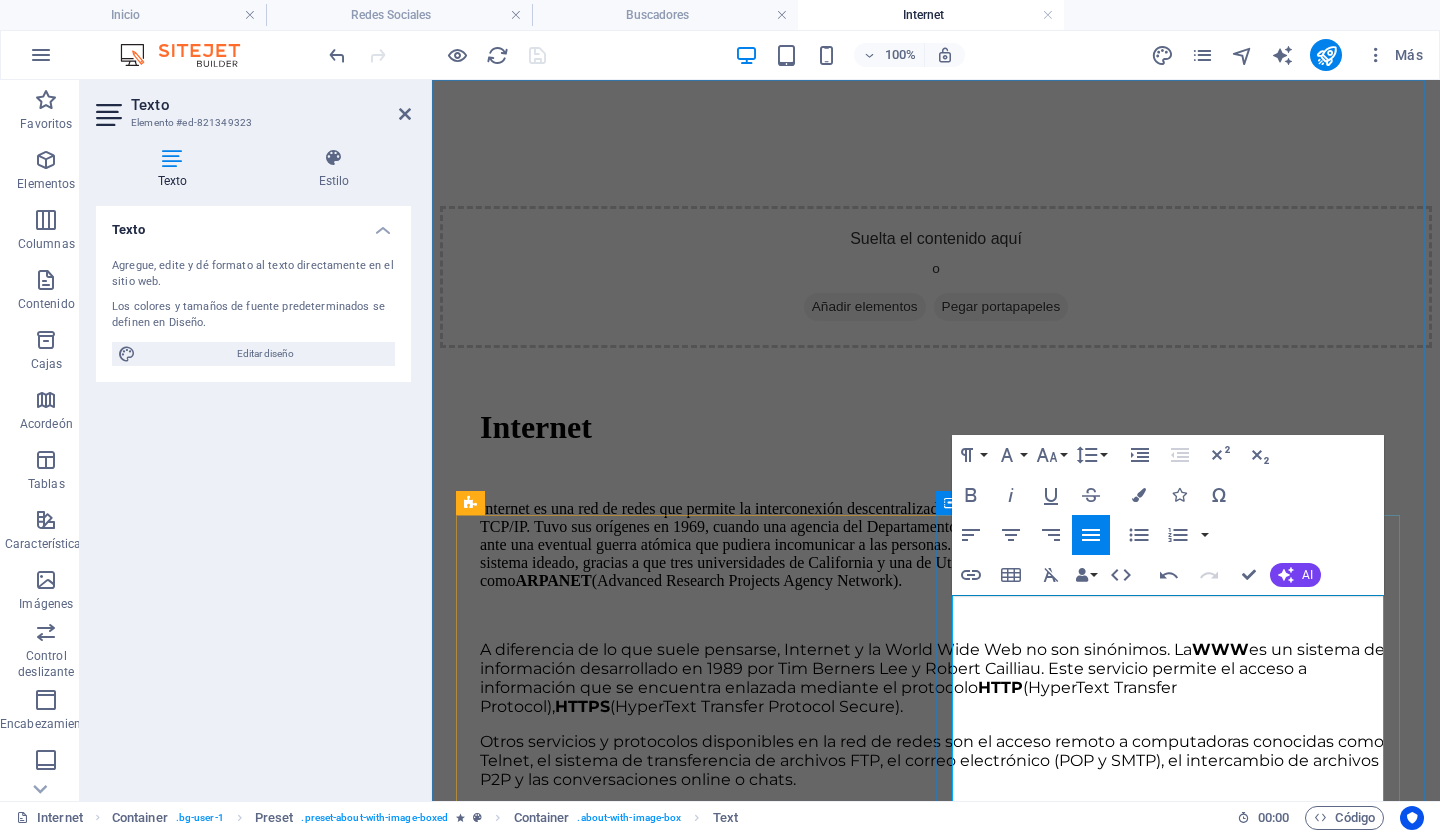 click on "Un navegador es una aplicación que permite acceder a sitios web en Internet.Estas herramientas se encargan de interpretar el código de una página web y presentarlo en una interfaz gráfica fácil de usar. Los usuarios pueden navegar por las páginas web utilizando el ratón o el teclado y pueden realizar una amplia variedad de acciones, como leer contenido, ver imágenes, reproducir vídeos, rellenar formularios, etc." at bounding box center [936, 1771] 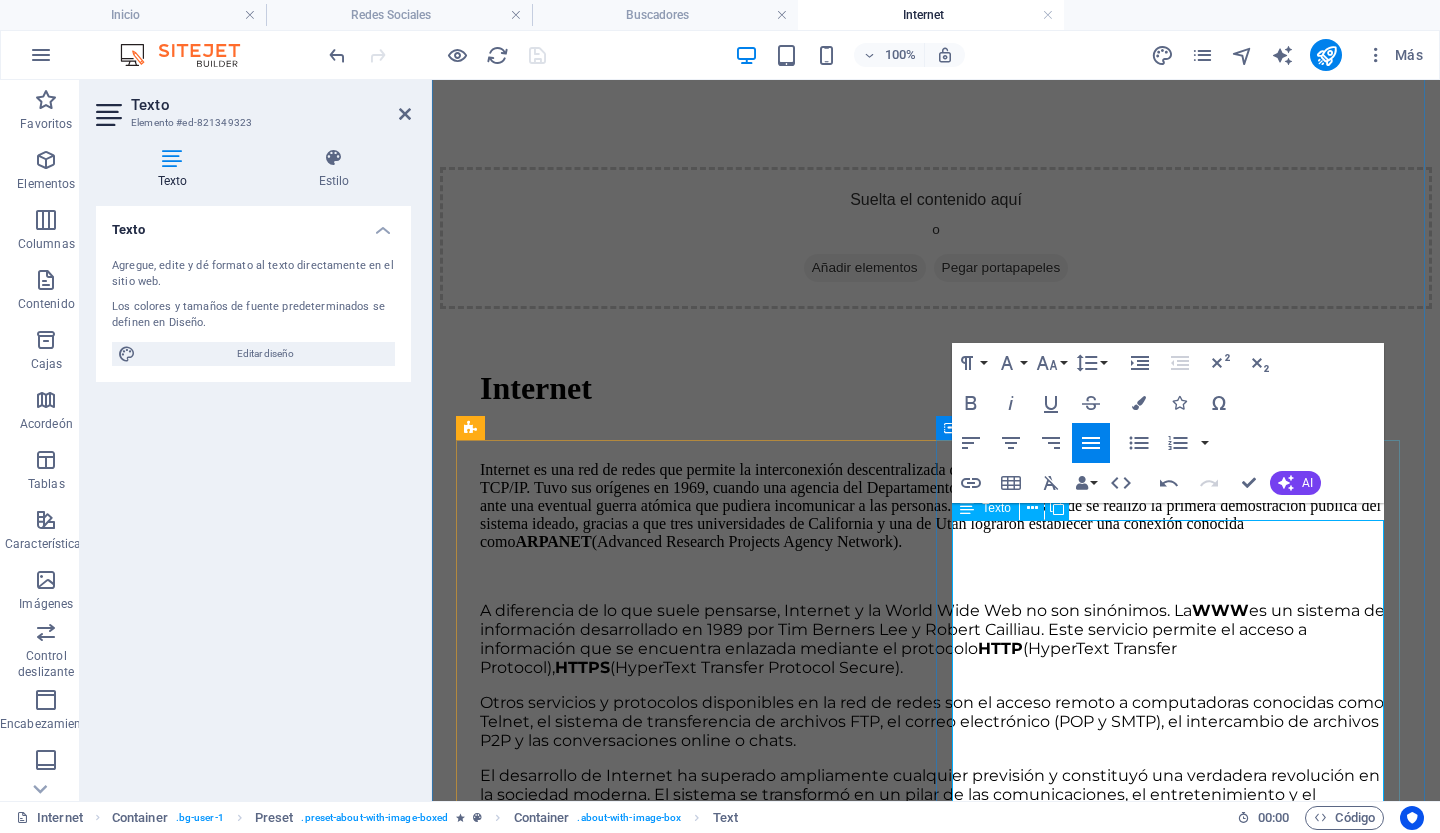 scroll, scrollTop: 1031, scrollLeft: 0, axis: vertical 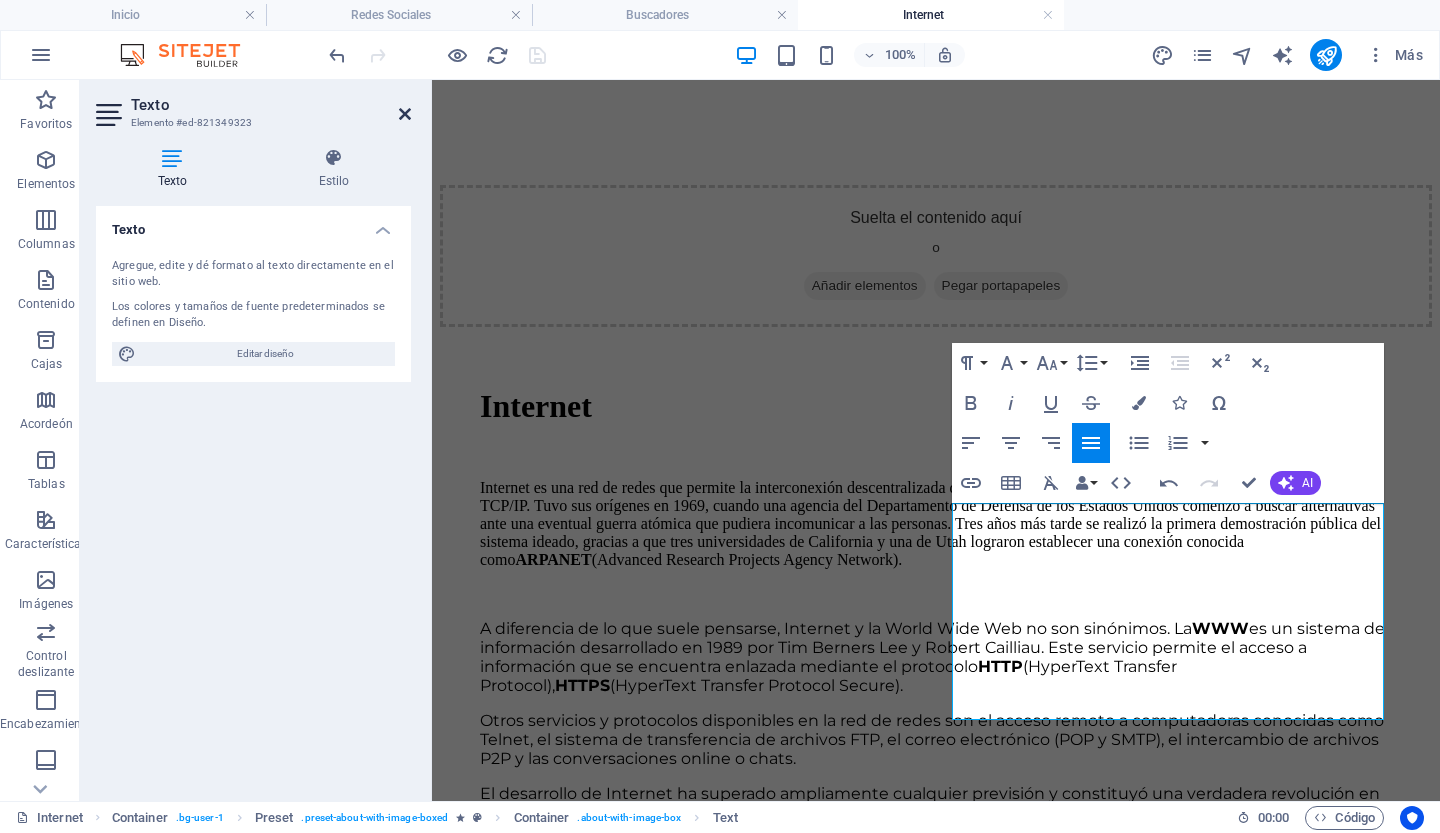 click at bounding box center [405, 114] 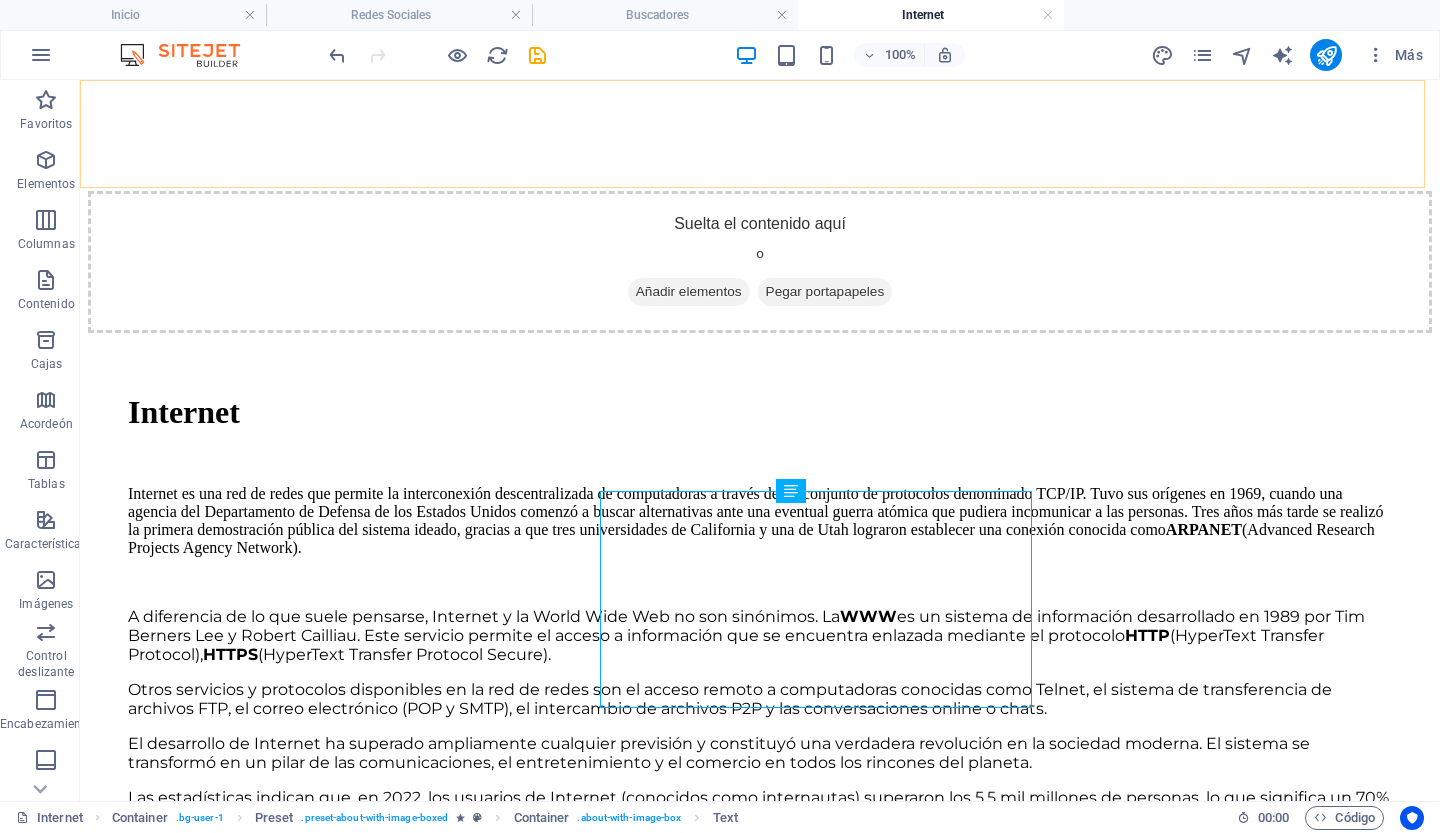 scroll, scrollTop: 1043, scrollLeft: 0, axis: vertical 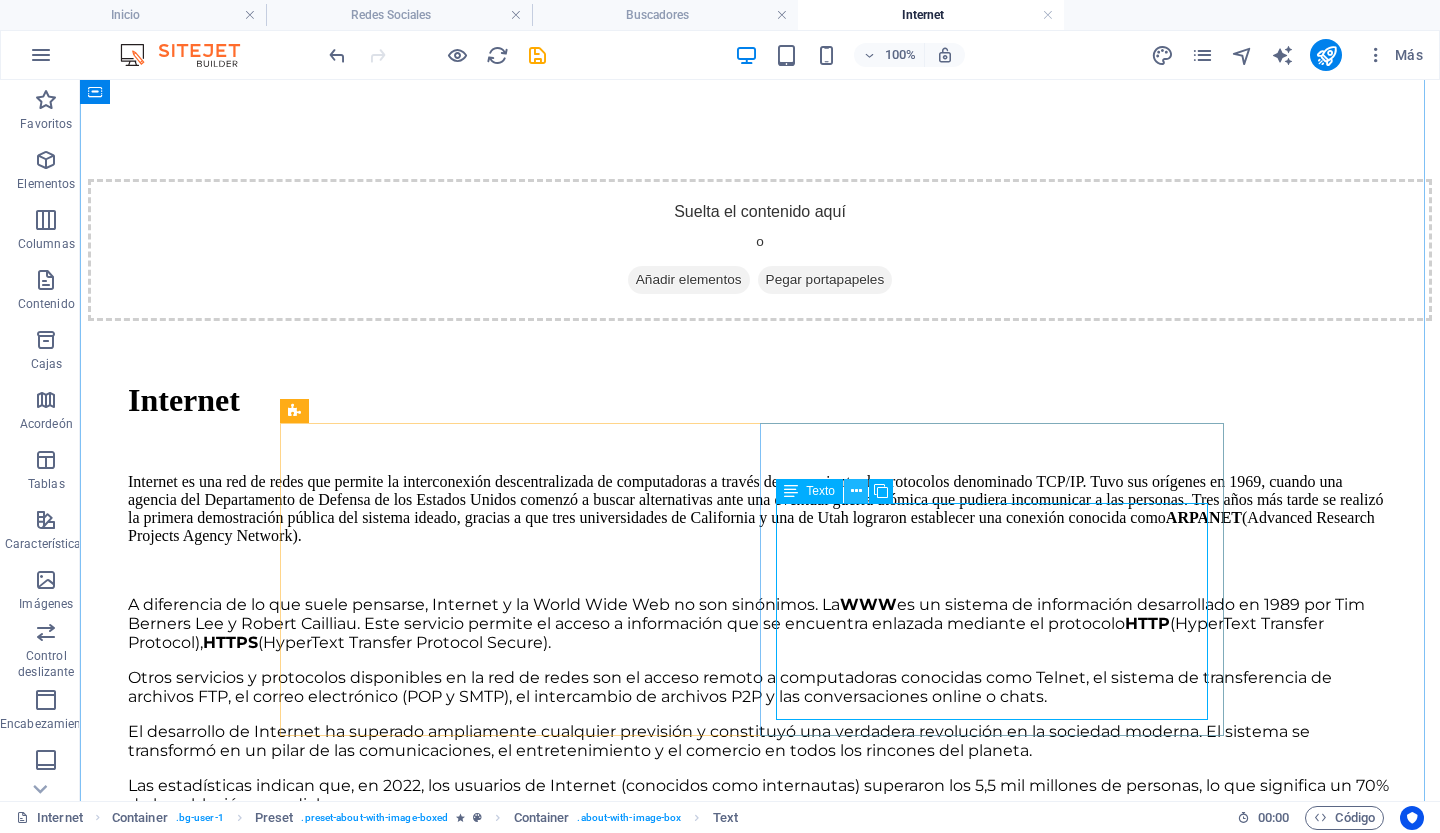 click at bounding box center (856, 491) 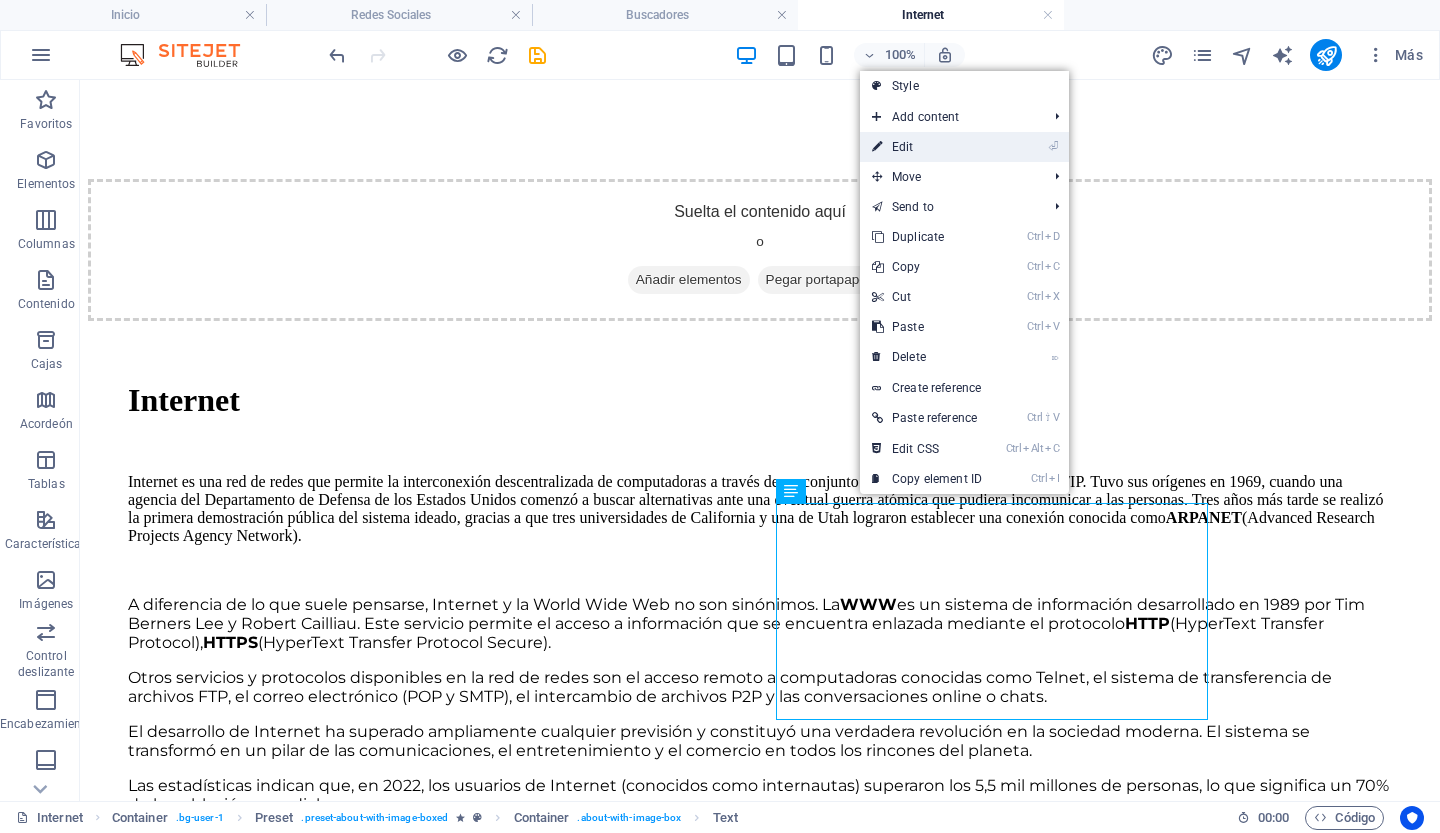 click on "⏎  Edit" at bounding box center [927, 147] 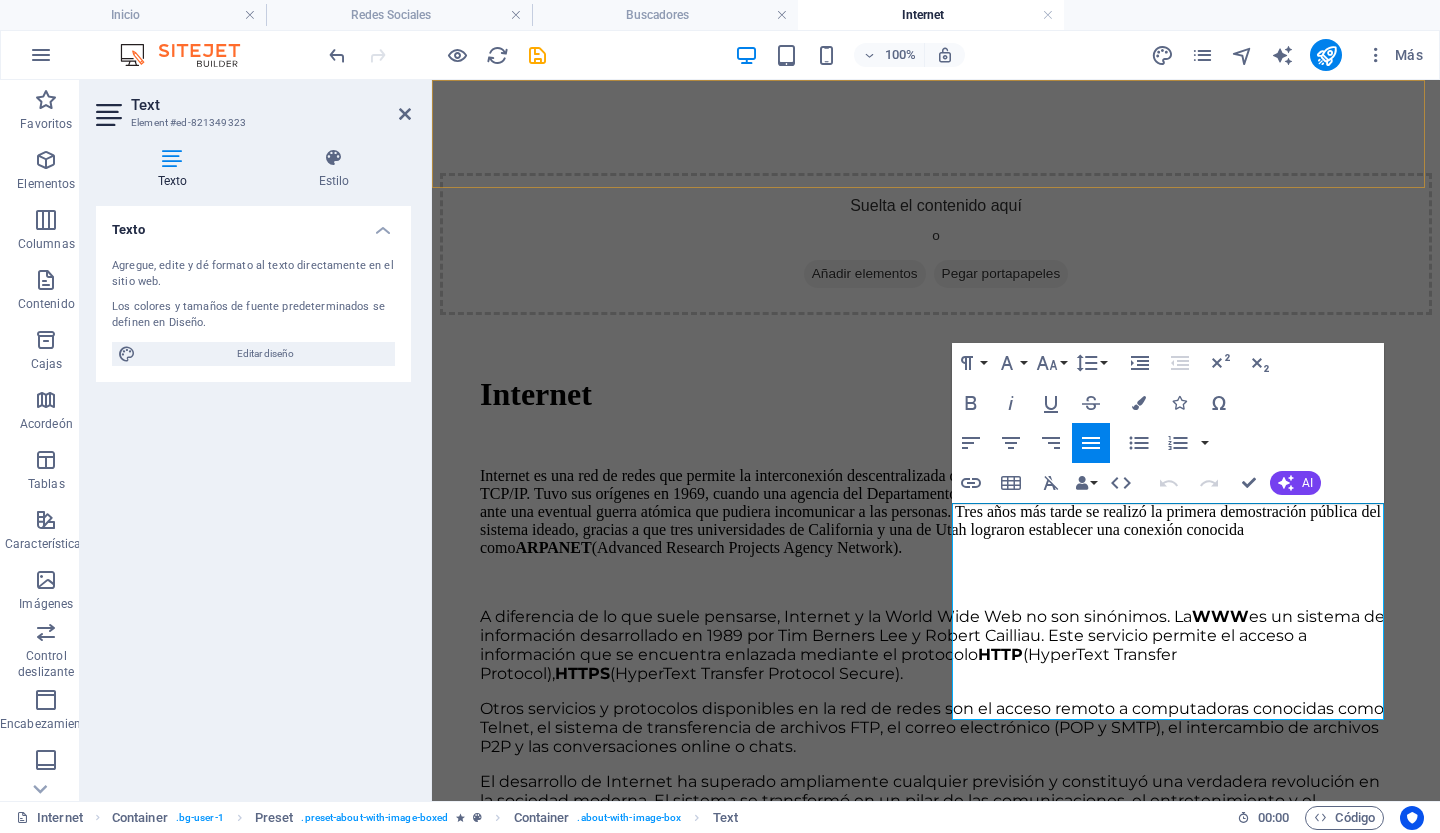 scroll, scrollTop: 1031, scrollLeft: 0, axis: vertical 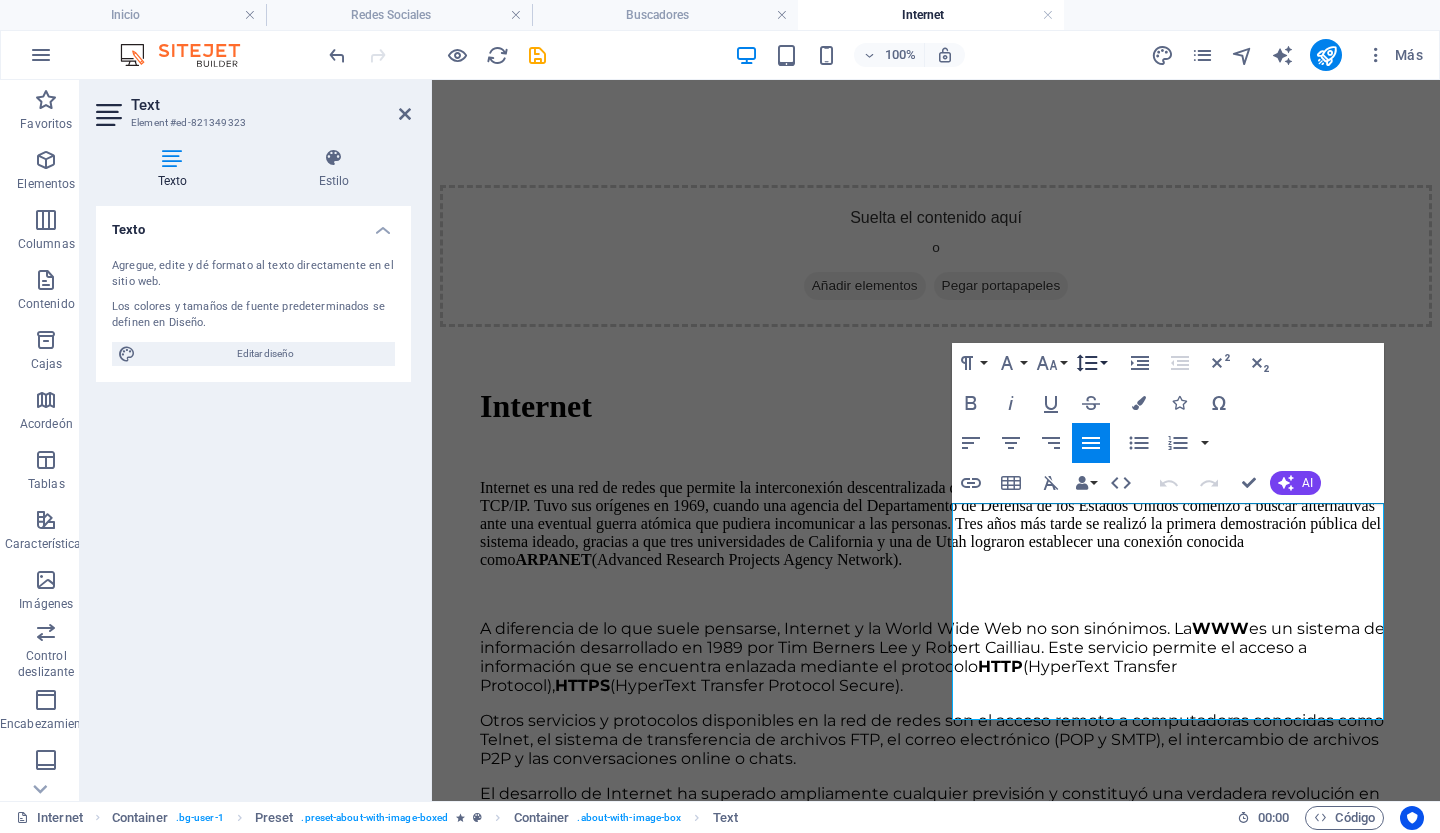 click on "Line Height" at bounding box center [1091, 363] 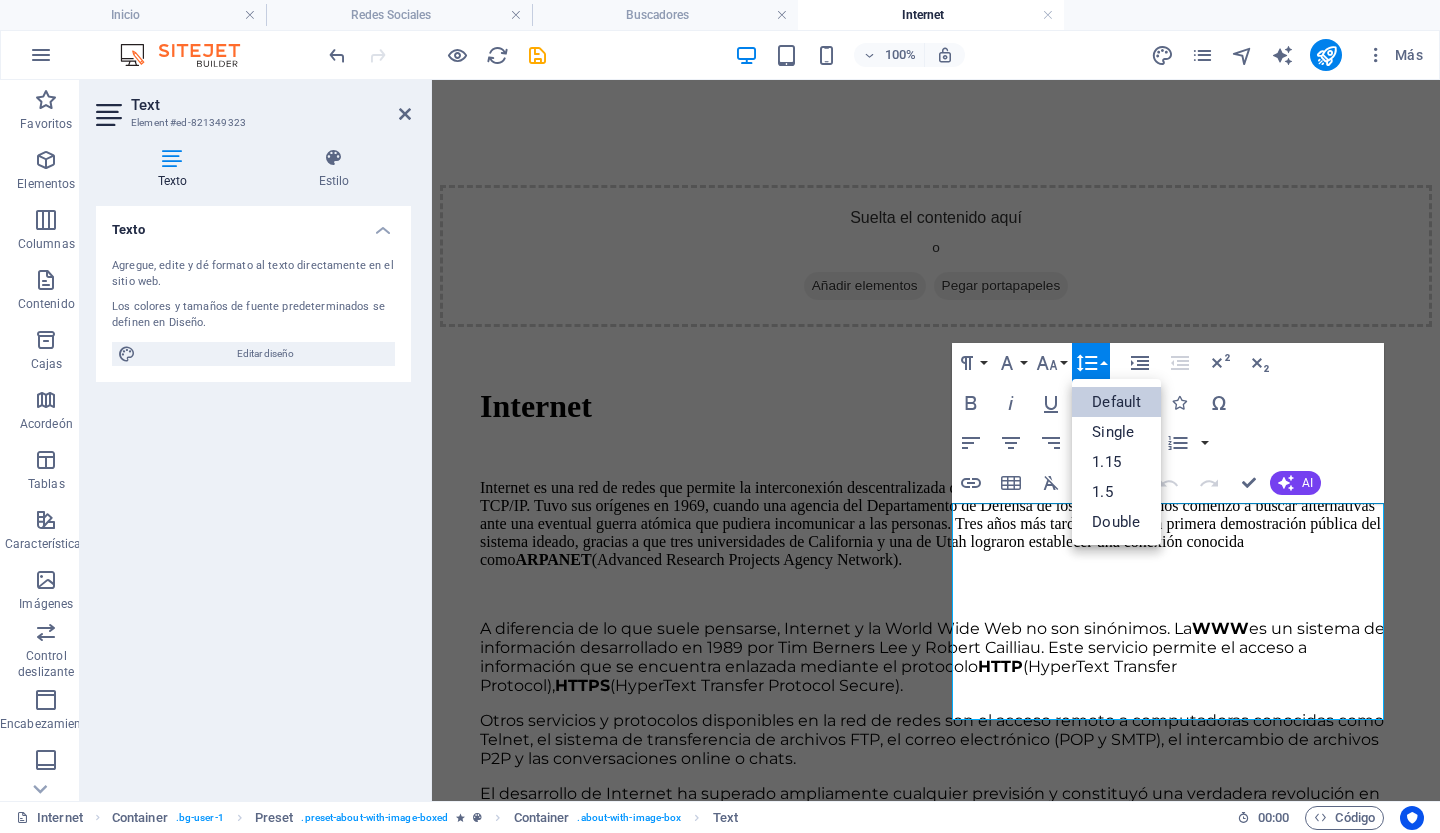 scroll, scrollTop: 0, scrollLeft: 0, axis: both 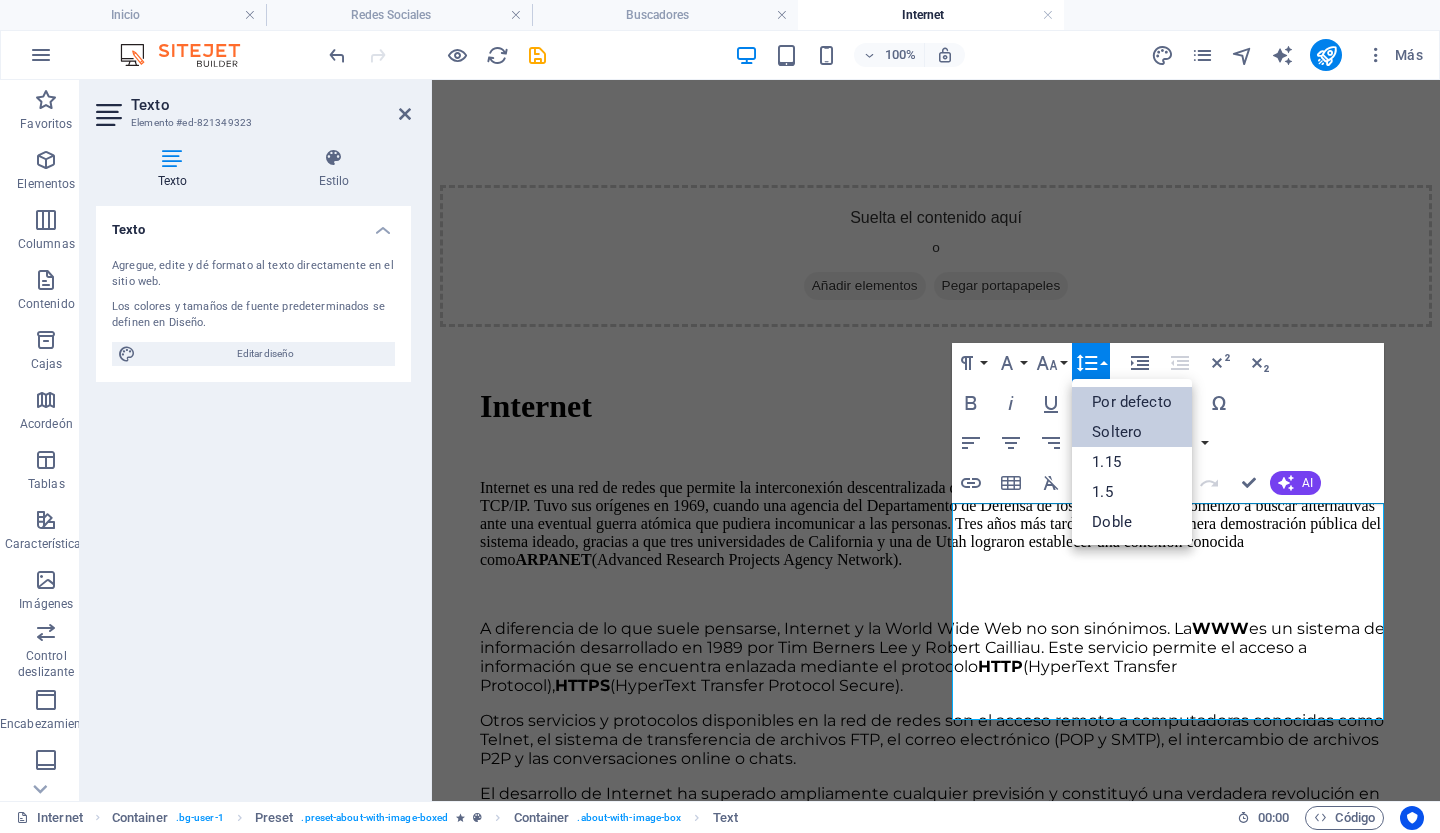 click on "Soltero" at bounding box center (1117, 432) 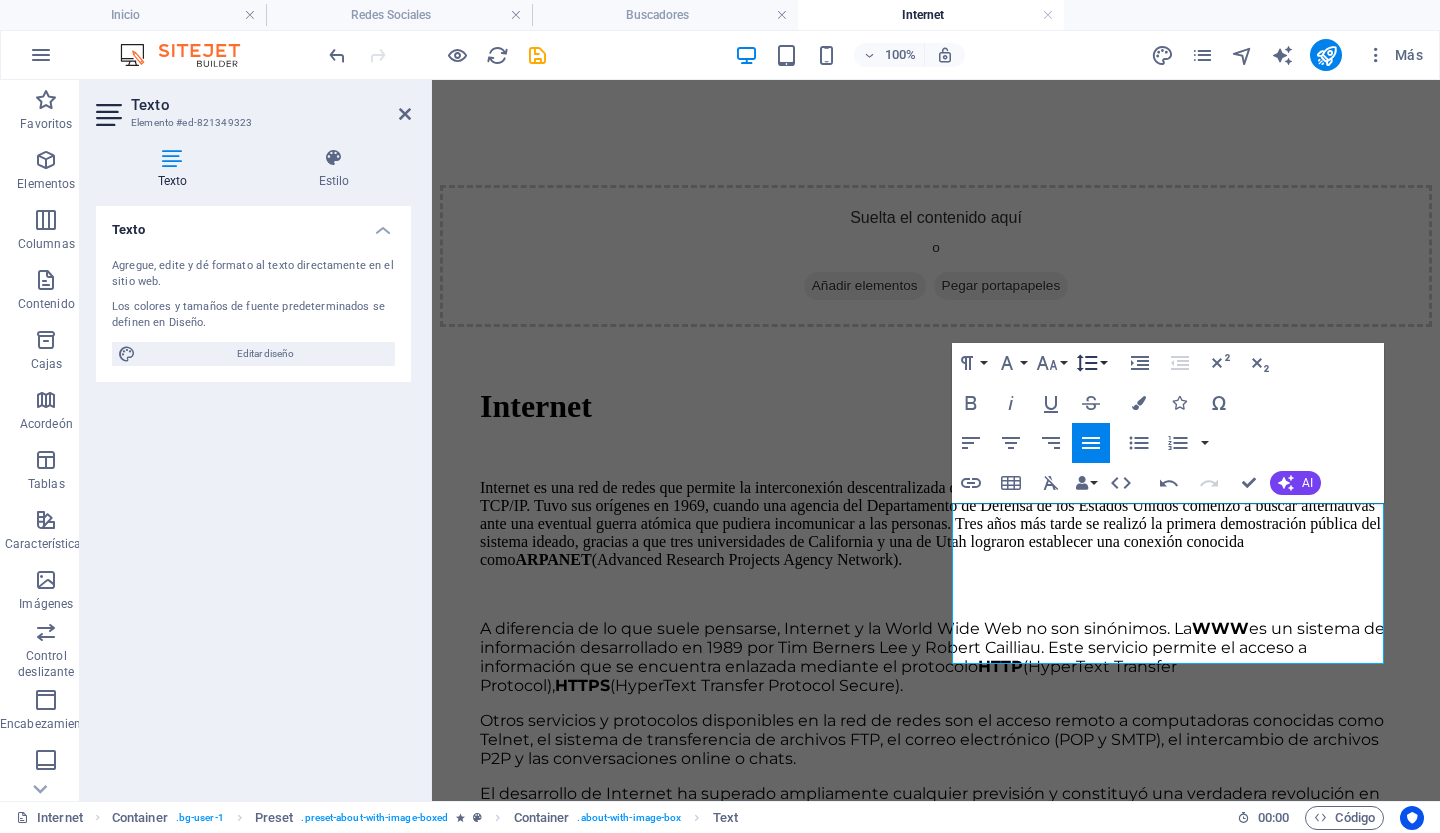 click on "Altura de línea" at bounding box center (1091, 363) 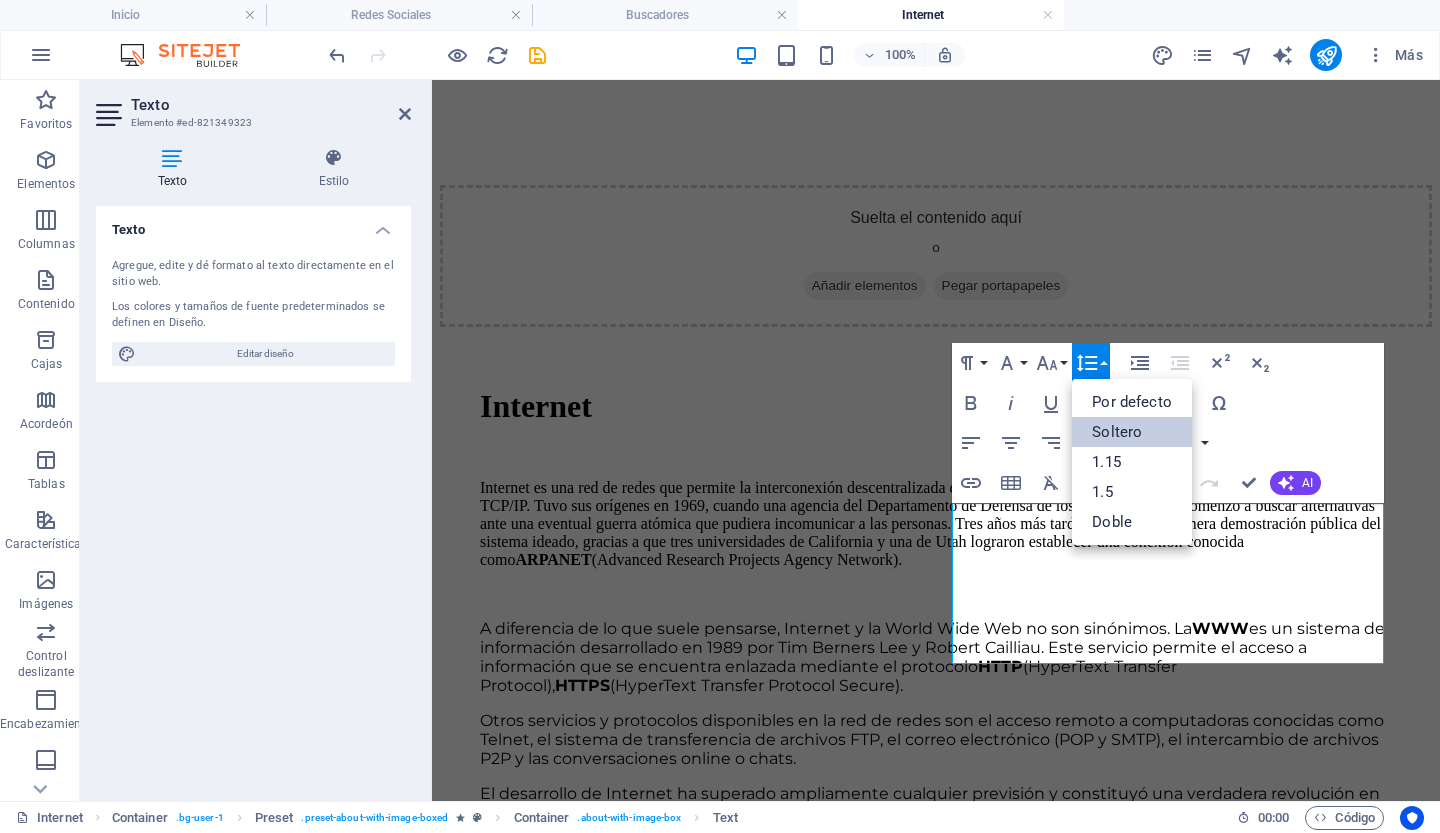 scroll, scrollTop: 0, scrollLeft: 0, axis: both 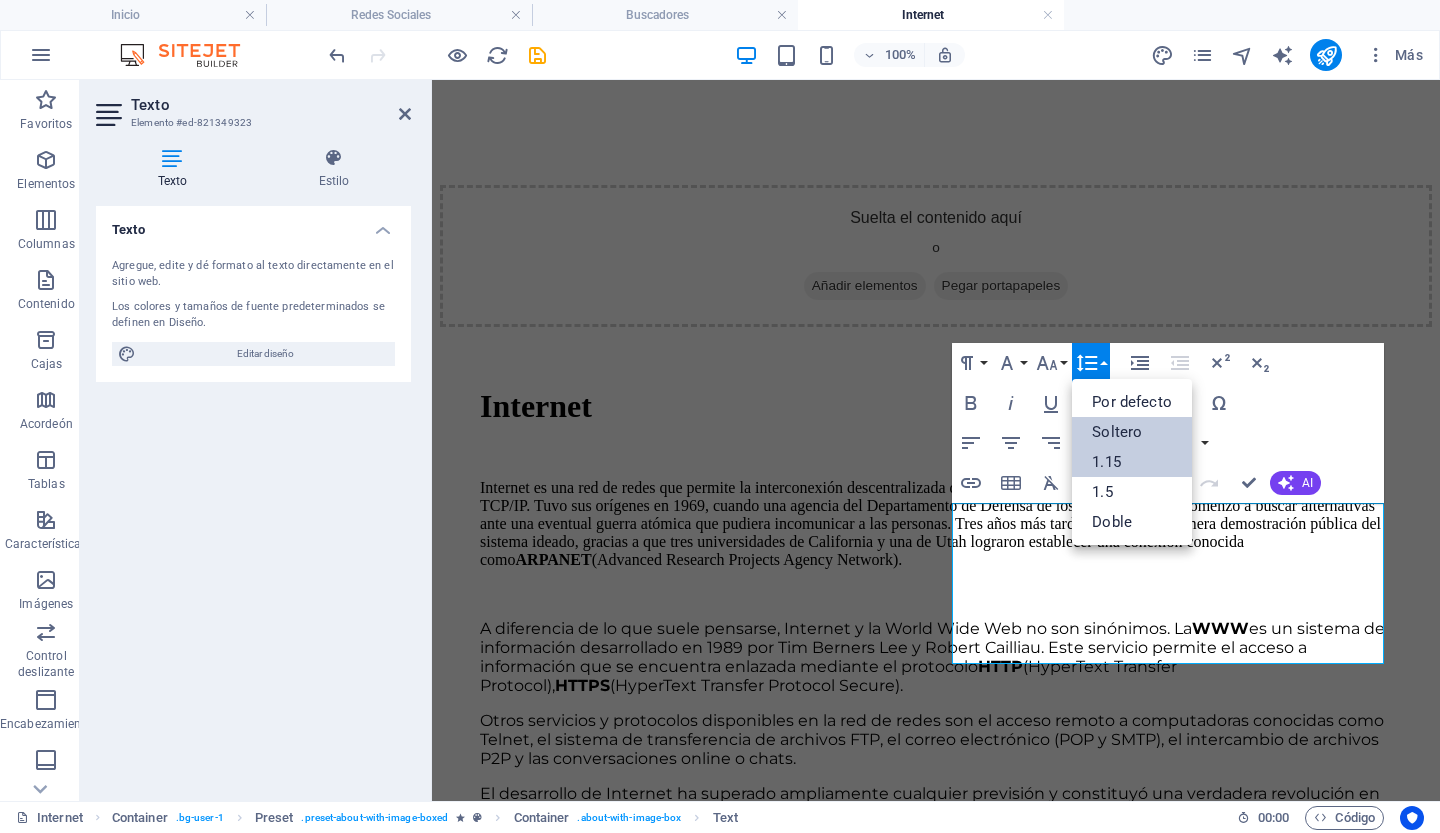 click on "1.15" at bounding box center (1132, 462) 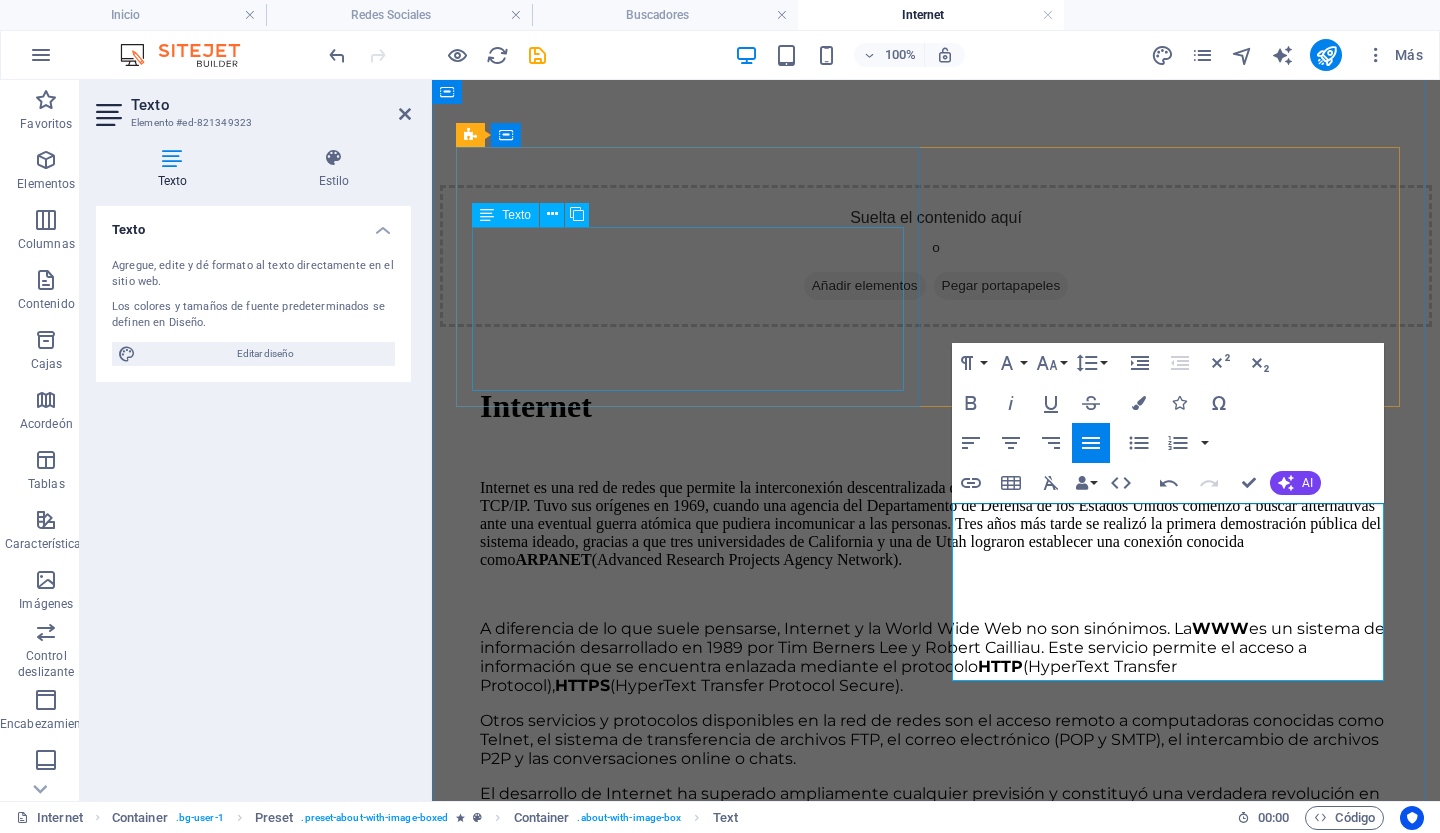 click on "Un buscador es una aplicación que permite realizar búsquedas en la web a través de palabras claves o frases. Se encargan de rastrear la web en busca de contenido relevante a la búsqueda realizada, y presentan una lista de resultados ordenados por relevancia. ¡Más sobre Buscadores!" at bounding box center (936, 1183) 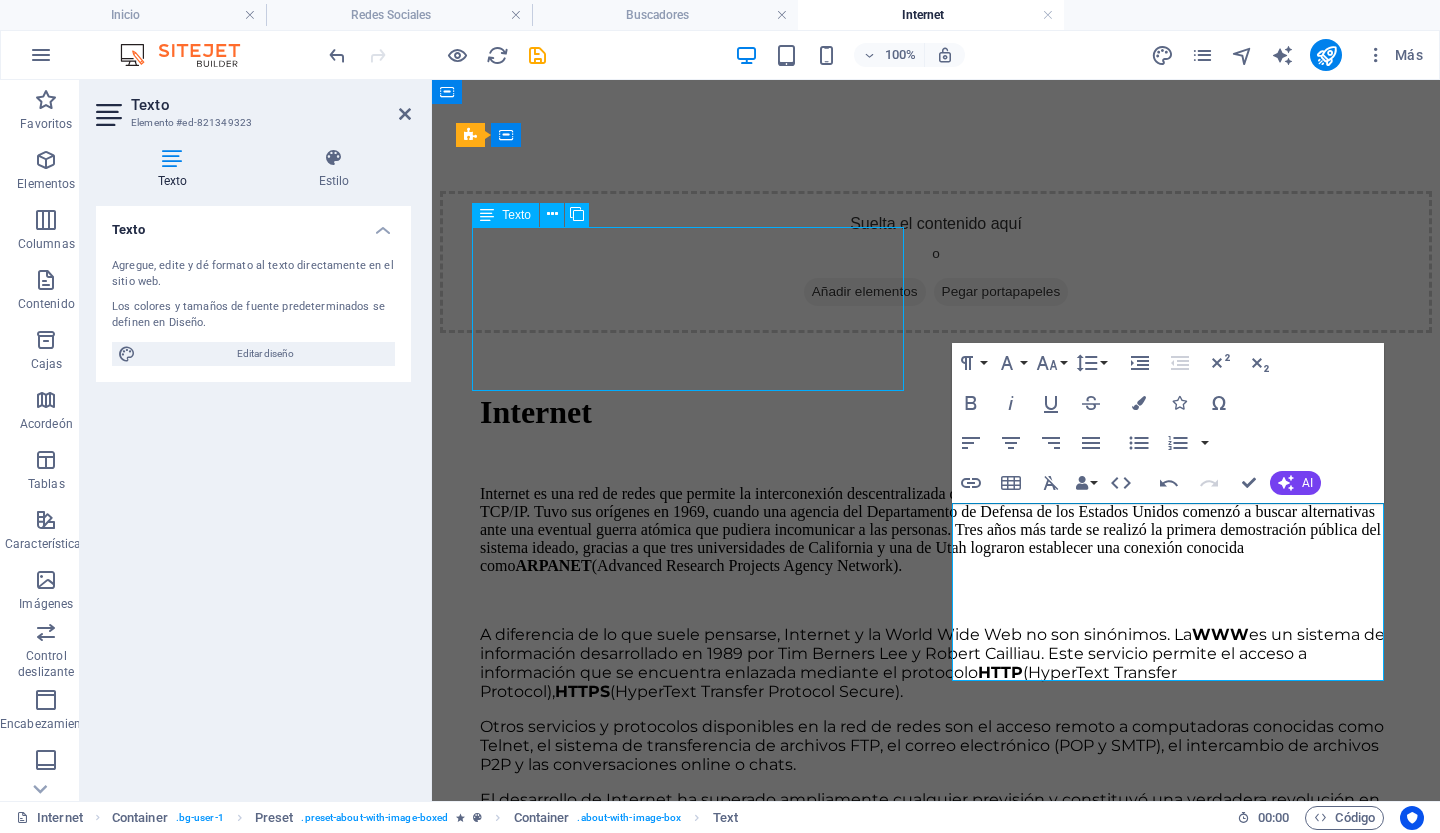 scroll, scrollTop: 1043, scrollLeft: 0, axis: vertical 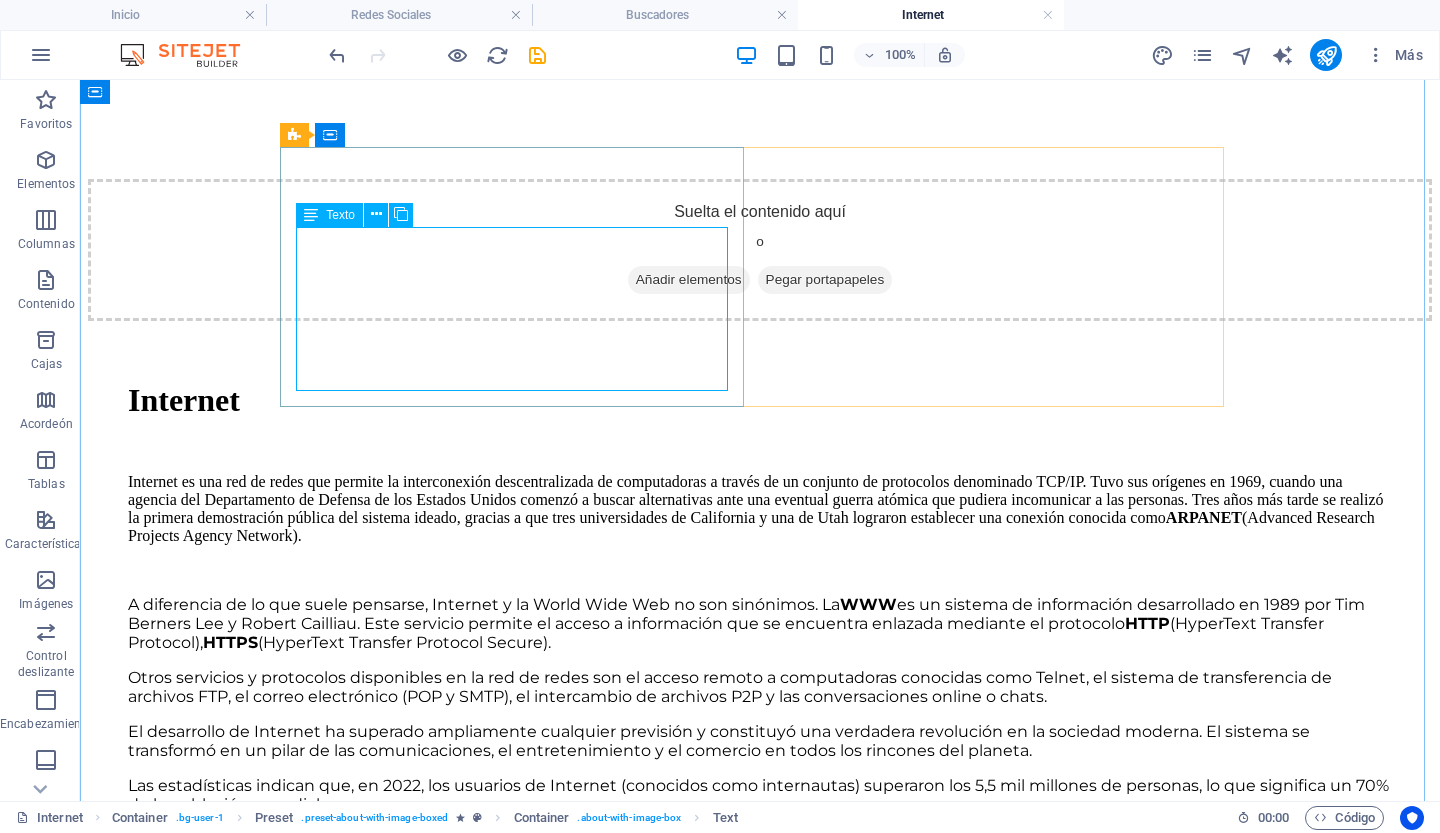 click on "Un buscador es una aplicación que permite realizar búsquedas en la web a través de palabras claves o frases. Se encargan de rastrear la web en busca de contenido relevante a la búsqueda realizada, y presentan una lista de resultados ordenados por relevancia. ¡Más sobre Buscadores!" at bounding box center [760, 1102] 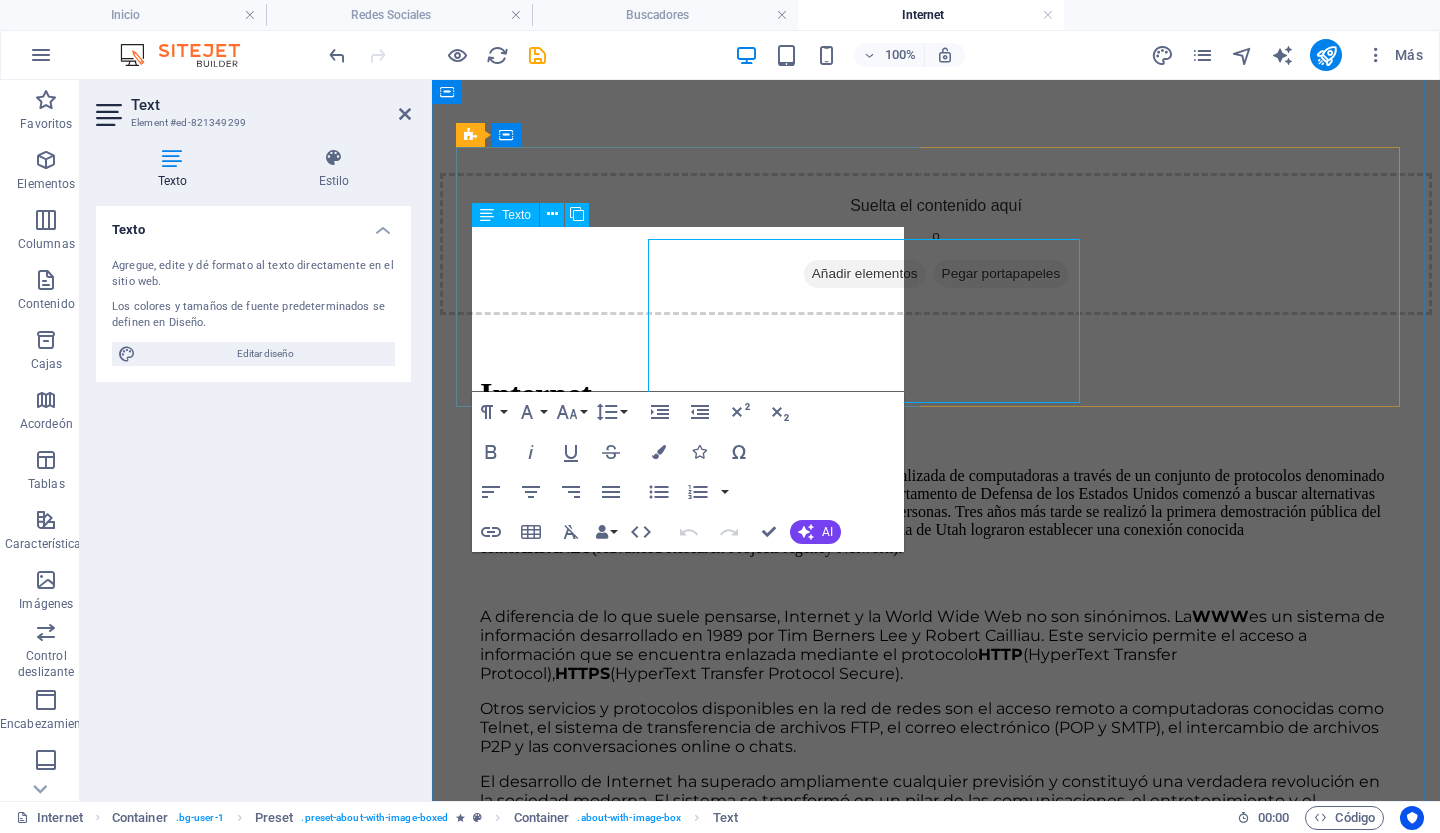 scroll, scrollTop: 1031, scrollLeft: 0, axis: vertical 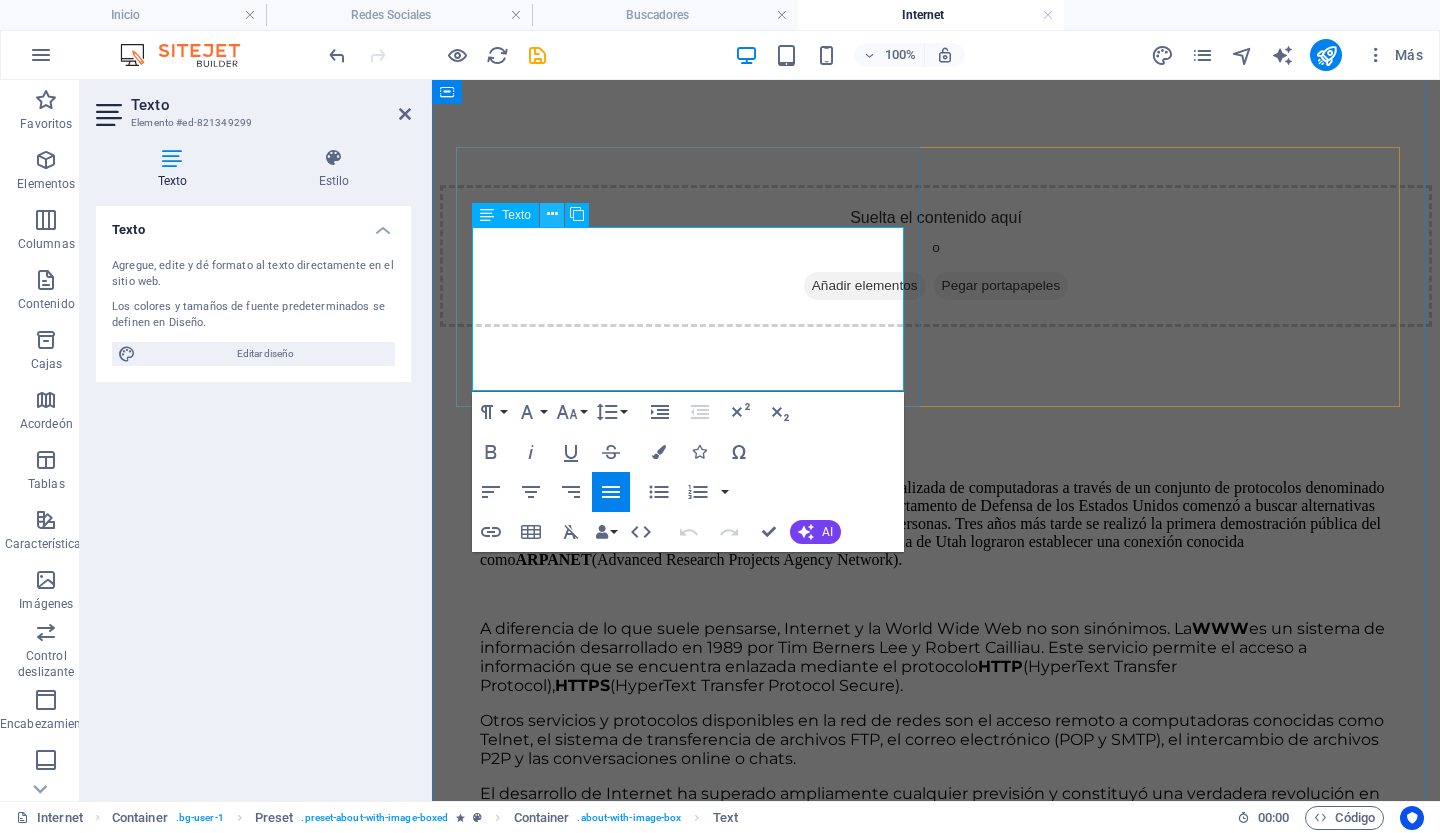 click at bounding box center (552, 214) 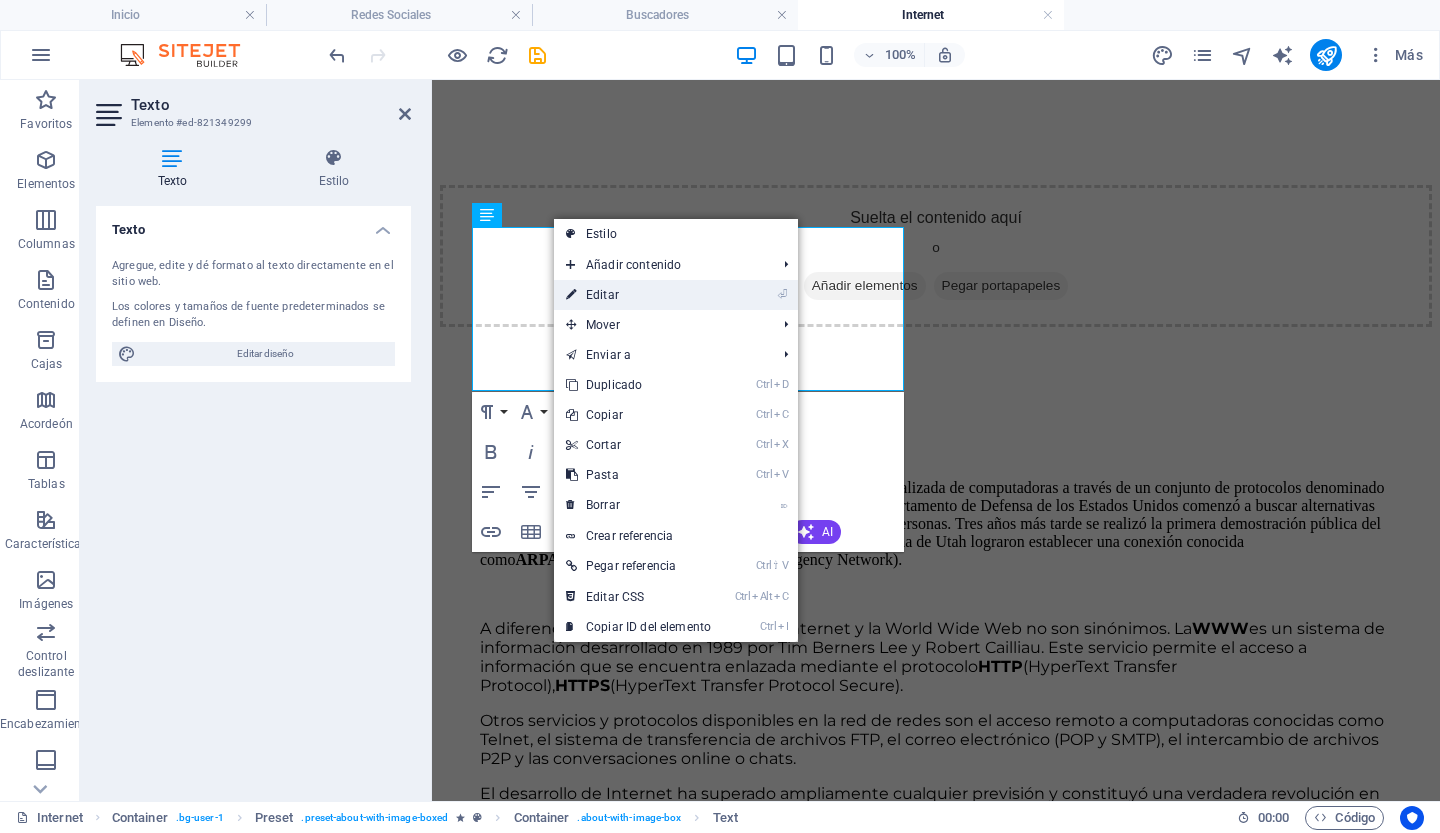 click on "⏎ Editar" at bounding box center (638, 295) 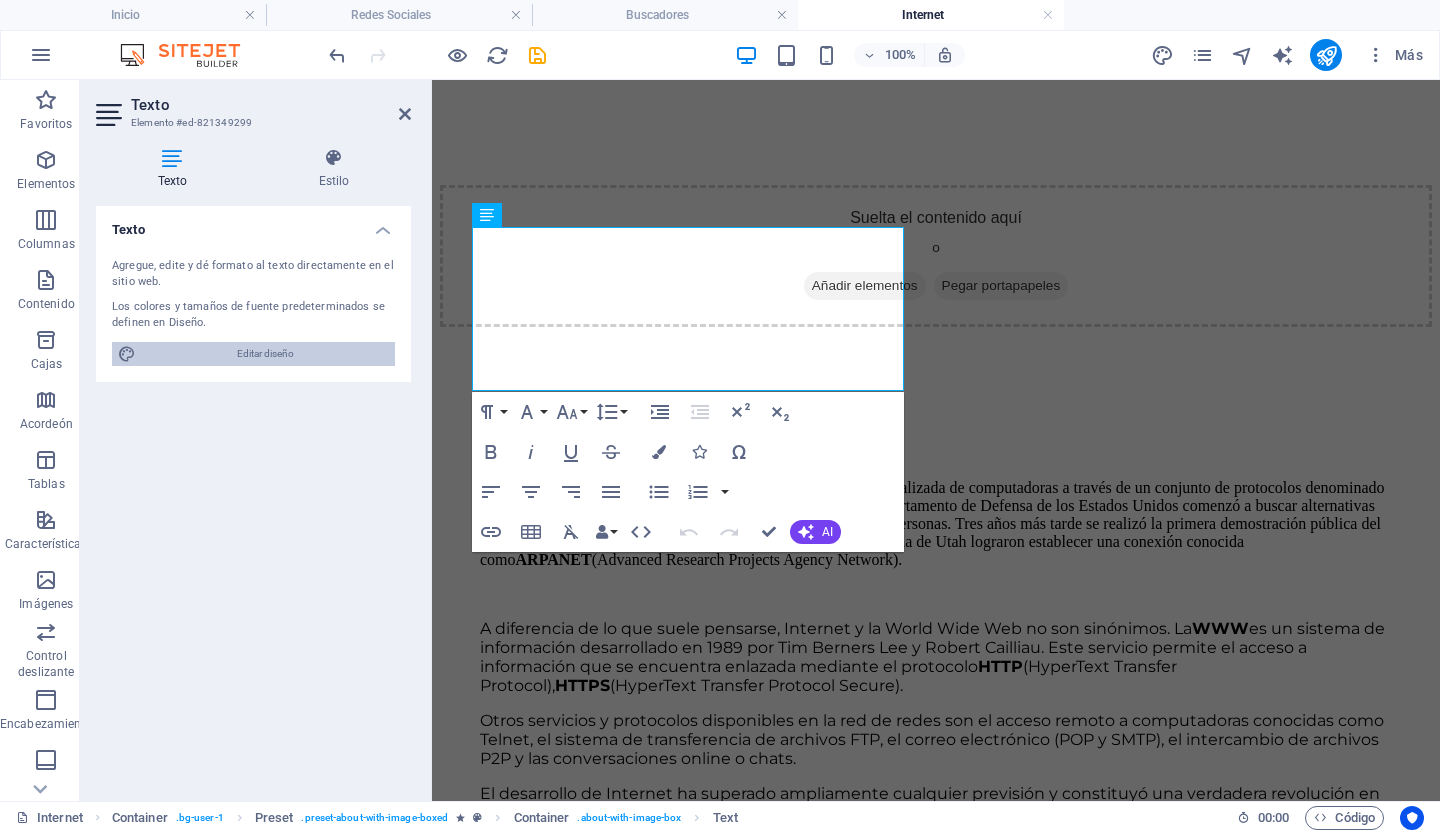 click on "Editar diseño" at bounding box center (265, 354) 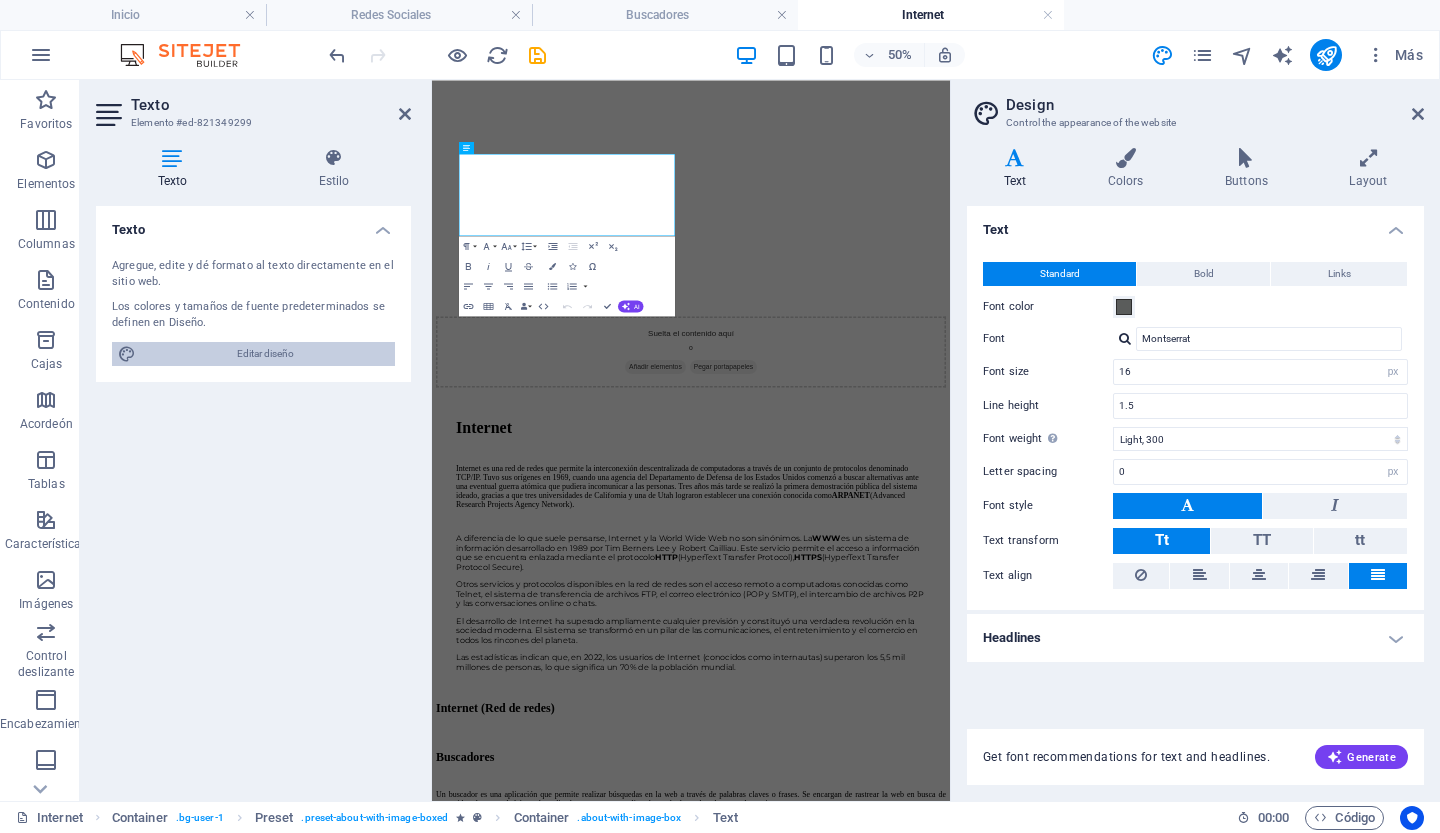scroll, scrollTop: 1043, scrollLeft: 0, axis: vertical 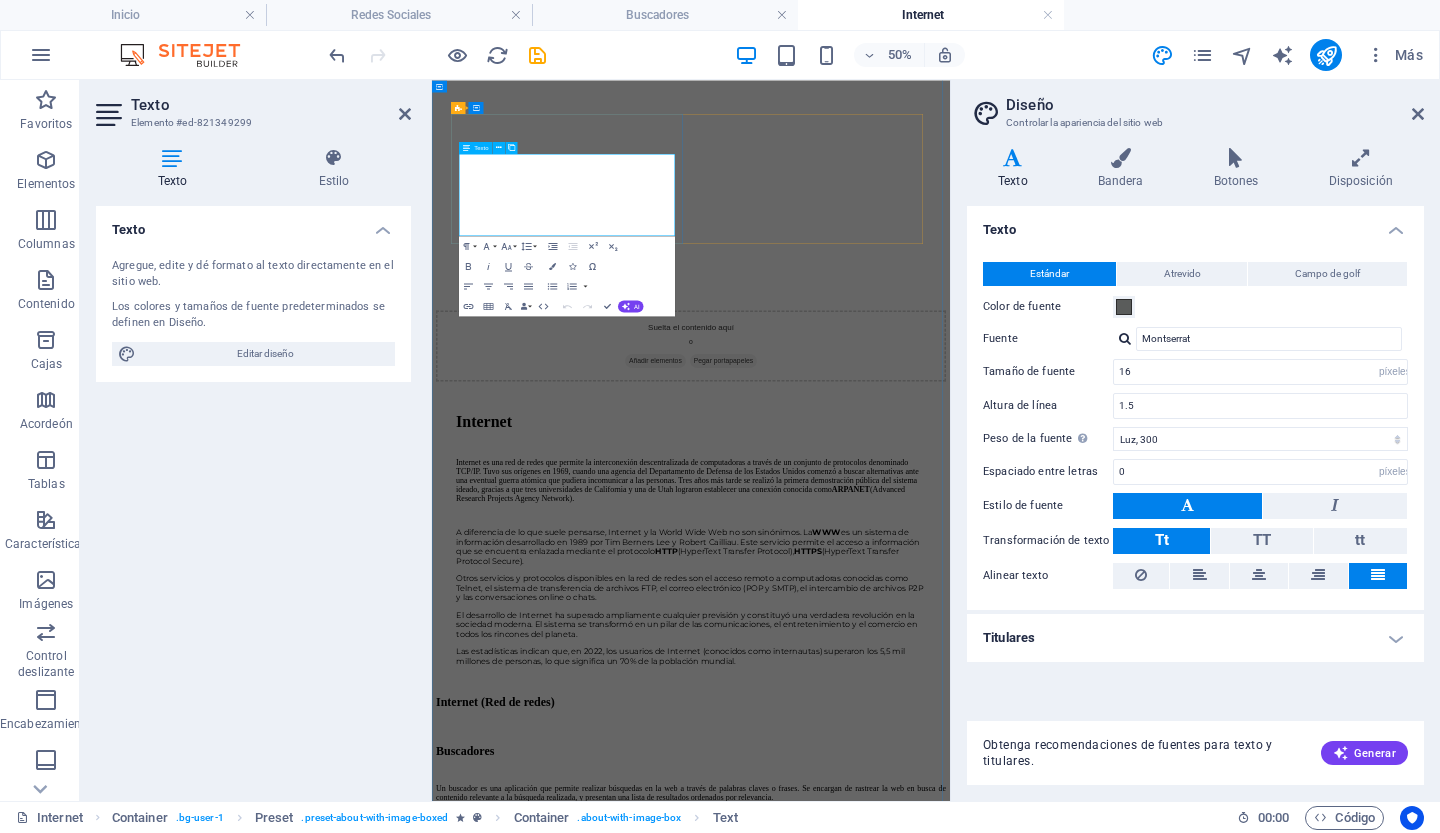 click on "Un buscador es una aplicación que permite realizar búsquedas en la web a través de palabras claves o frases. Se encargan de rastrear la web en busca de contenido relevante a la búsqueda realizada, y presentan una lista de resultados ordenados por relevancia." at bounding box center (950, 1503) 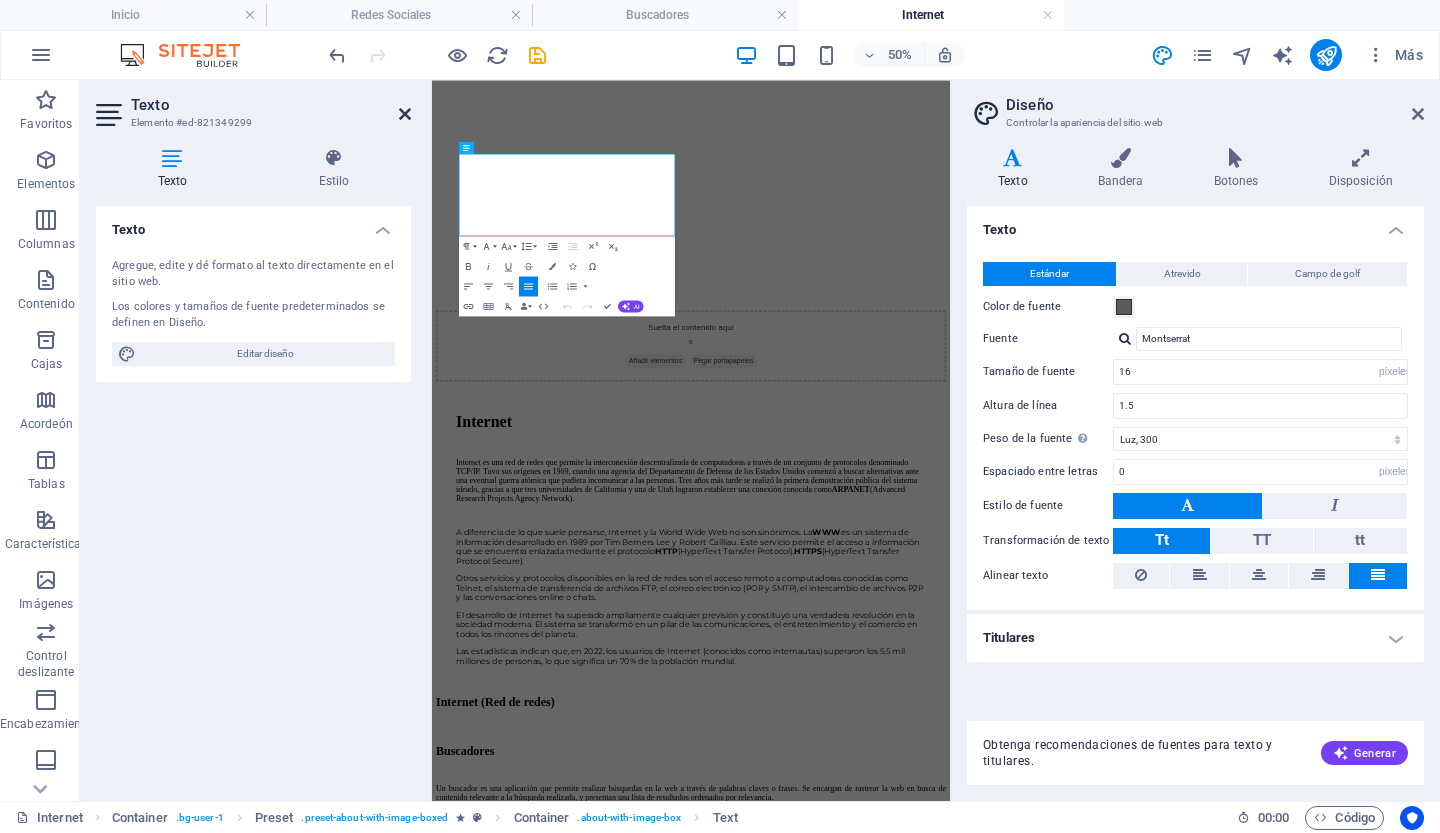 click at bounding box center (405, 114) 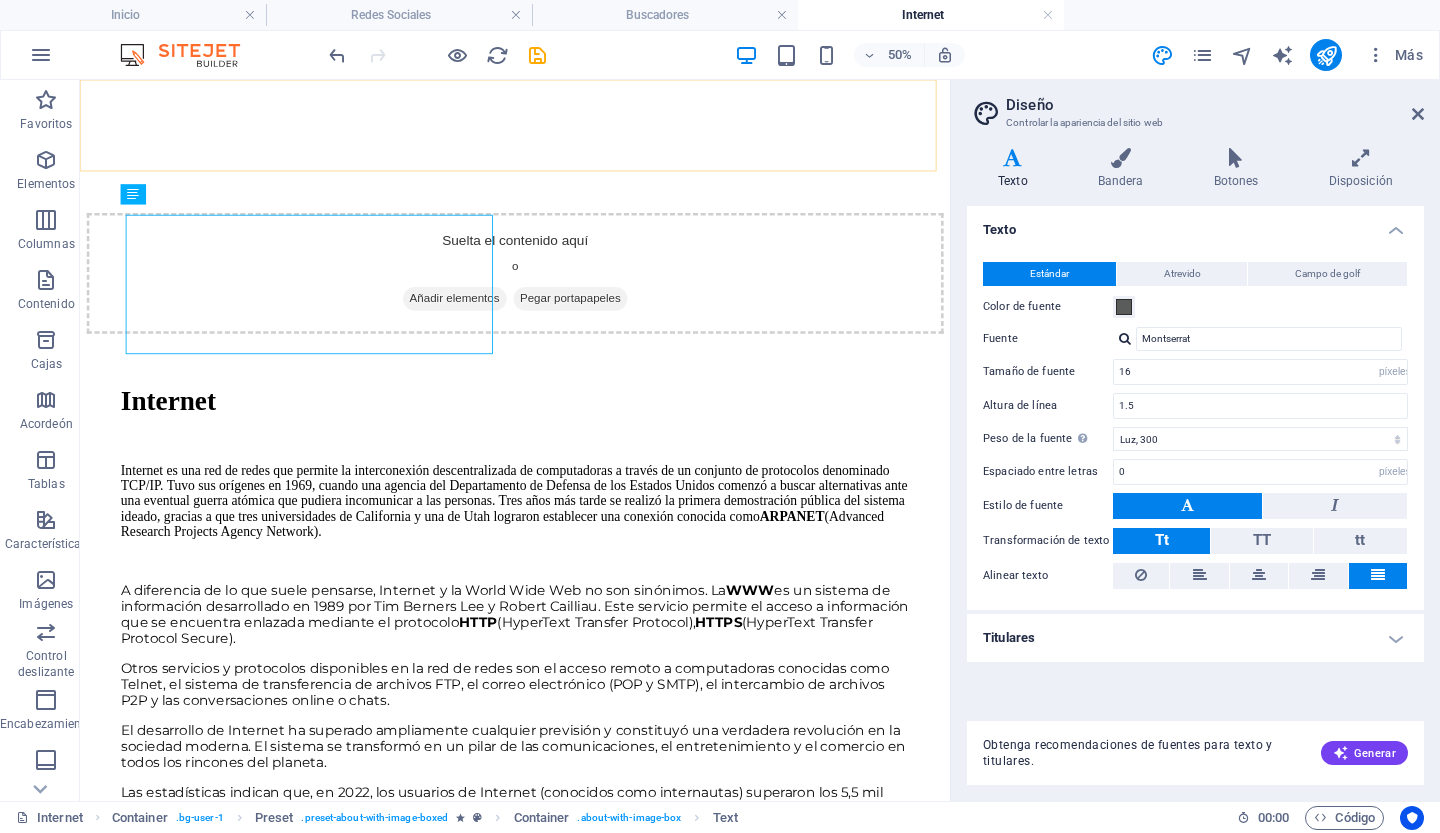 scroll, scrollTop: 1031, scrollLeft: 0, axis: vertical 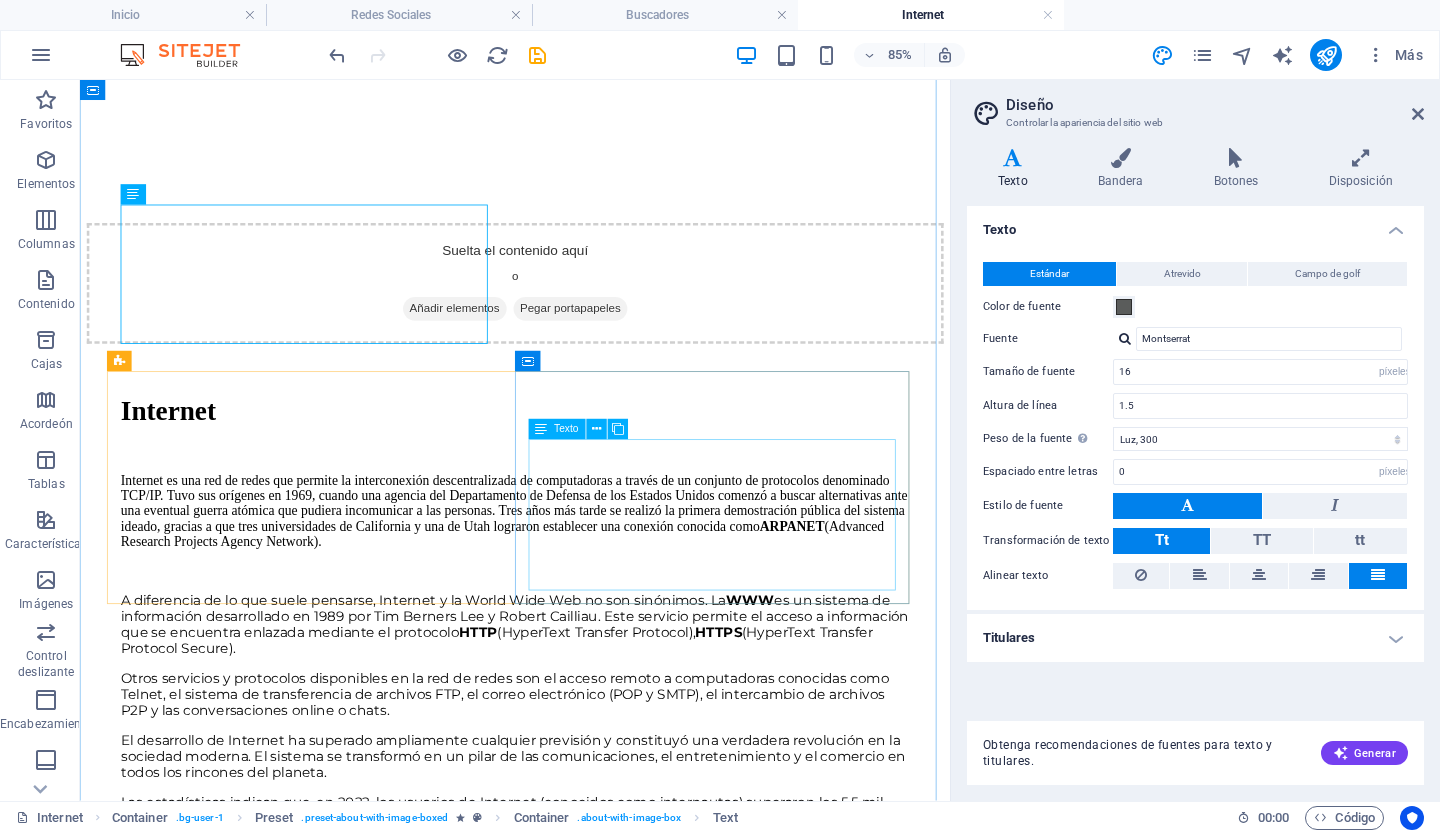 click on "Un navegador es una aplicación que permite acceder a sitios web en Internet. Estas herramientas se encargan de interpretar el código de una página web y presentarlo en una interfaz gráfica fácil de usar. Los usuarios pueden navegar por las páginas web utilizando el ratón o el teclado y pueden realizar una amplia variedad de acciones. ¡Más sobre Navegadores!" at bounding box center (592, 1855) 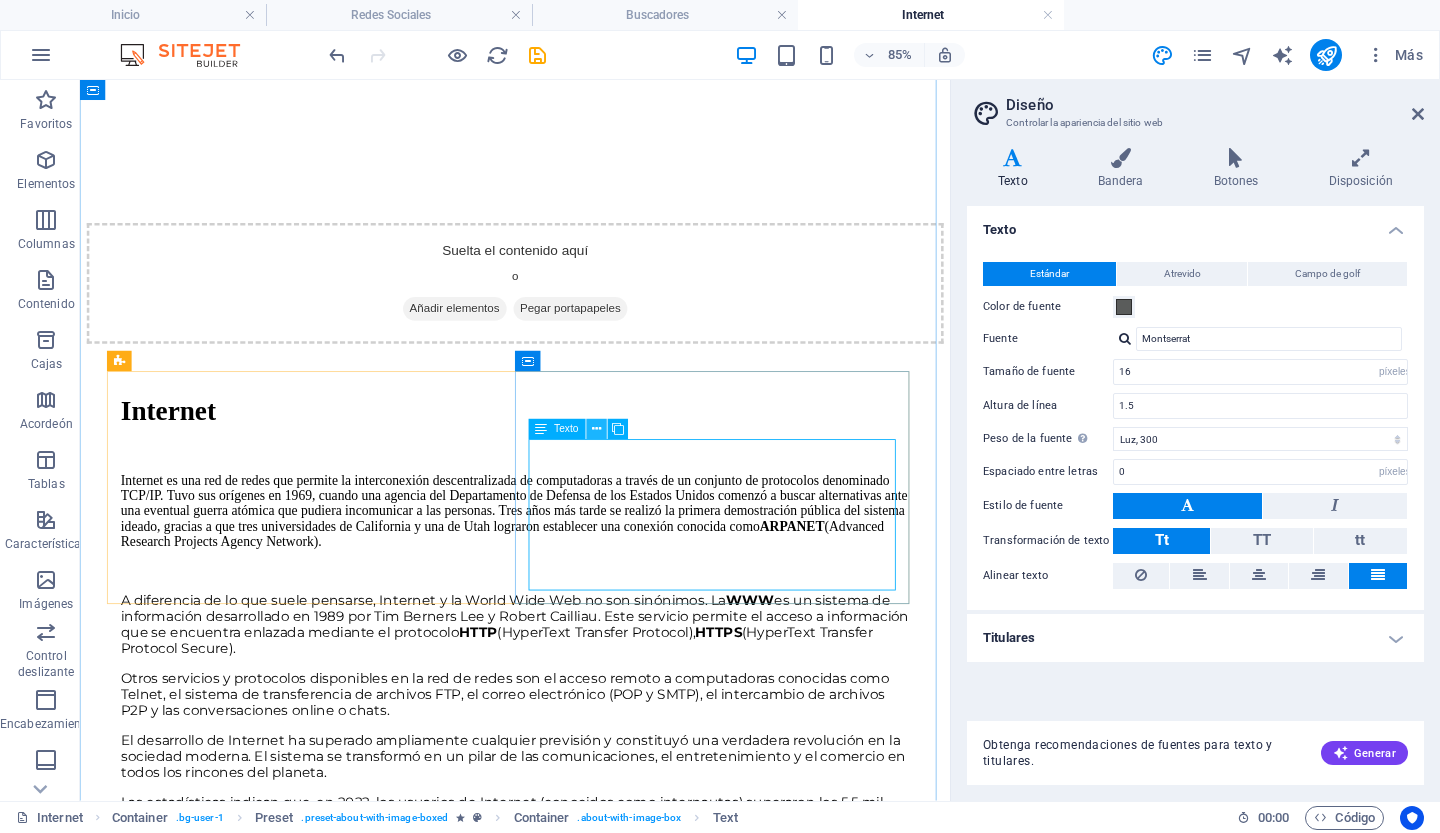 click at bounding box center [596, 430] 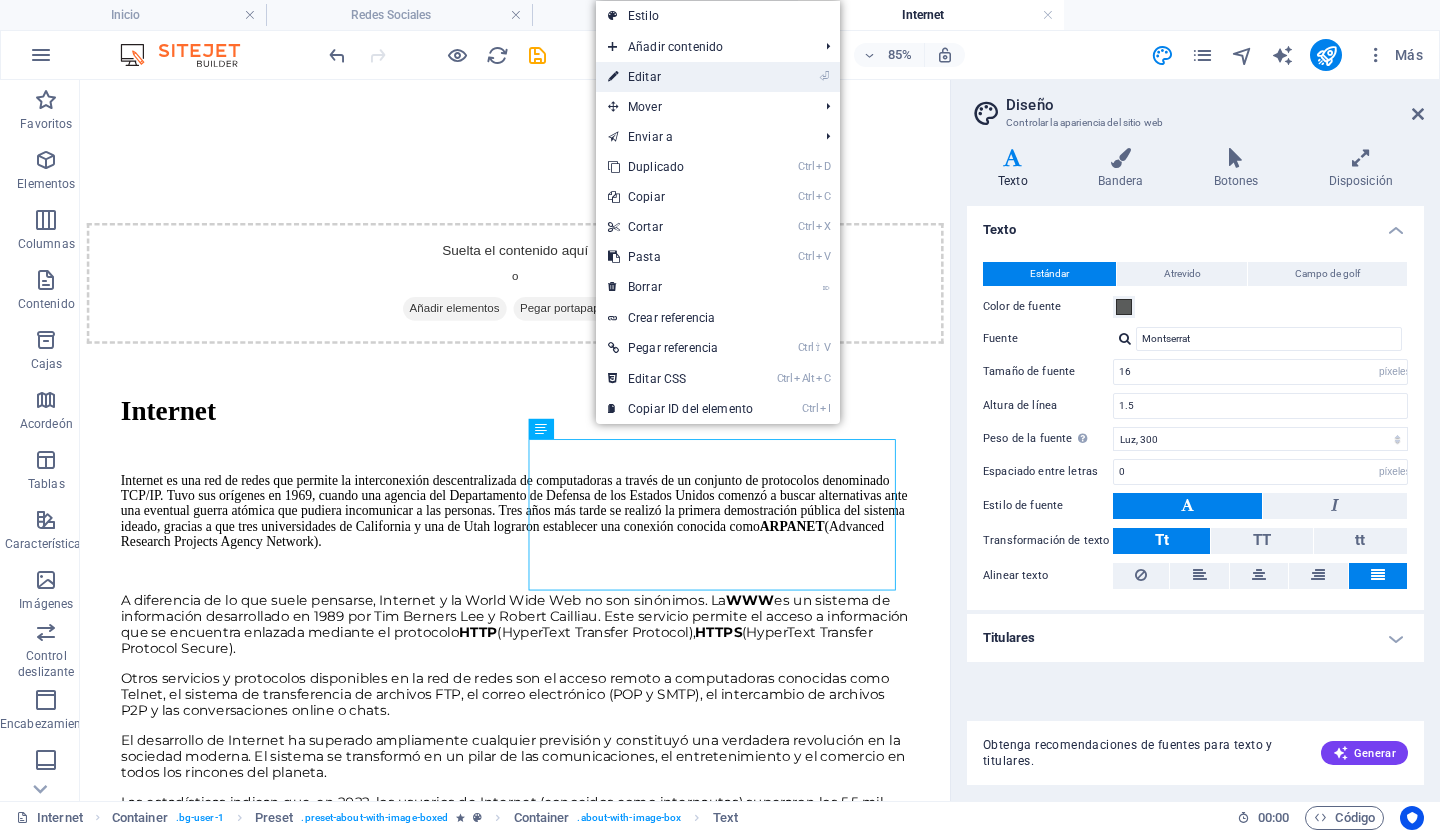 click on "Editar" at bounding box center (644, 77) 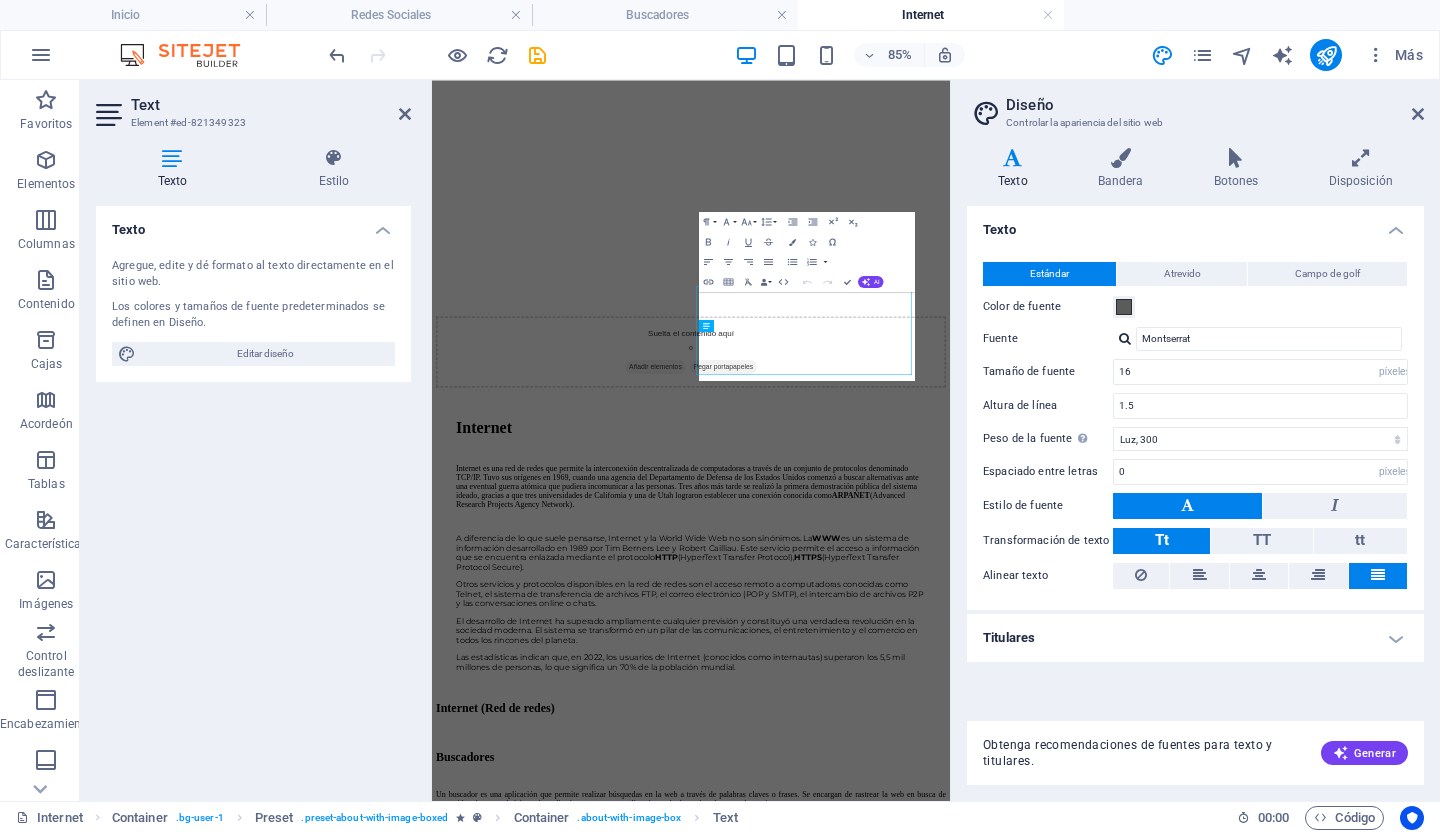 scroll, scrollTop: 1043, scrollLeft: 0, axis: vertical 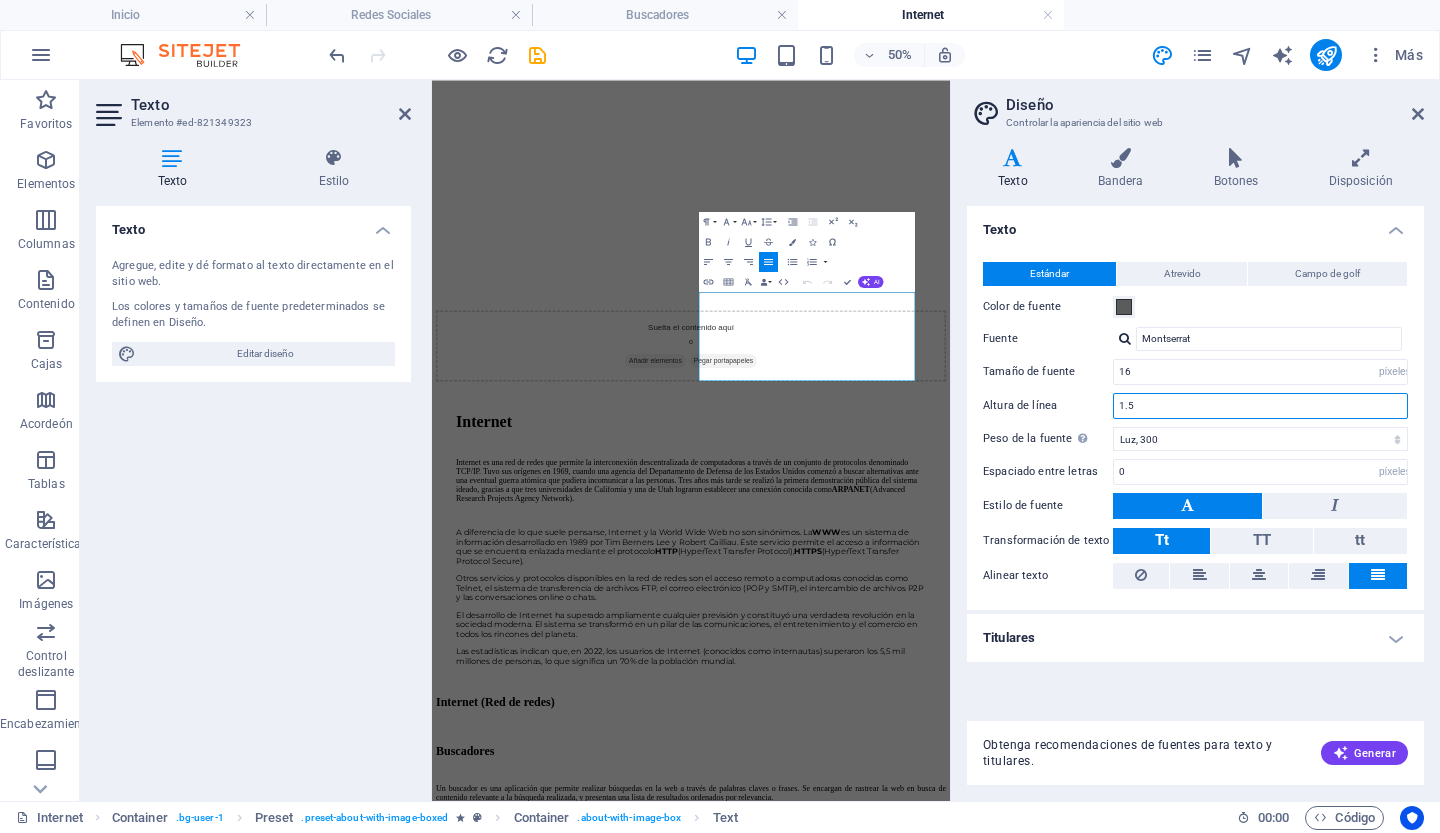 click on "1.5" at bounding box center (1260, 406) 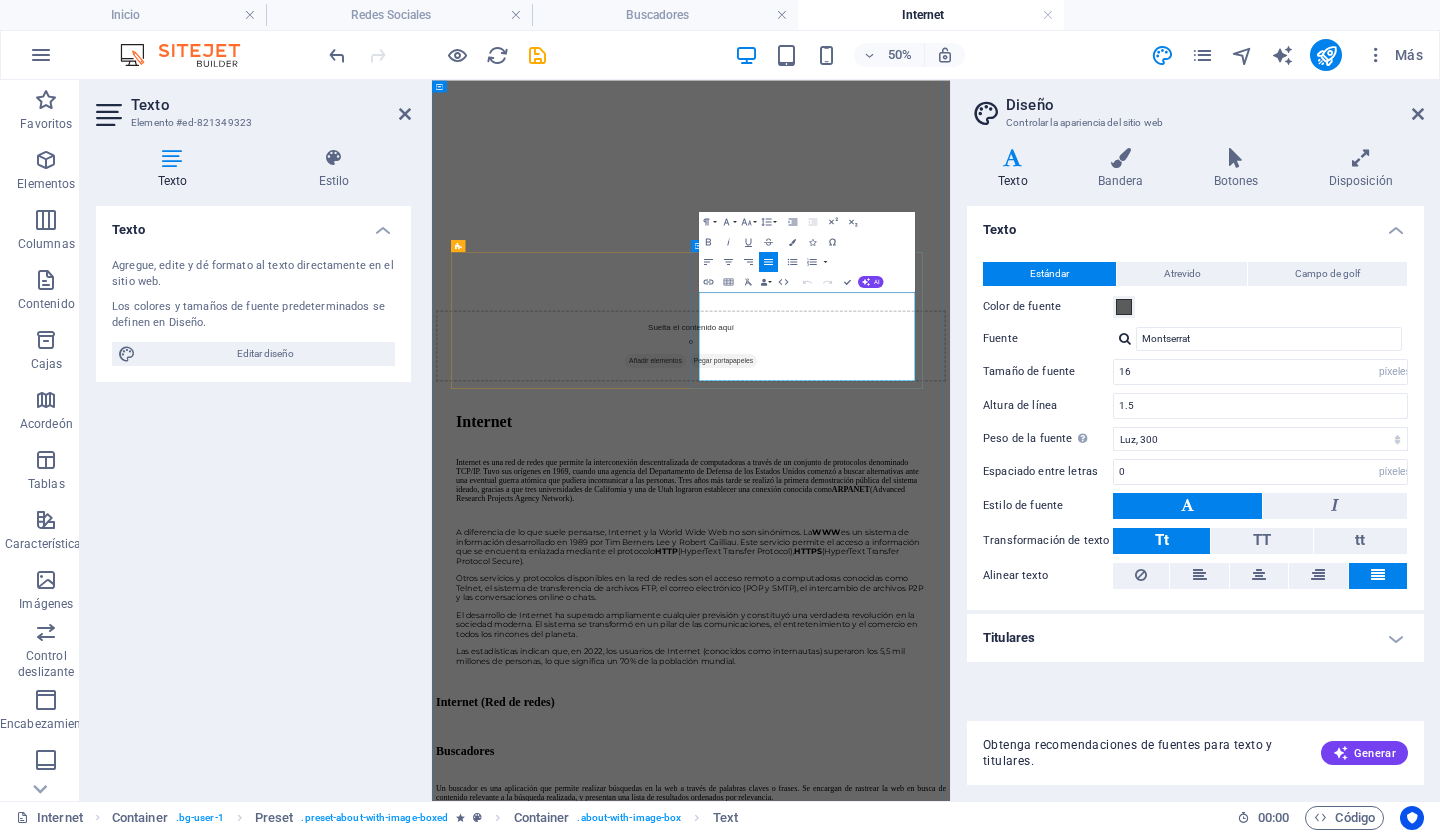 drag, startPoint x: 1202, startPoint y: 626, endPoint x: 978, endPoint y: 534, distance: 242.15697 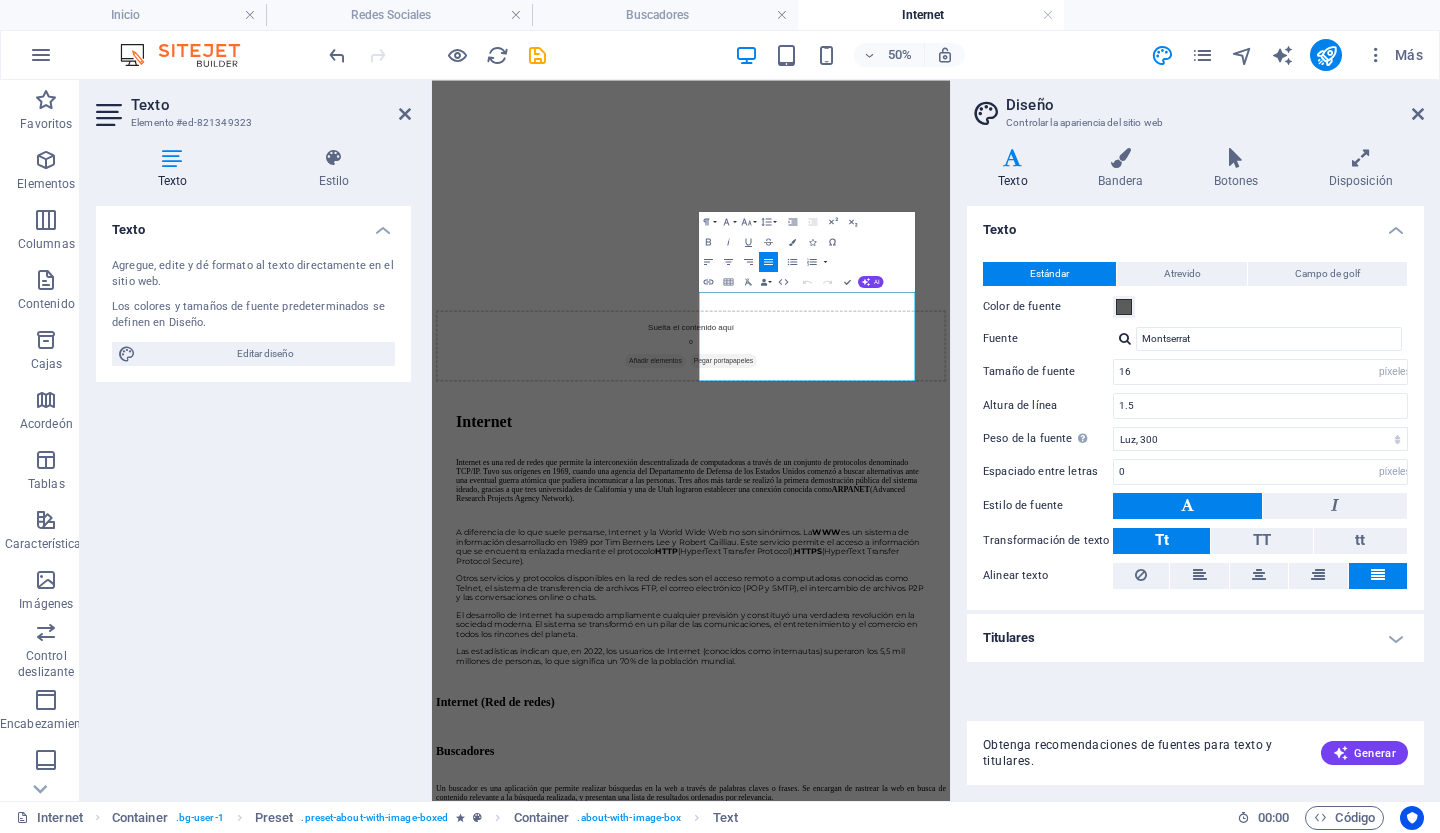 click on "Texto Agregue, edite y dé formato al texto directamente en el sitio web. Los colores y tamaños de fuente predeterminados se definen en Diseño. Editar diseño Alineación Alineado a la izquierda Centrado Alineado a la derecha" at bounding box center [253, 495] 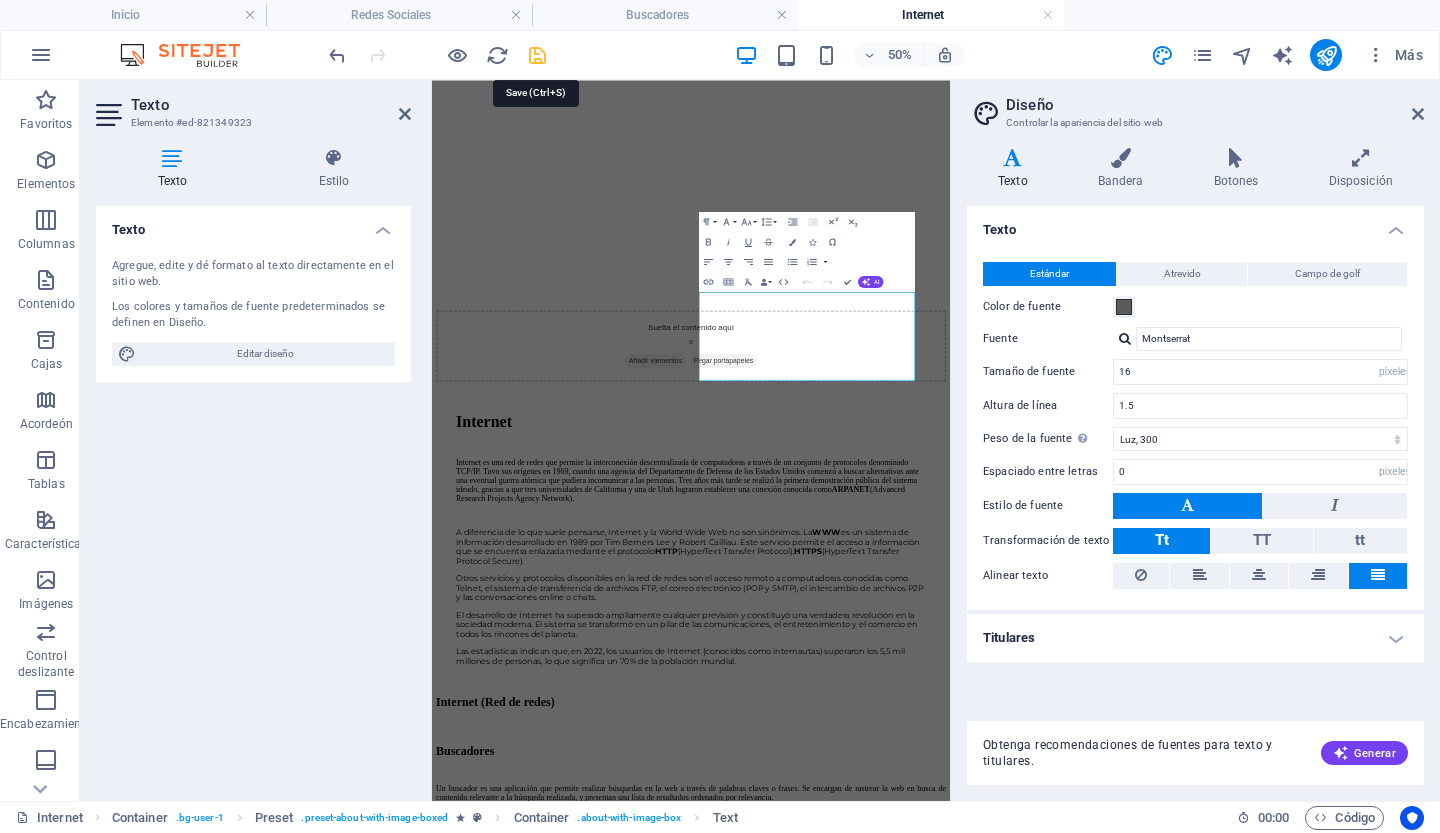 click at bounding box center [537, 55] 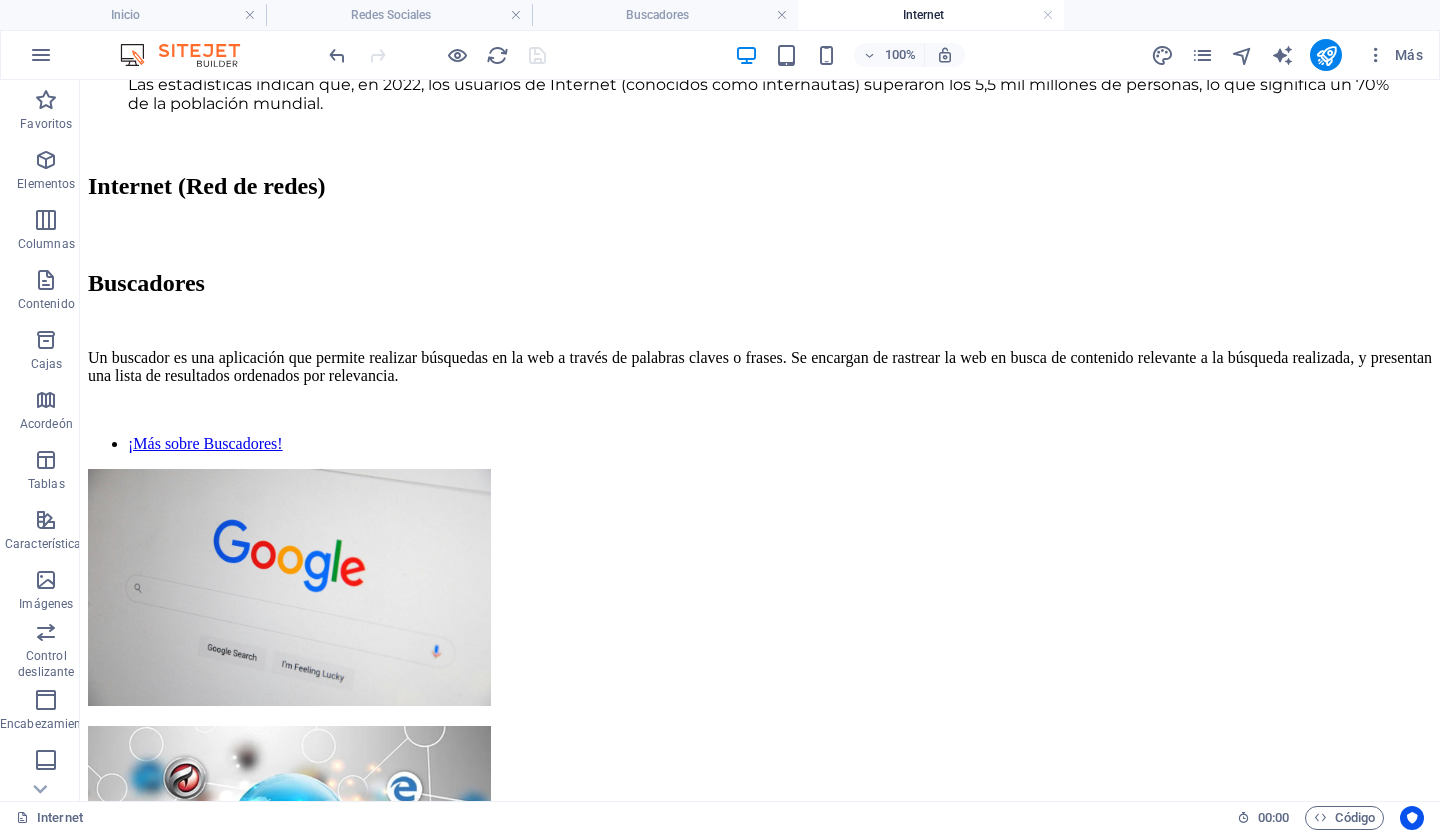 scroll, scrollTop: 1783, scrollLeft: 0, axis: vertical 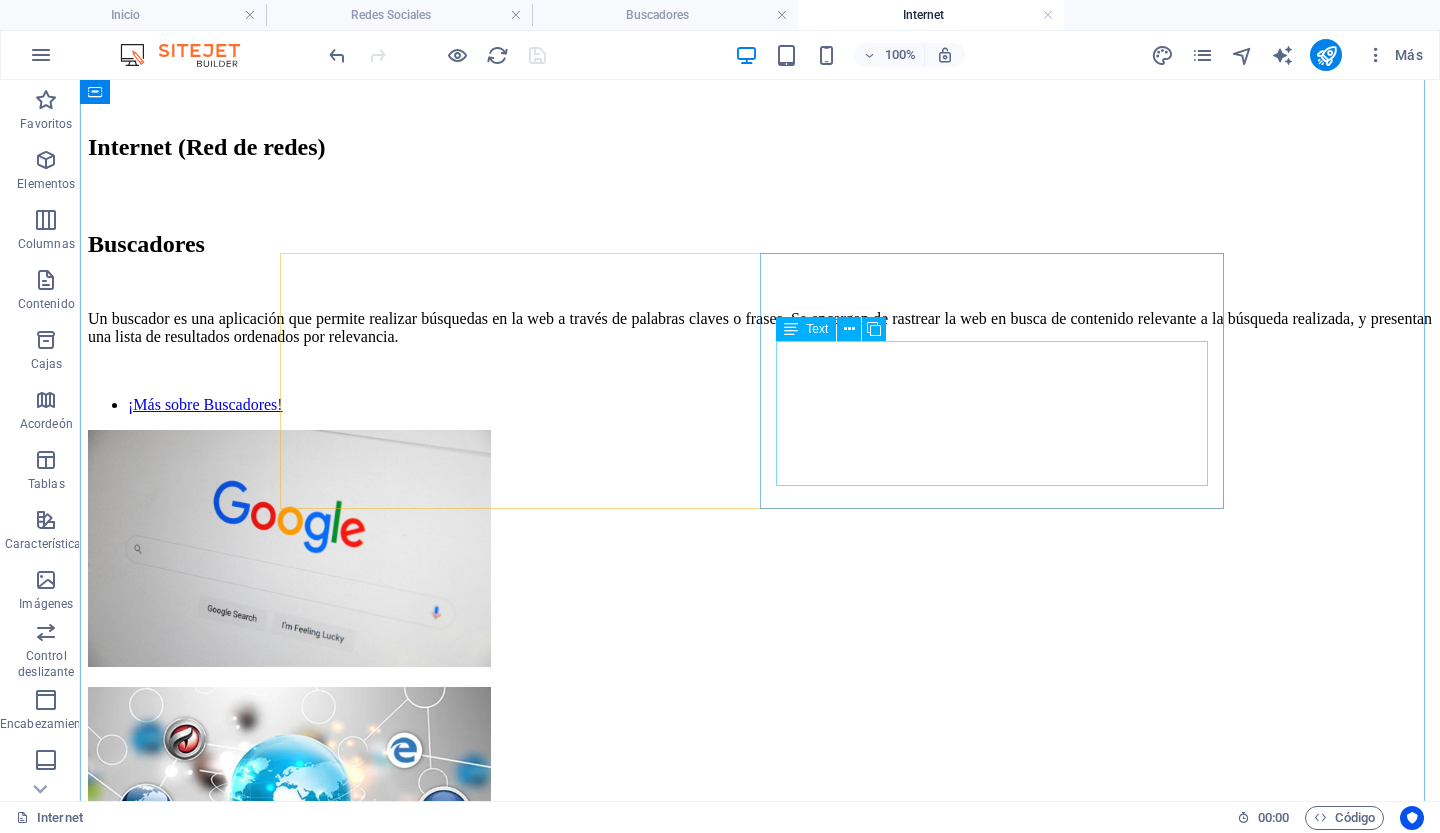 click on "Lorem ipsum dolor sit amet, consetetur sadipscing elitr, sed diam nonumy eirmod tempor invidunt ut labore et dolore magna aliquyam erat, sed diam voluptua. At vero eos et accusam et justo duo ¡Más sobre la Web!" at bounding box center (760, 2025) 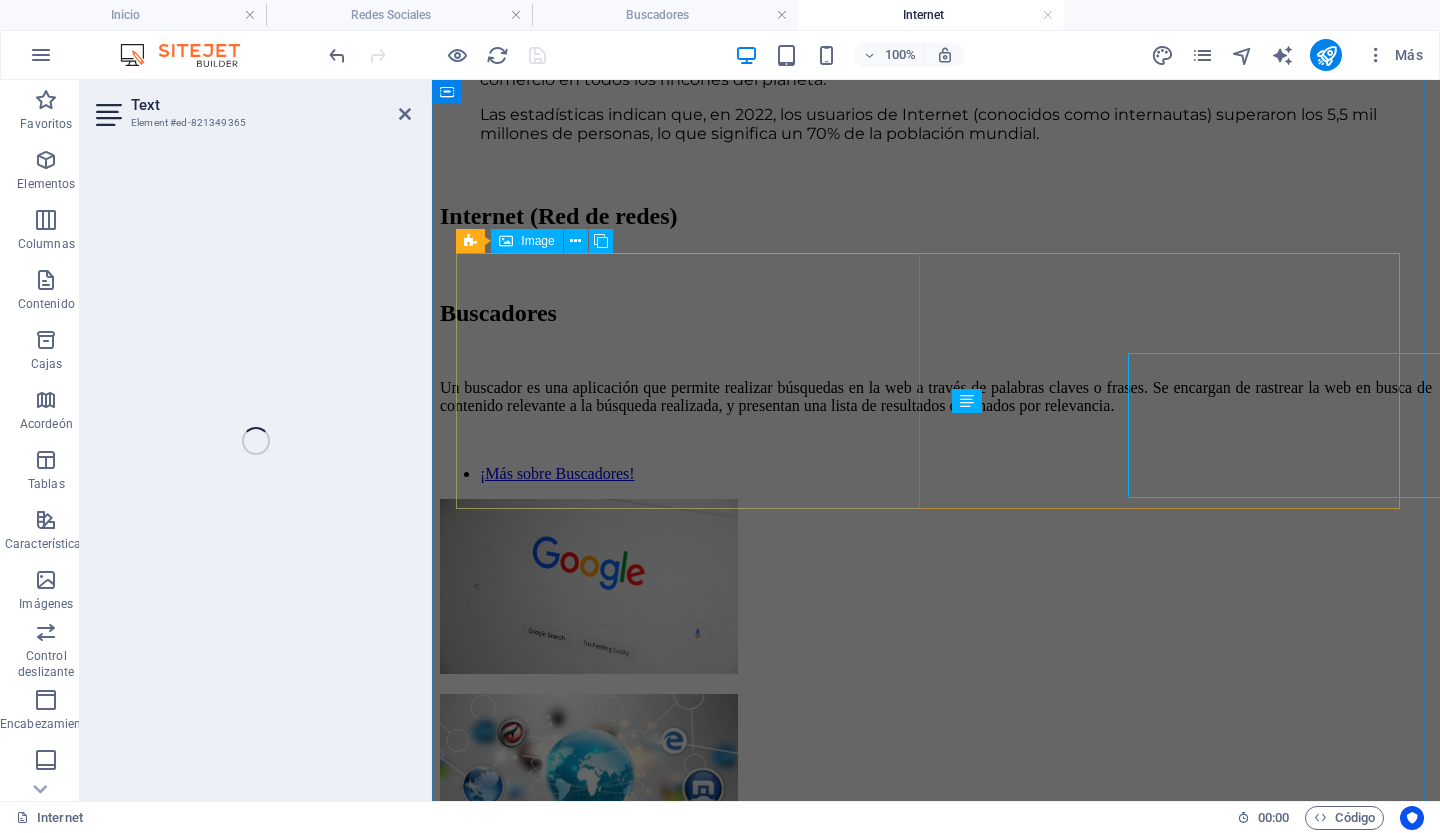 scroll, scrollTop: 1771, scrollLeft: 0, axis: vertical 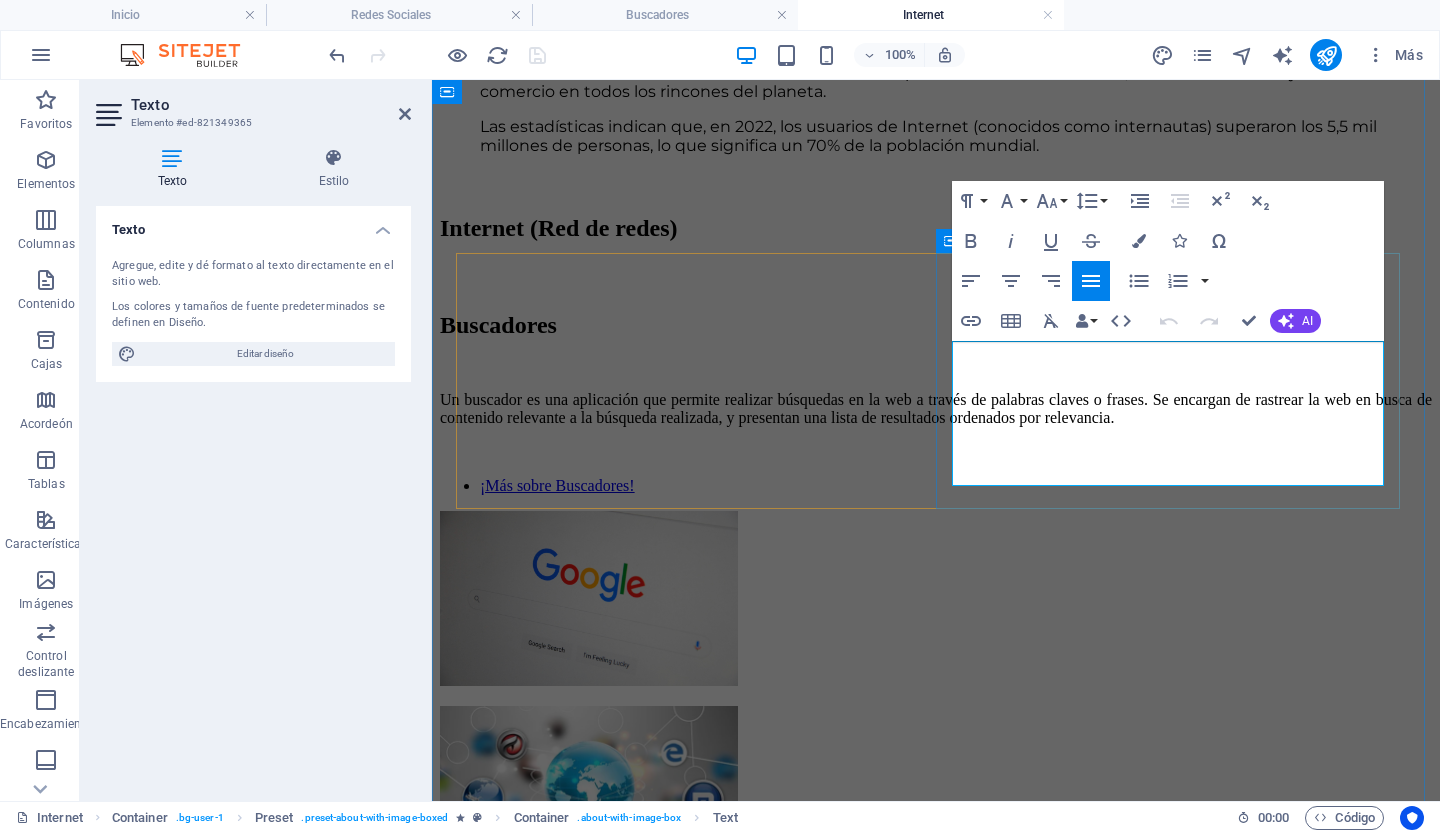 click on "Lorem ipsum dolor sit amet, consetetur sadipscing elitr, sed diam nonumy eirmod tempor invidunt ut labore et dolore magna aliquyam erat, sed diam voluptua. At vero eos et accusam et justo duo" at bounding box center (936, 1867) 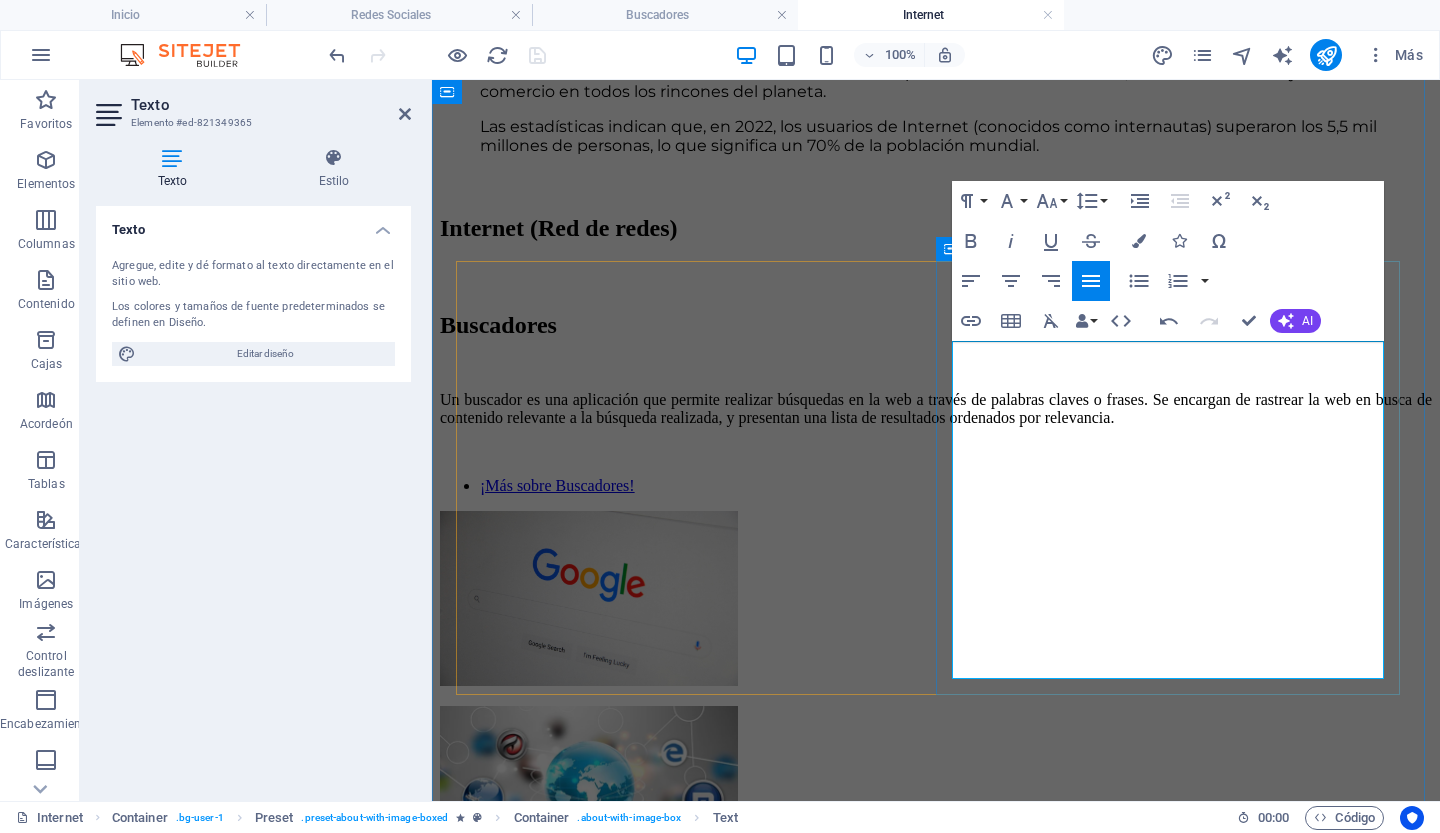 scroll, scrollTop: 1763, scrollLeft: 0, axis: vertical 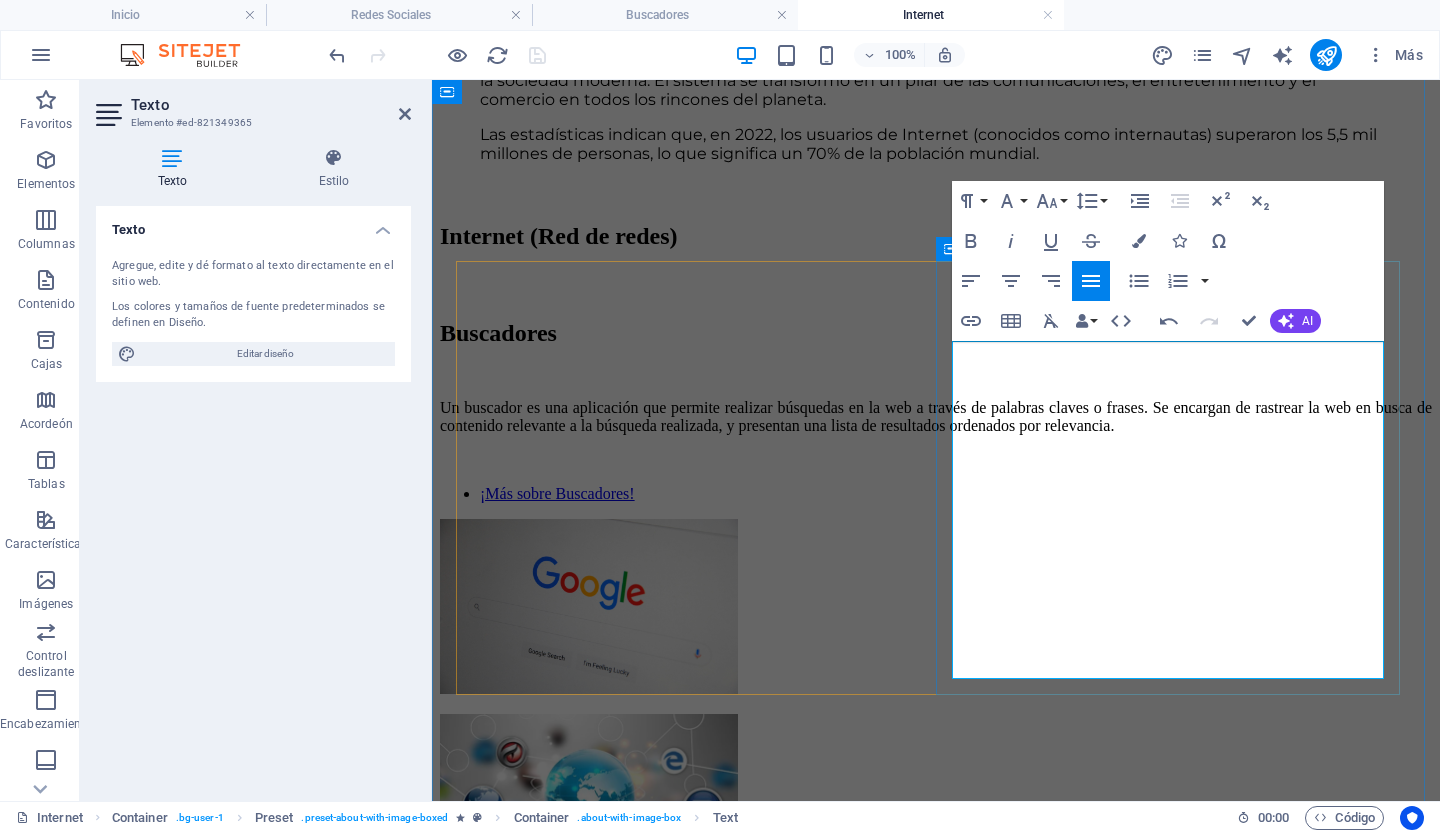 click on ", también conocida como World Wide Web (WWW), es un sistema interconectado de documentos públicos de hipertexto y otros recursos, a los que se puede acceder a través de Internet. En esencia, es un gigantesco sistema de información donde millones de documentos y otros recursos web están conectados por hipervínculos, y son accesibles a través de un navegador web. No es lo mismo que Internet; Internet es la infraestructura de red subyacente que permite la existencia de la Web." at bounding box center (936, 1893) 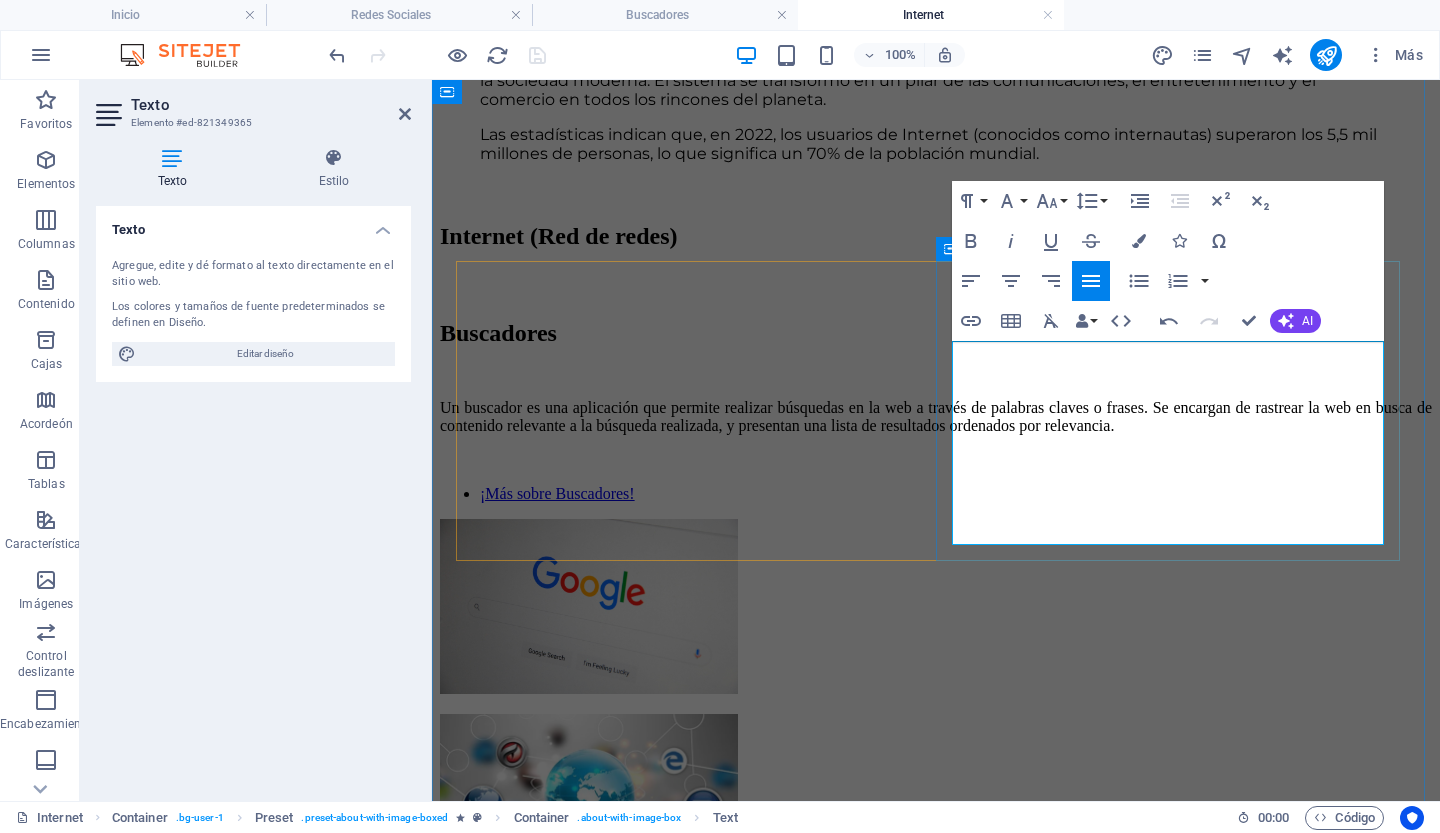 click on ", también conocida como World Wide Web (WWW), es un sistema interconectado de documentos públicos de hipertexto y otros recursos, a los que se puede acceder a través de Internet. En esencia, es un gigantesco sistema de información donde millones de documentos y otros recursos web están conectados por hipervínculos, y son accesibles a través de un navegador web." at bounding box center [936, 1884] 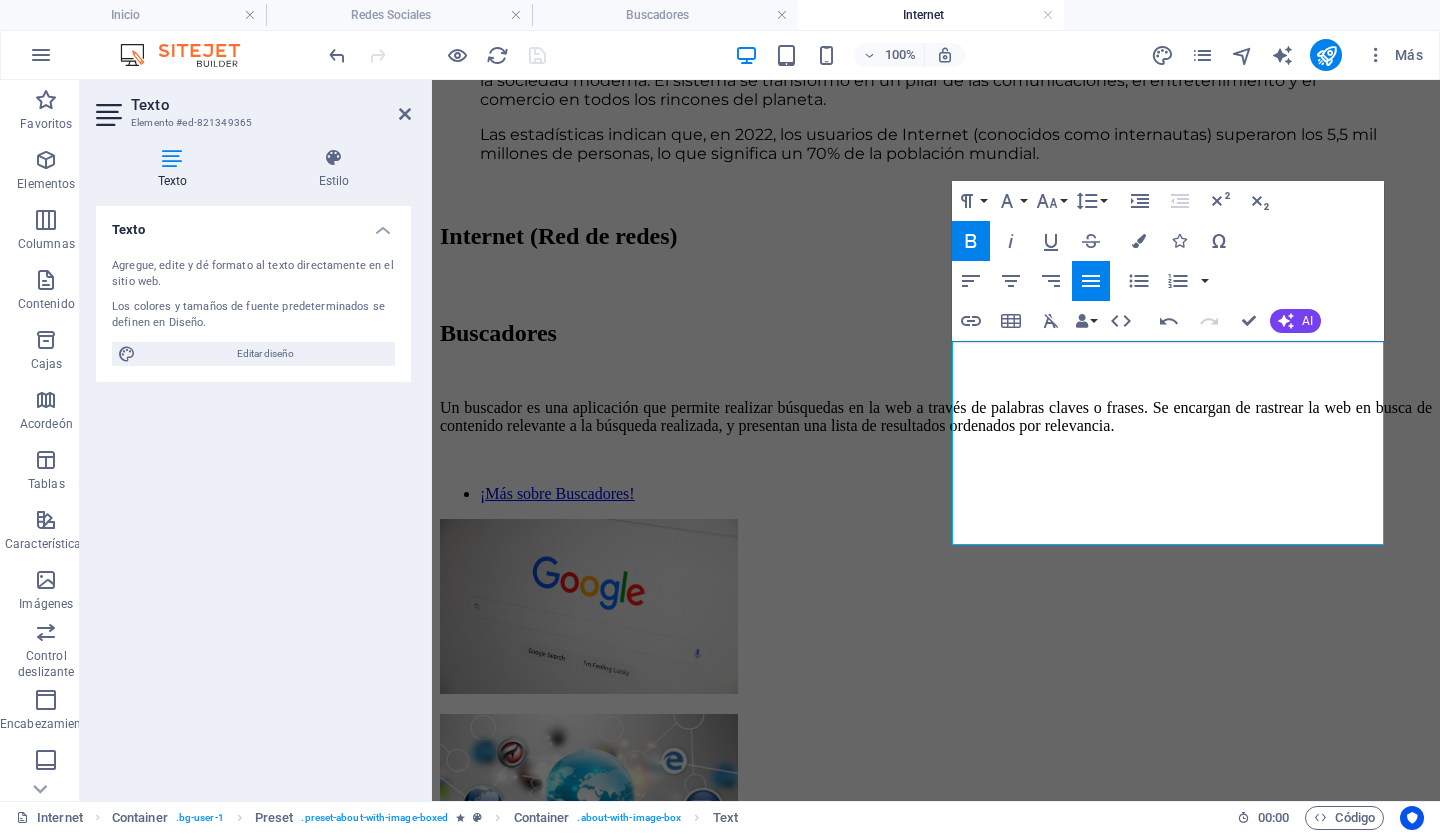 click 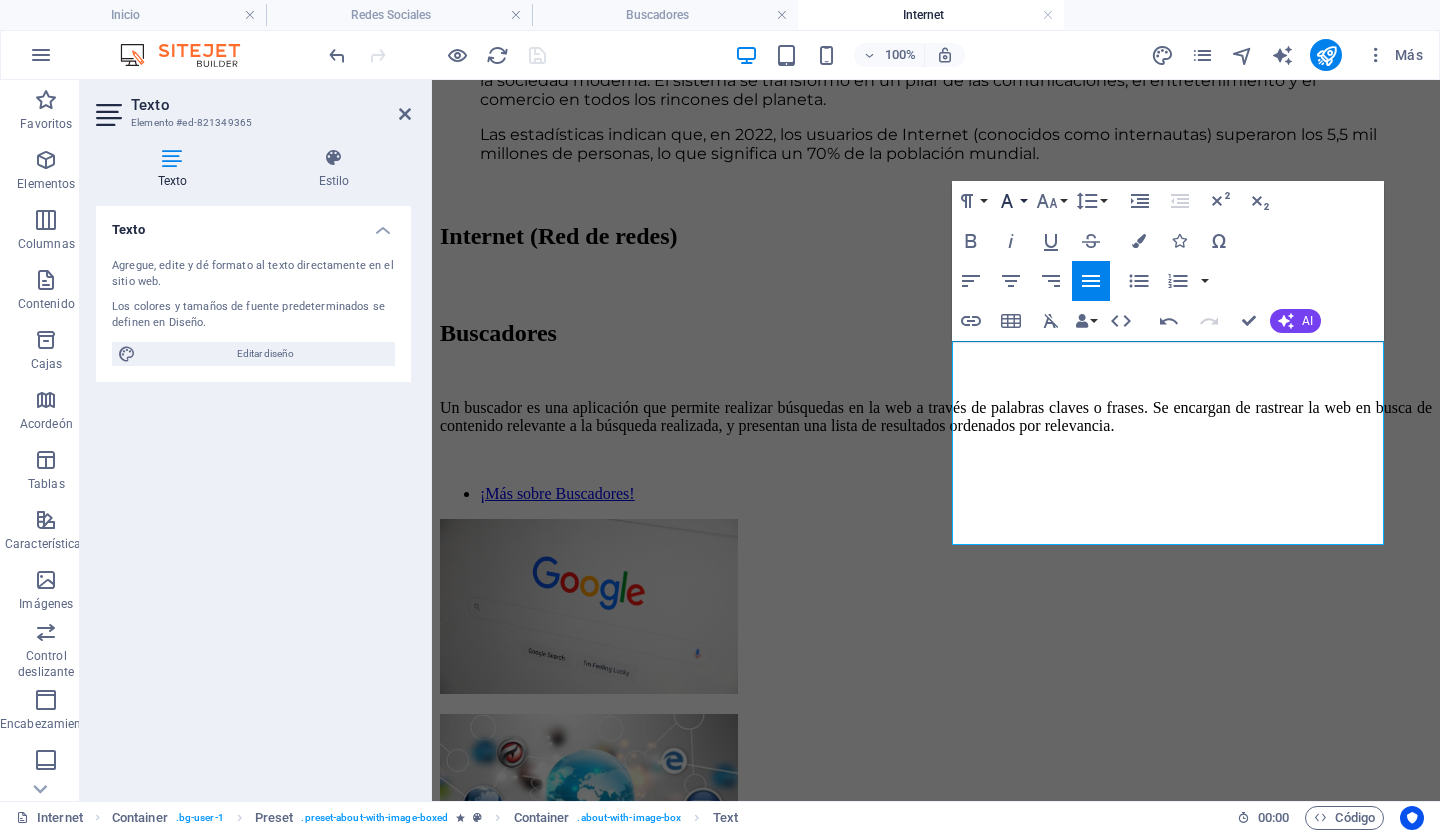 click on "Familia de fuentes" at bounding box center (1011, 201) 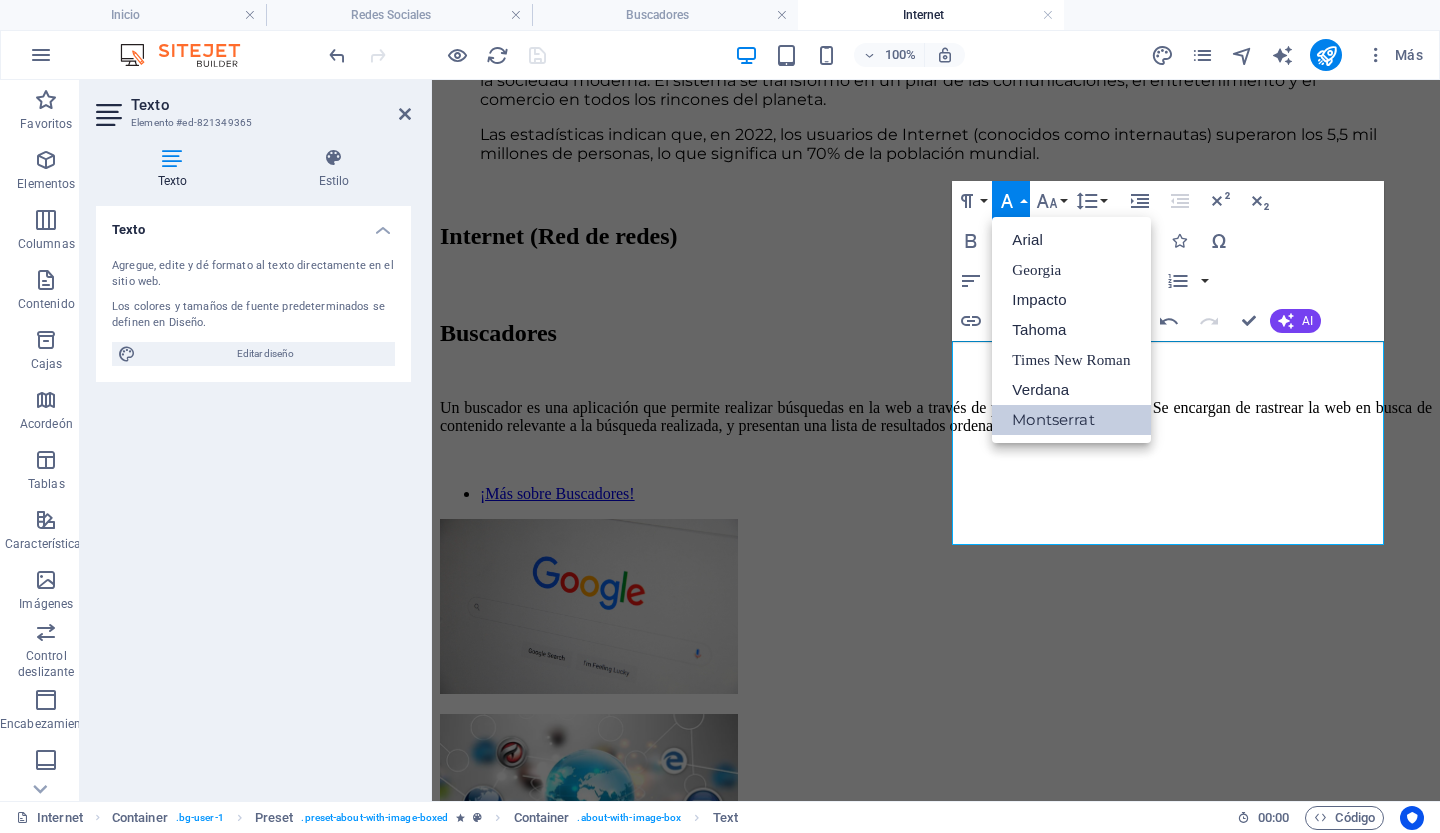 scroll, scrollTop: 0, scrollLeft: 0, axis: both 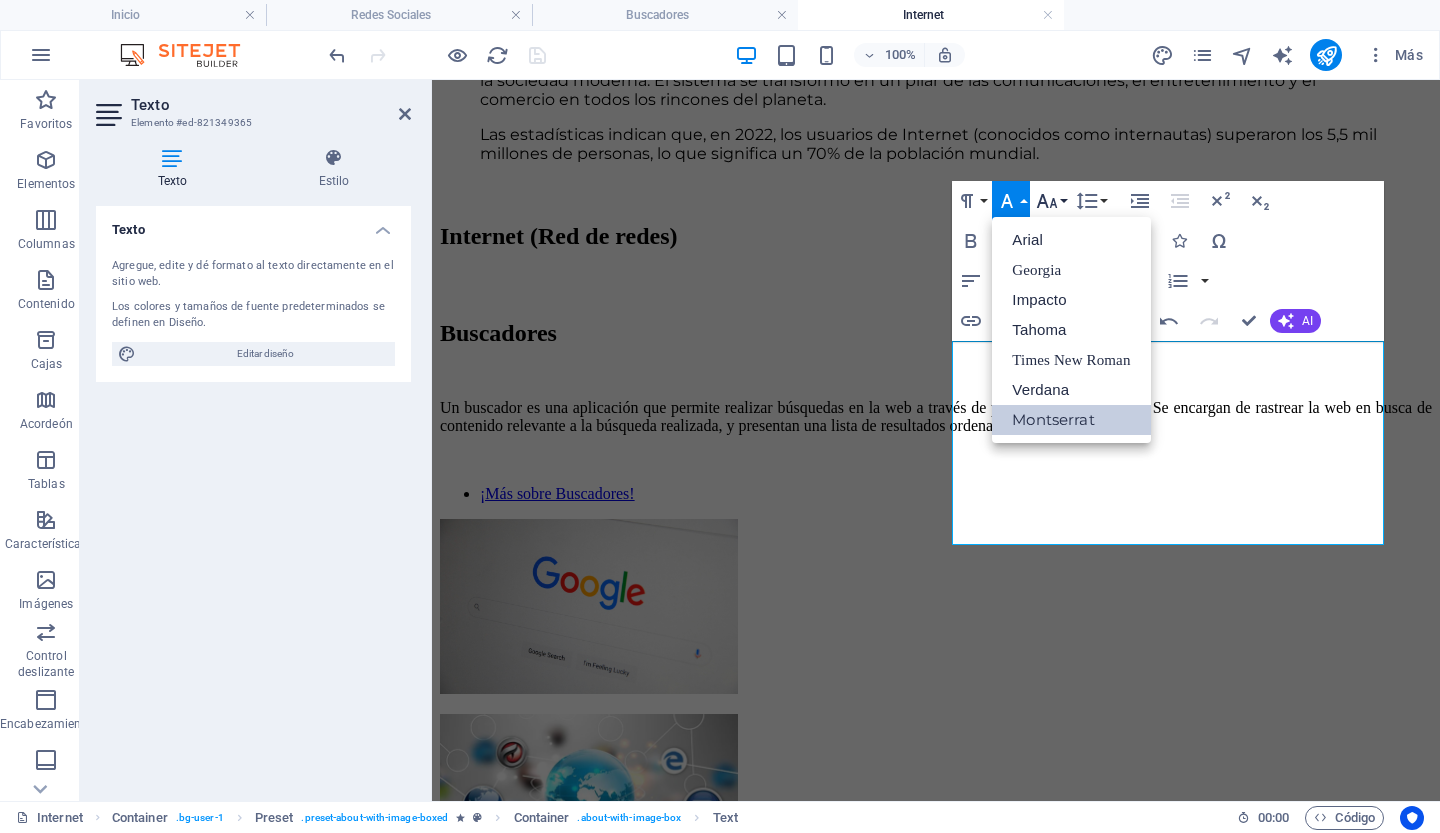 click on "Tamaño de fuente" at bounding box center (1051, 201) 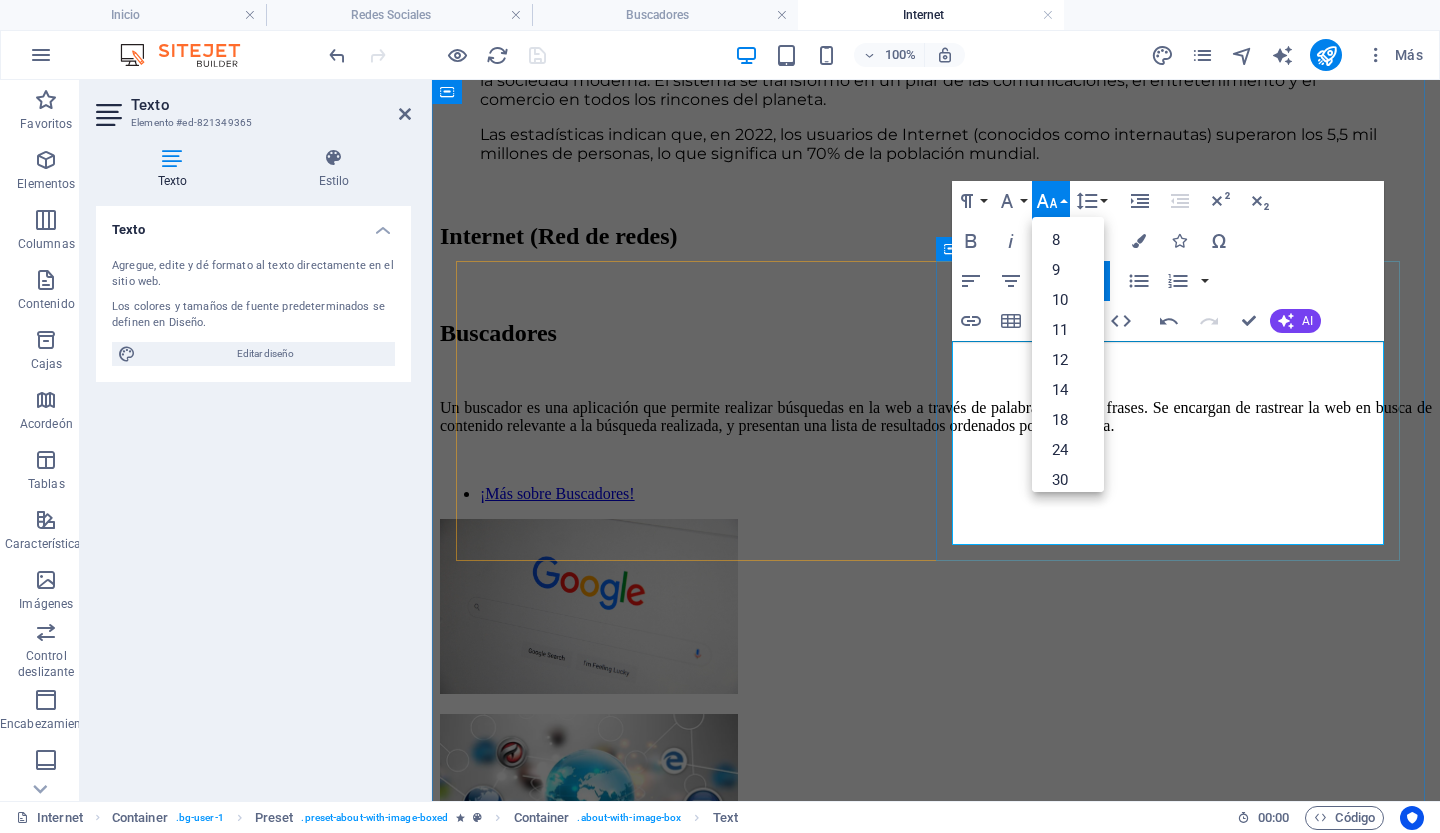 click on ", también conocida como World Wide Web (WWW), es un sistema interconectado de documentos públicos de hipertexto y otros recursos, a los que se puede acceder a través de Internet. En esencia, es un gigantesco sistema de información donde millones de documentos y otros recursos web están conectados por hipervínculos, y son accesibles a través de un navegador web." at bounding box center (936, 1884) 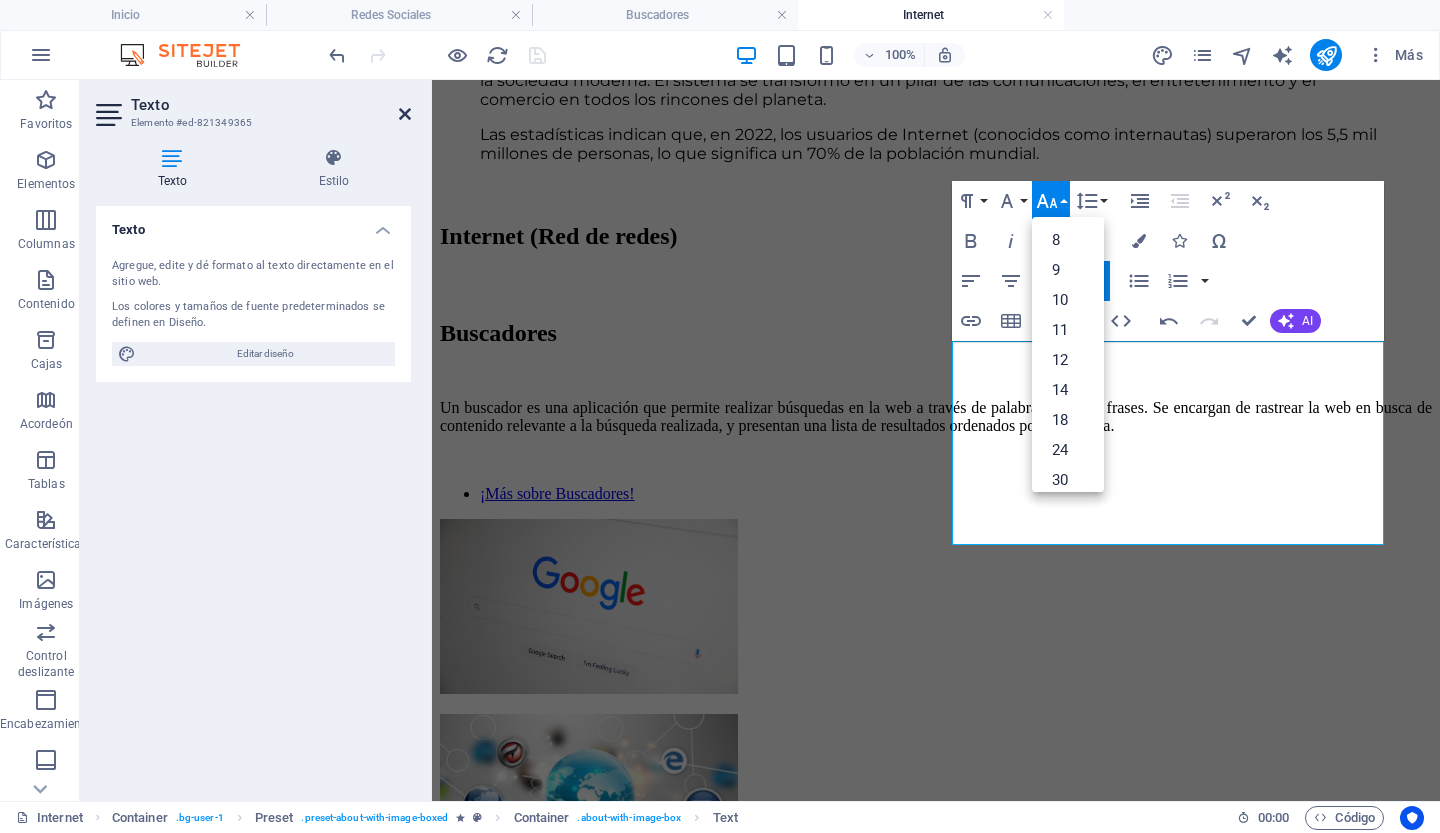 click at bounding box center (405, 114) 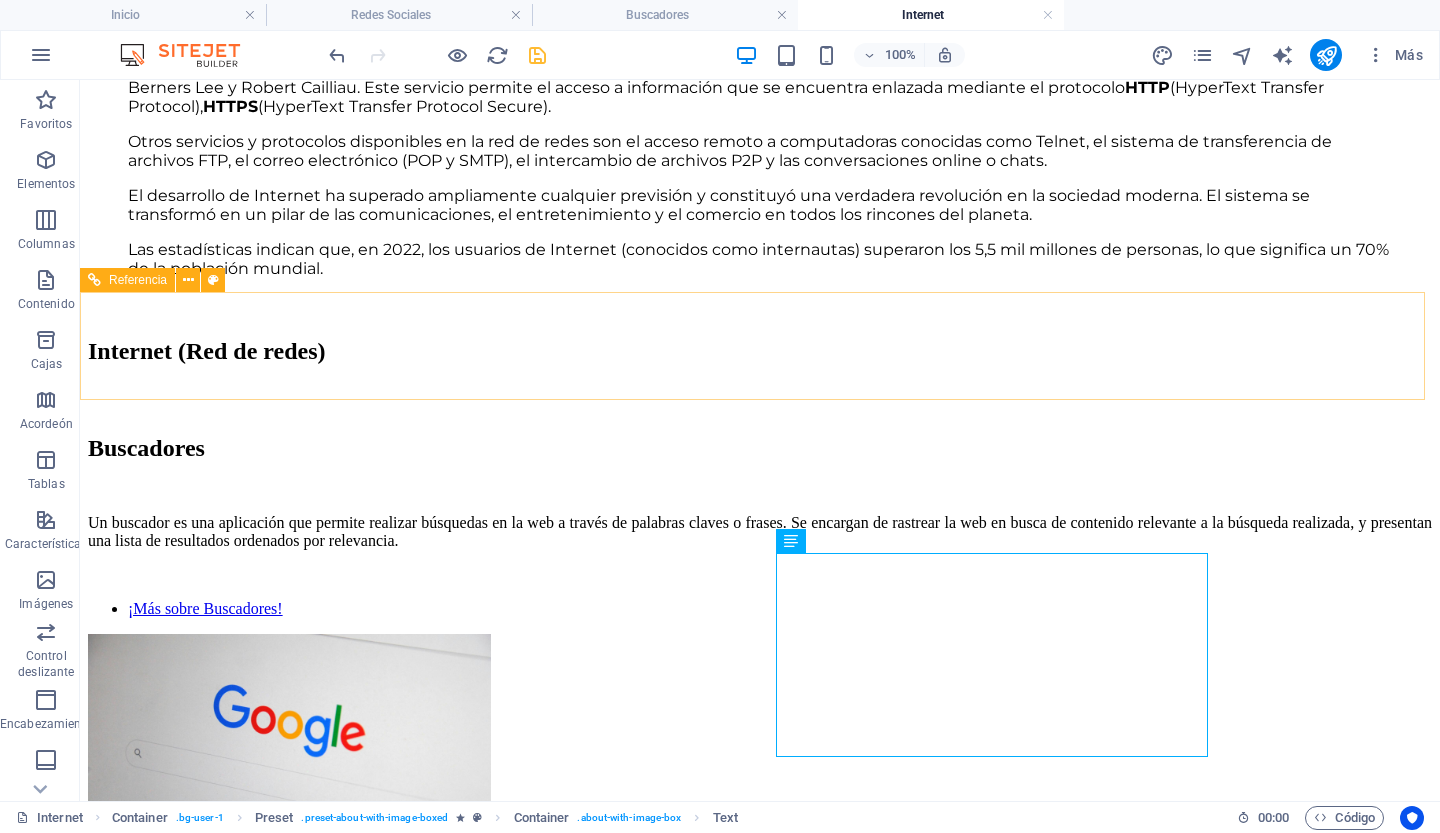 scroll, scrollTop: 1563, scrollLeft: 0, axis: vertical 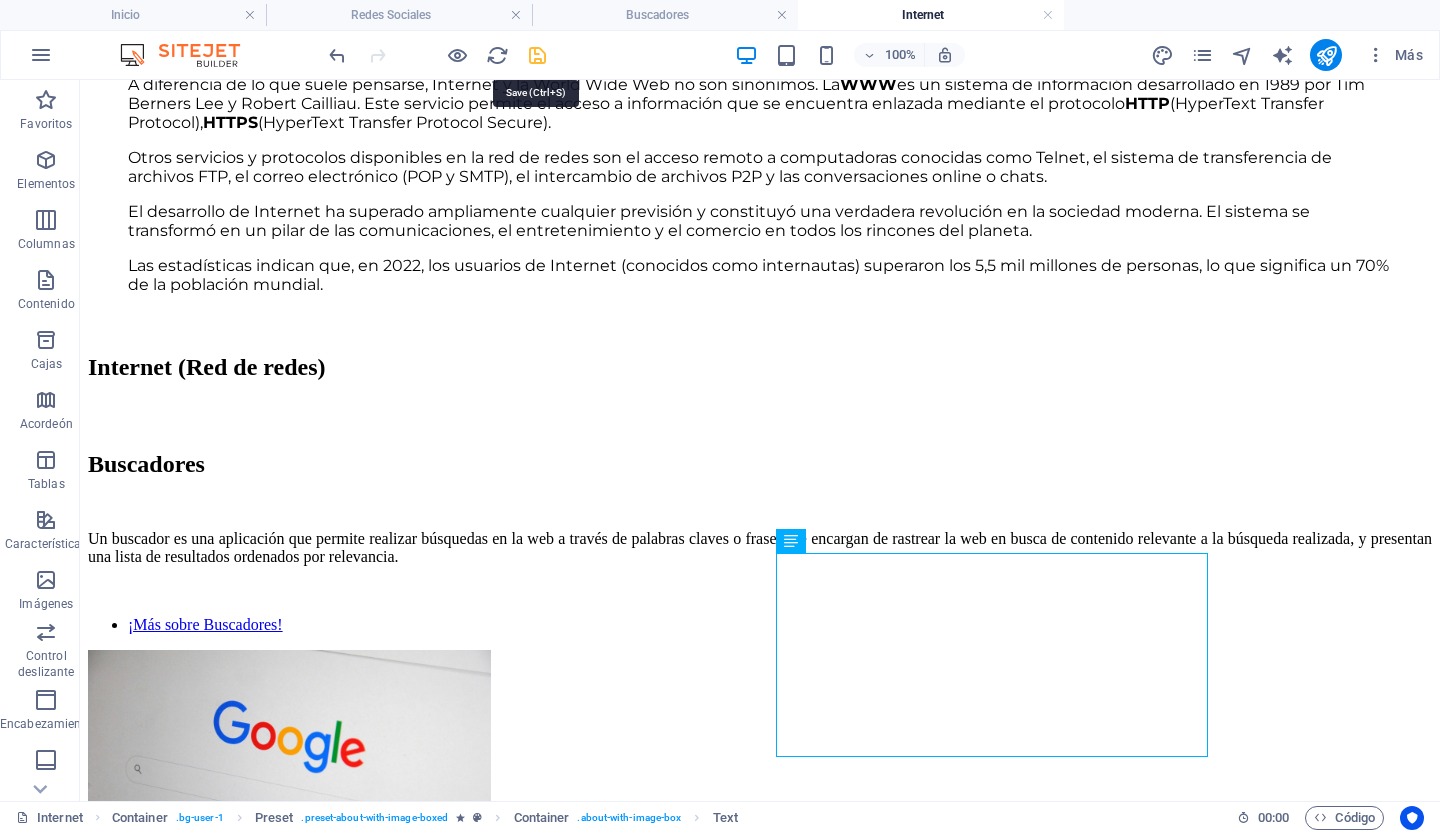 click at bounding box center [537, 55] 